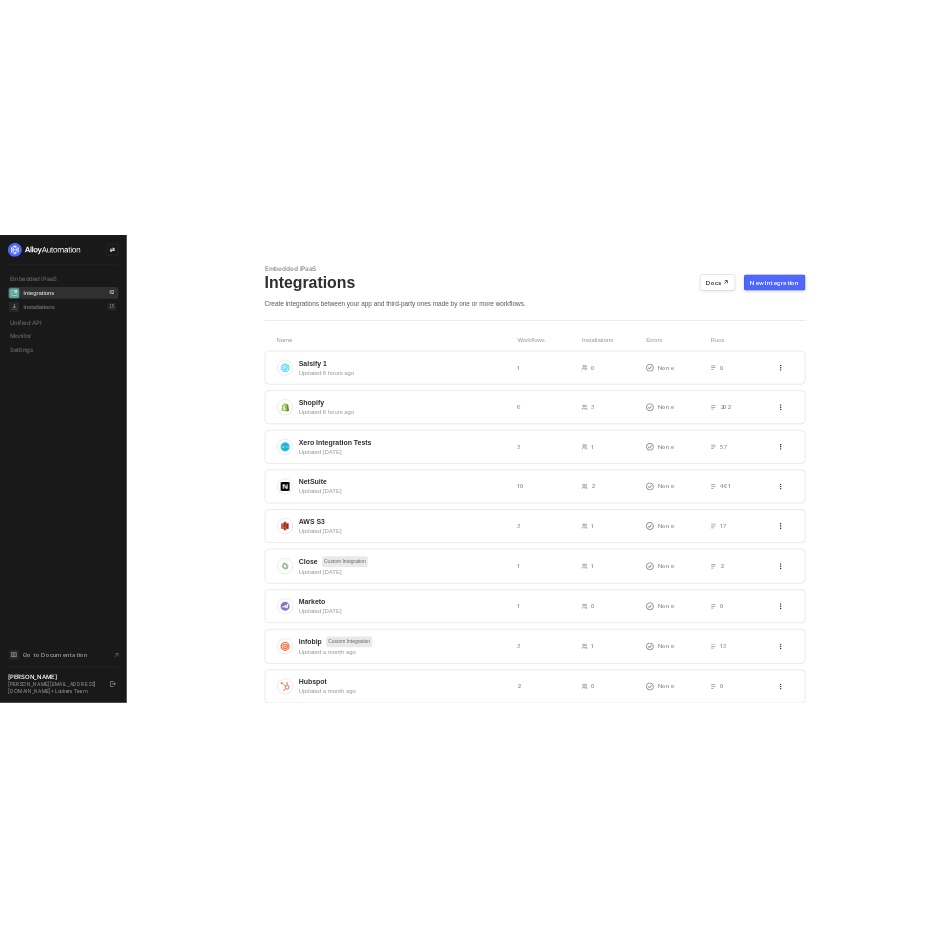 scroll, scrollTop: 0, scrollLeft: 0, axis: both 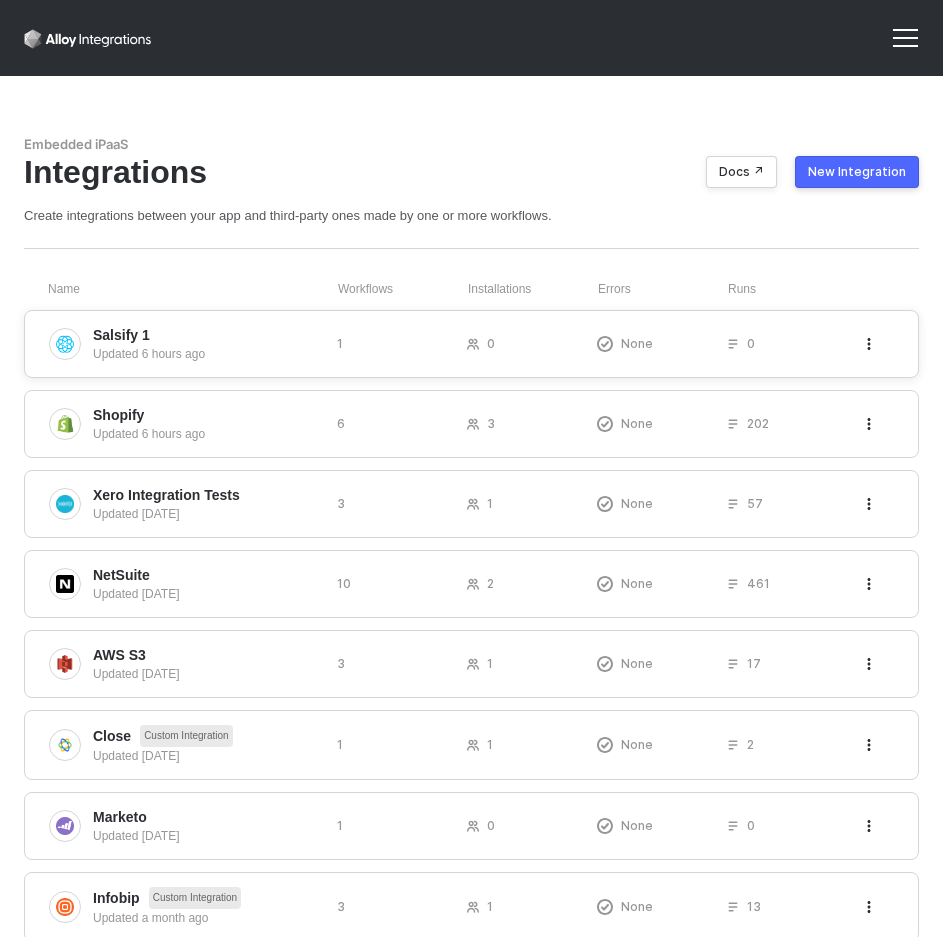 click at bounding box center [869, 344] 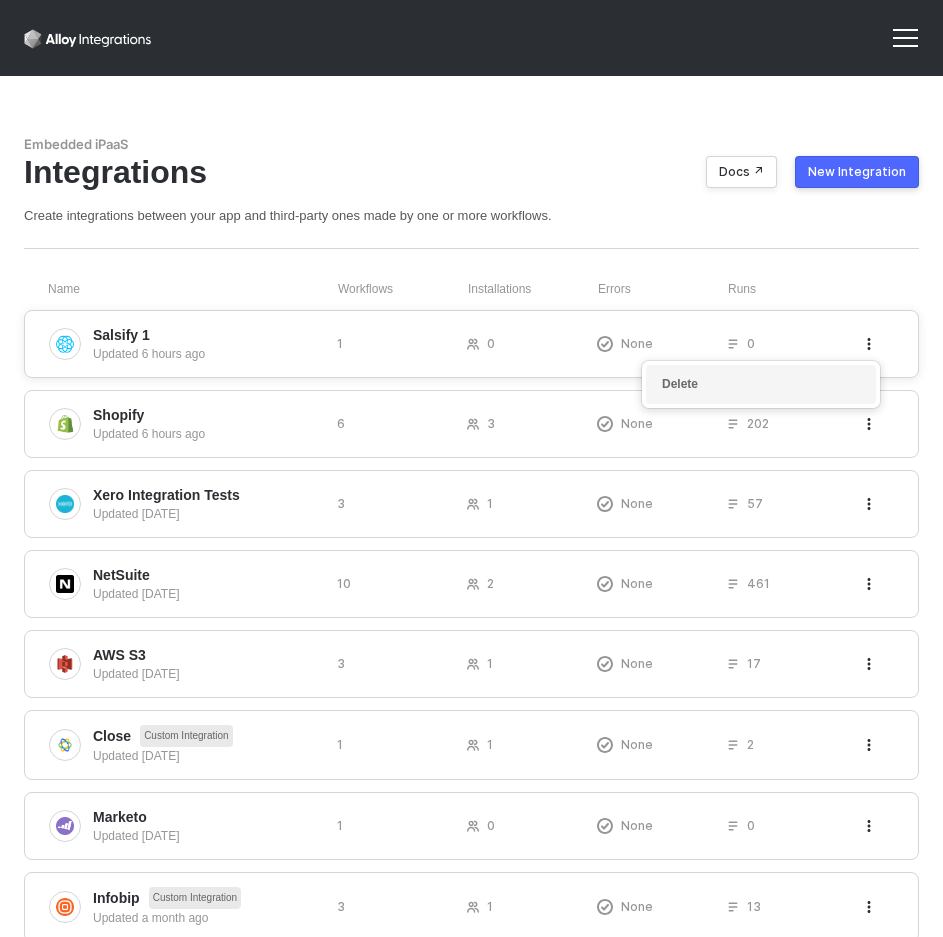 click on "Delete" at bounding box center (761, 384) 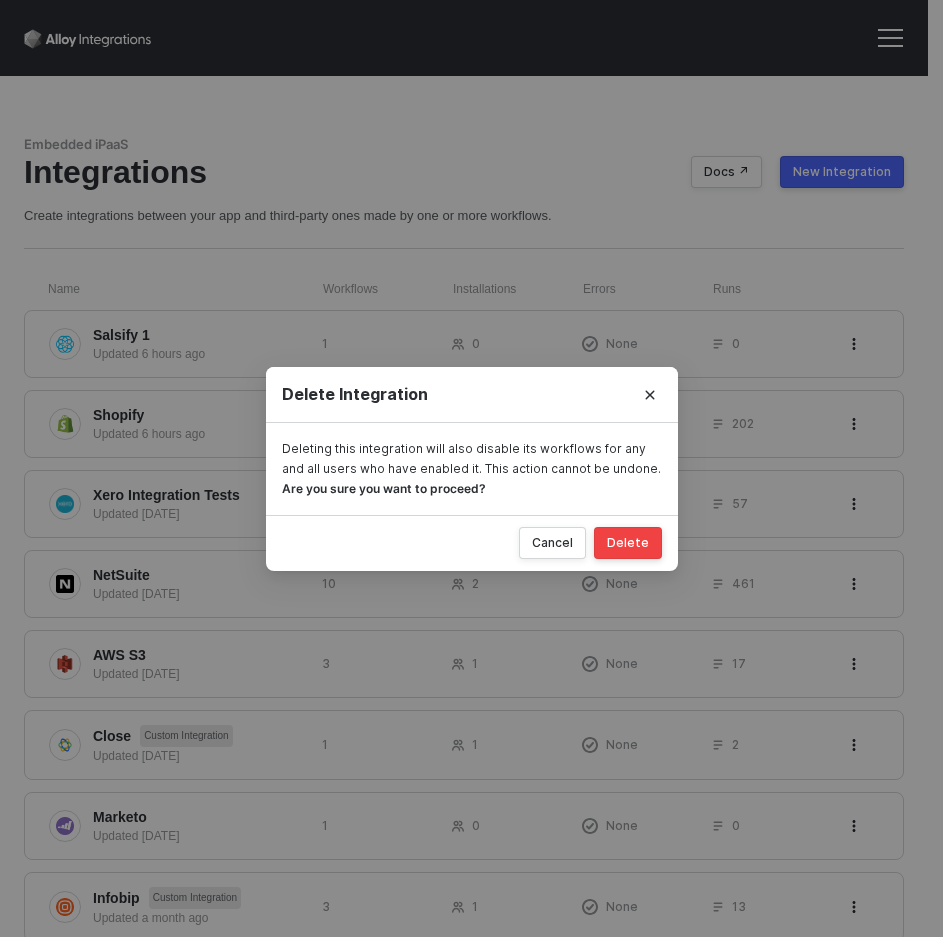 click on "Delete" at bounding box center [628, 543] 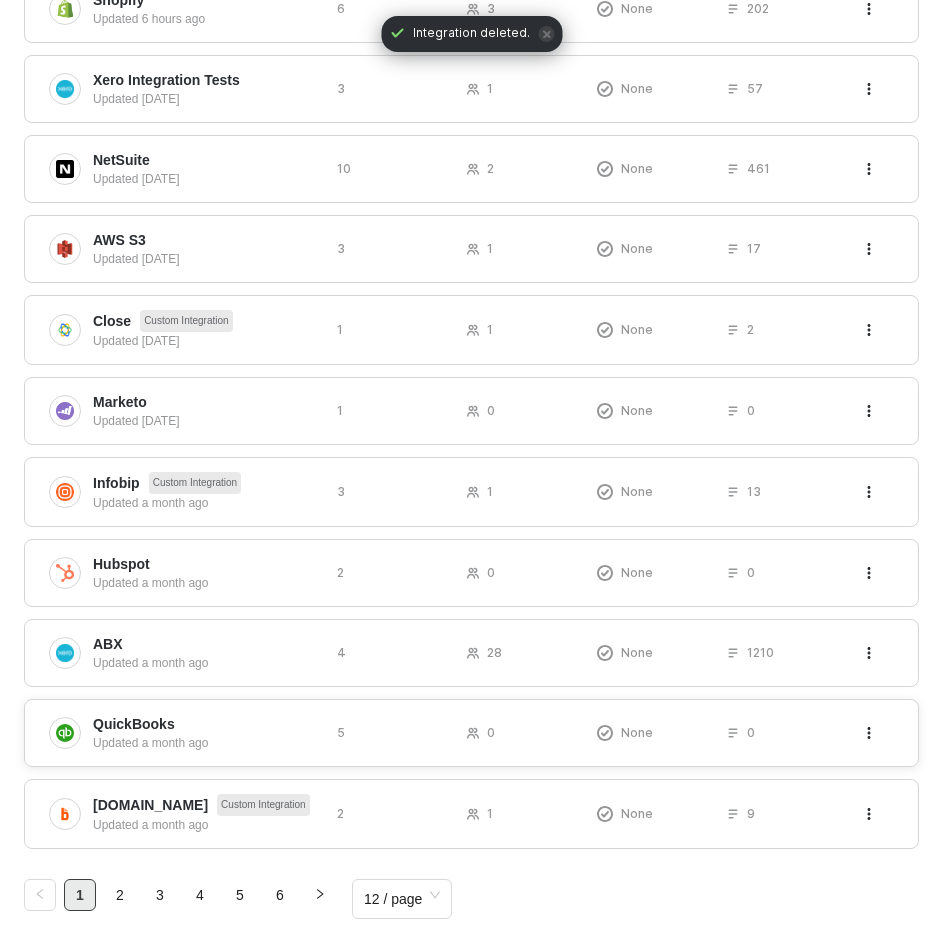 scroll, scrollTop: 369, scrollLeft: 0, axis: vertical 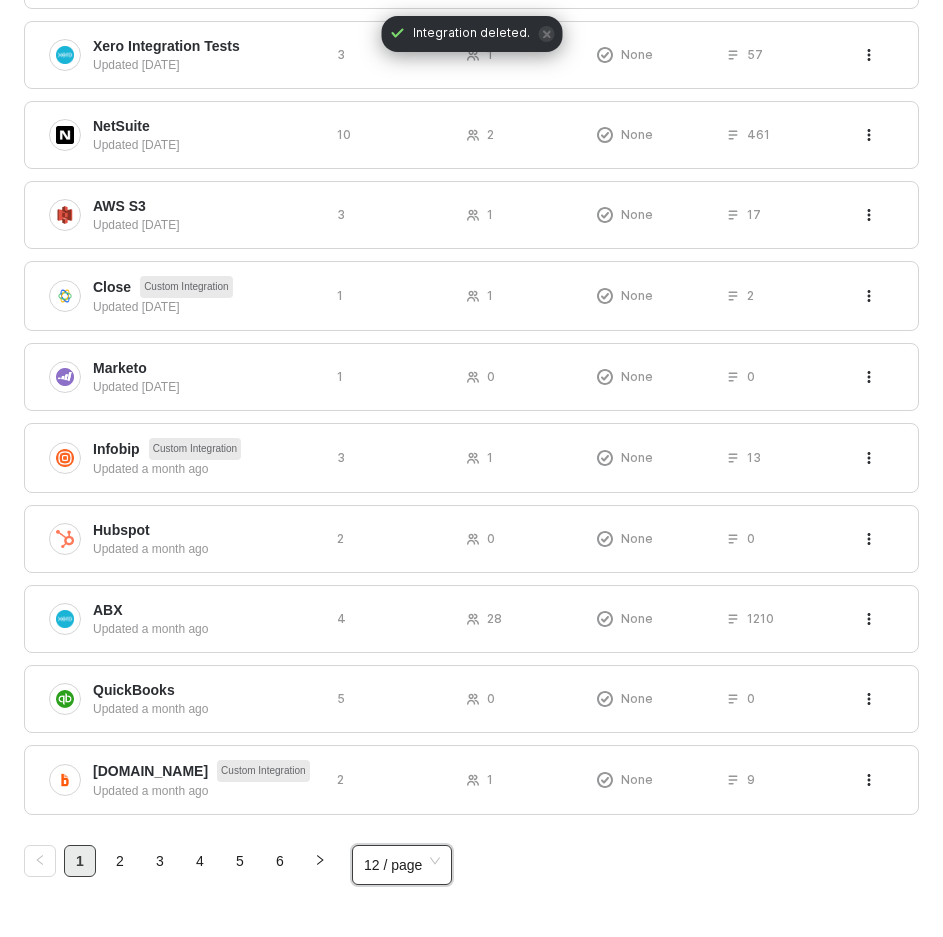 click on "12 / page" at bounding box center [402, 865] 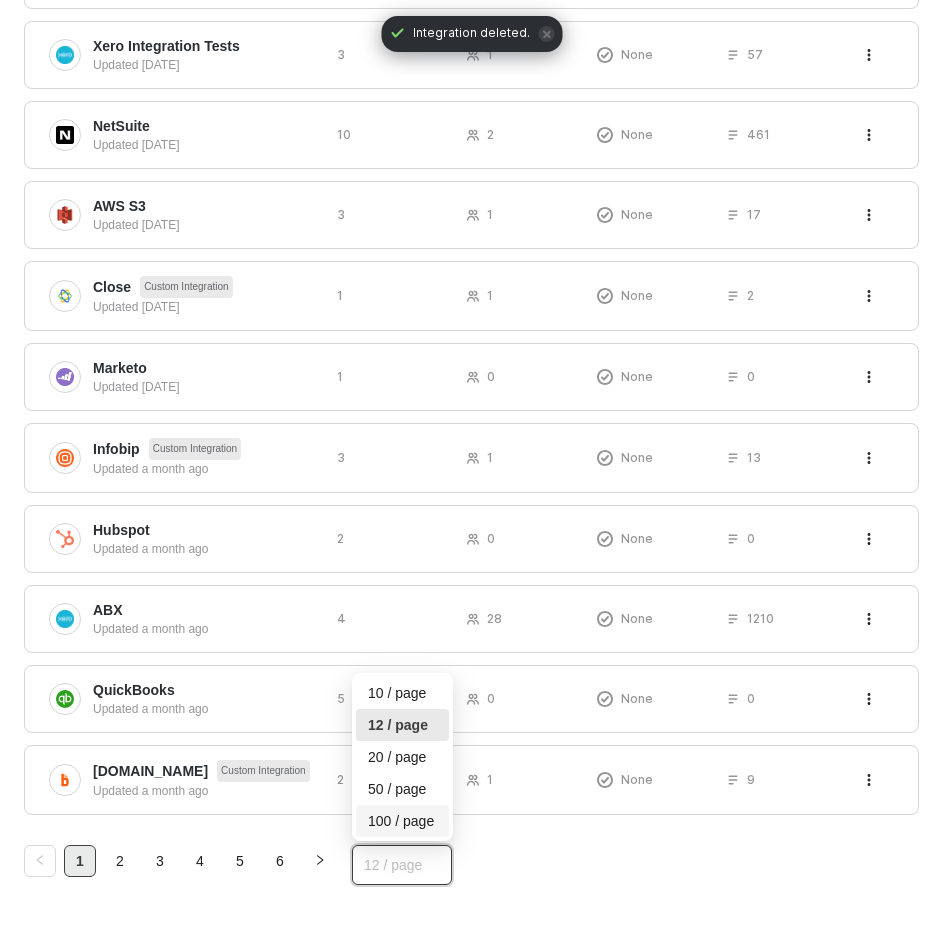 click on "100 / page" at bounding box center (402, 821) 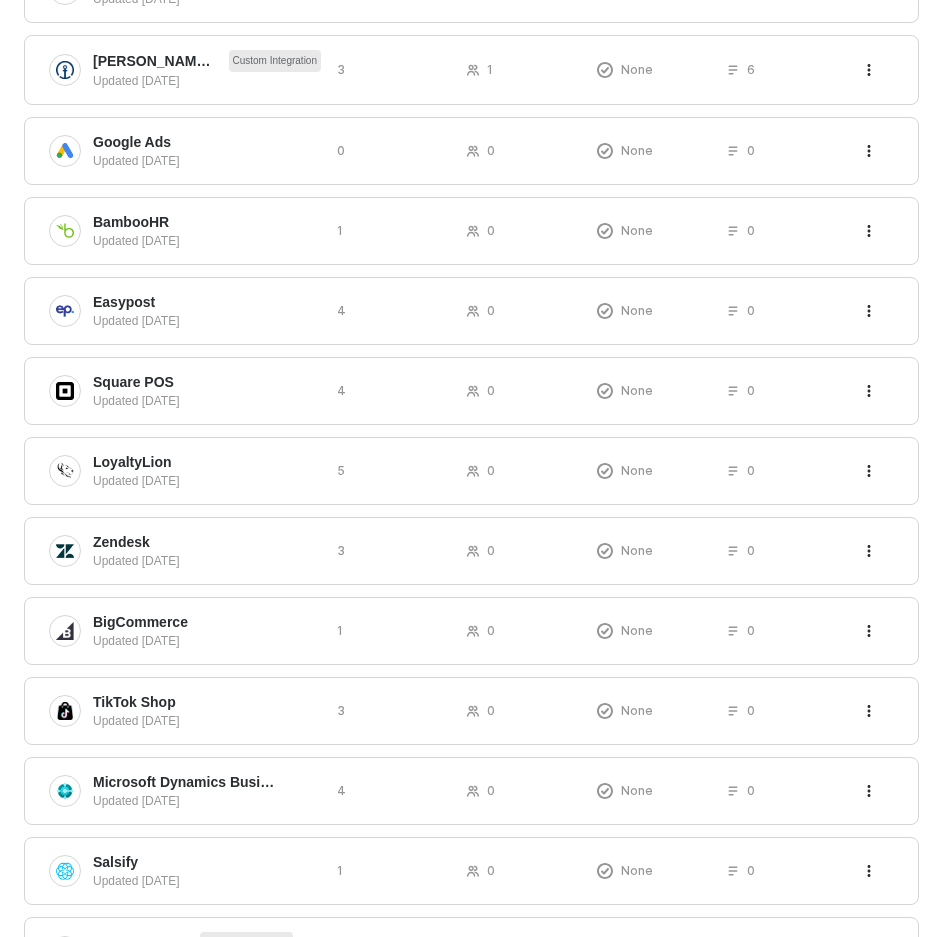scroll, scrollTop: 2069, scrollLeft: 0, axis: vertical 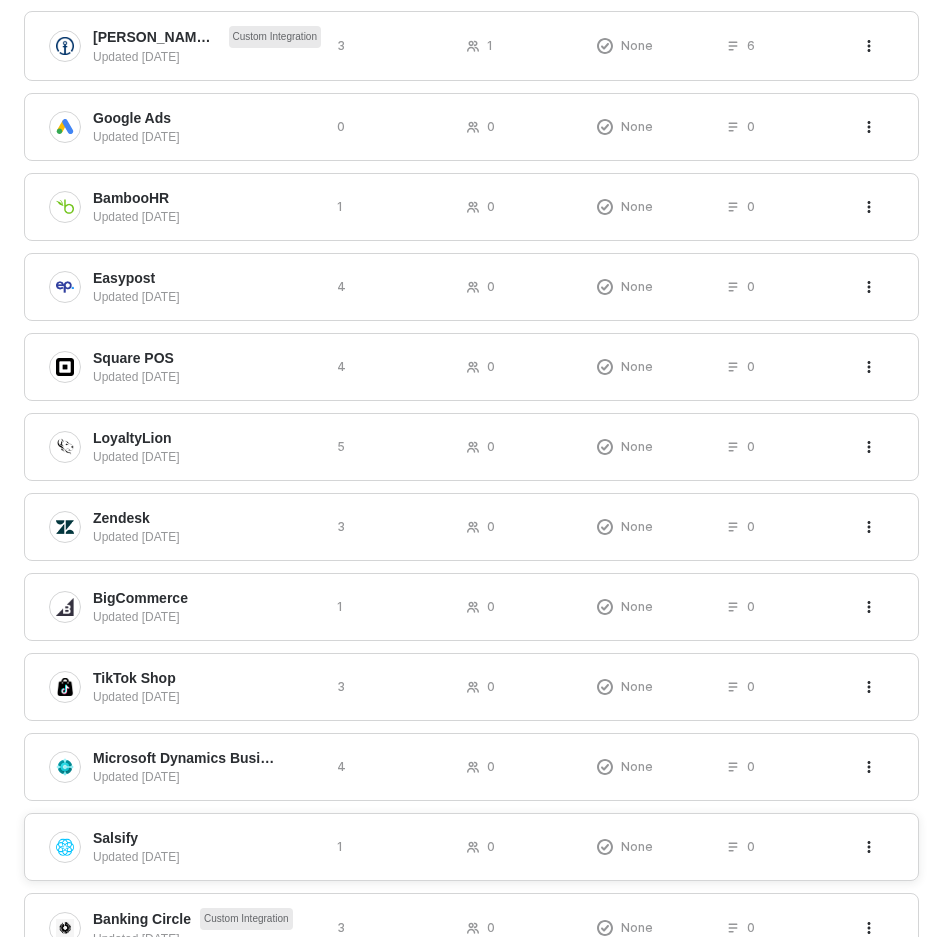 click on "1" at bounding box center [402, 846] 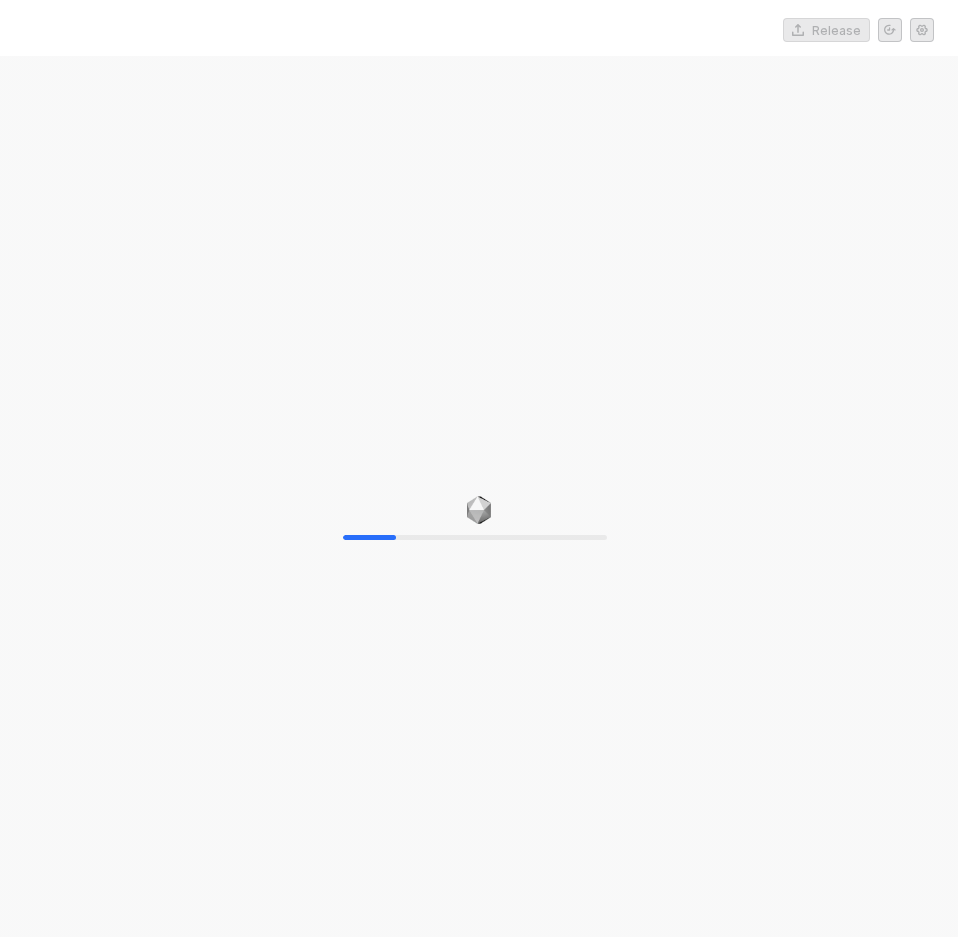scroll, scrollTop: 0, scrollLeft: 0, axis: both 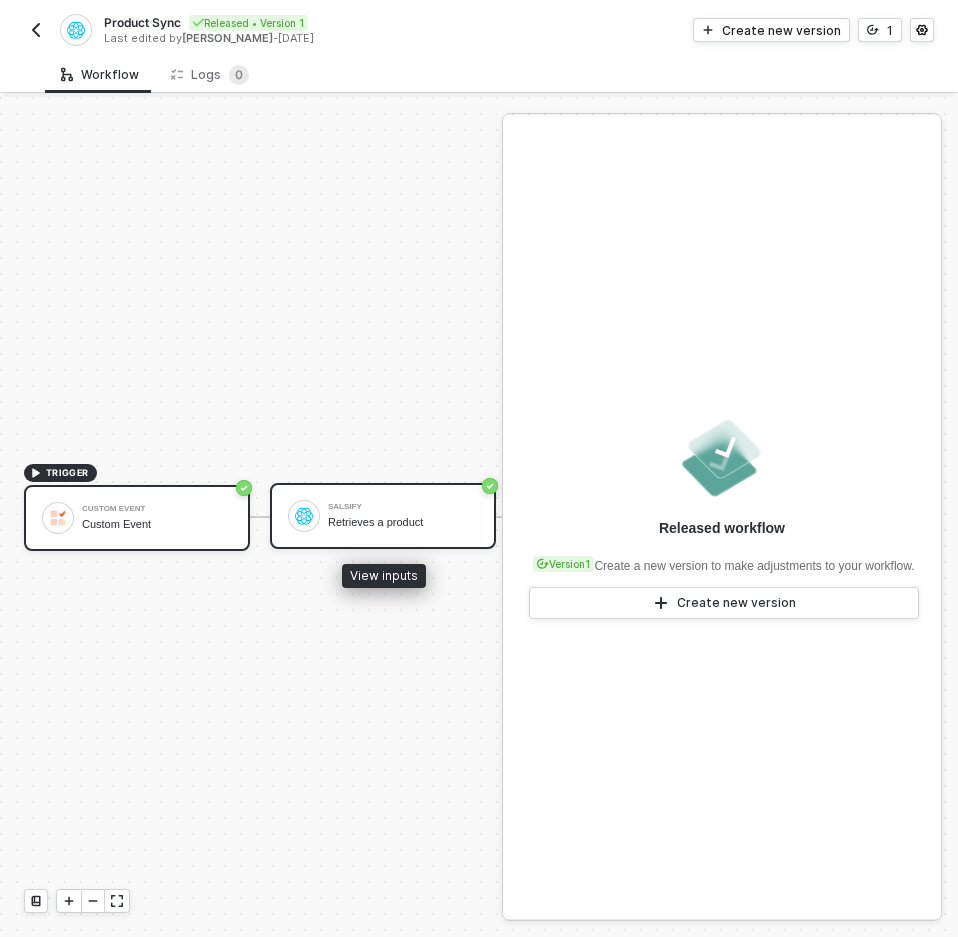 click on "Salsify" at bounding box center [403, 507] 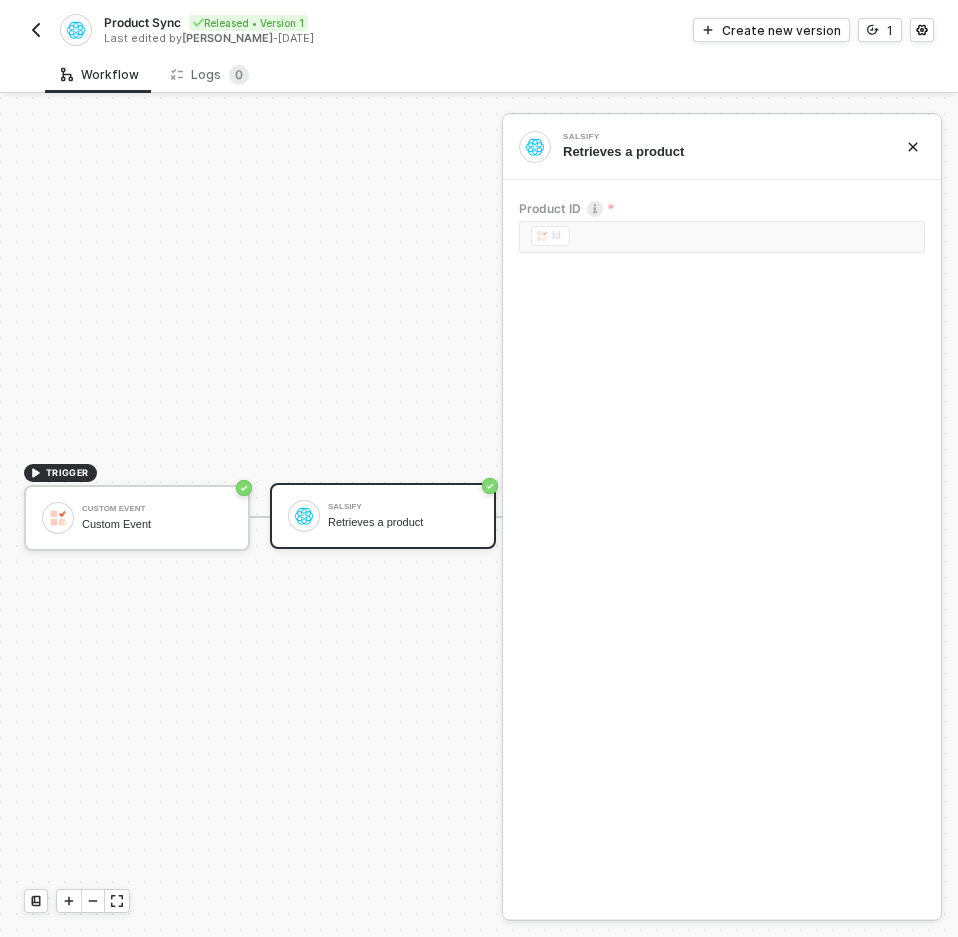 click at bounding box center [36, 30] 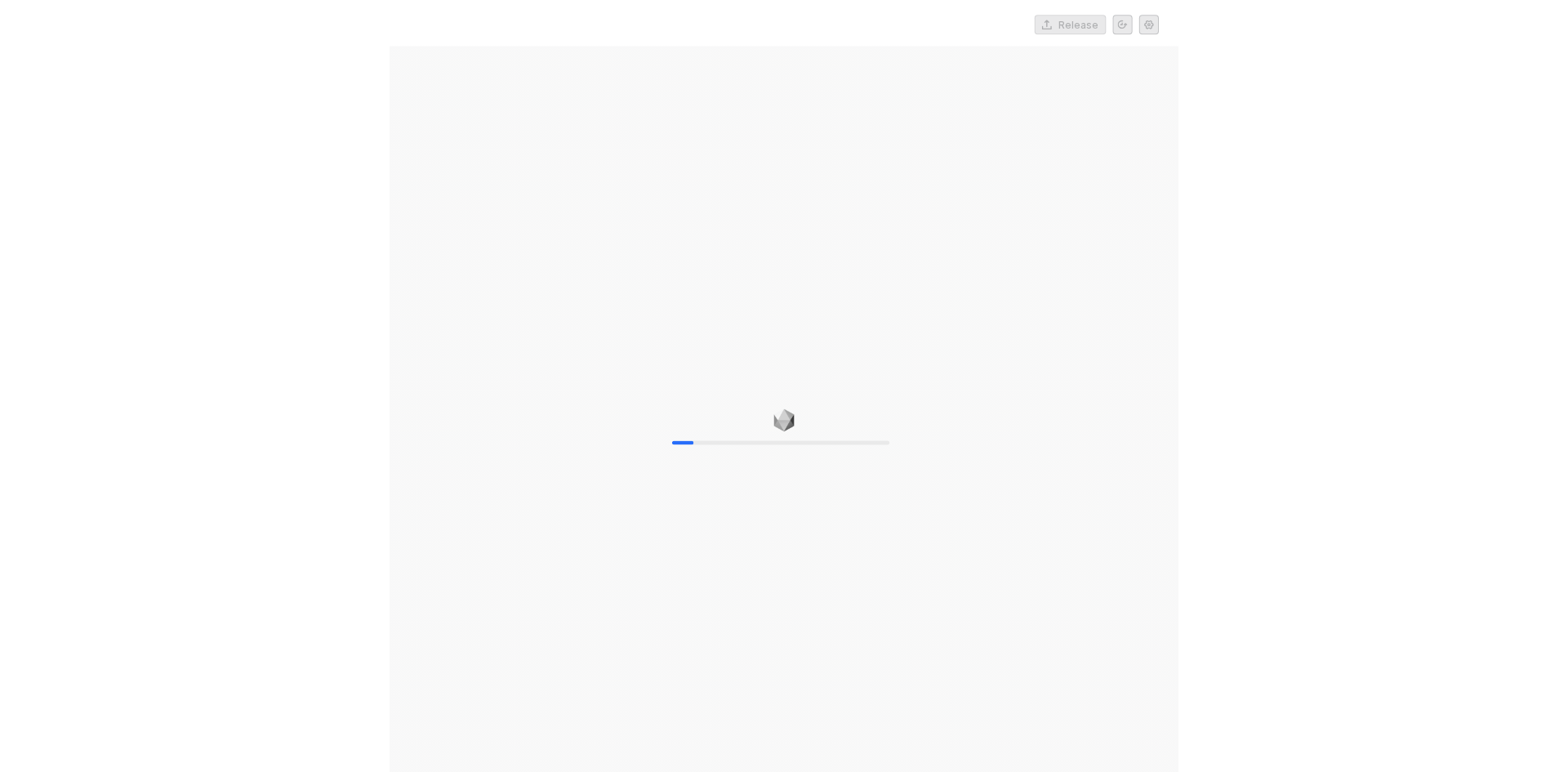 scroll, scrollTop: 0, scrollLeft: 0, axis: both 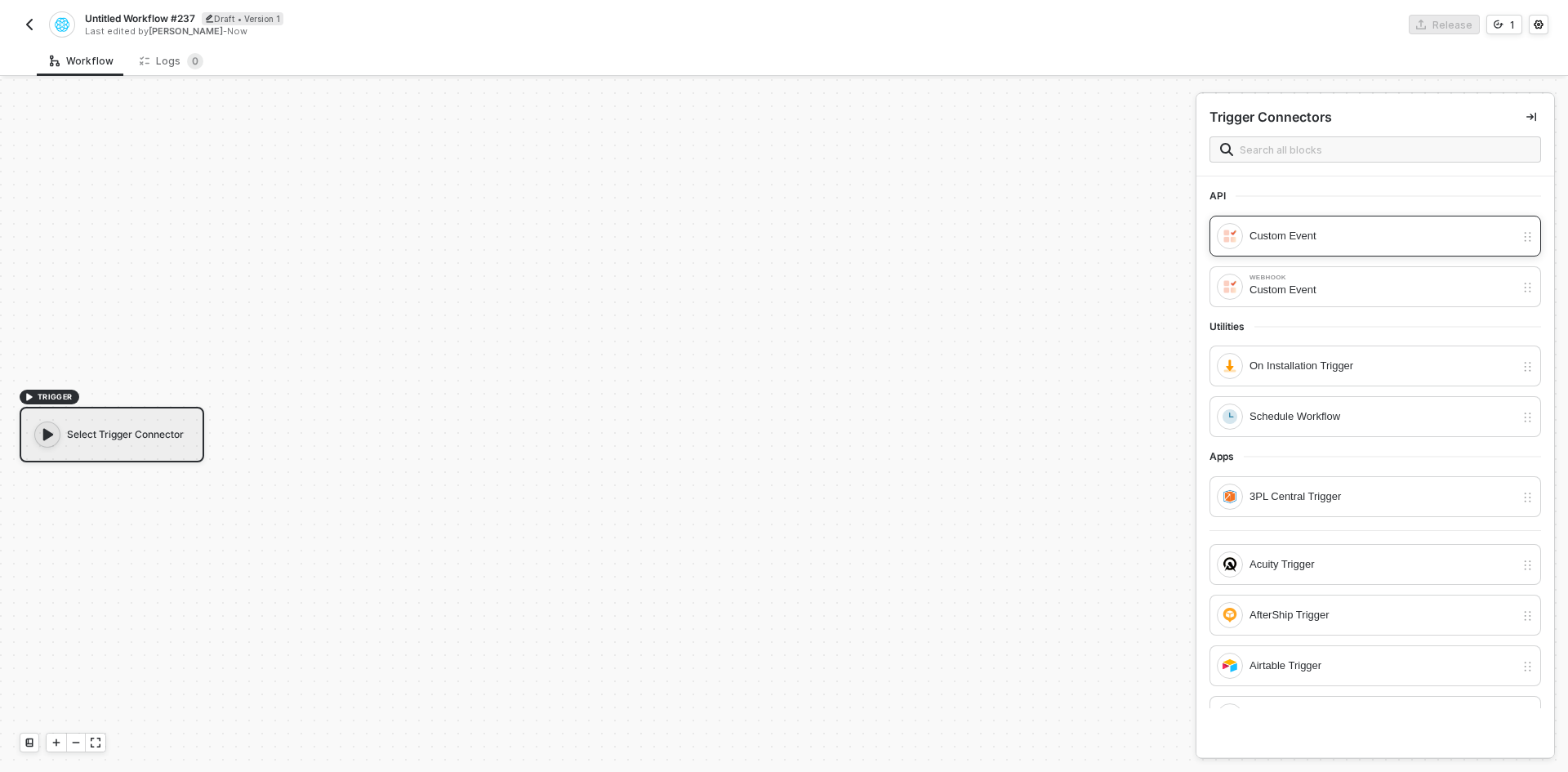 click on "Custom Event" at bounding box center (1365, 236) 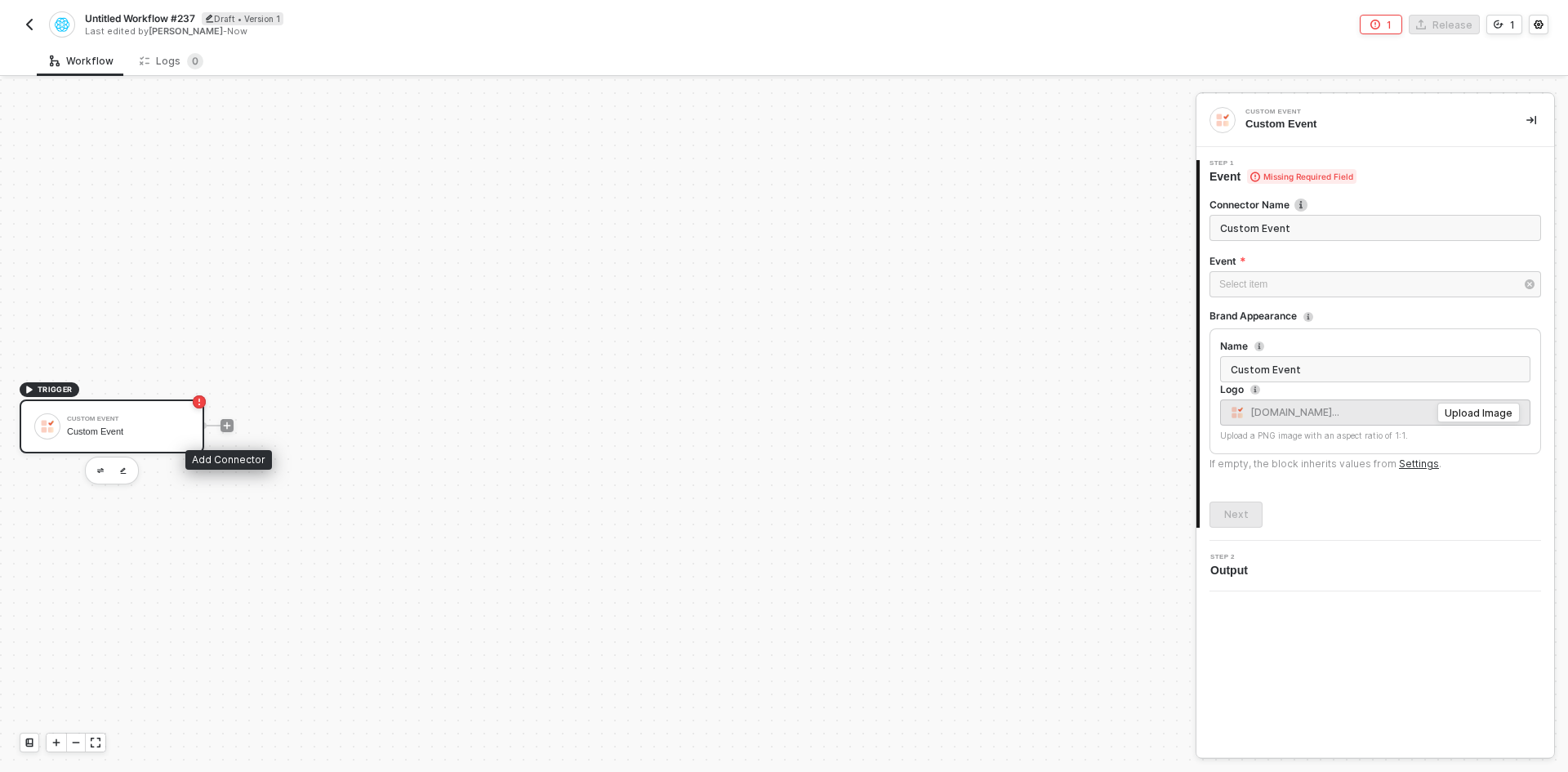 drag, startPoint x: 231, startPoint y: 426, endPoint x: 234, endPoint y: 418, distance: 8.544004 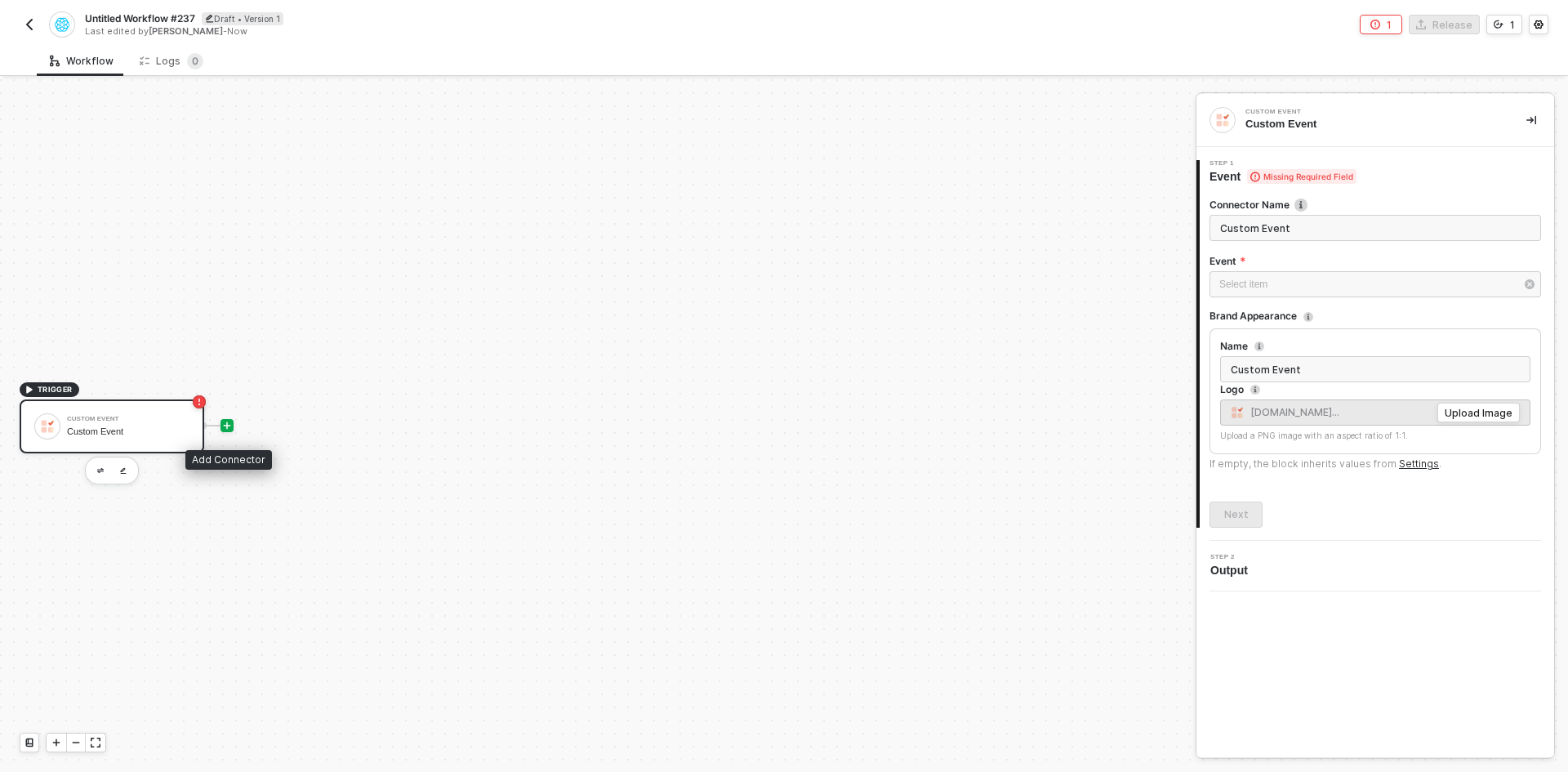 click 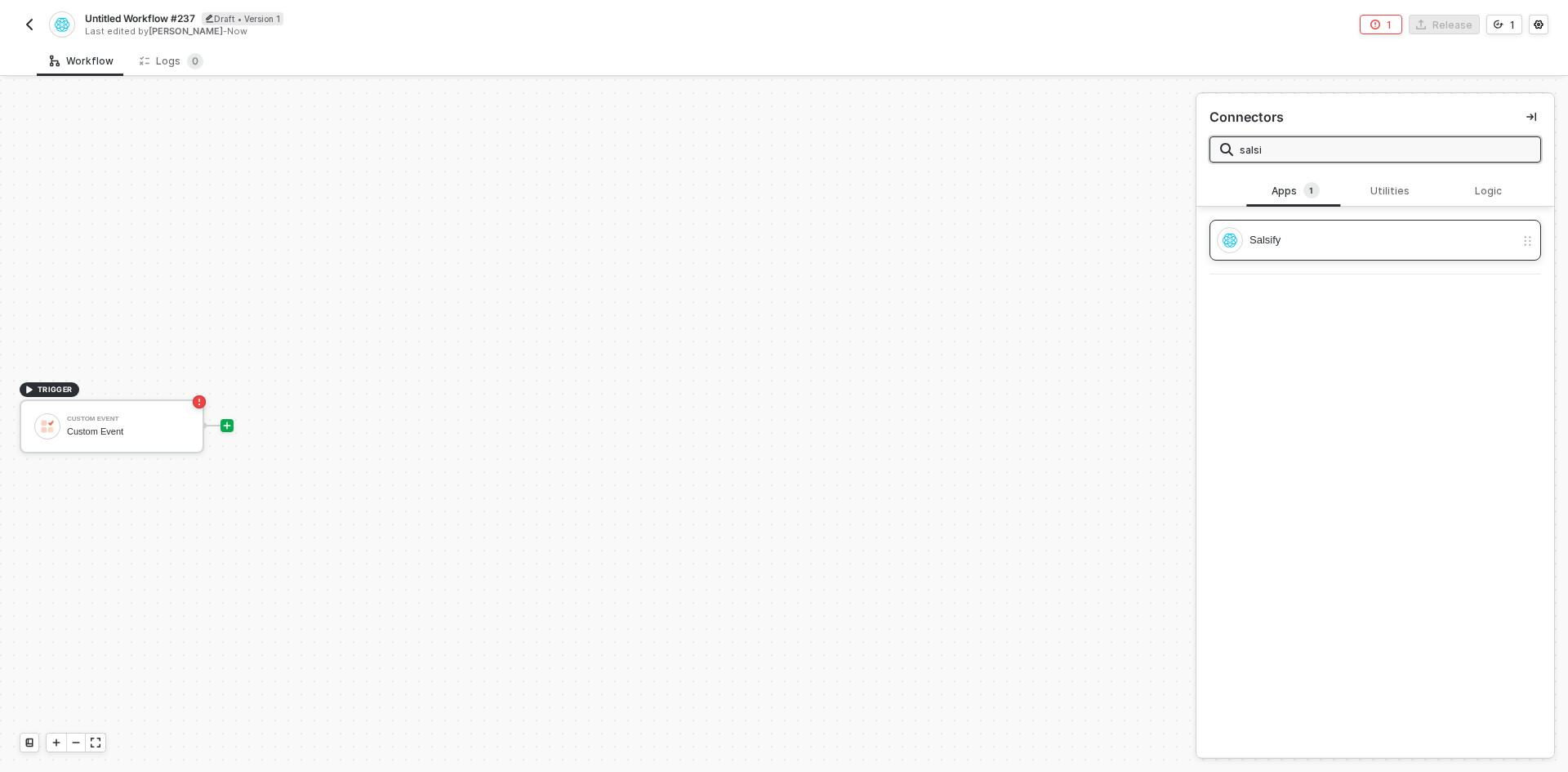 type on "salsi" 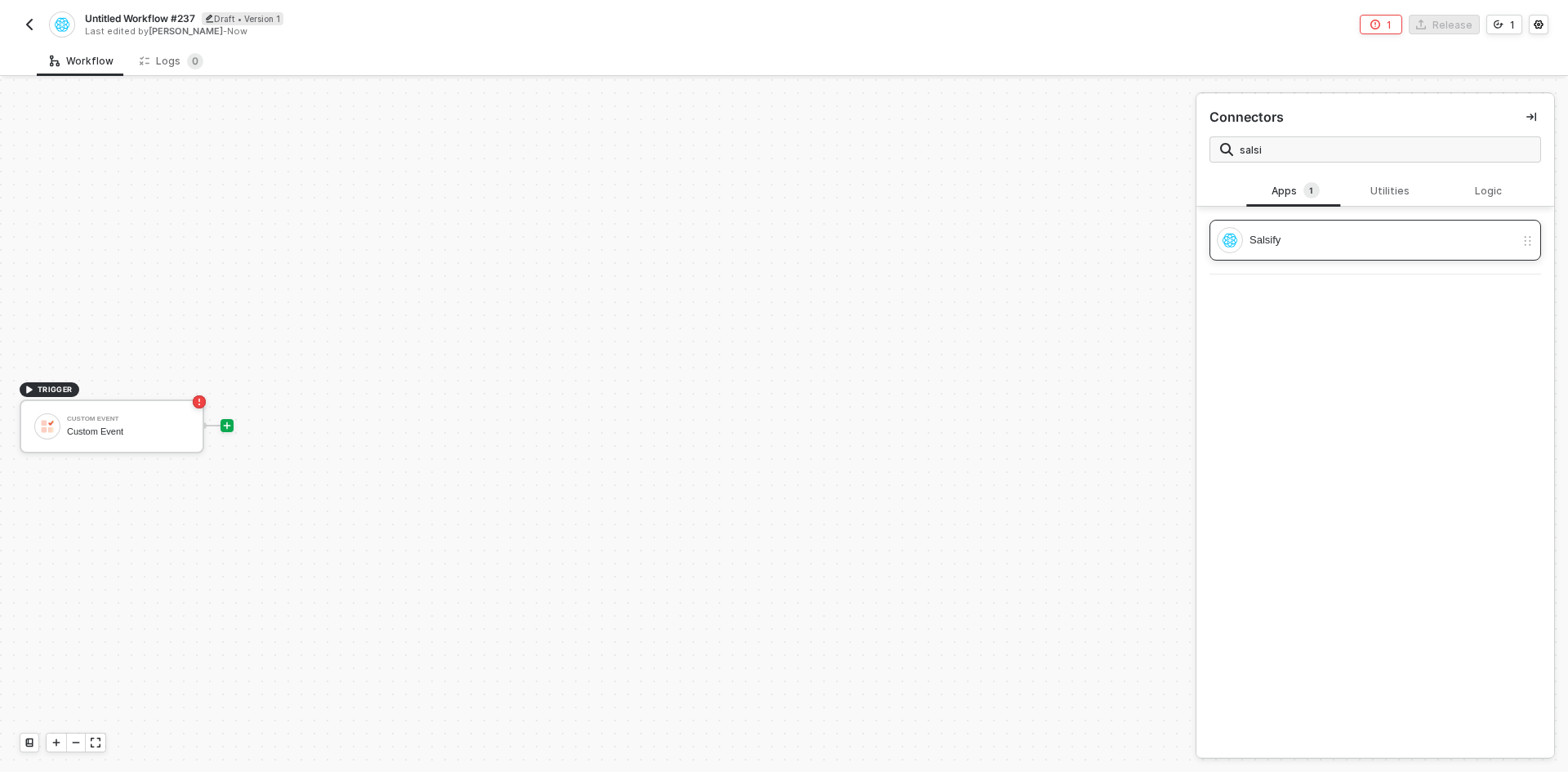 click on "Salsify" at bounding box center (1375, 240) 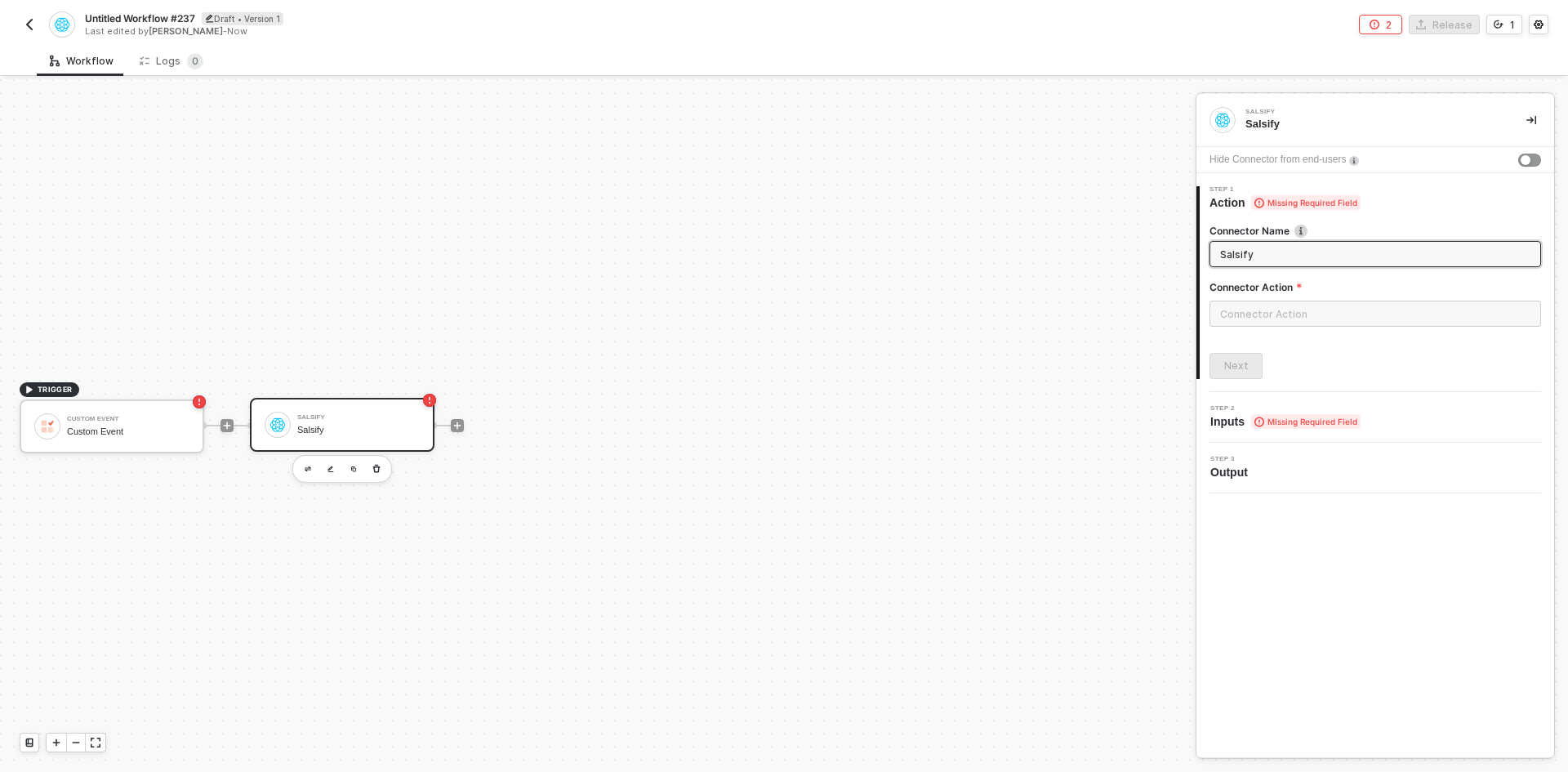 click at bounding box center (1375, 320) 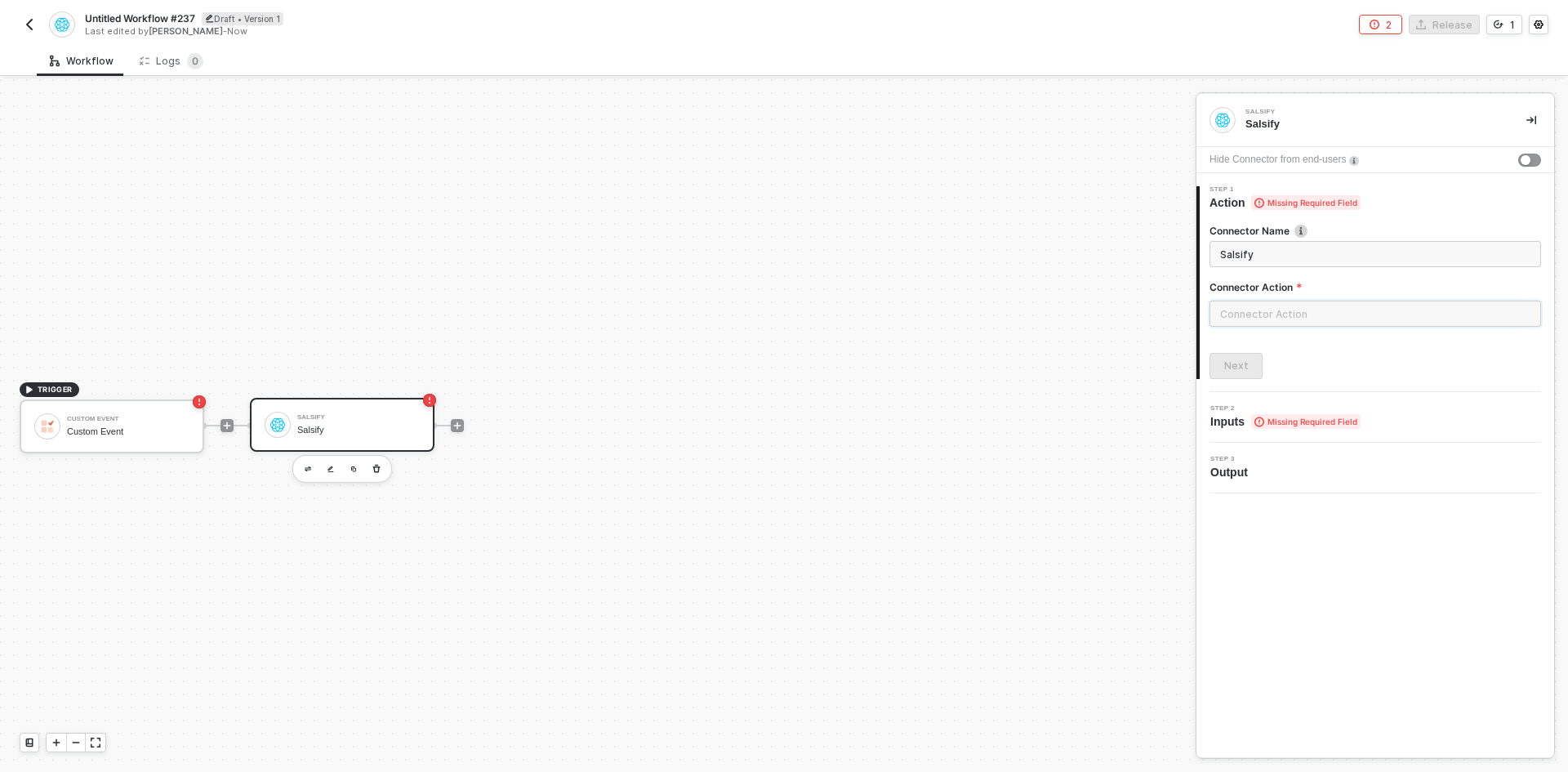 click at bounding box center [1375, 314] 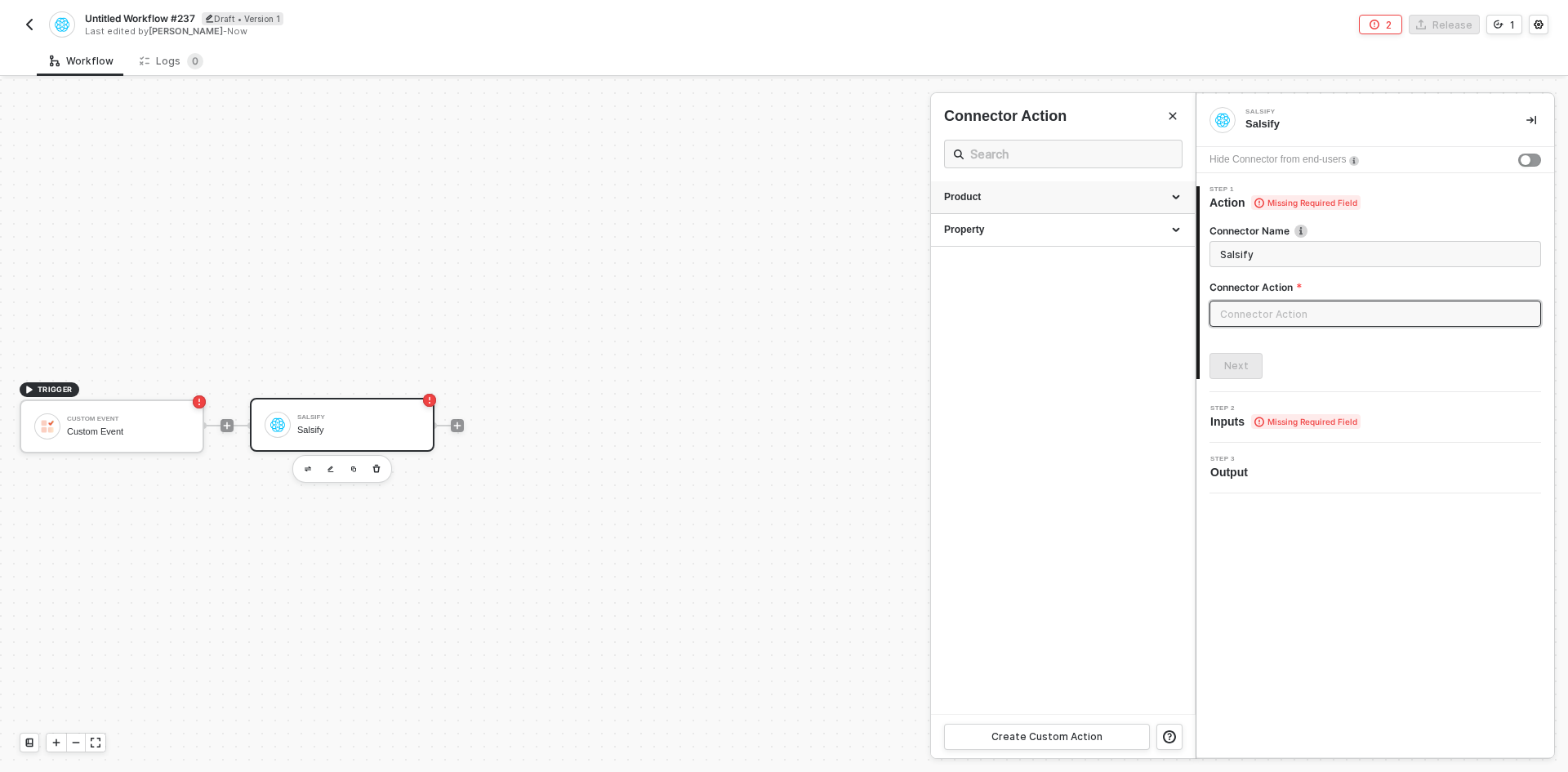 click on "Product" at bounding box center [1062, 197] 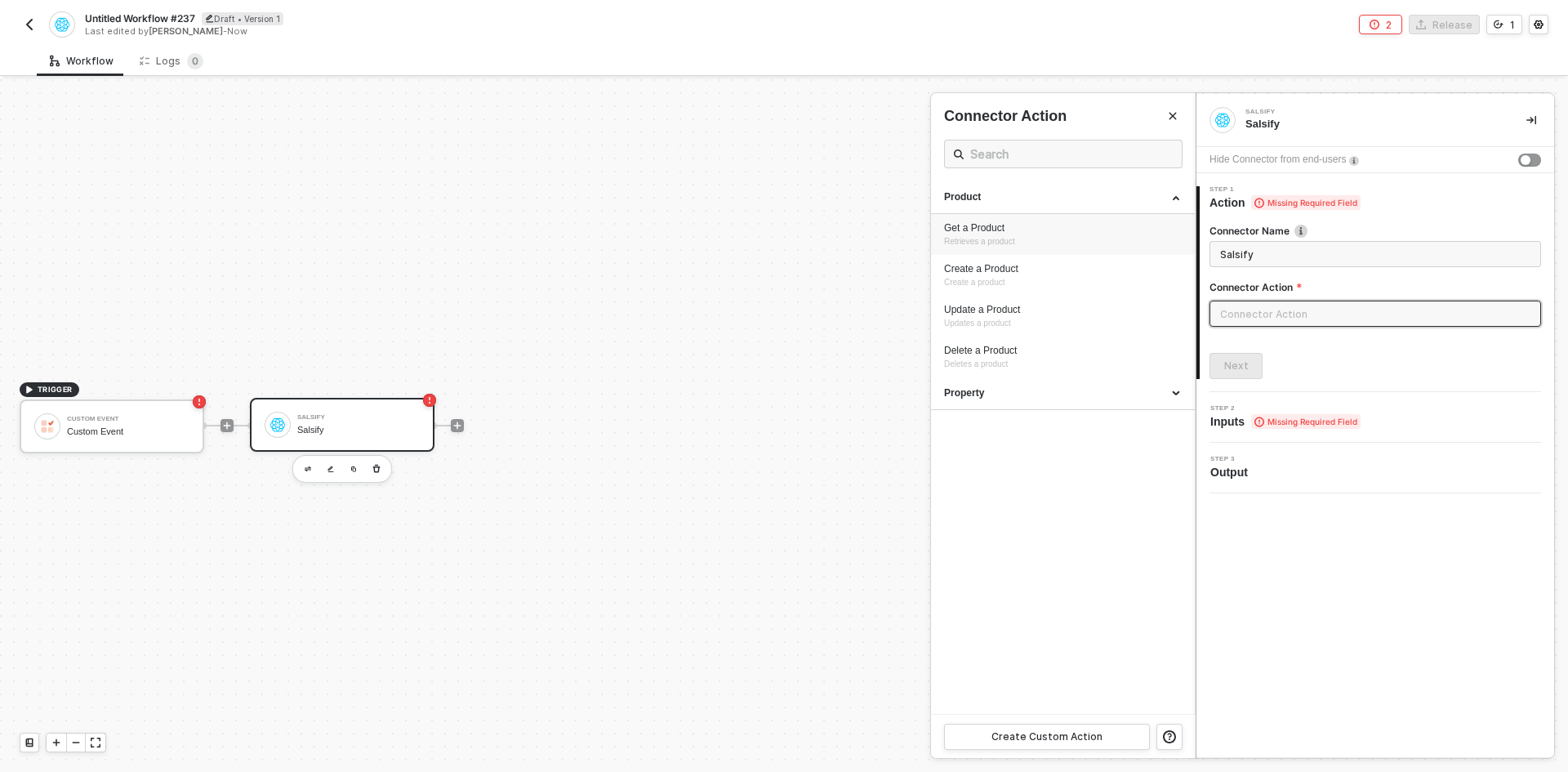 click on "Get a Product Retrieves a product" at bounding box center (1062, 234) 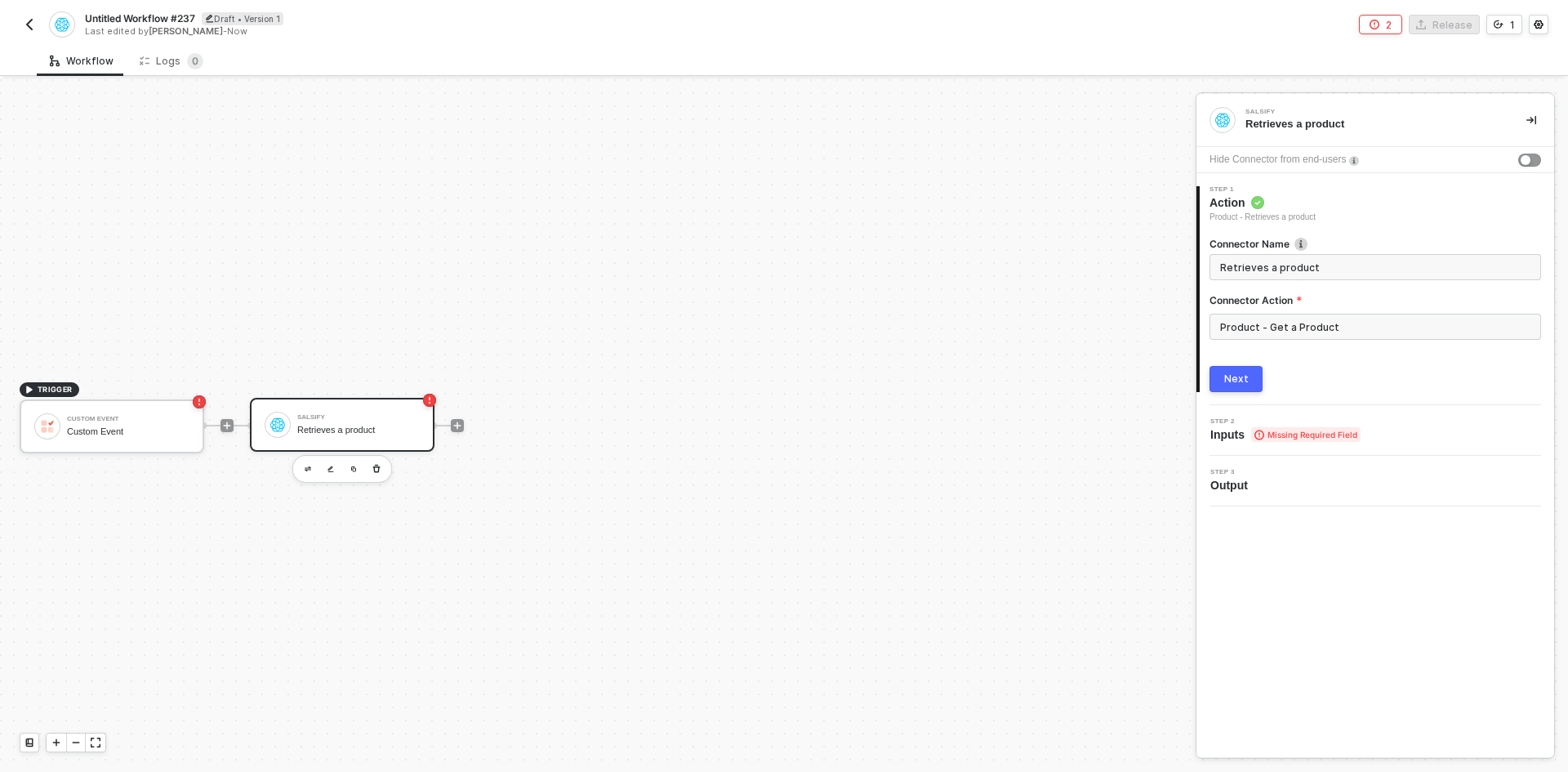 click on "Next" at bounding box center [1236, 379] 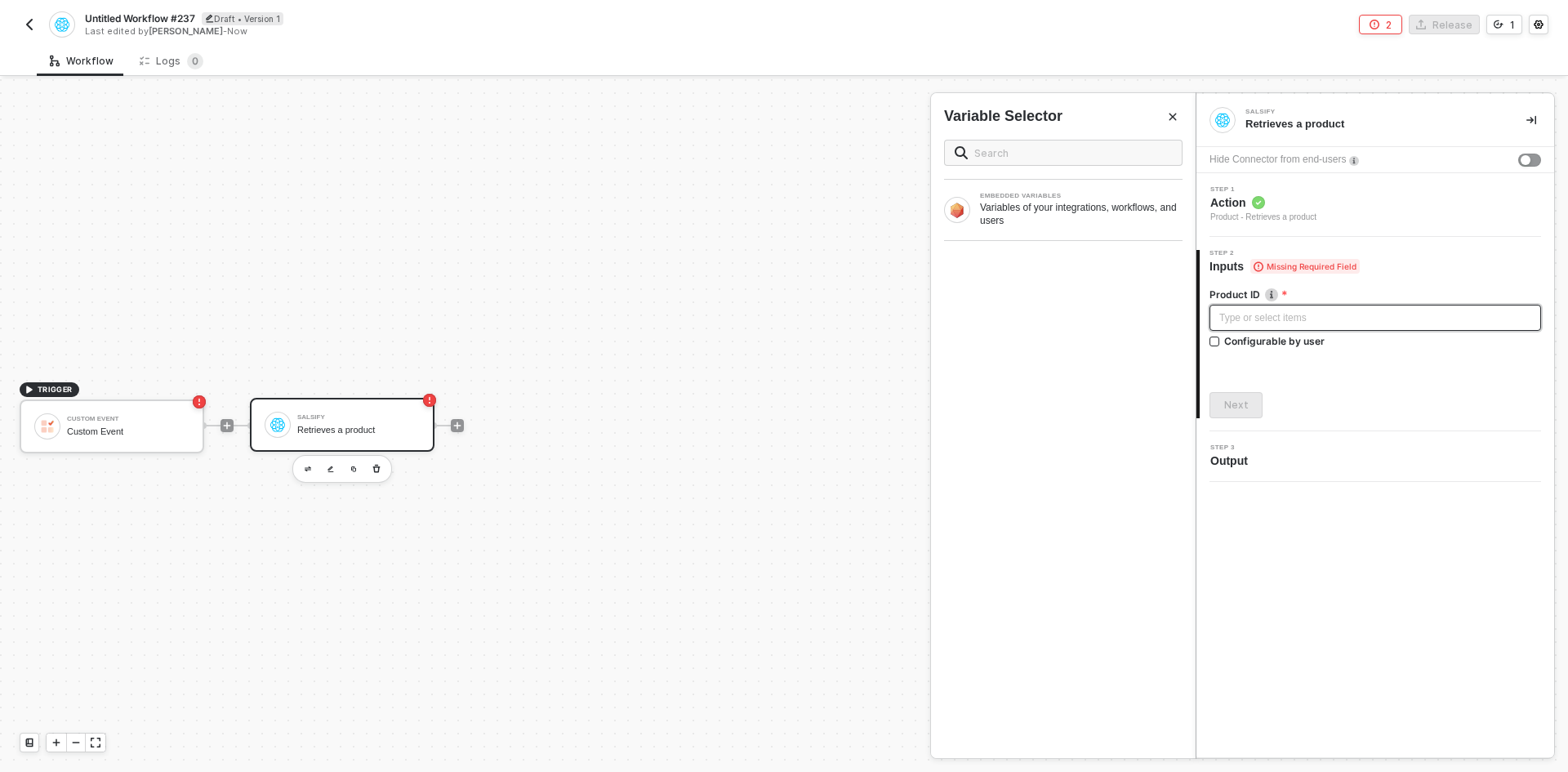 click on "Type or select items ﻿" at bounding box center [1375, 318] 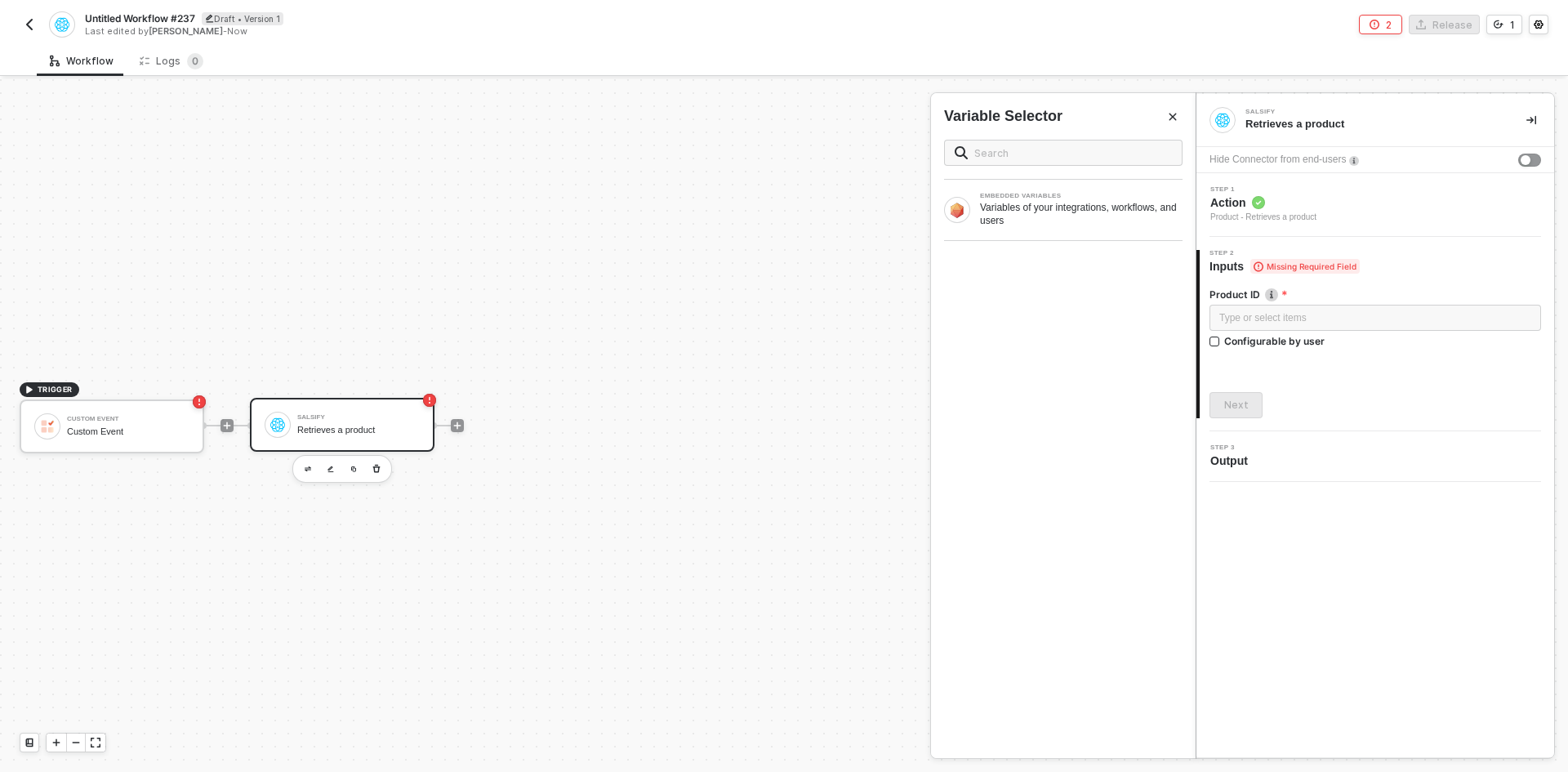 click on "Action" at bounding box center (1263, 203) 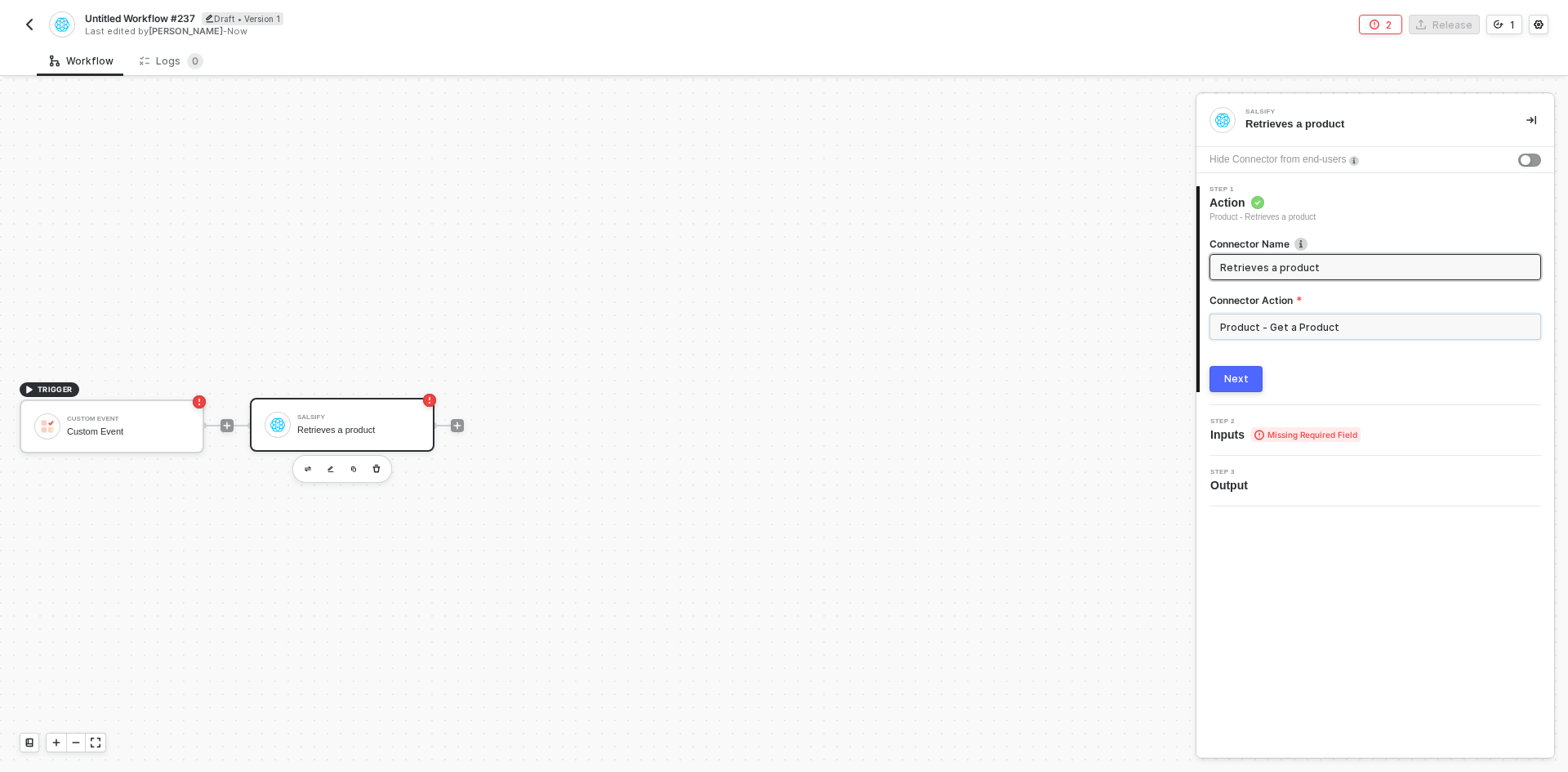 click on "Product - Get a Product" at bounding box center [1375, 327] 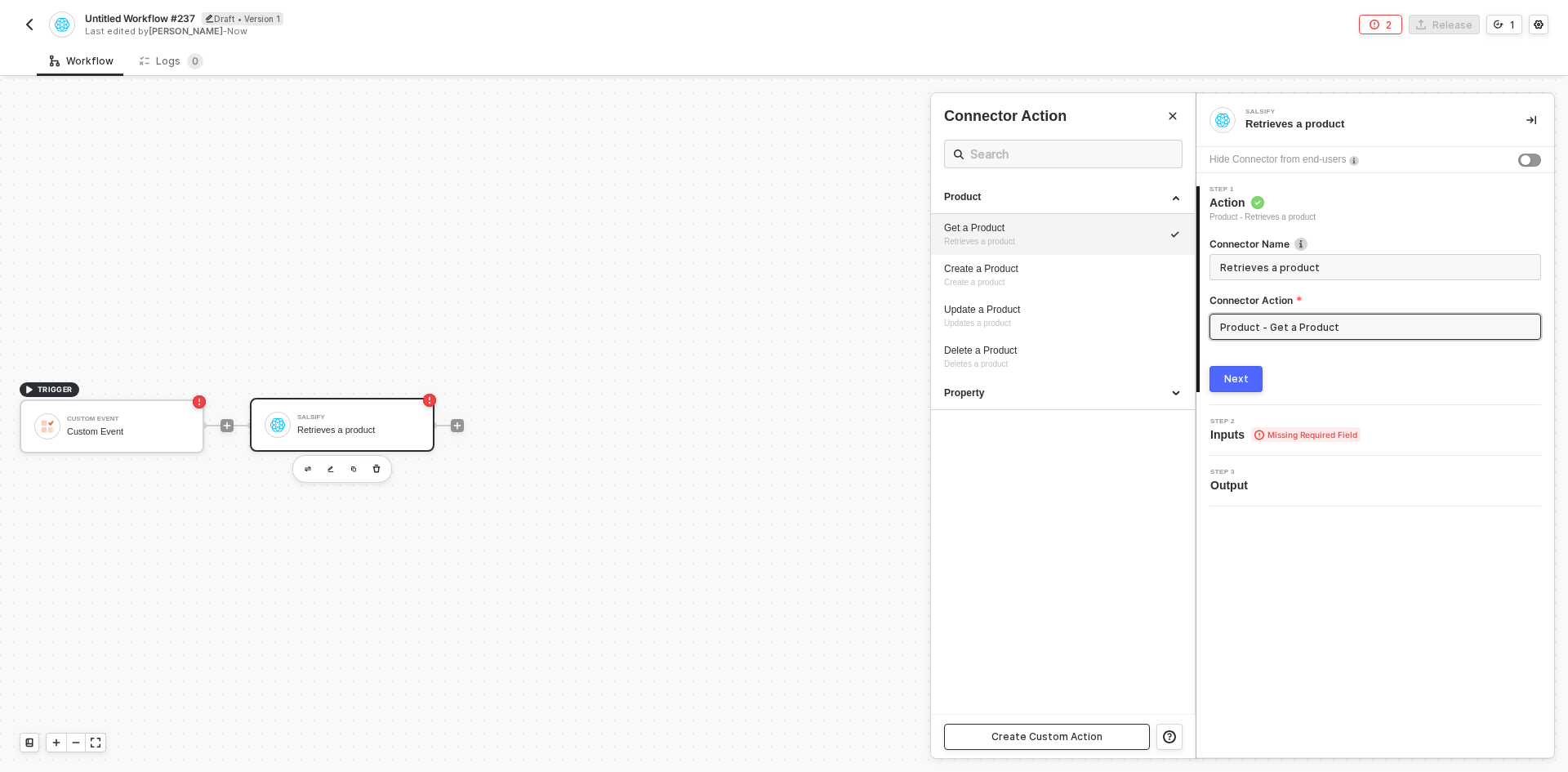 click on "Create Custom Action" at bounding box center [1047, 737] 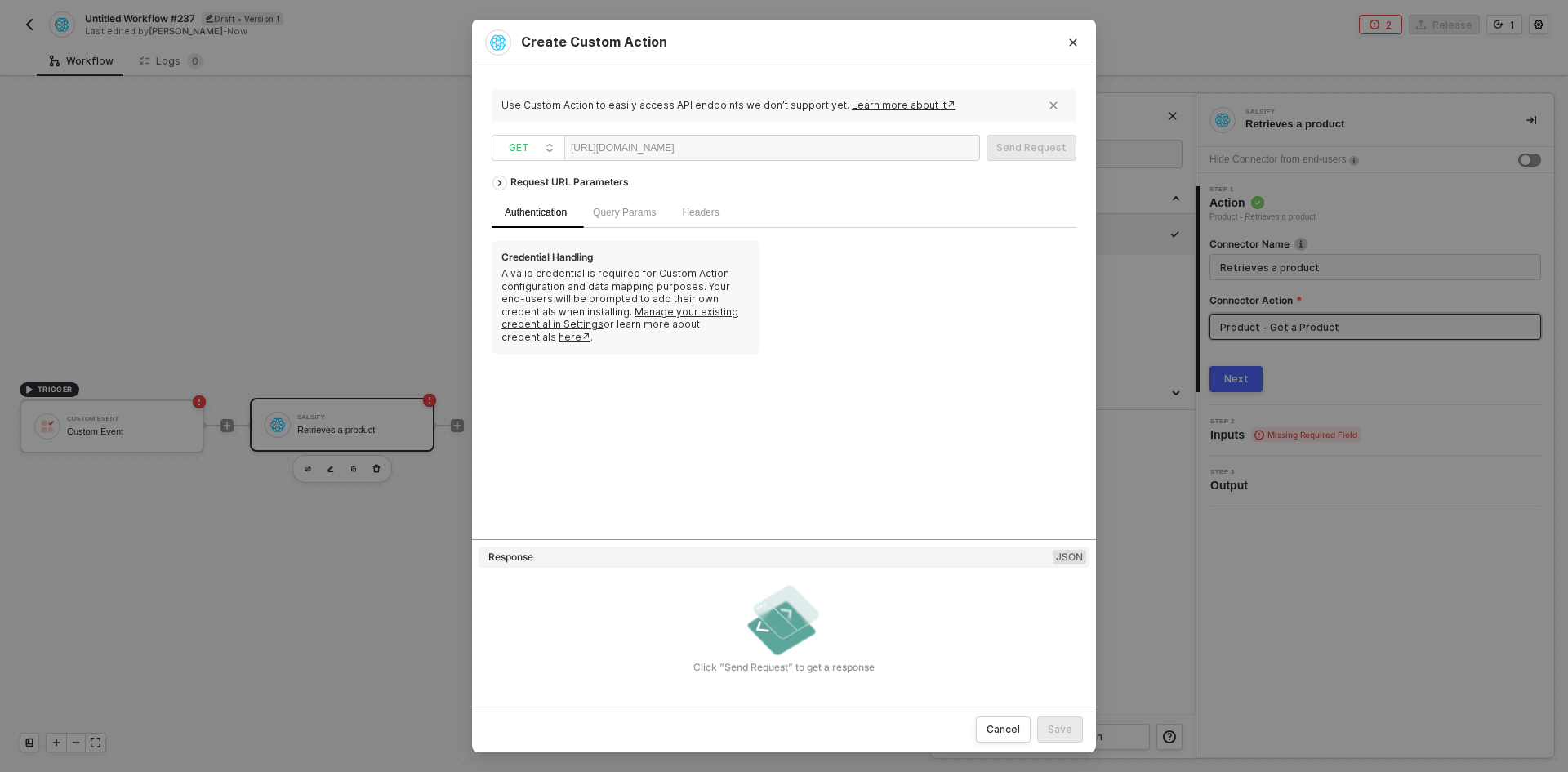 type 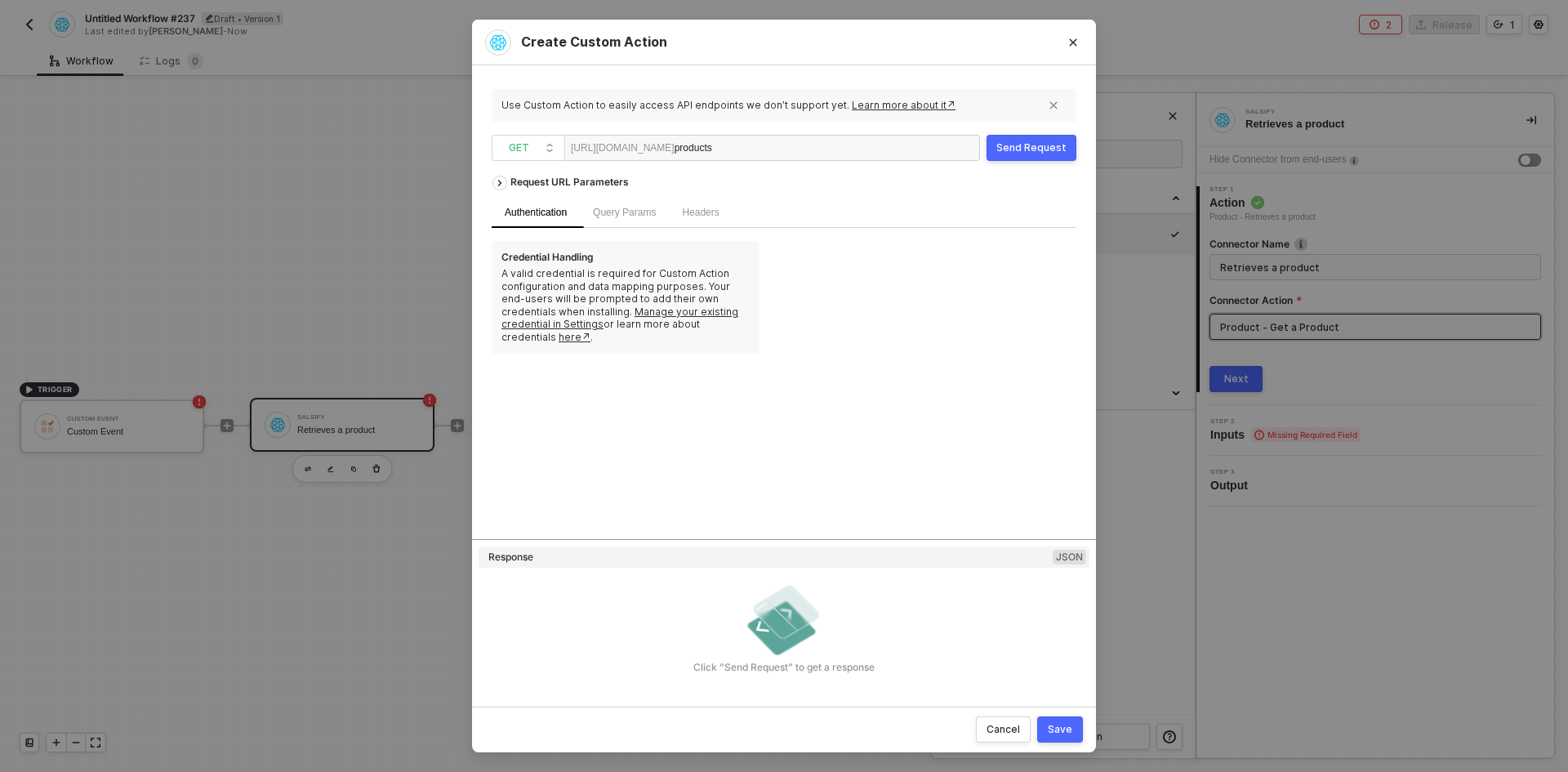 click on "https://app.salsify.com/api/orgs/" at bounding box center [622, 148] 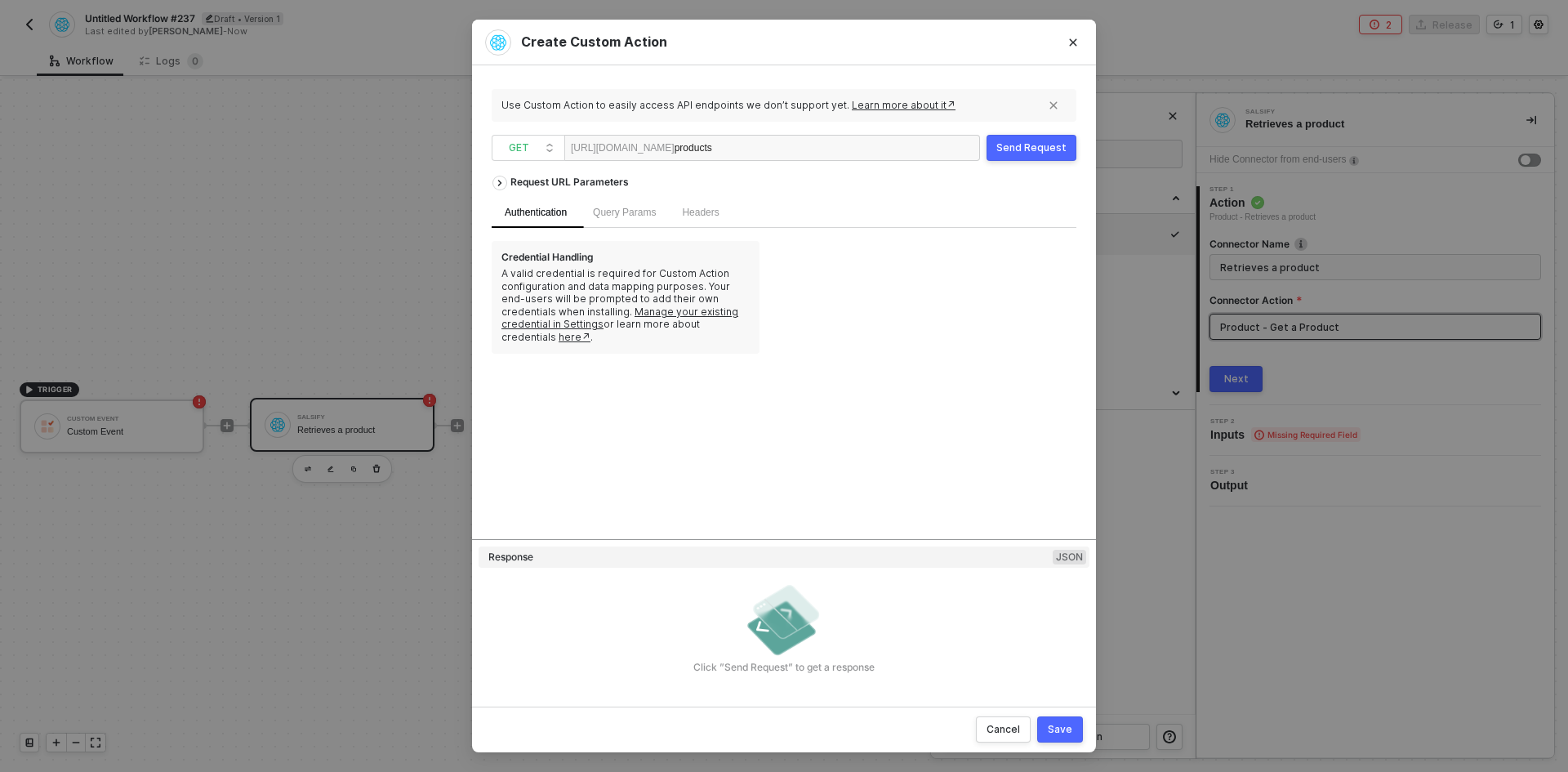 click on "products" at bounding box center [724, 149] 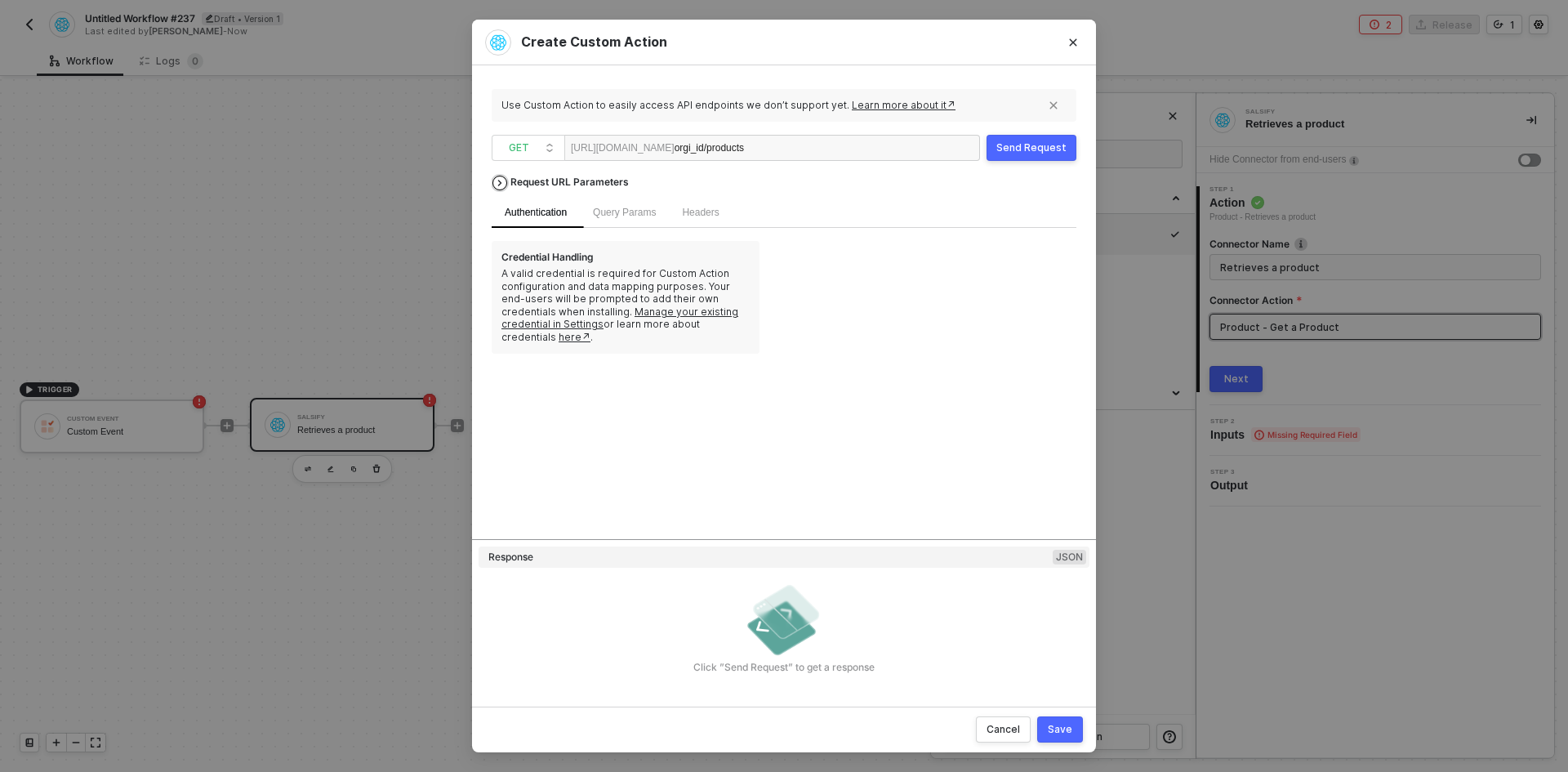click on "Request URL Parameters" at bounding box center (569, 182) 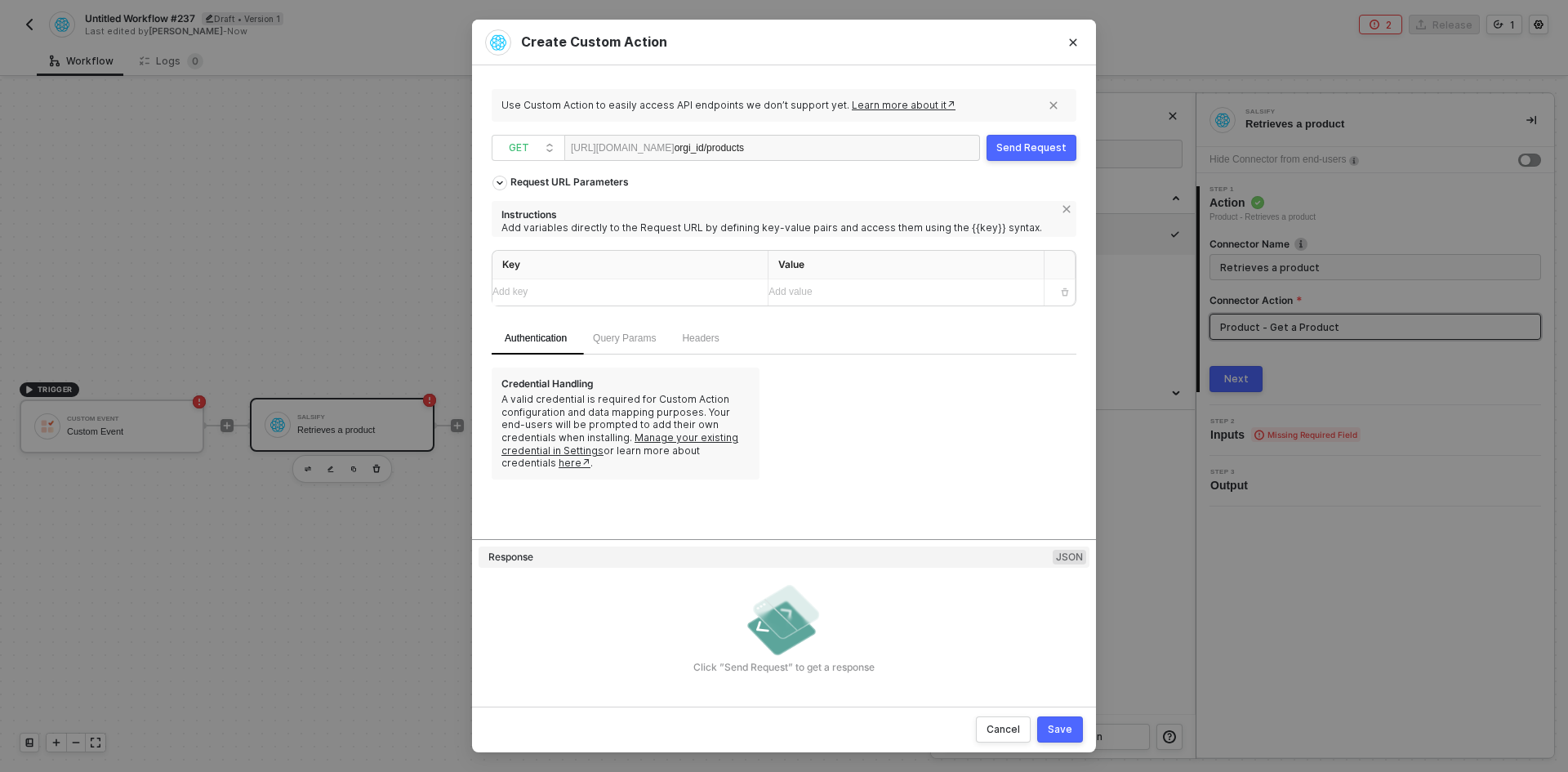 click on "orgi_id/products" at bounding box center [724, 149] 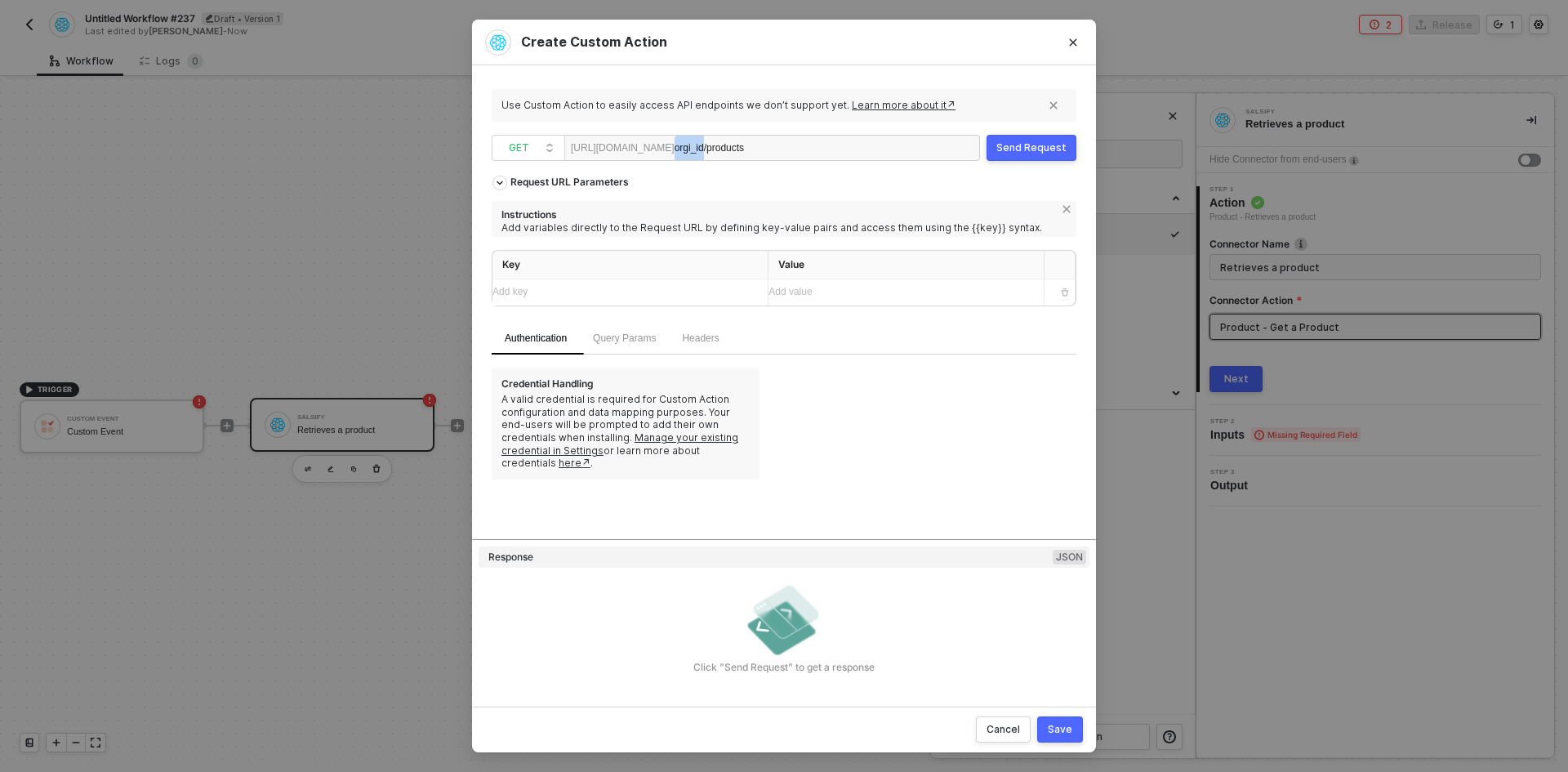 click on "orgi_id/products" at bounding box center [724, 149] 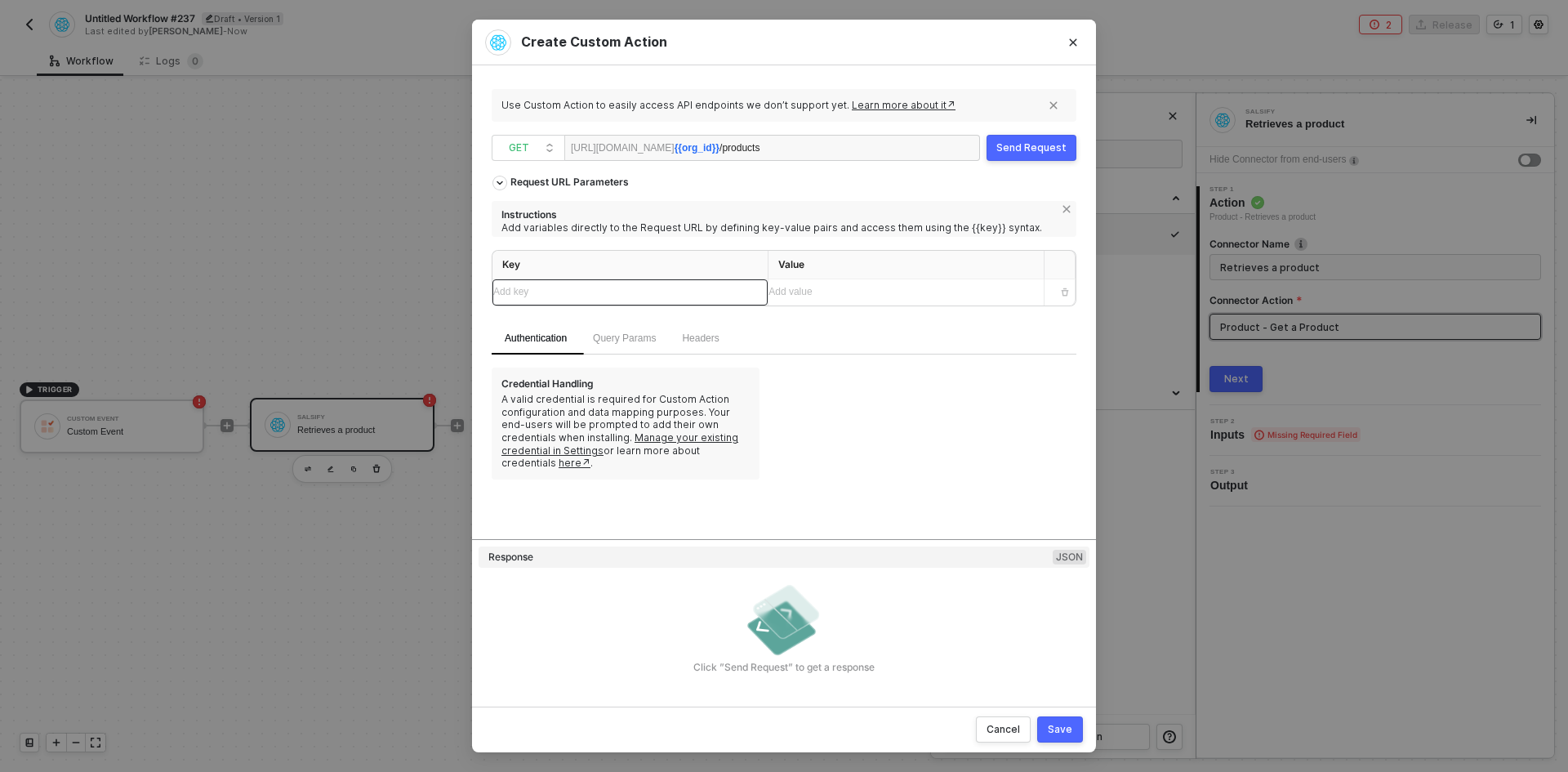 click on "Add key ﻿" at bounding box center [630, 292] 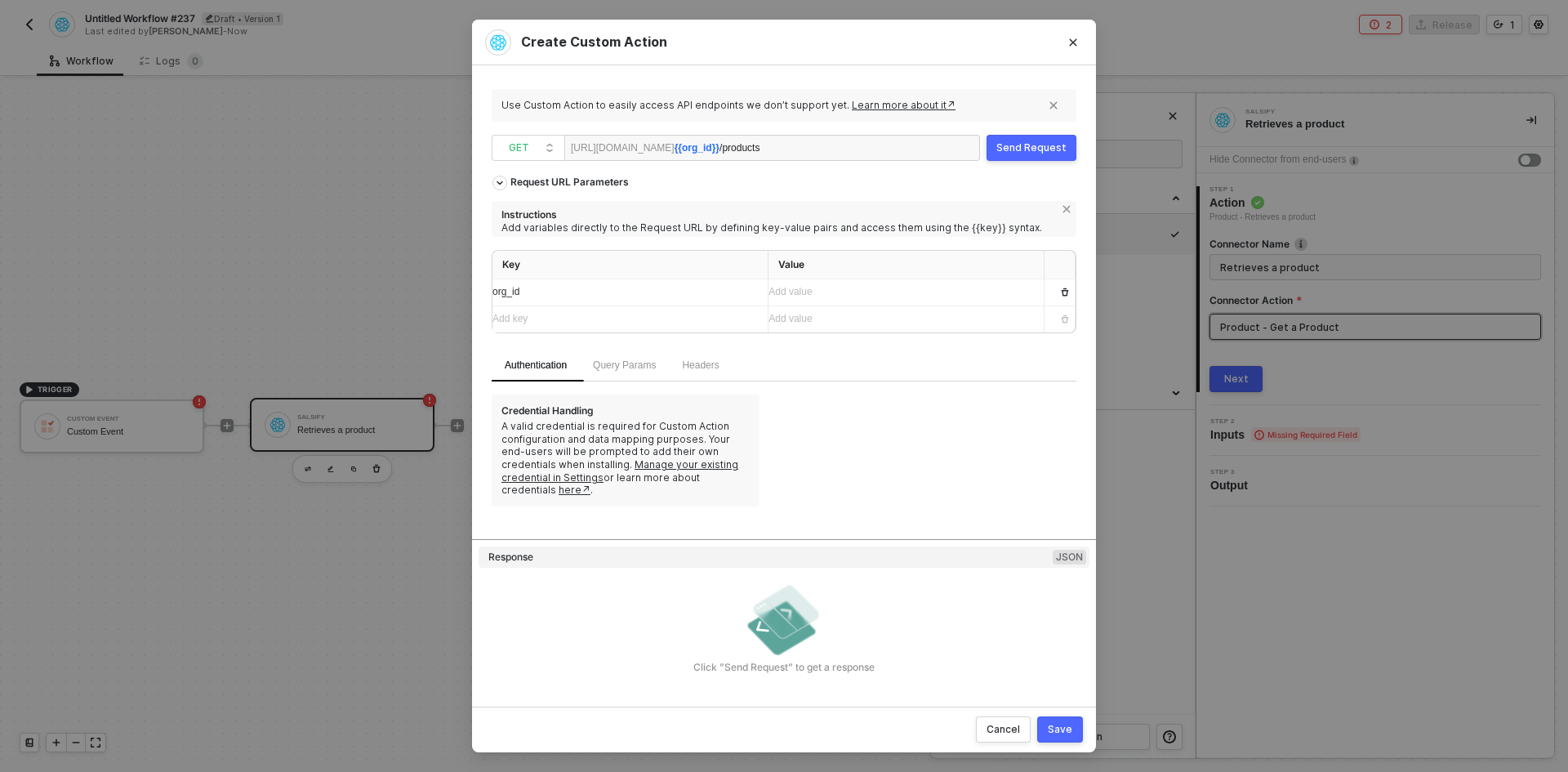 click on "Save" at bounding box center (1060, 730) 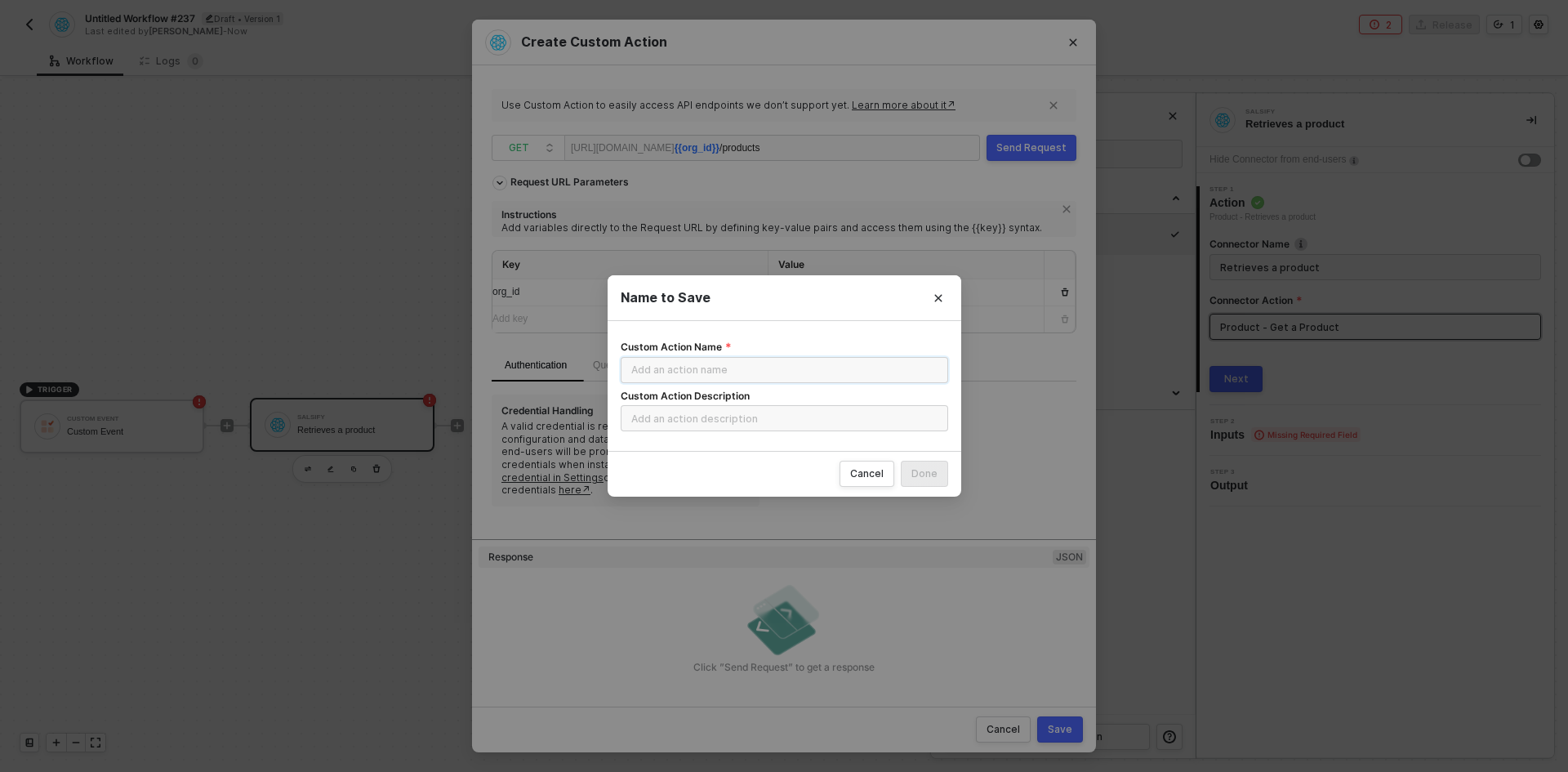click on "Custom Action Name" at bounding box center [784, 370] 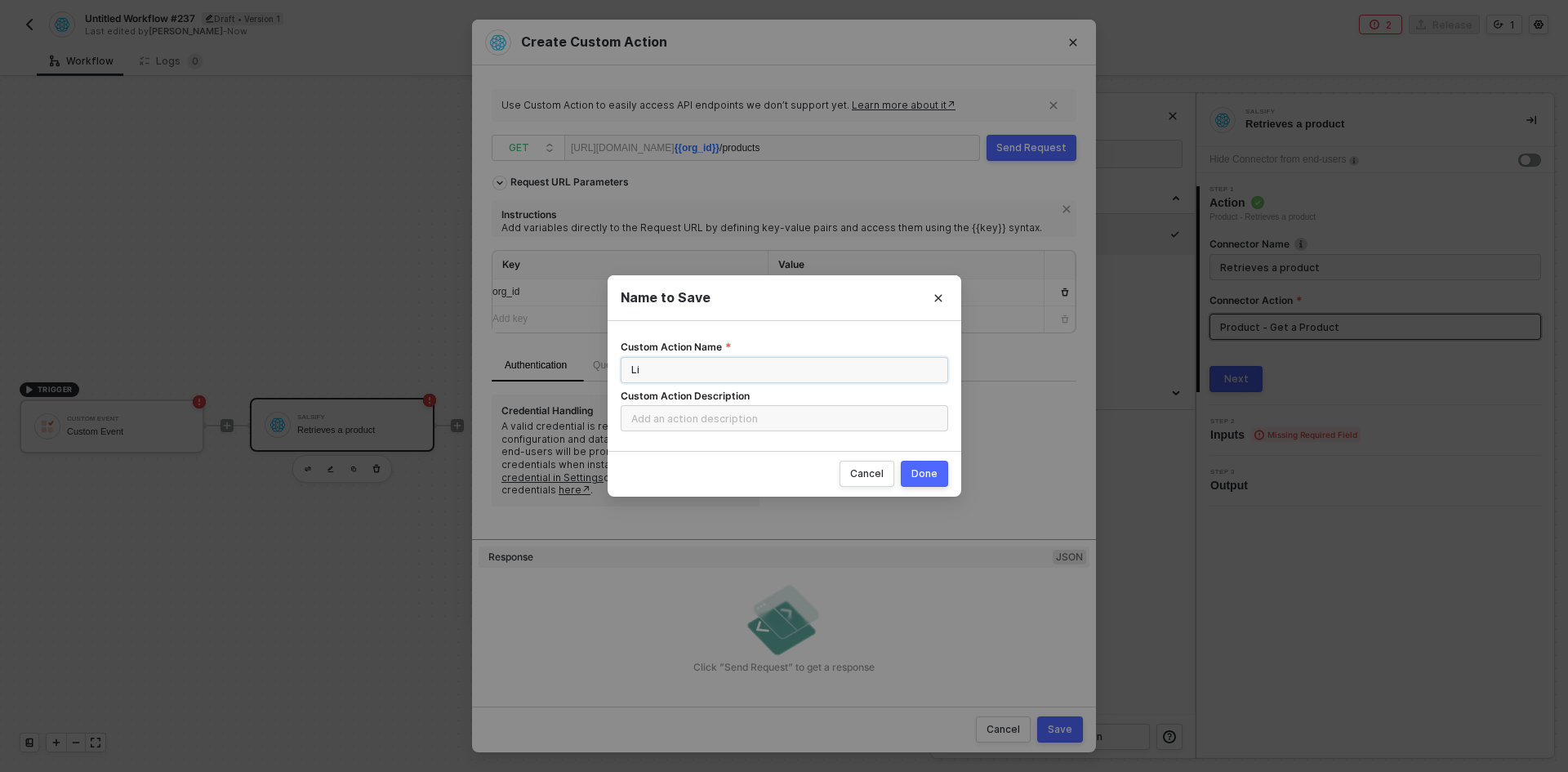 type on "L" 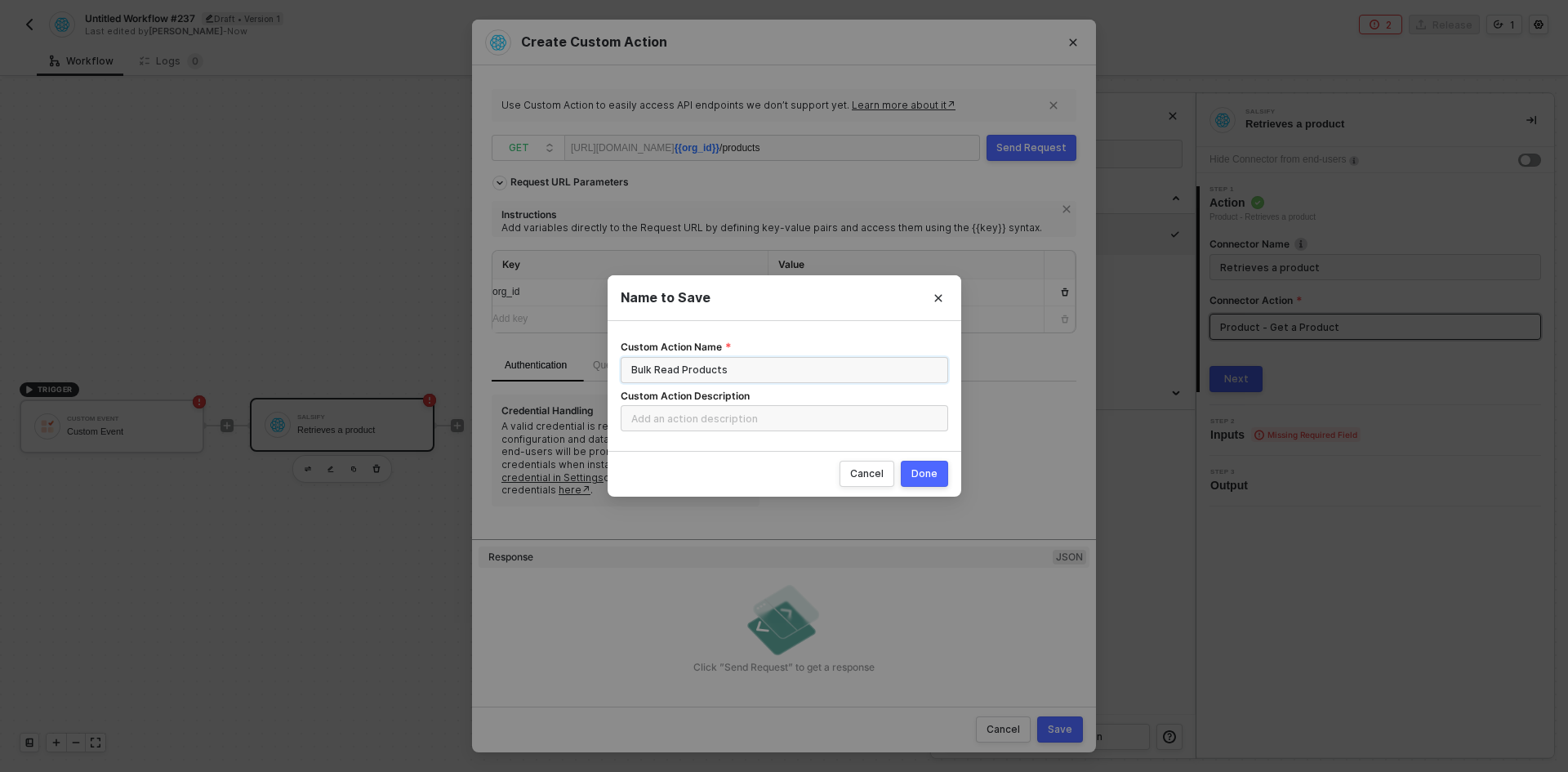 type on "Bulk Read Products" 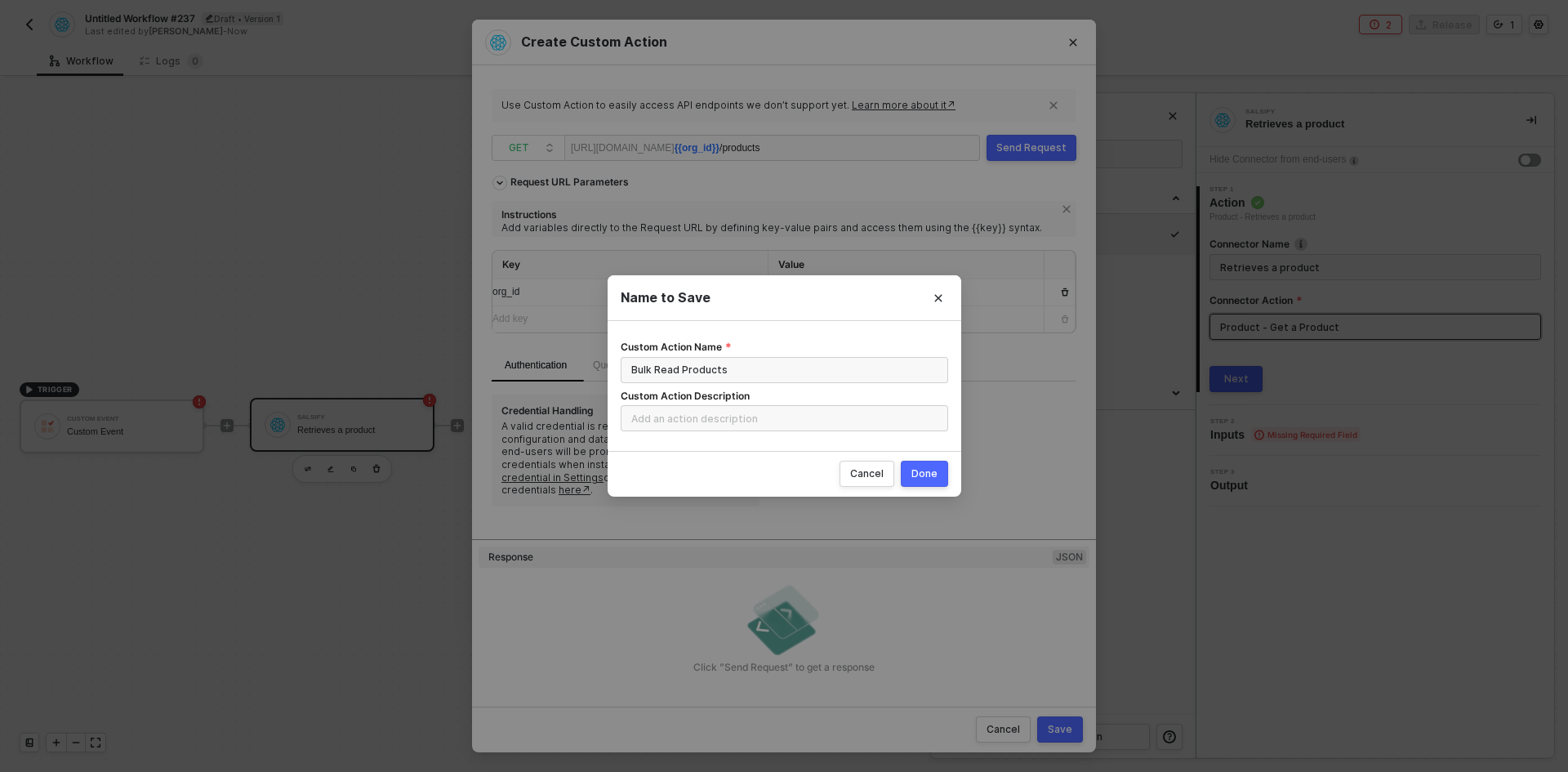 click on "Done" at bounding box center [924, 474] 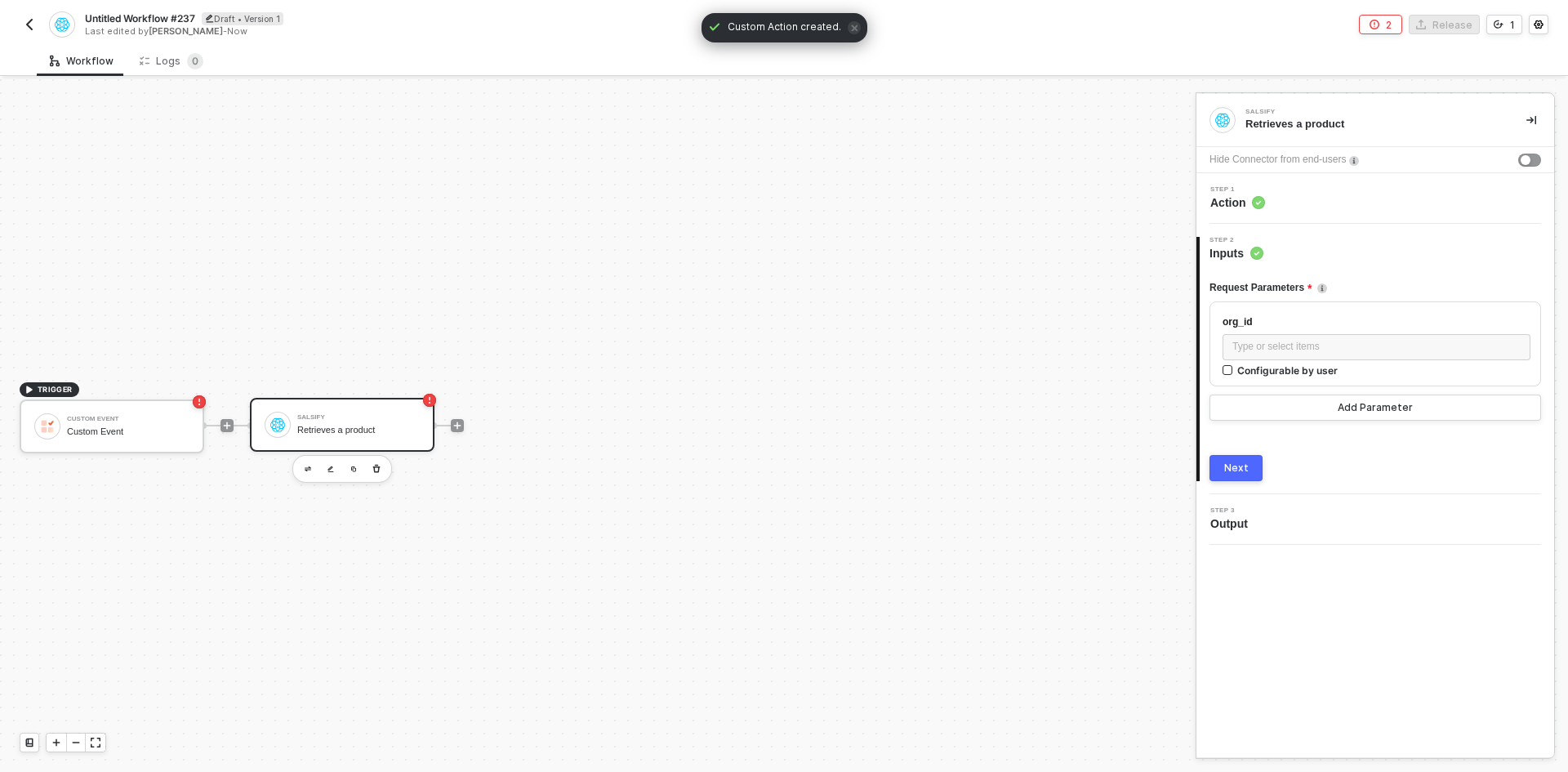 click on "Step 1 Action" at bounding box center (1377, 199) 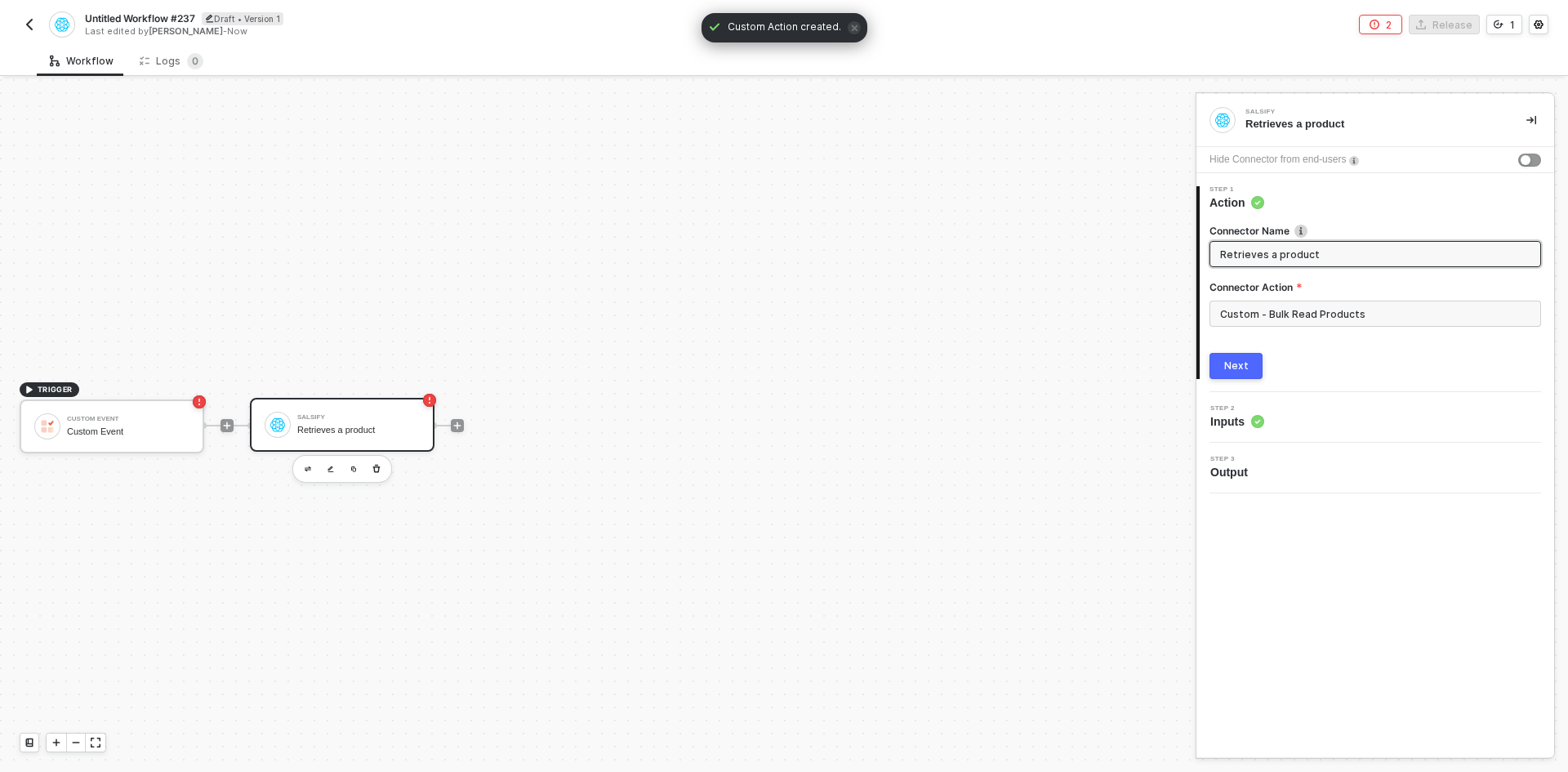 click on "Retrieves a product" at bounding box center [1374, 254] 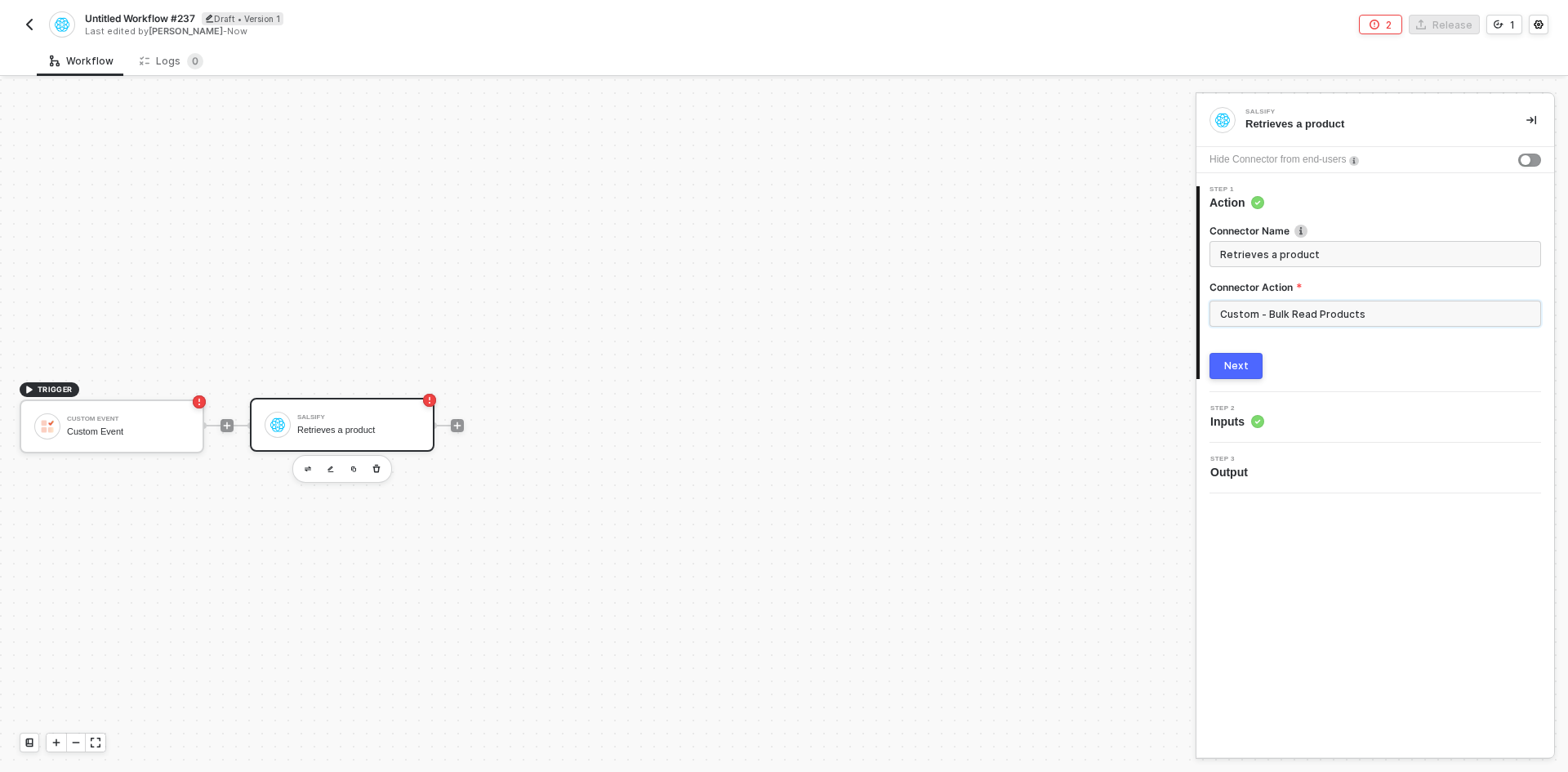 drag, startPoint x: 1361, startPoint y: 320, endPoint x: 1266, endPoint y: 320, distance: 95 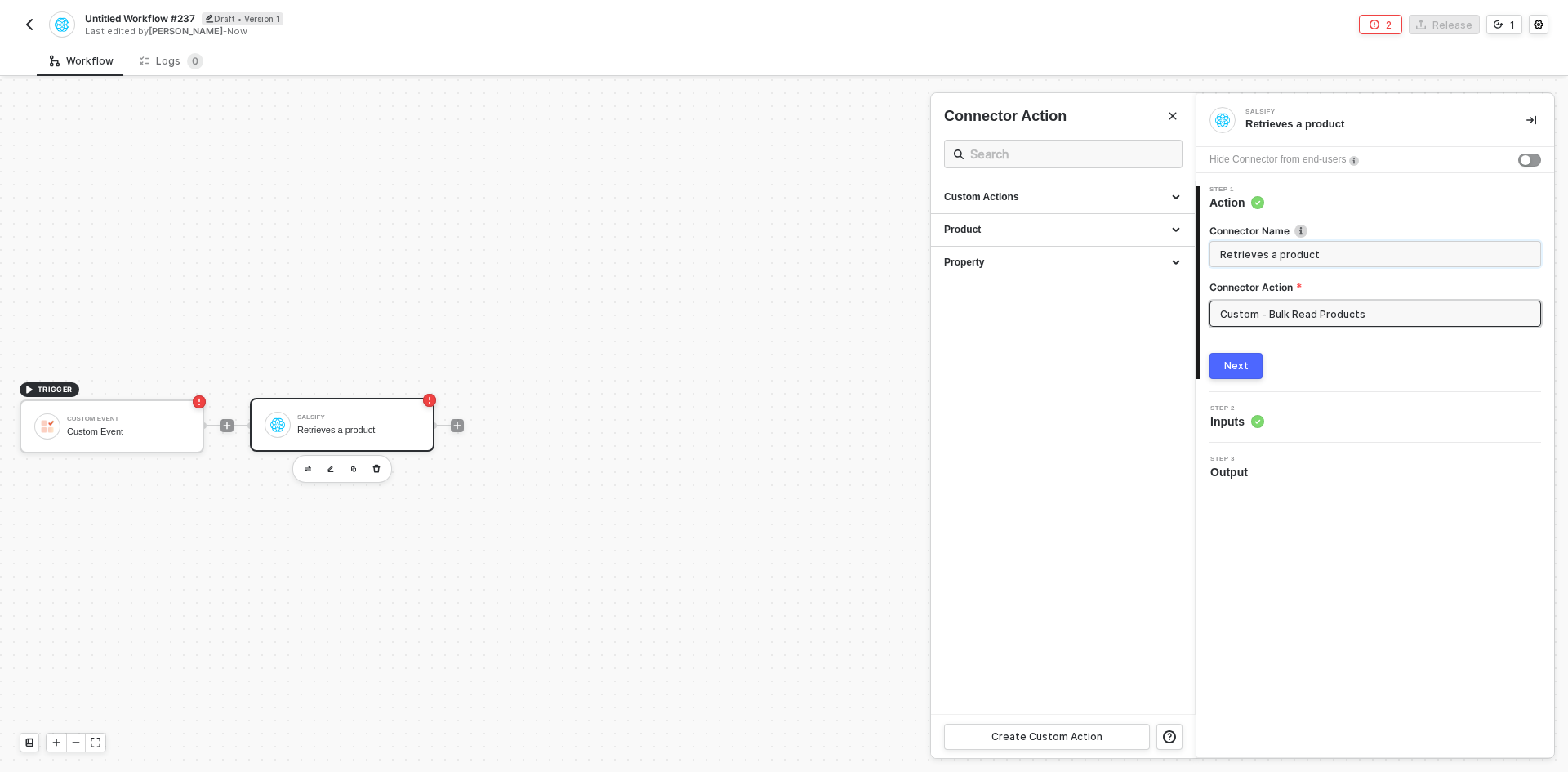 click on "Retrieves a product" at bounding box center (1374, 254) 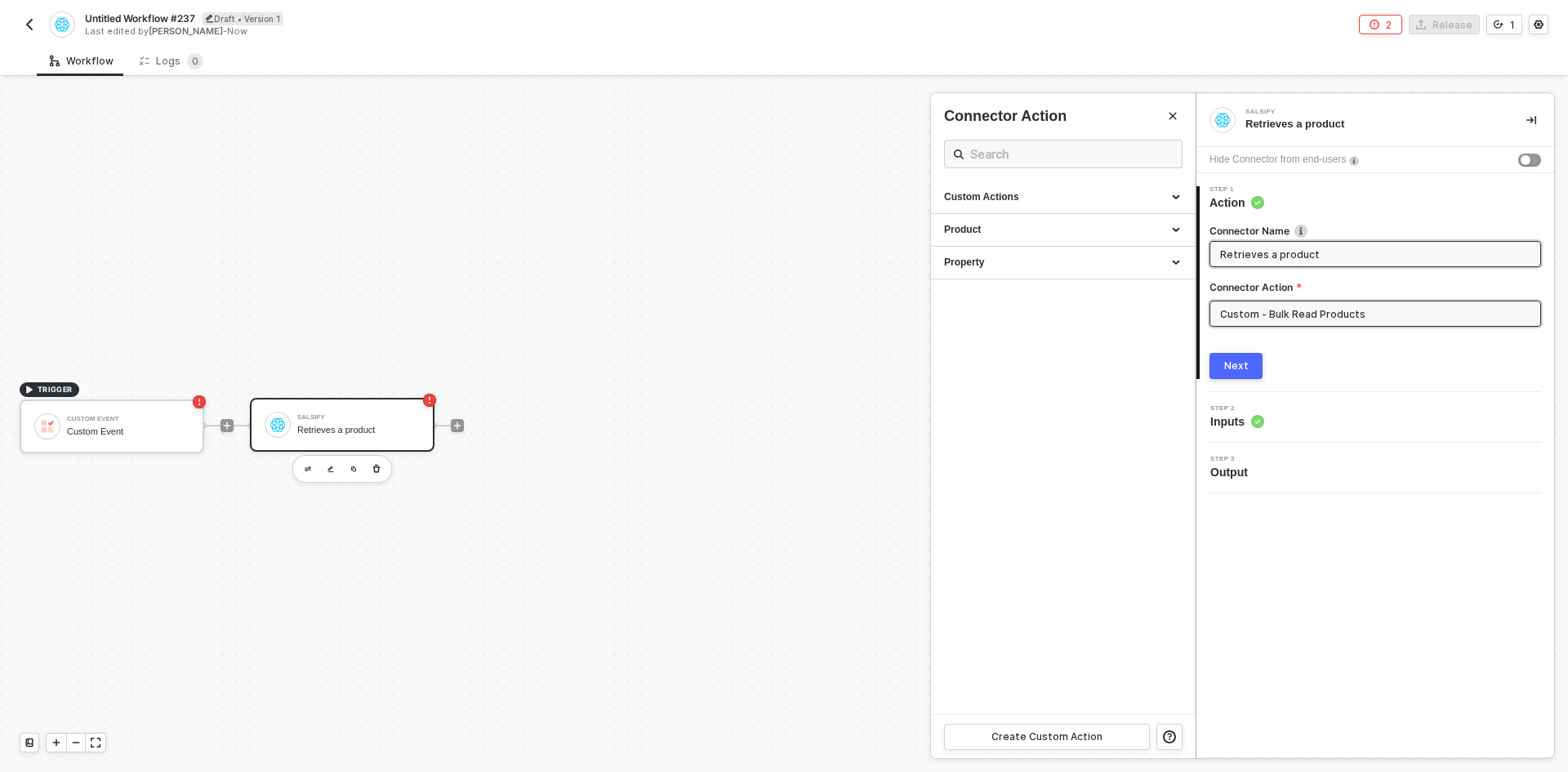 click on "Retrieves a product" at bounding box center [1374, 254] 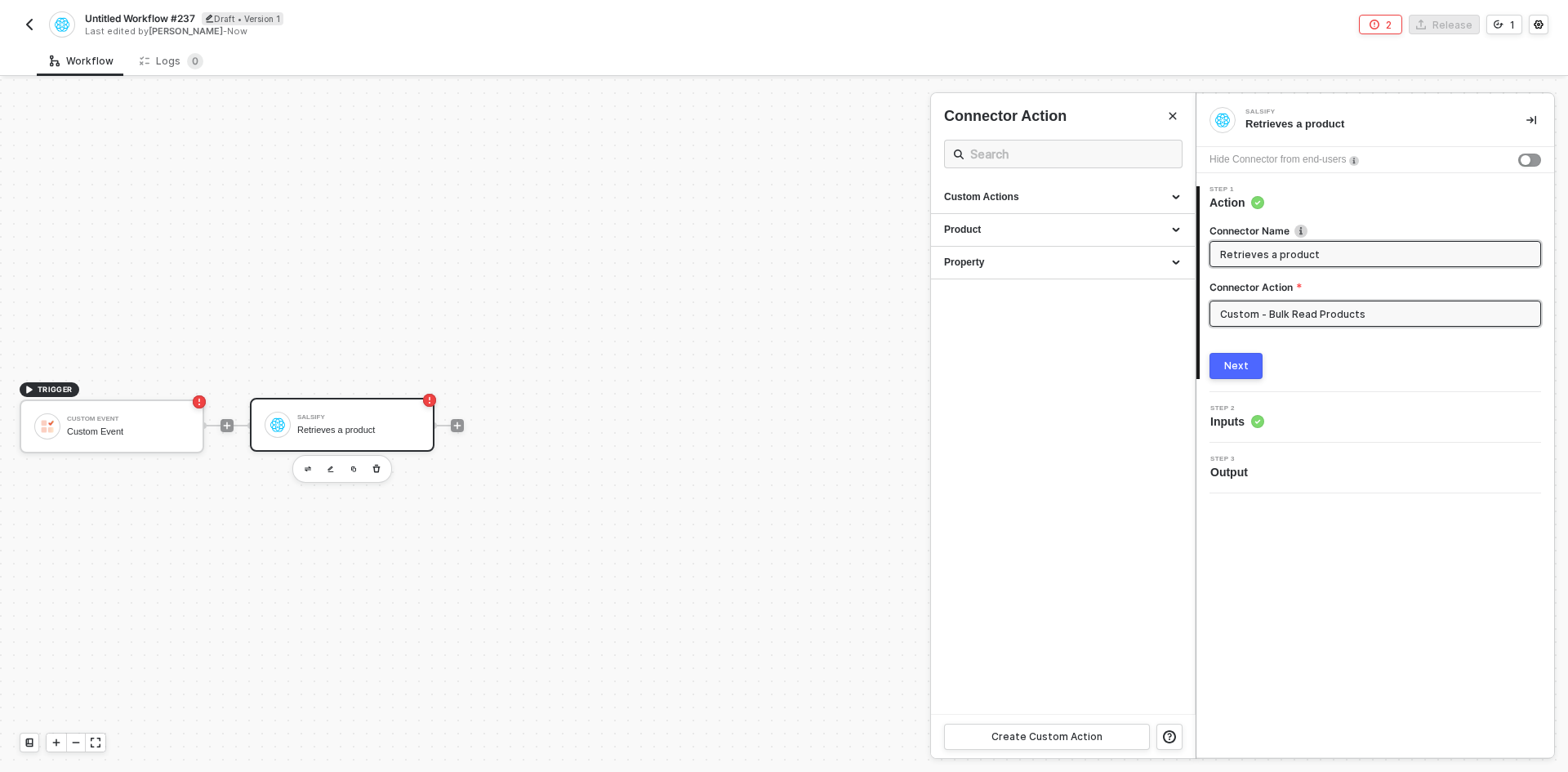 scroll, scrollTop: 0, scrollLeft: 0, axis: both 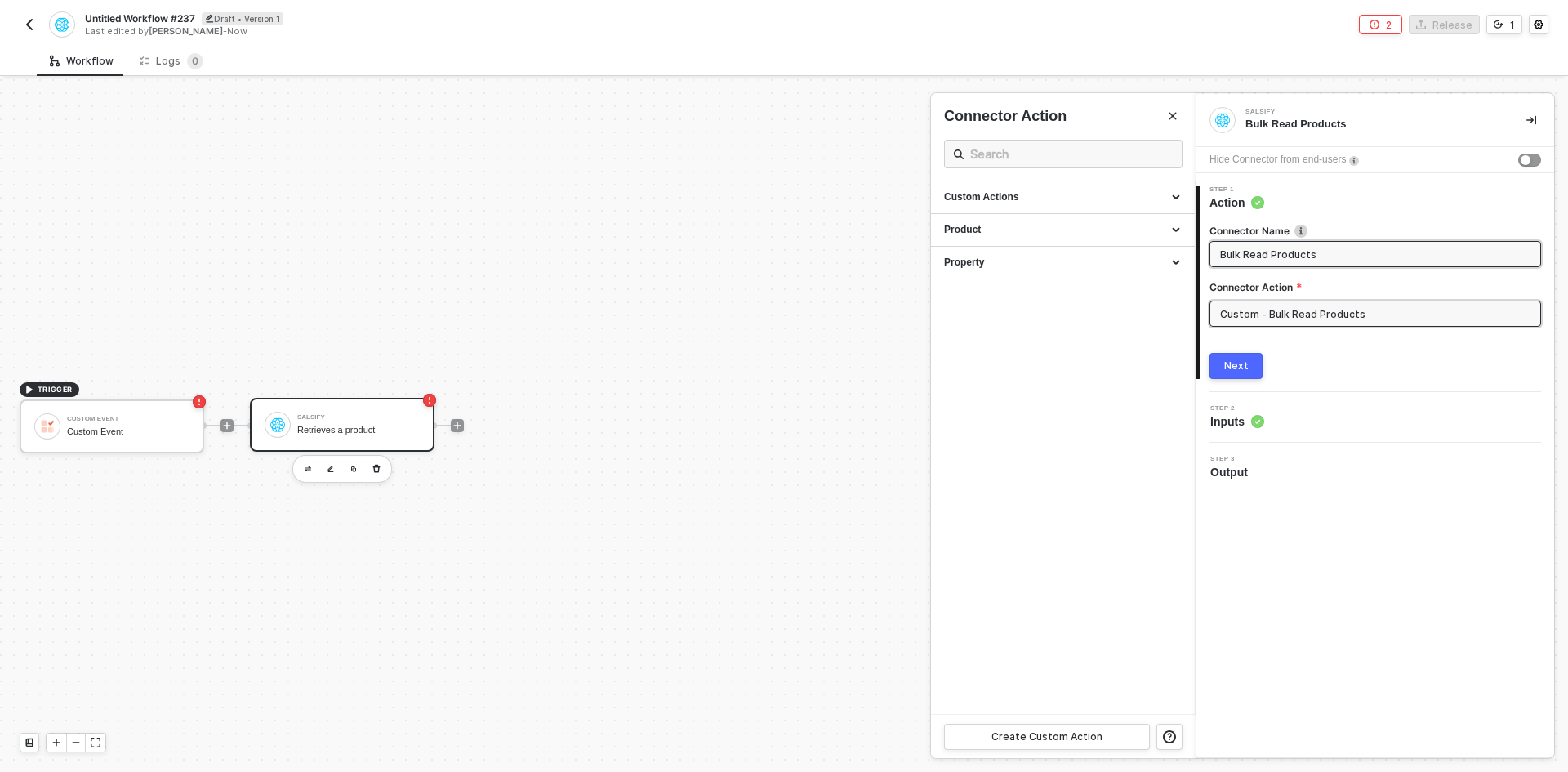 type on "Bulk Read Products" 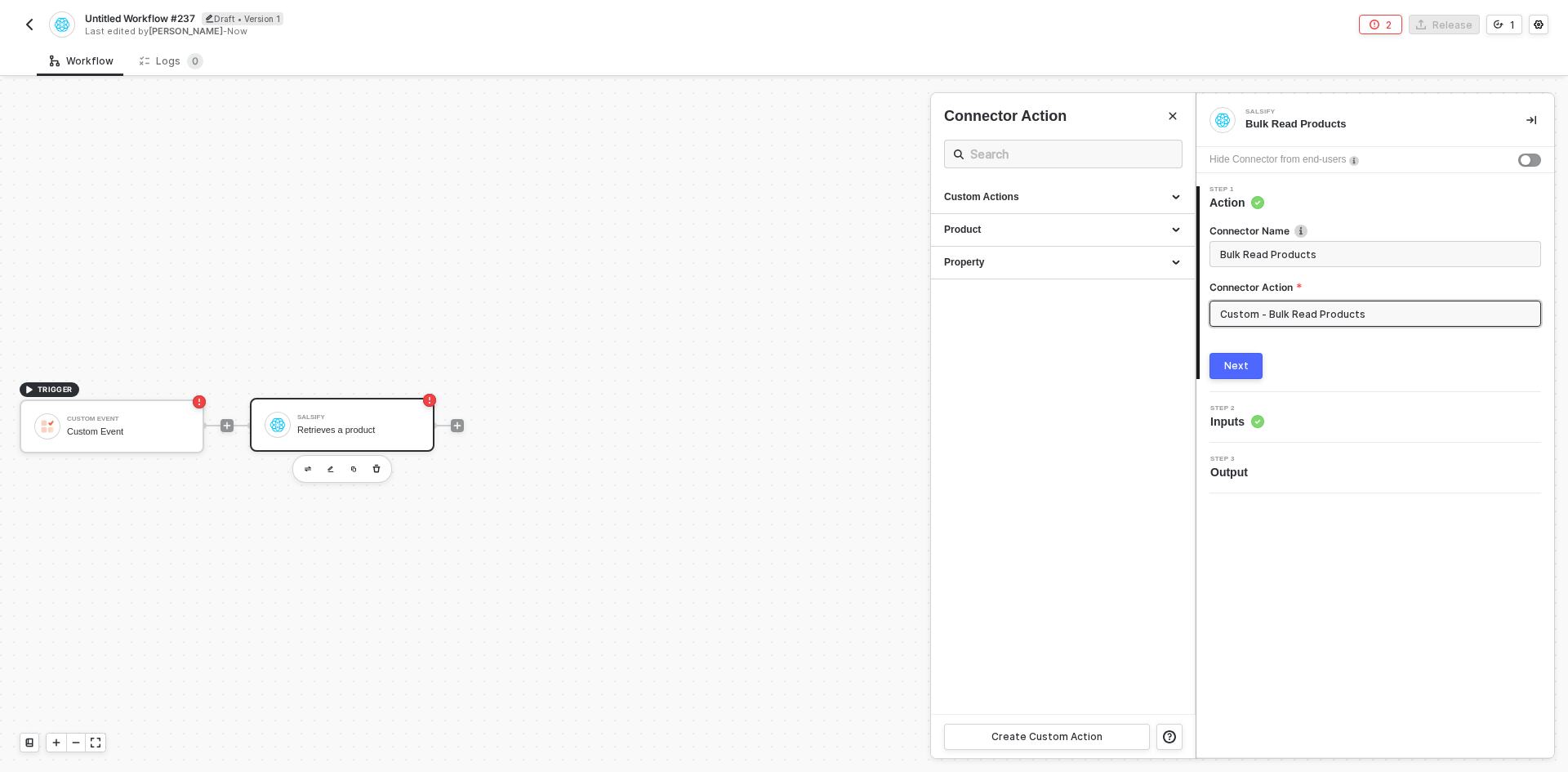 click on "Next" at bounding box center (1236, 366) 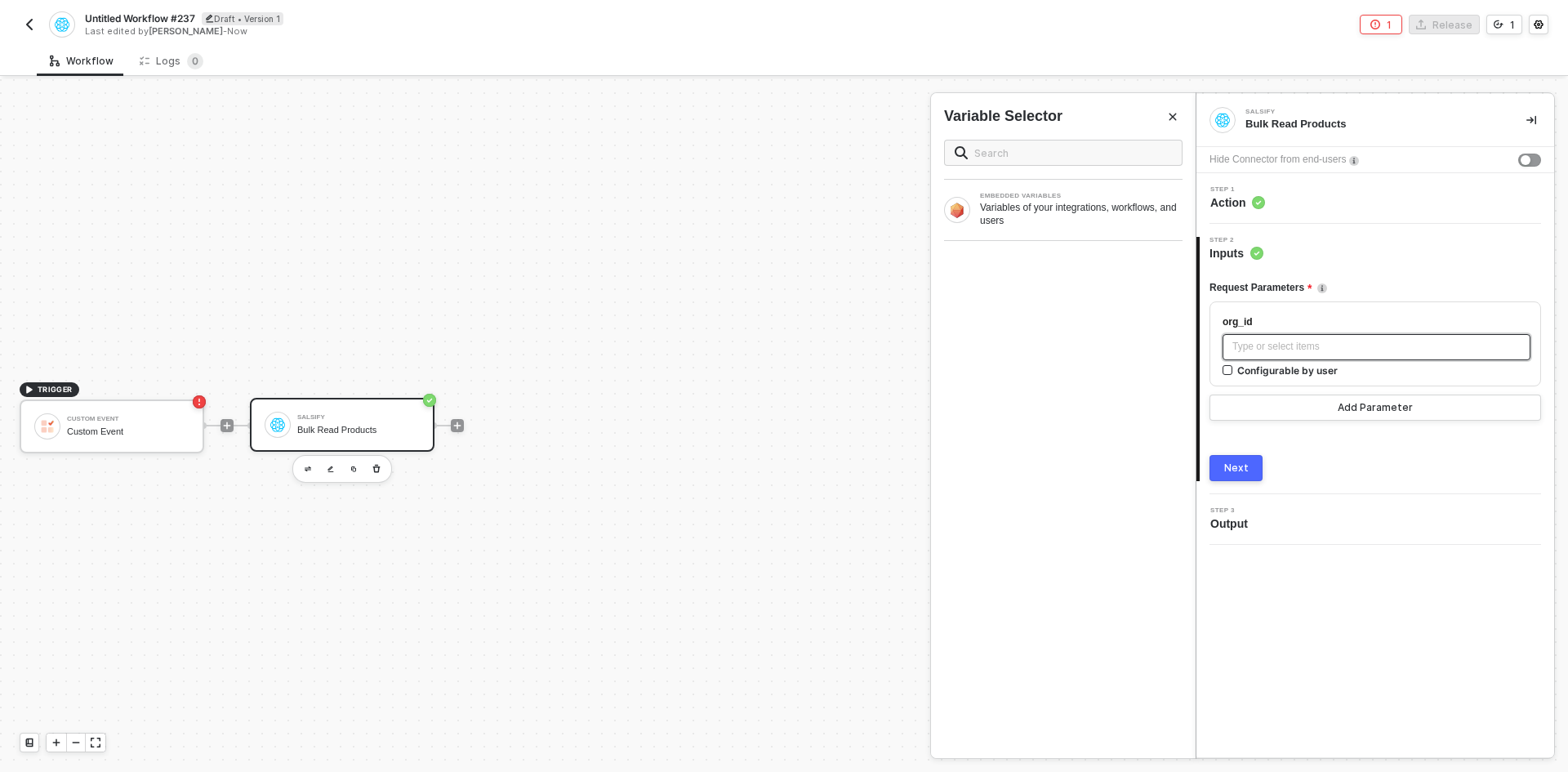 click on "Type or select items ﻿" at bounding box center [1376, 346] 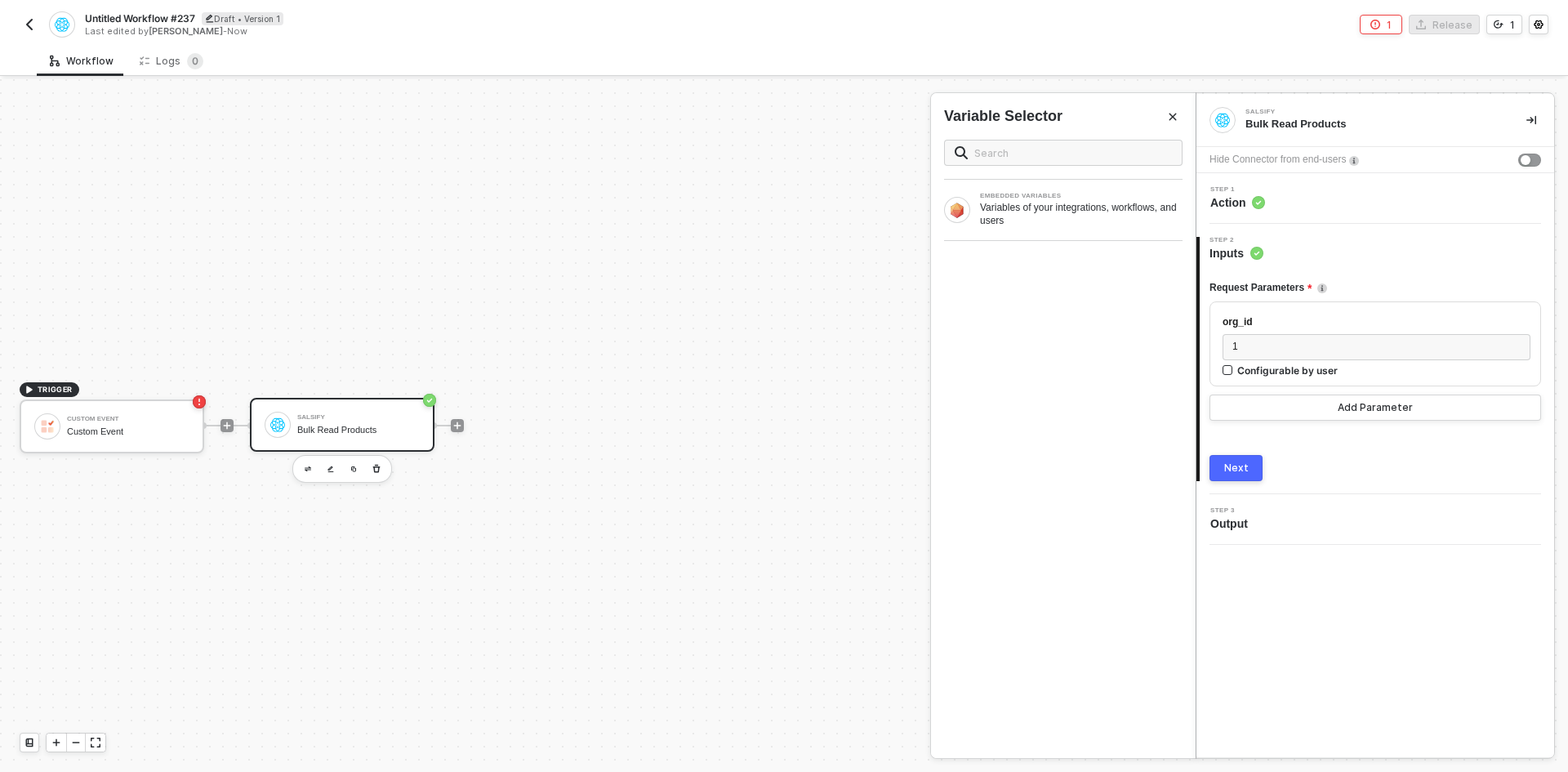 click on "Next" at bounding box center [1236, 468] 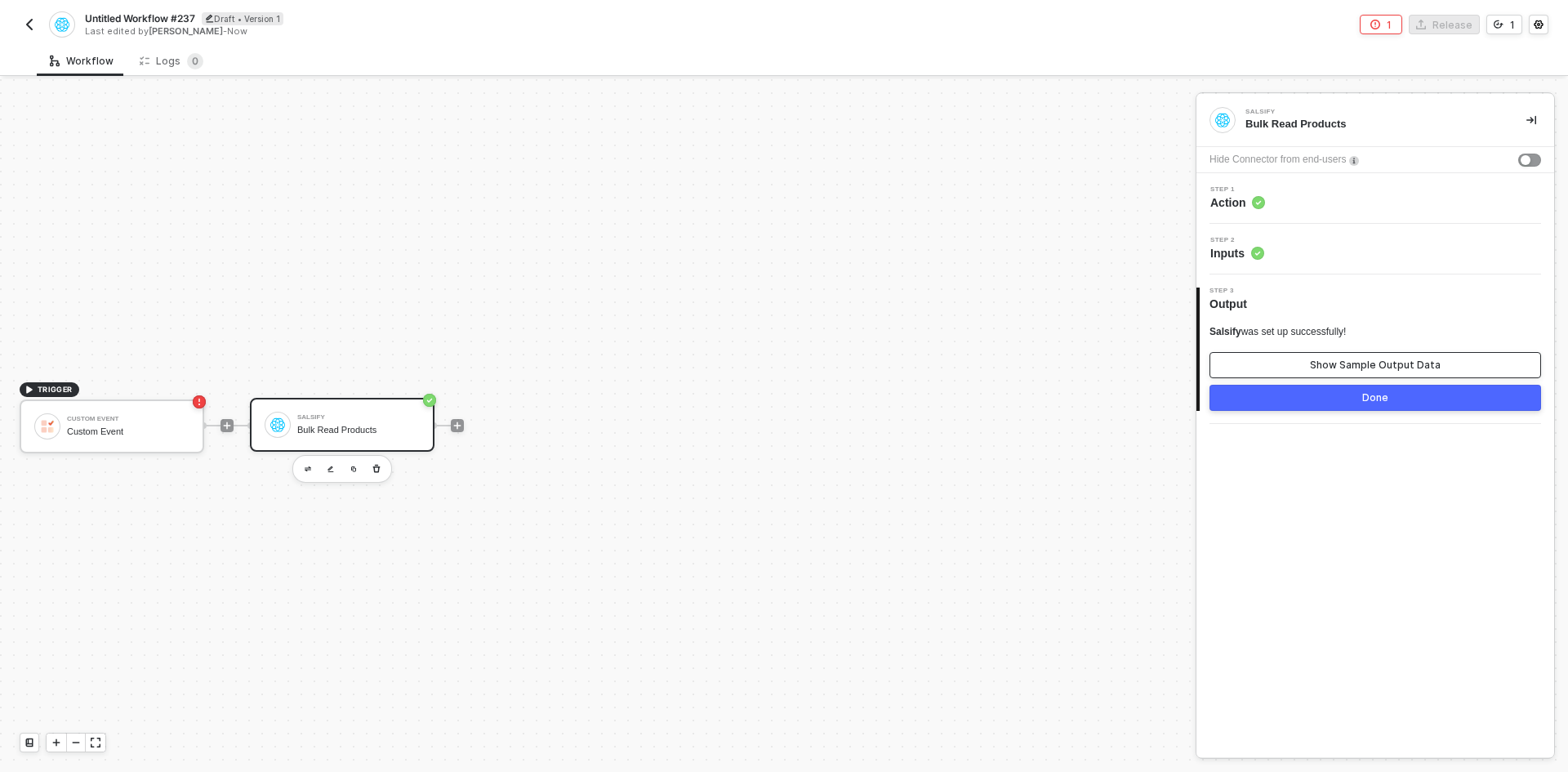 click on "Show Sample Output Data" at bounding box center [1375, 365] 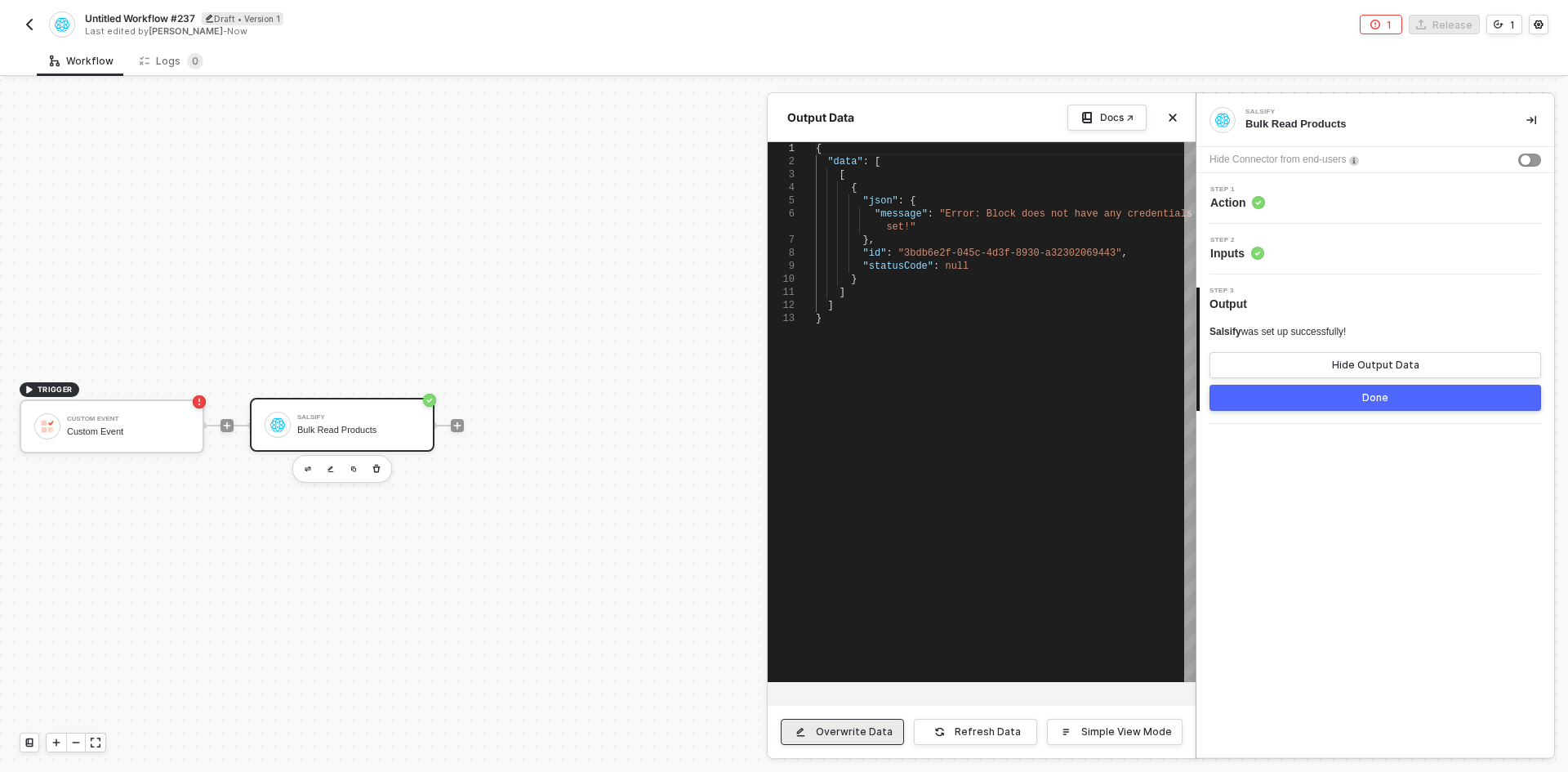 click on "Overwrite Data" at bounding box center (854, 732) 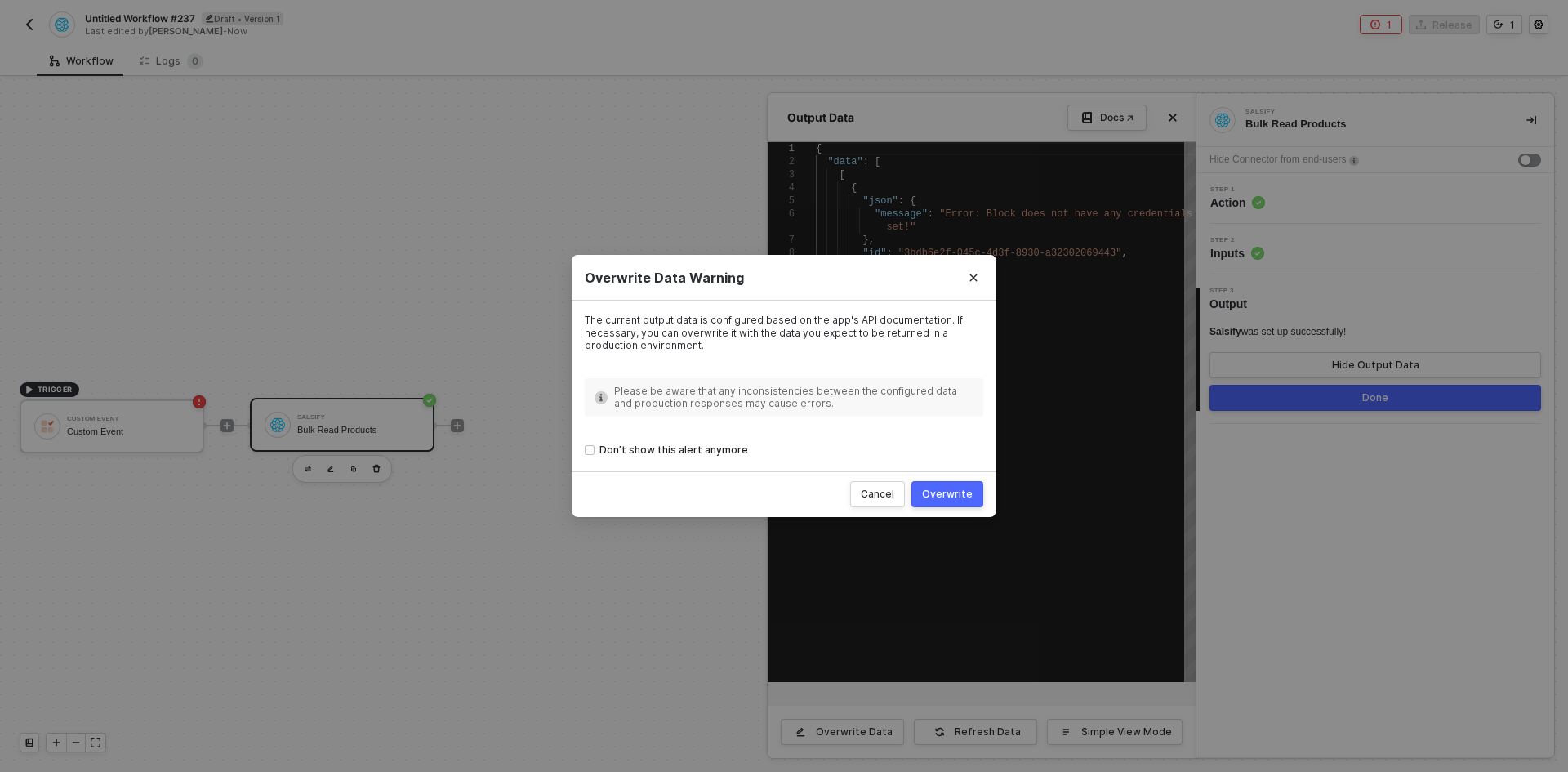 click on "Overwrite" at bounding box center (947, 494) 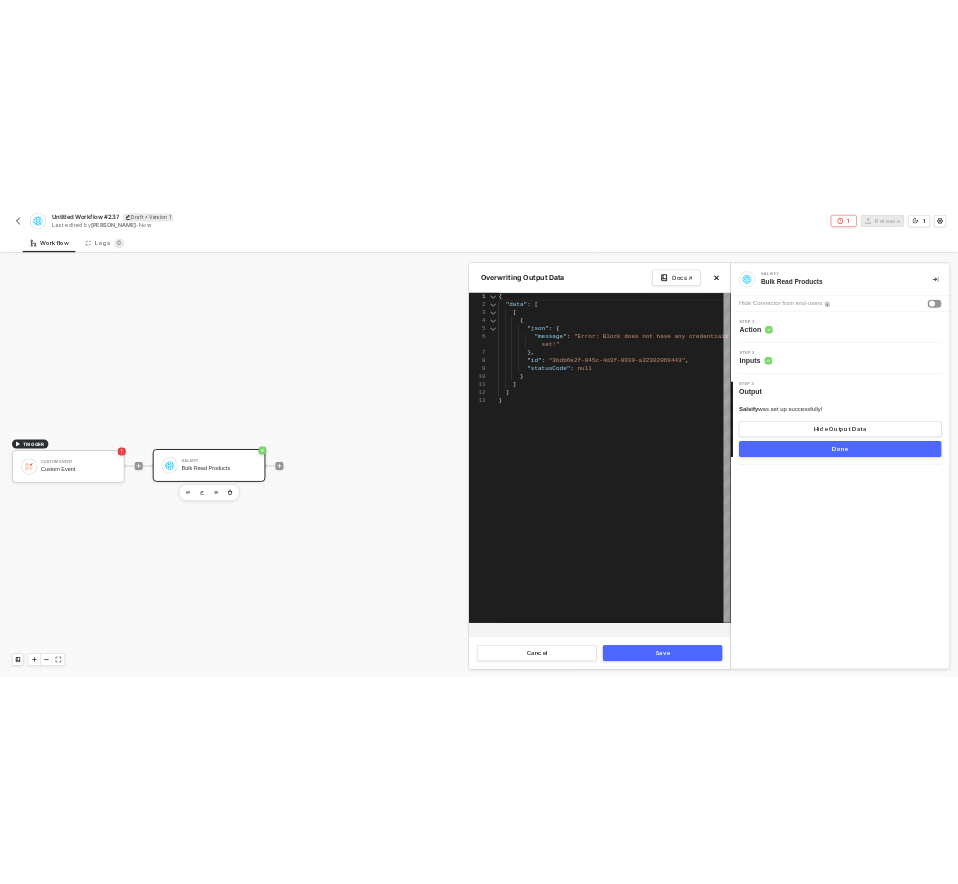 scroll, scrollTop: 0, scrollLeft: 0, axis: both 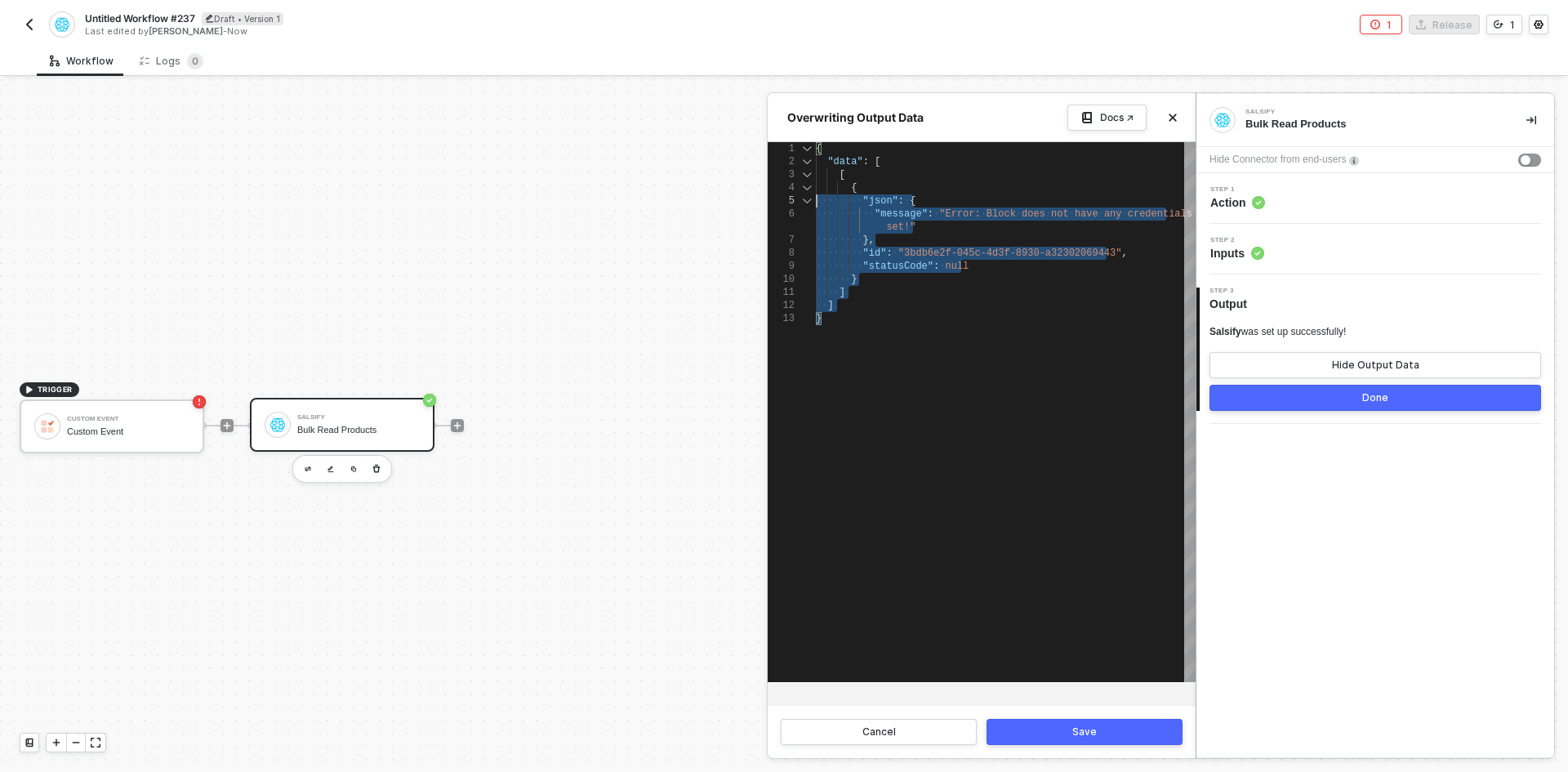 drag, startPoint x: 877, startPoint y: 427, endPoint x: 758, endPoint y: 42, distance: 402.97146 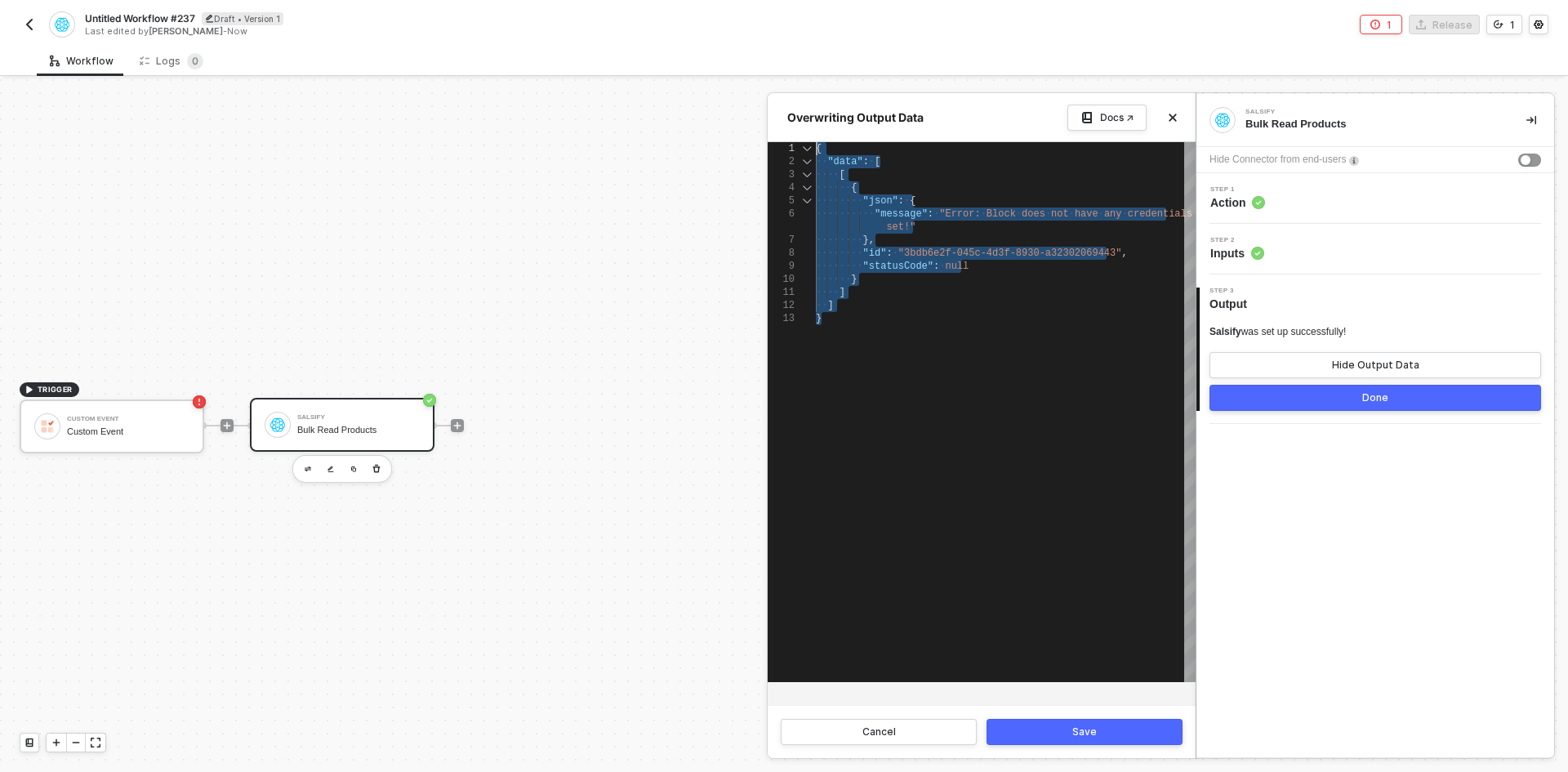paste on ""total_entries": 1,
"current_page": 1
}" 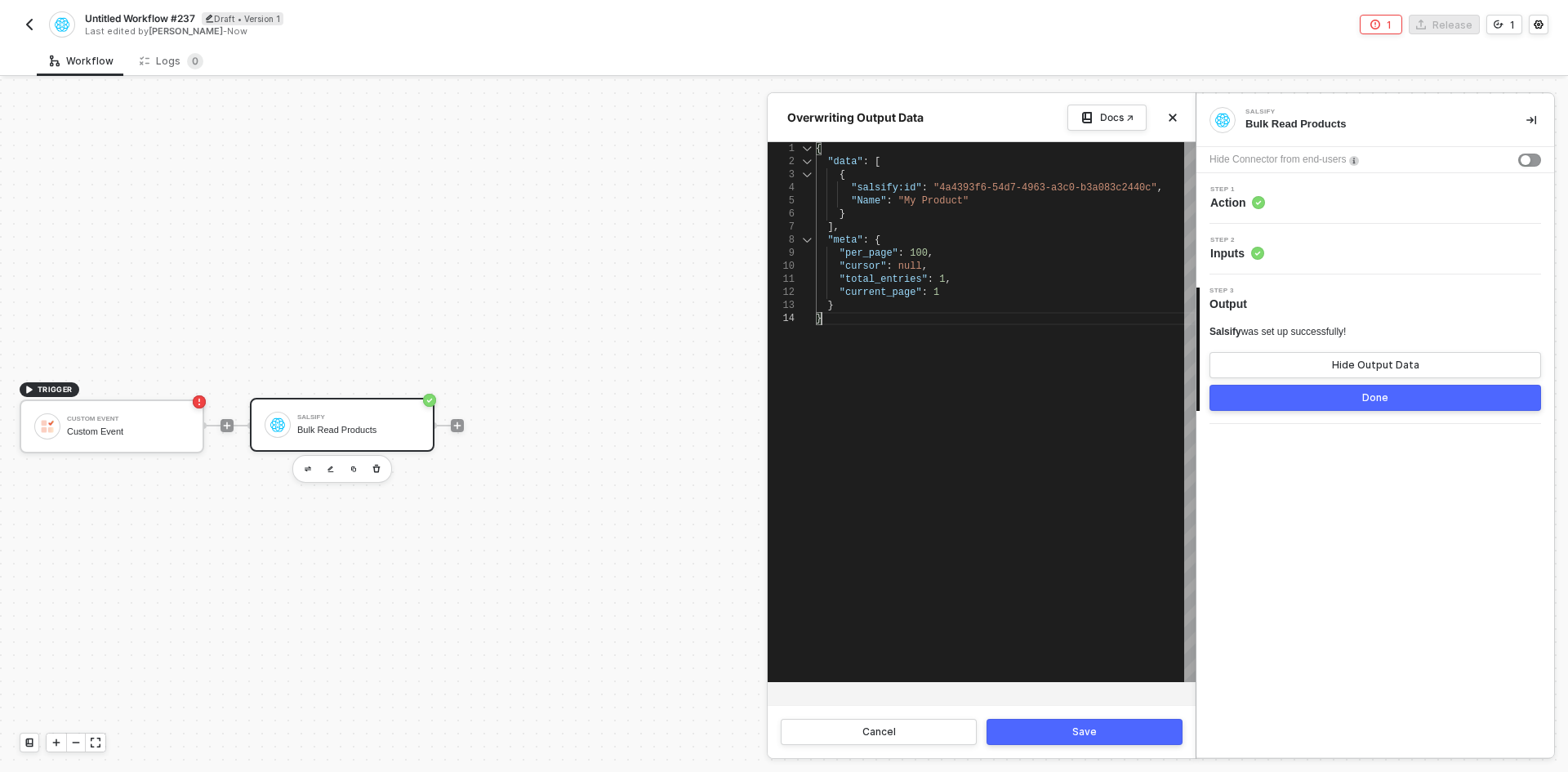 click on "Save" at bounding box center (1085, 732) 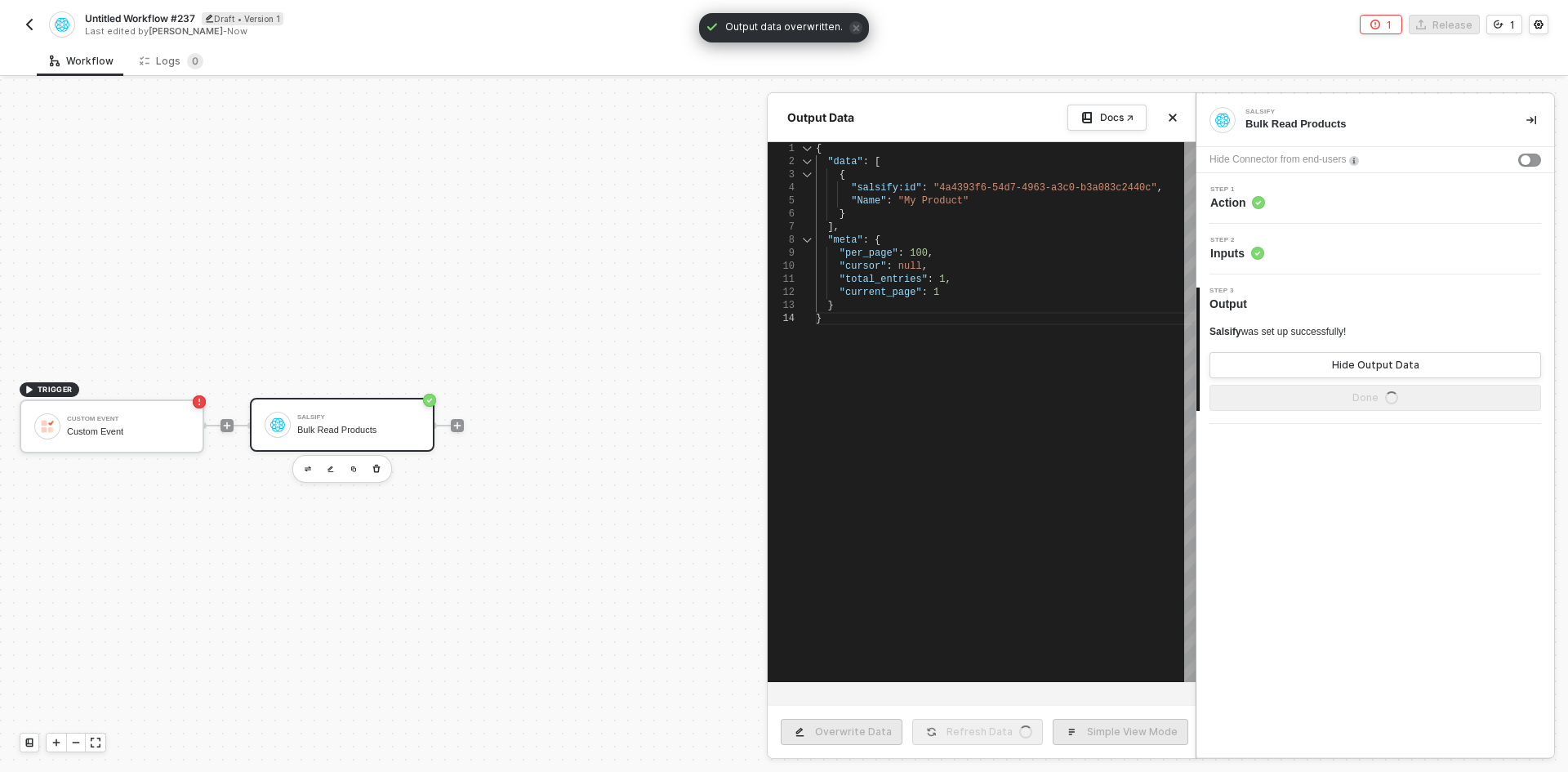 type on "{
"data": [
{
"salsify:id": "4a4393f6-54d7-4963-a3c0-b3a083c2440c",
"Name": "My Product"
}
],
"meta": {
"per_page": 100,
"cursor": null," 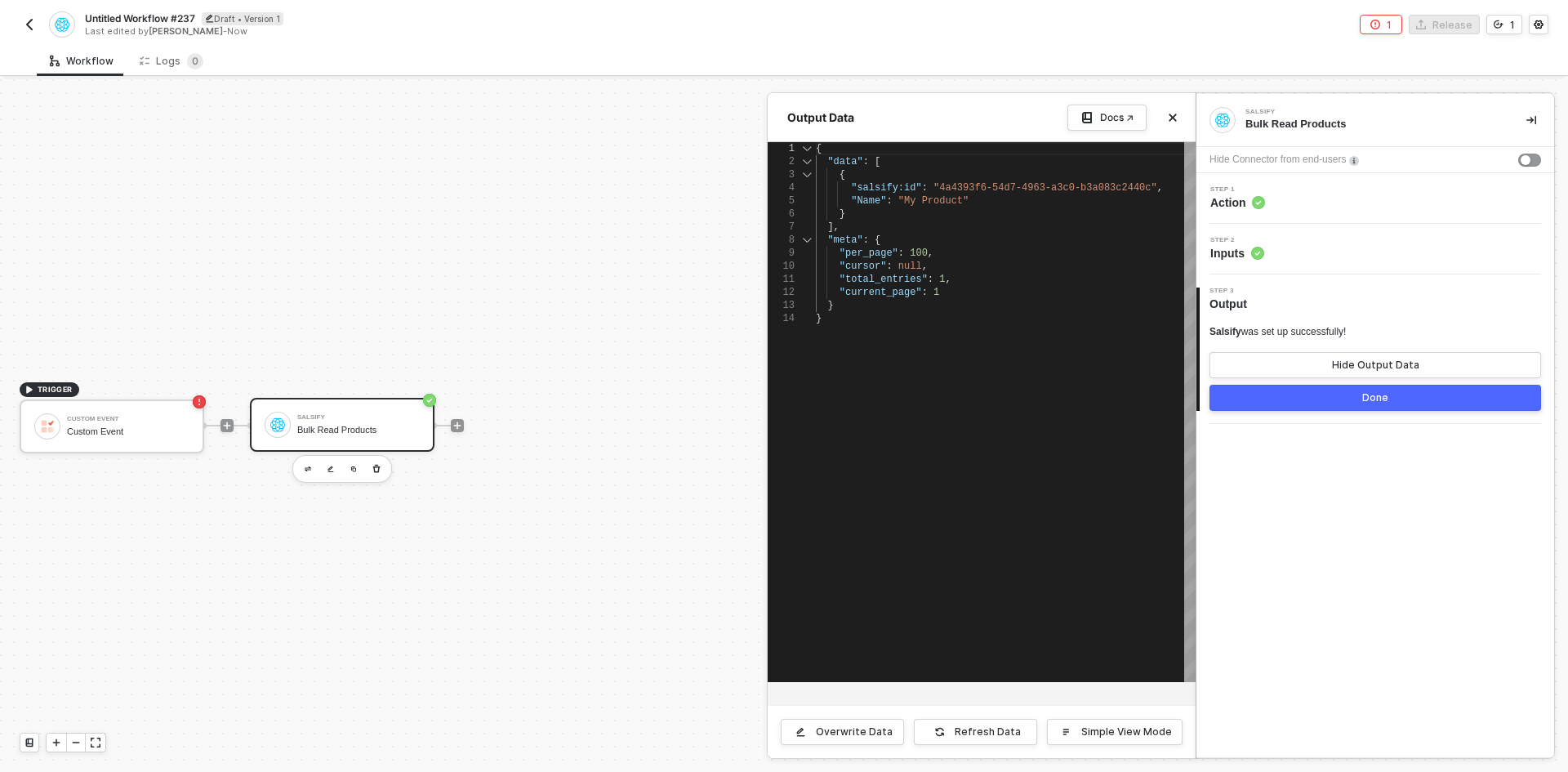 click on "Done" at bounding box center (1375, 398) 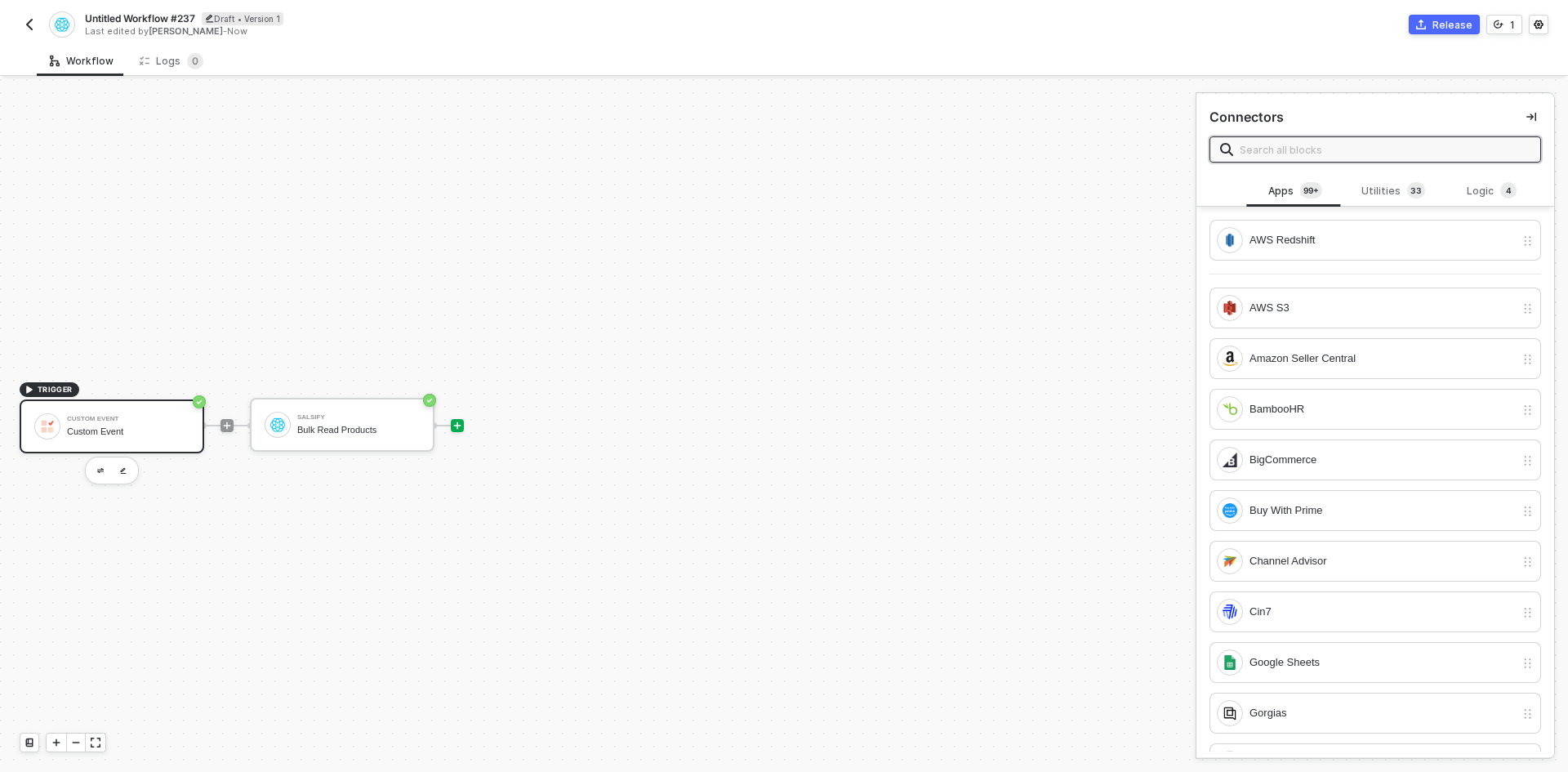 click on "Custom Event" at bounding box center [128, 431] 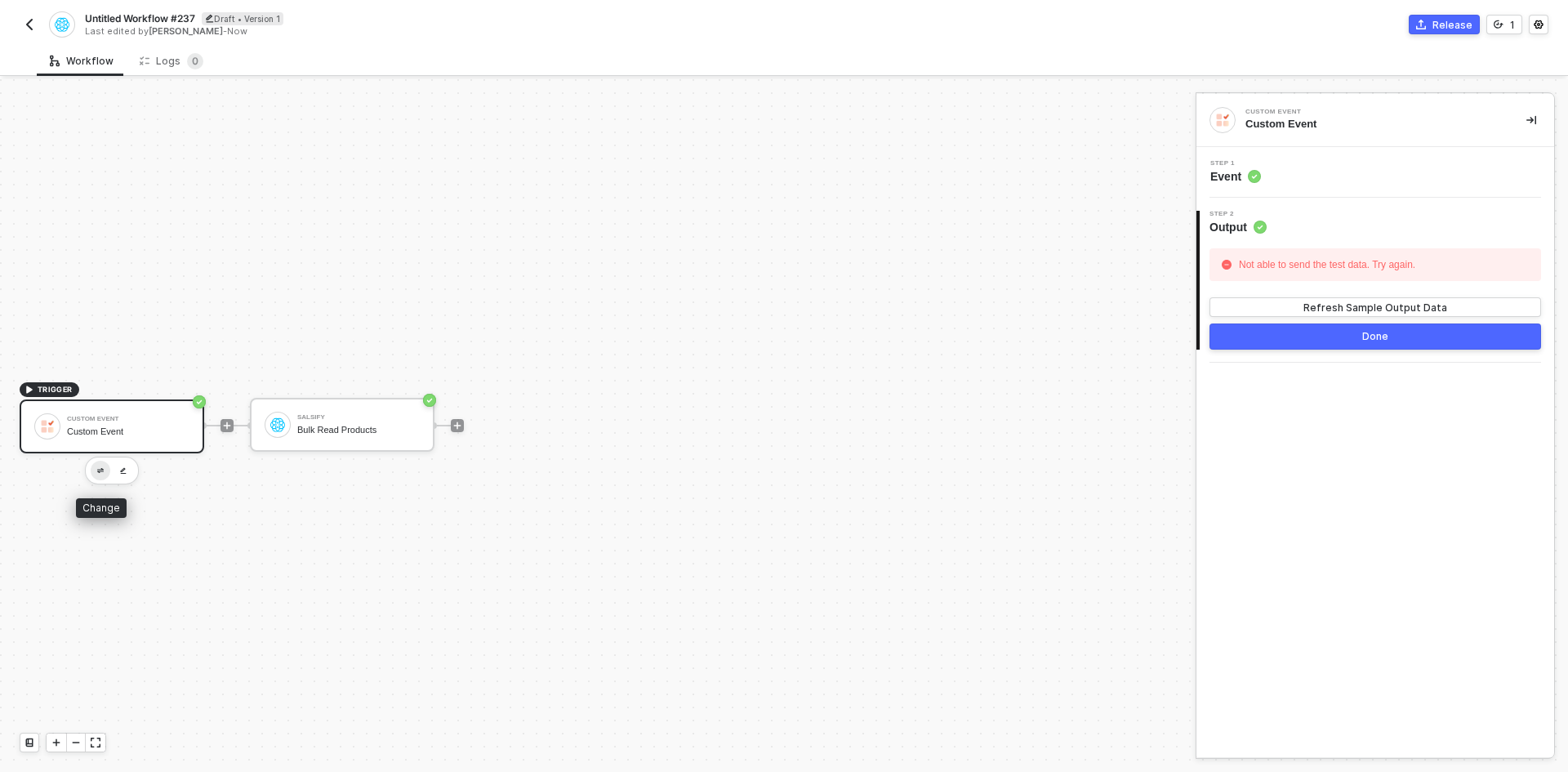 click at bounding box center [100, 471] 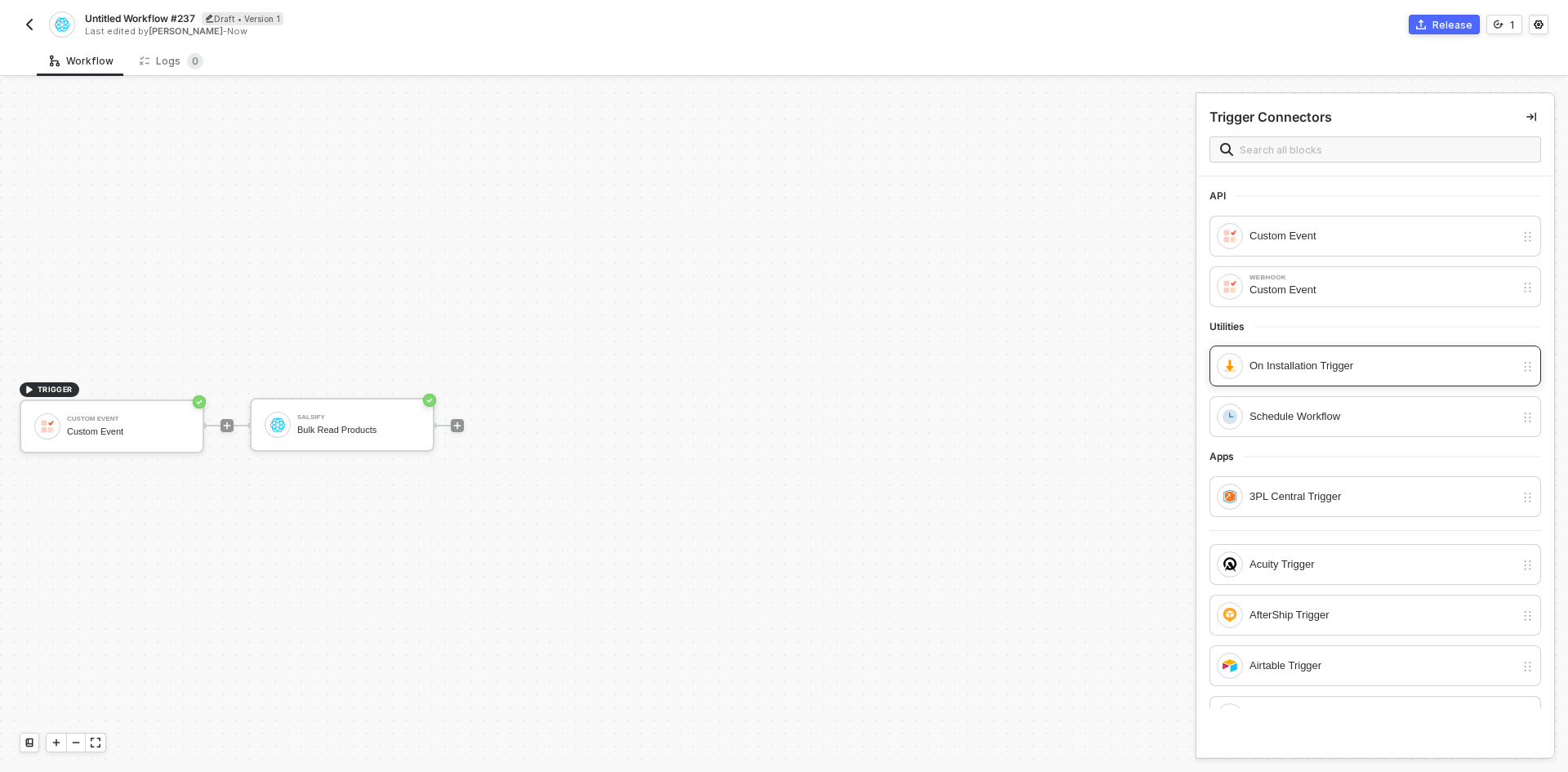 click on "On Installation Trigger" at bounding box center [1365, 366] 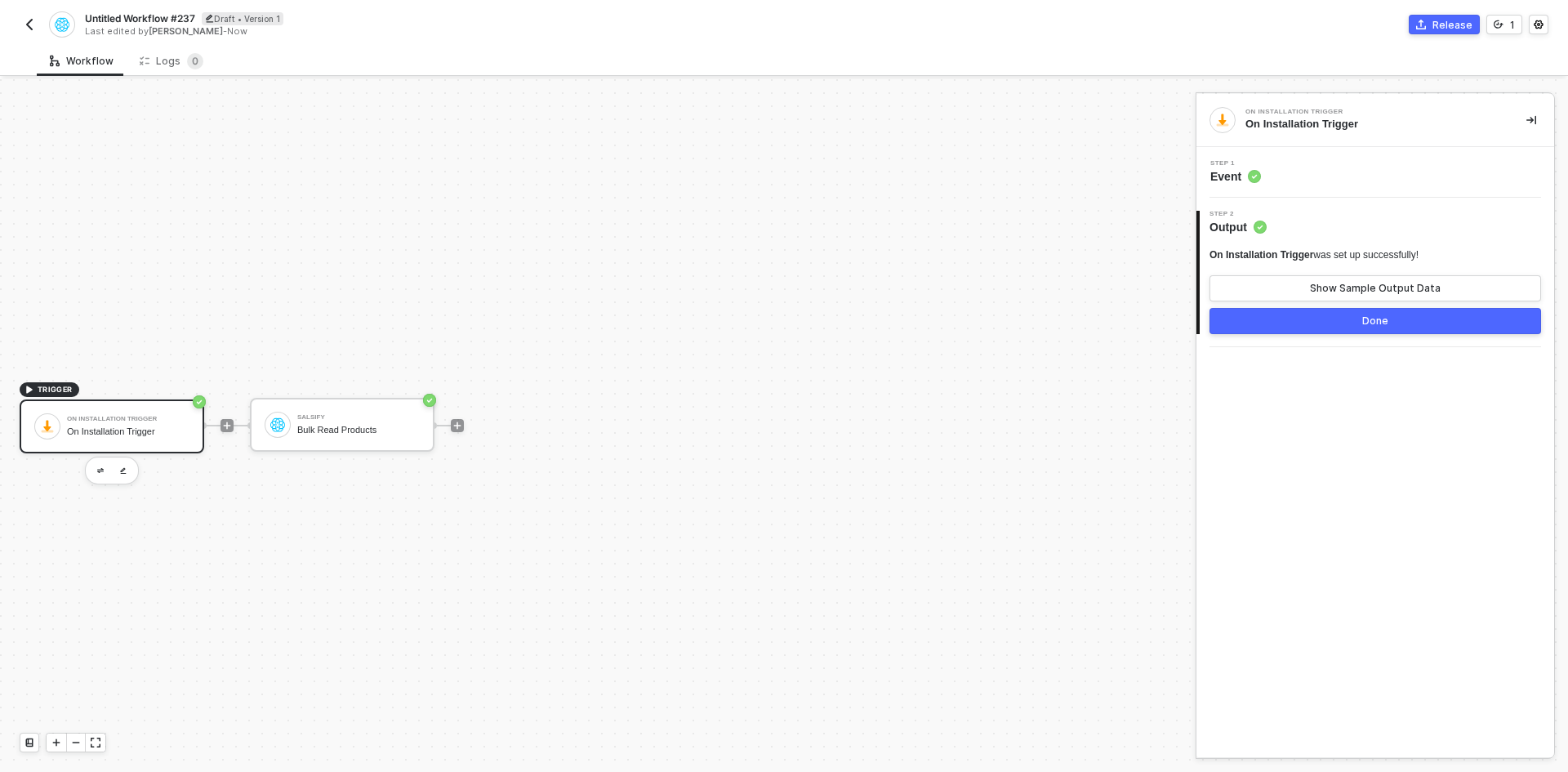click on "Done" at bounding box center [1375, 321] 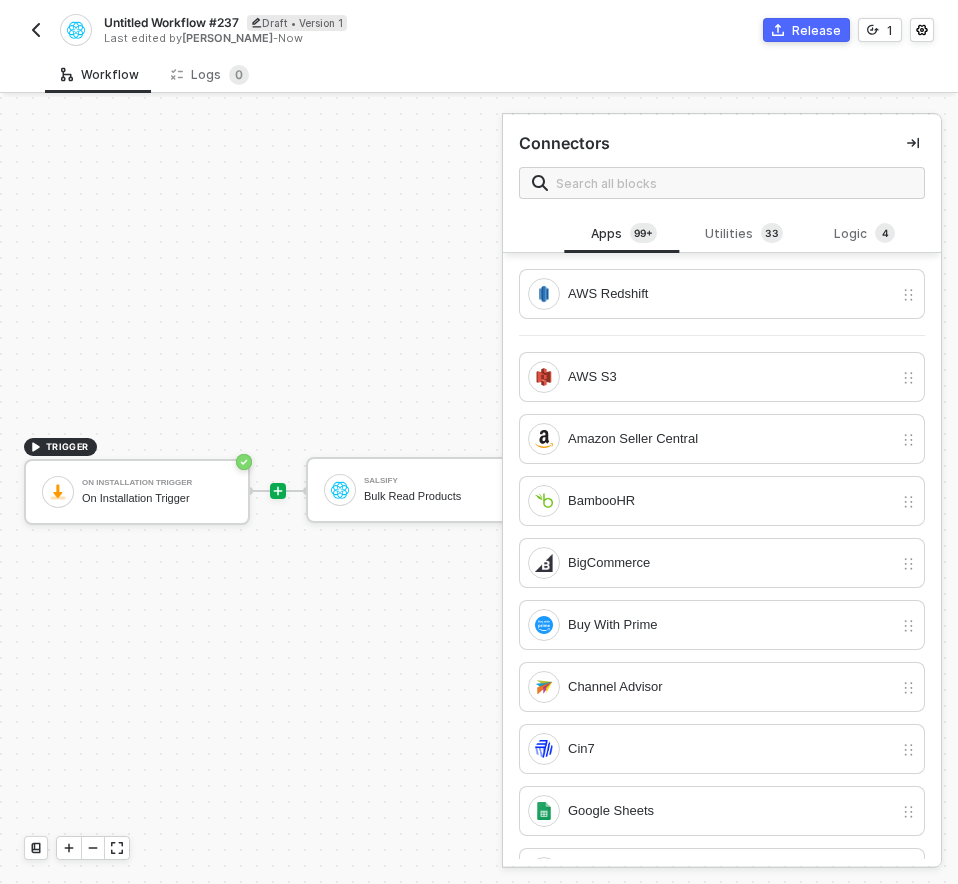 click on "TRIGGER On Installation Trigger On Installation Trigger Salsify Bulk Read Products" at bounding box center (284, 490) 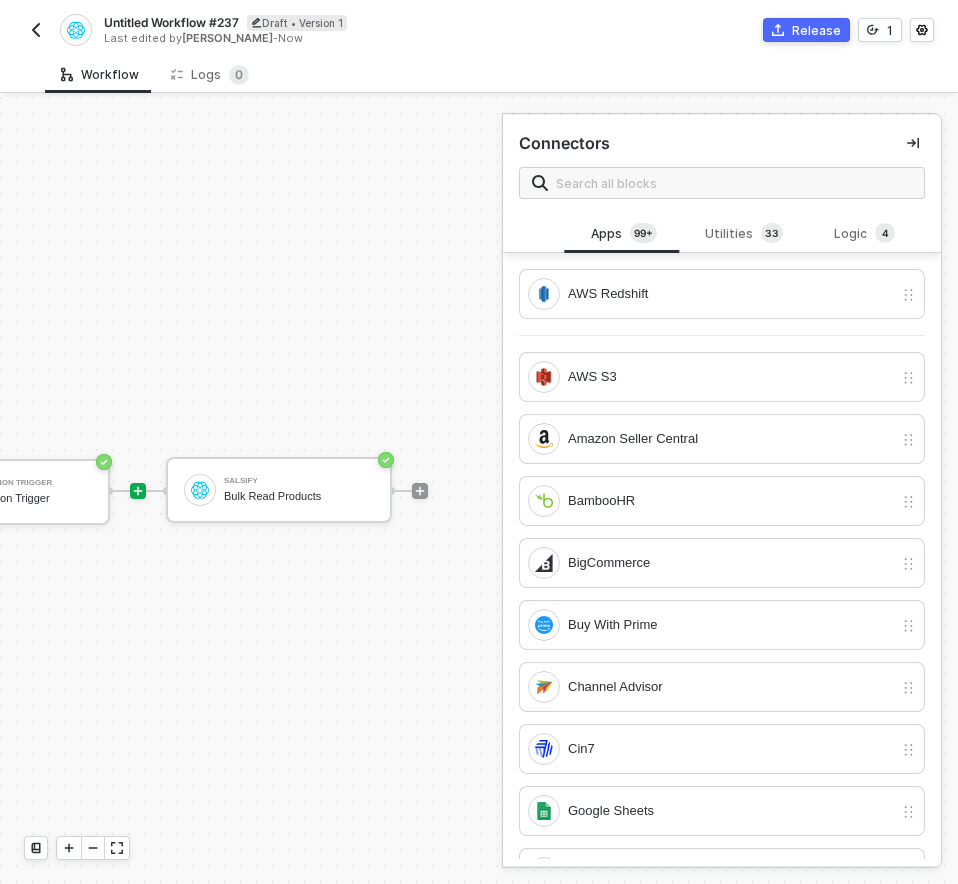 scroll, scrollTop: 0, scrollLeft: 141, axis: horizontal 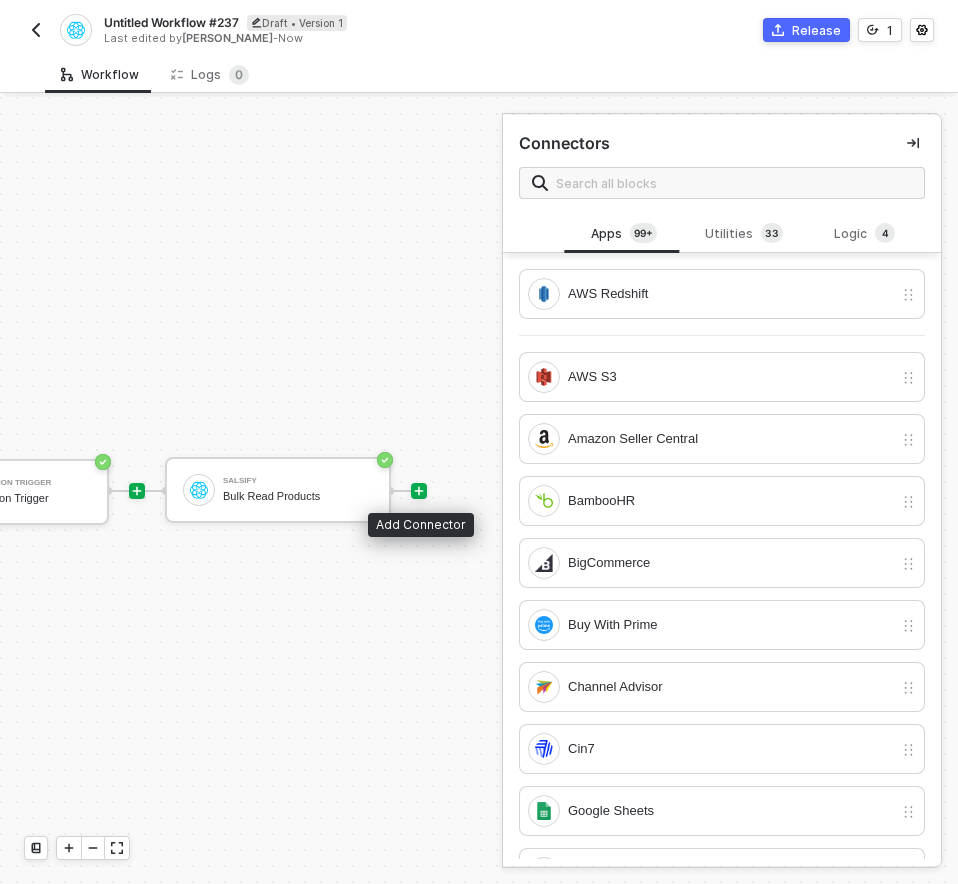 click at bounding box center [419, 491] 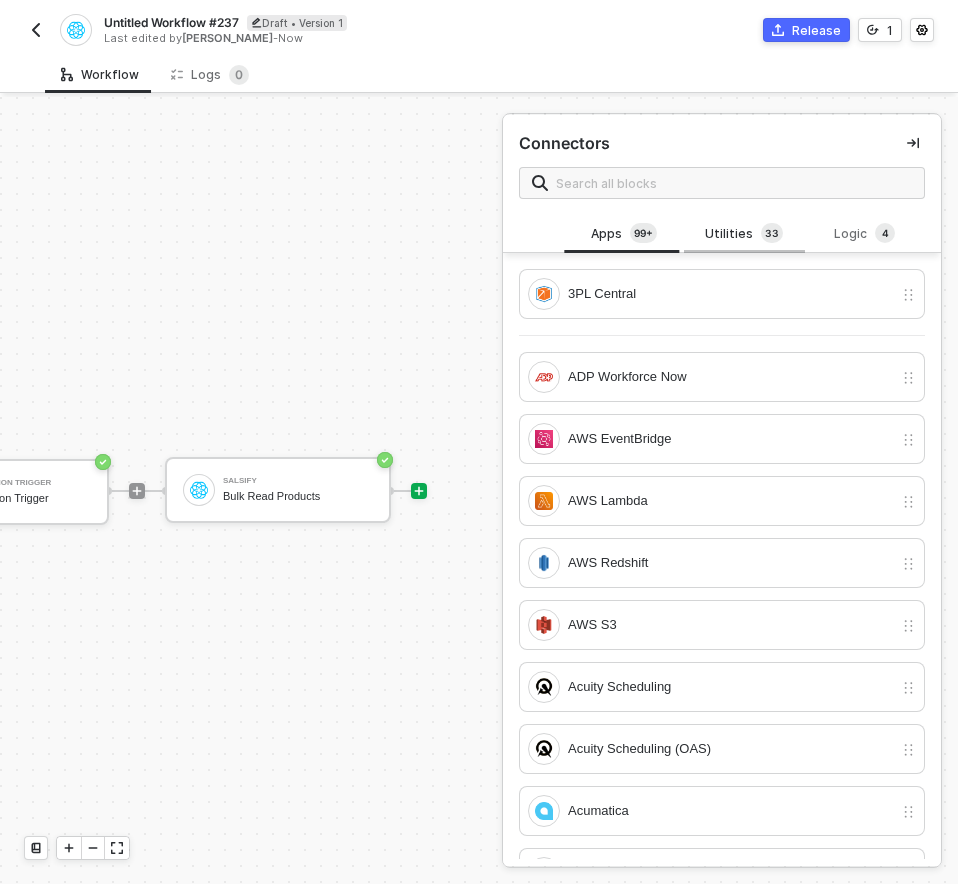 click on "Utilities 3 3" at bounding box center (744, 234) 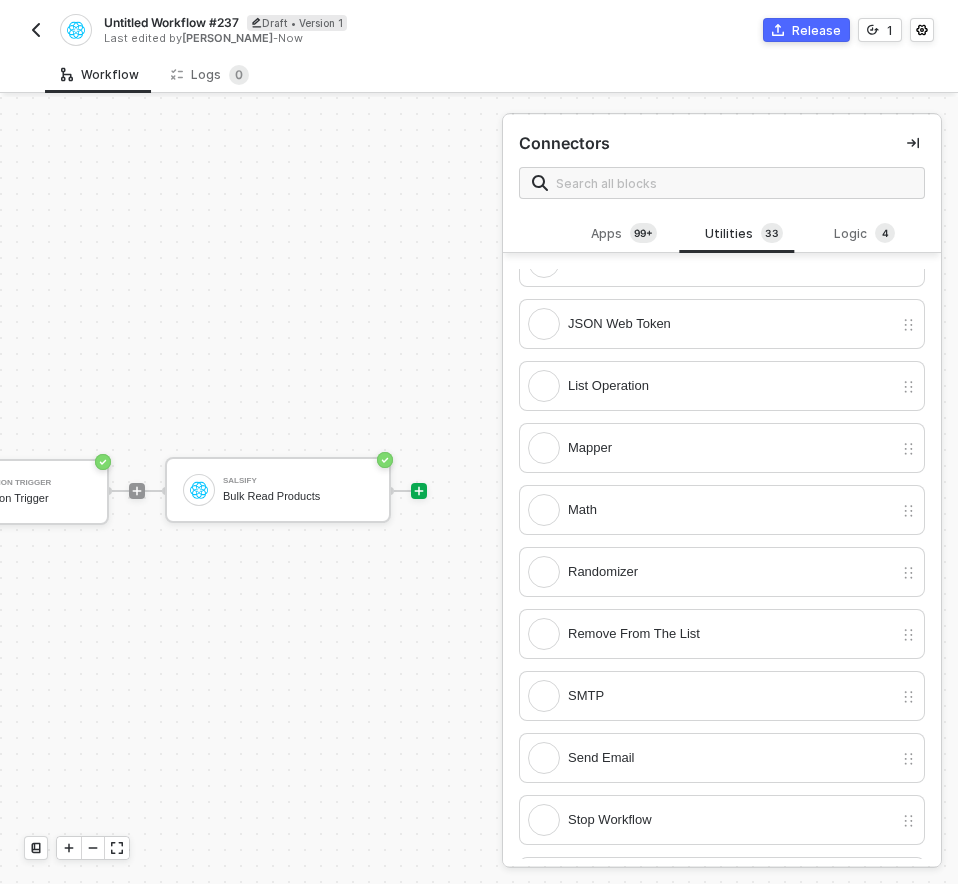 drag, startPoint x: 600, startPoint y: 817, endPoint x: 604, endPoint y: 828, distance: 11.7046995 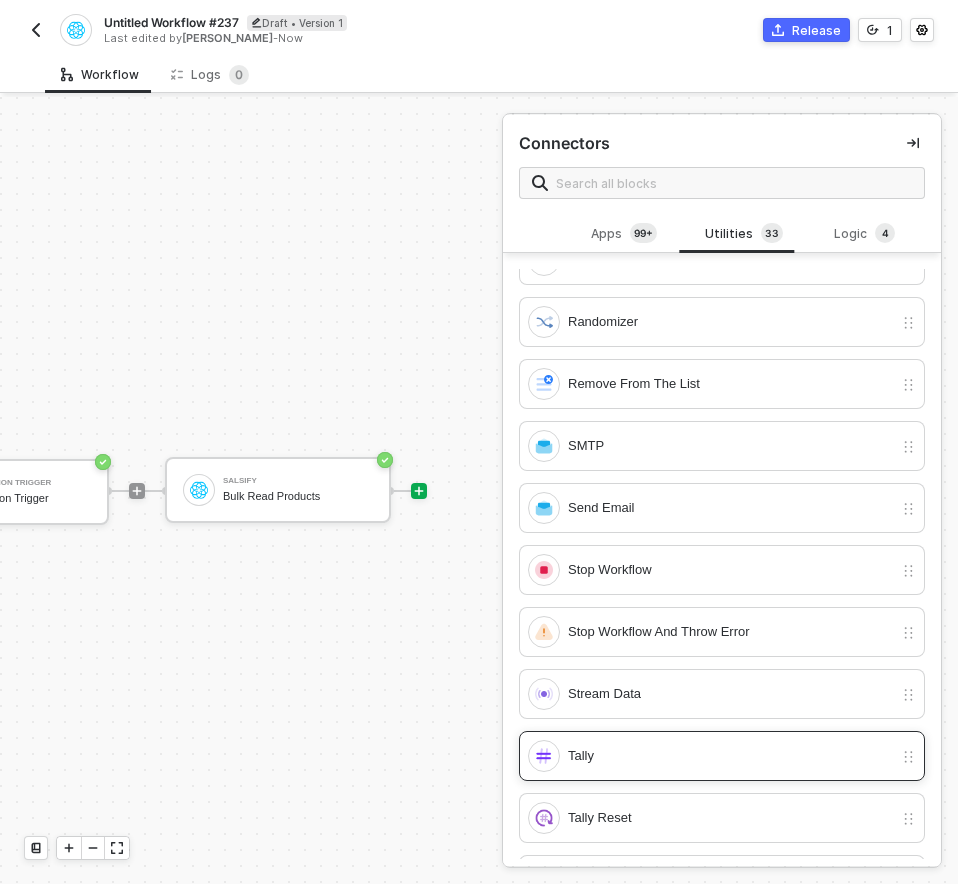 scroll, scrollTop: 1141, scrollLeft: 0, axis: vertical 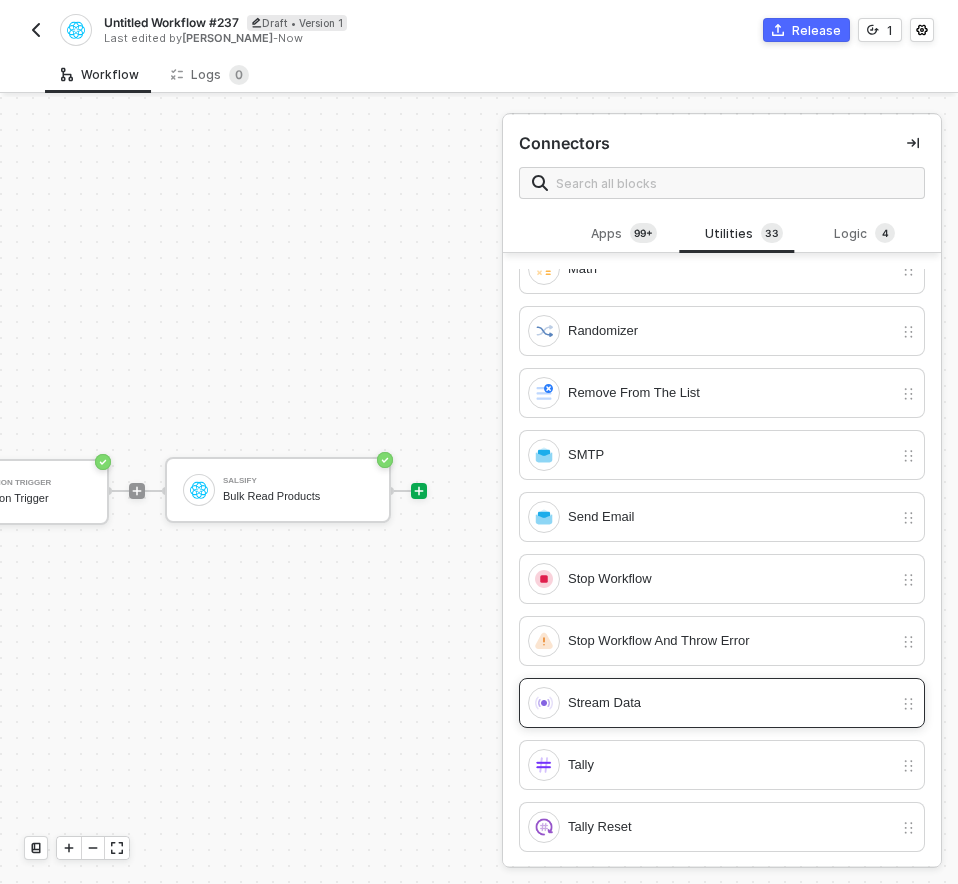 click on "Stream Data" at bounding box center [730, 703] 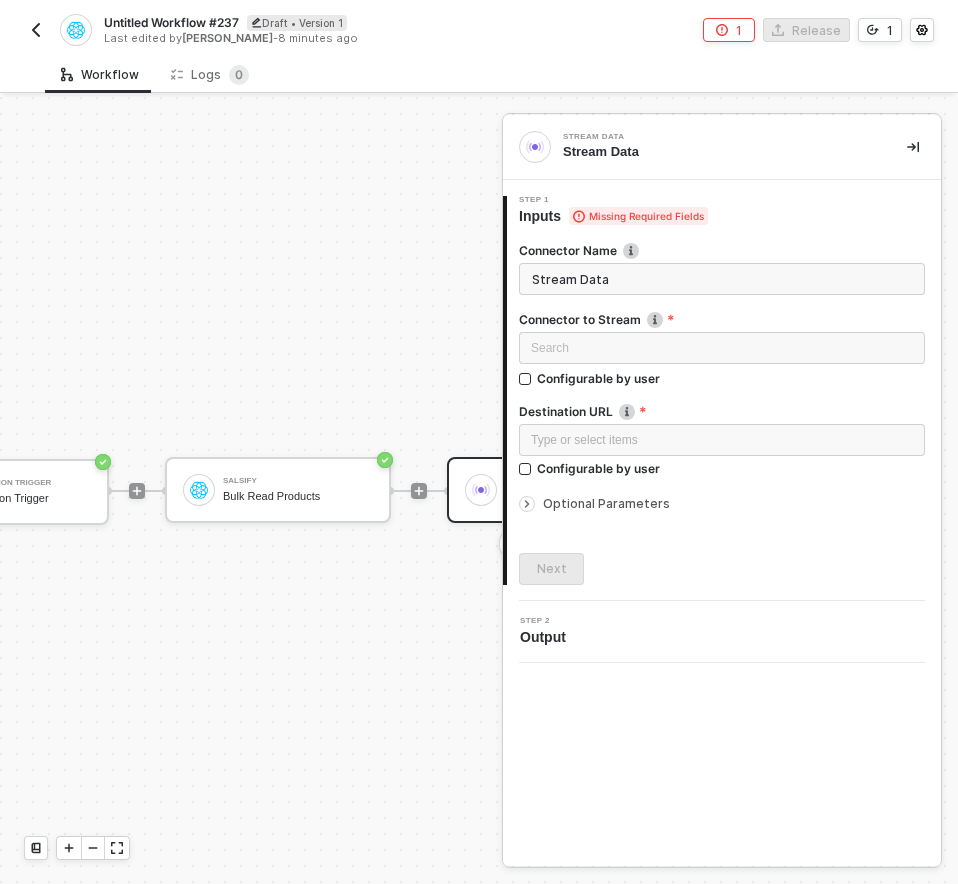 click on "Brandon Looker" at bounding box center [227, 38] 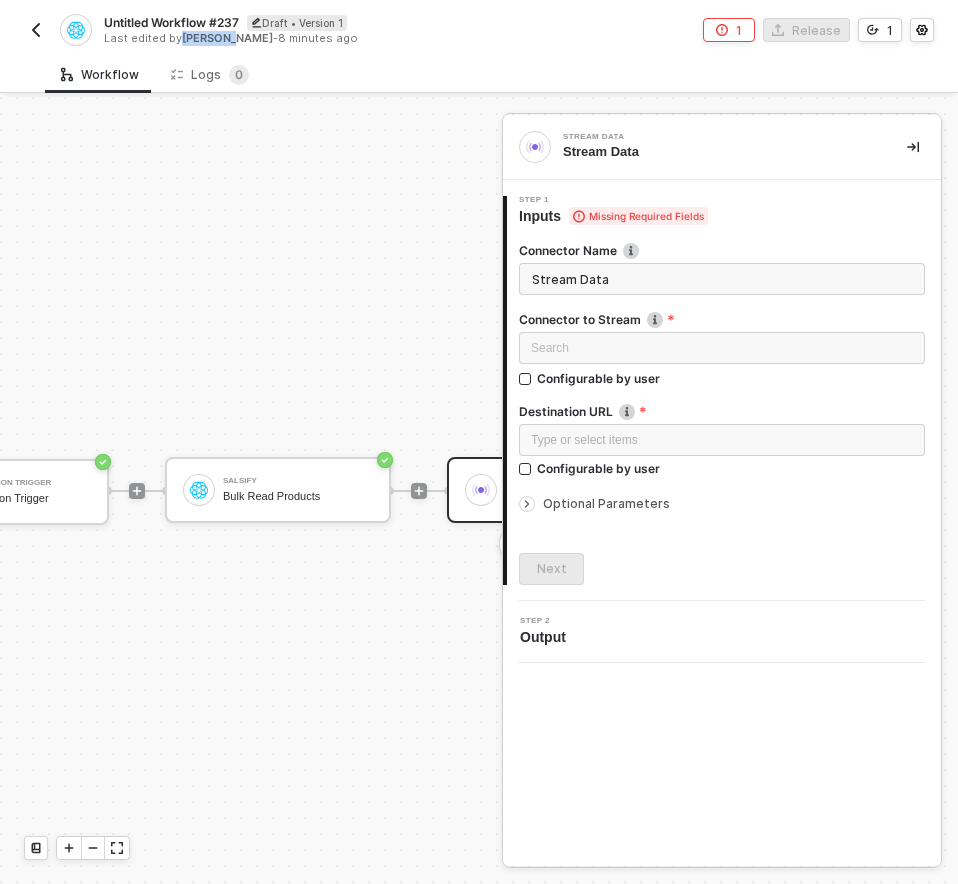 click on "Brandon Looker" at bounding box center [227, 38] 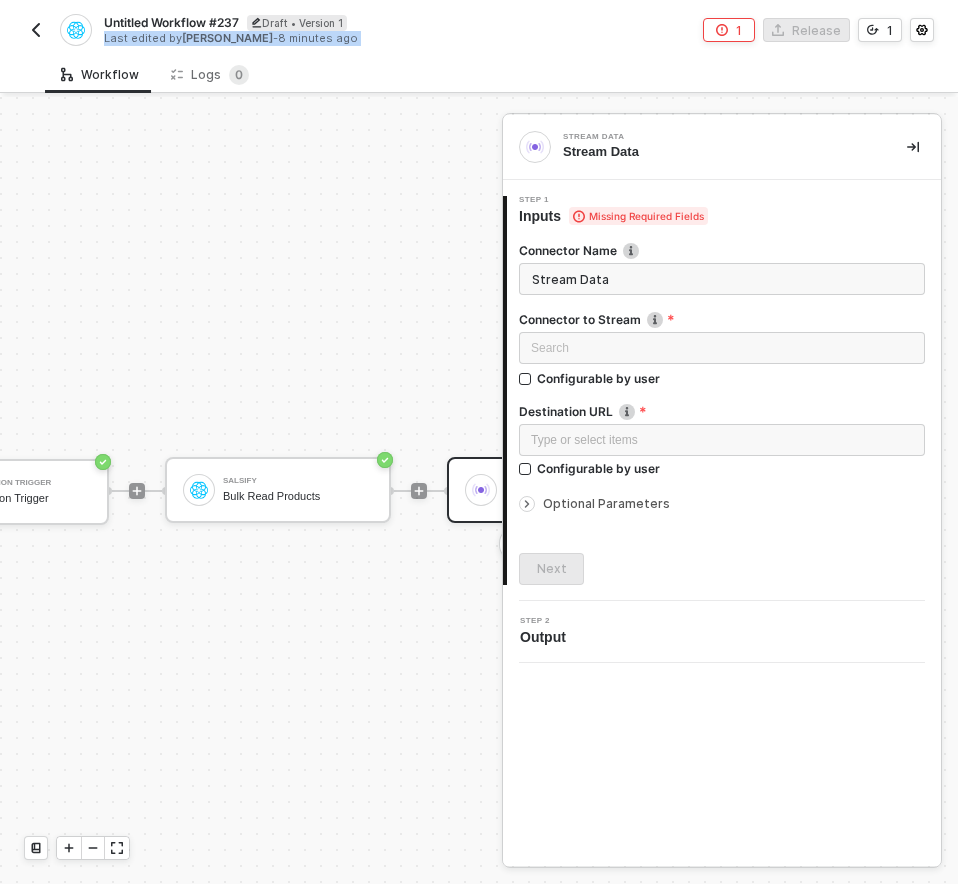 click on "Brandon Looker" at bounding box center (227, 38) 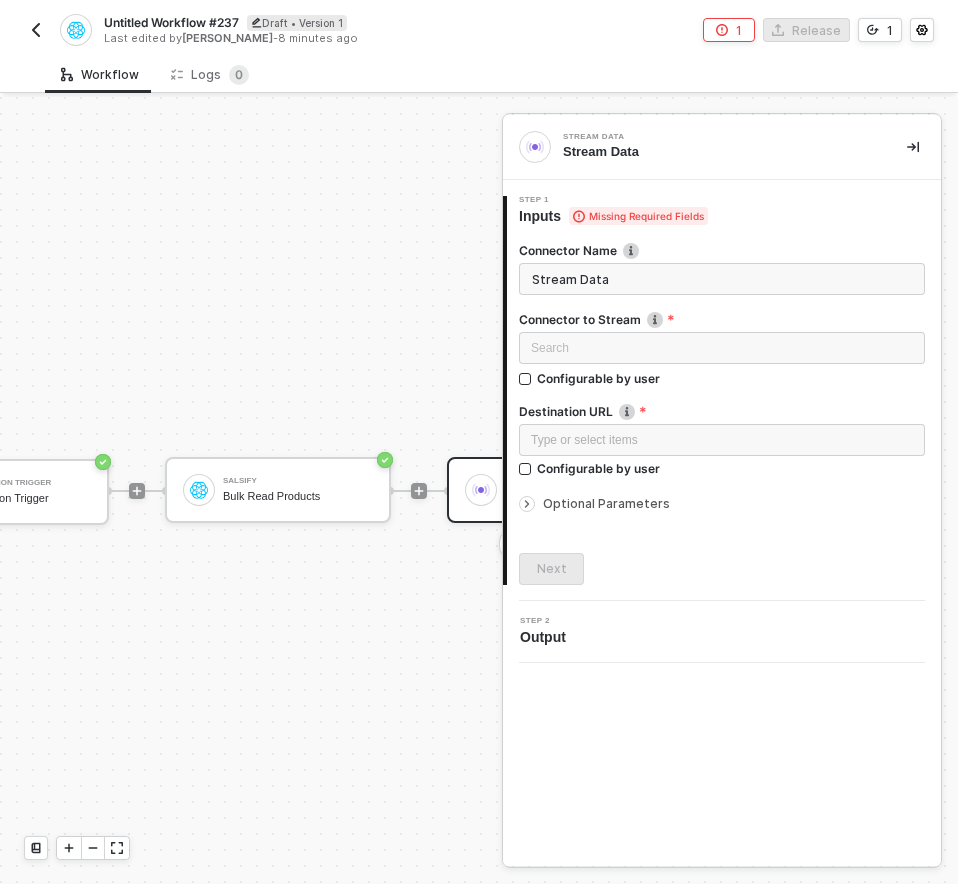 click on "Untitled Workflow #237" at bounding box center [171, 22] 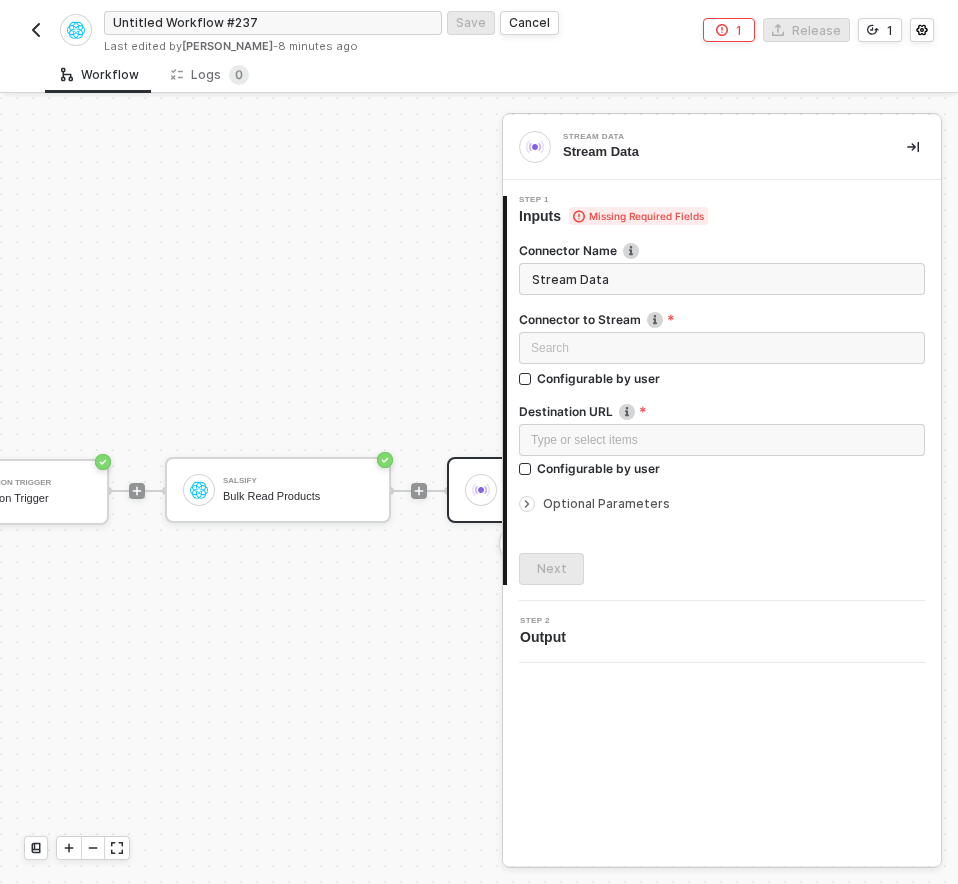 click on "Untitled Workflow #237" at bounding box center [273, 23] 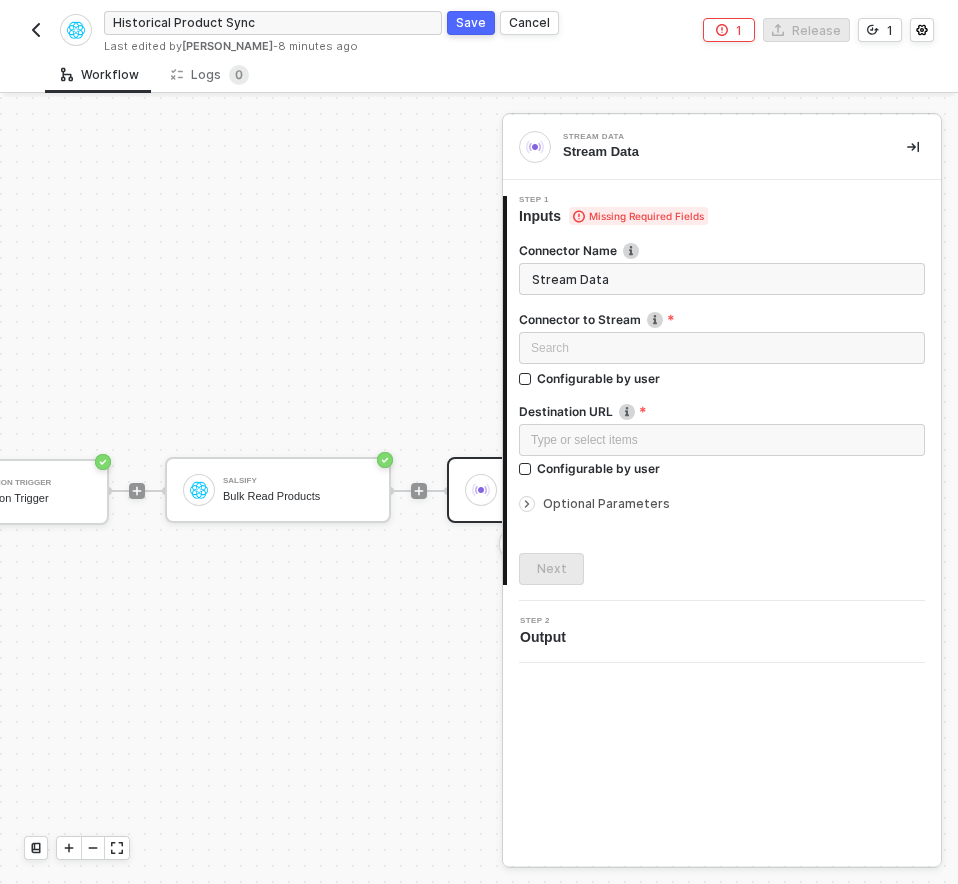 click on "Historical Product Sync" at bounding box center (273, 23) 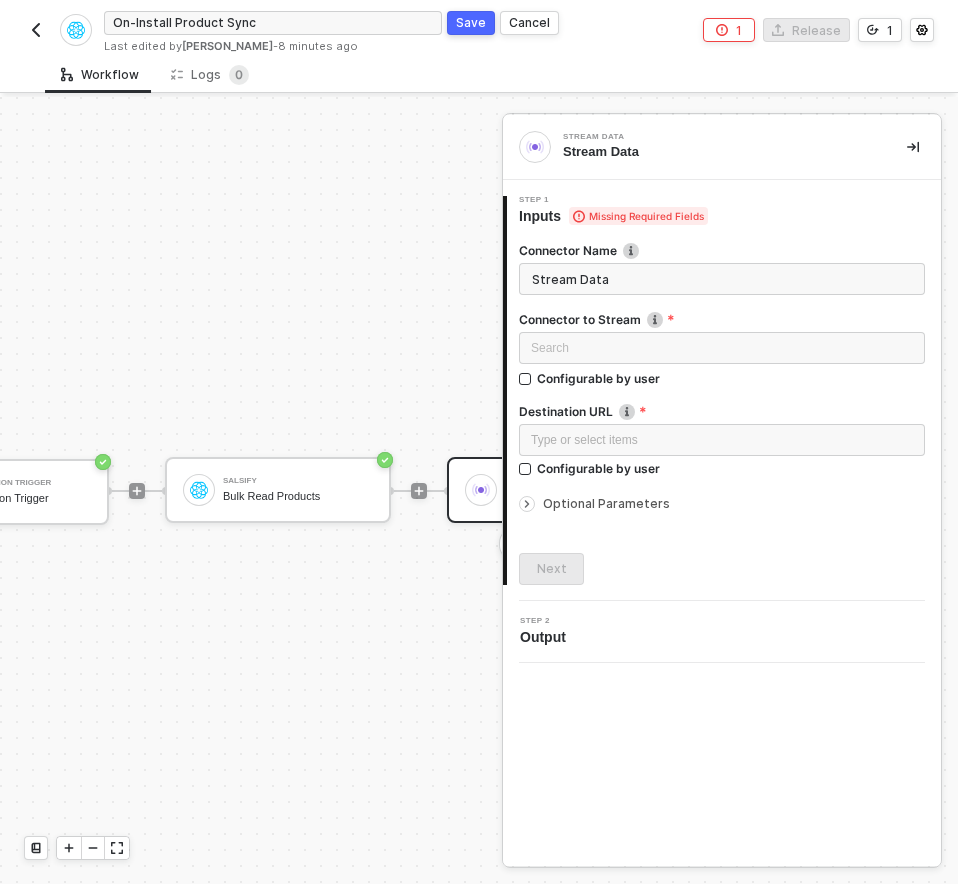 type on "On-Install Product Sync" 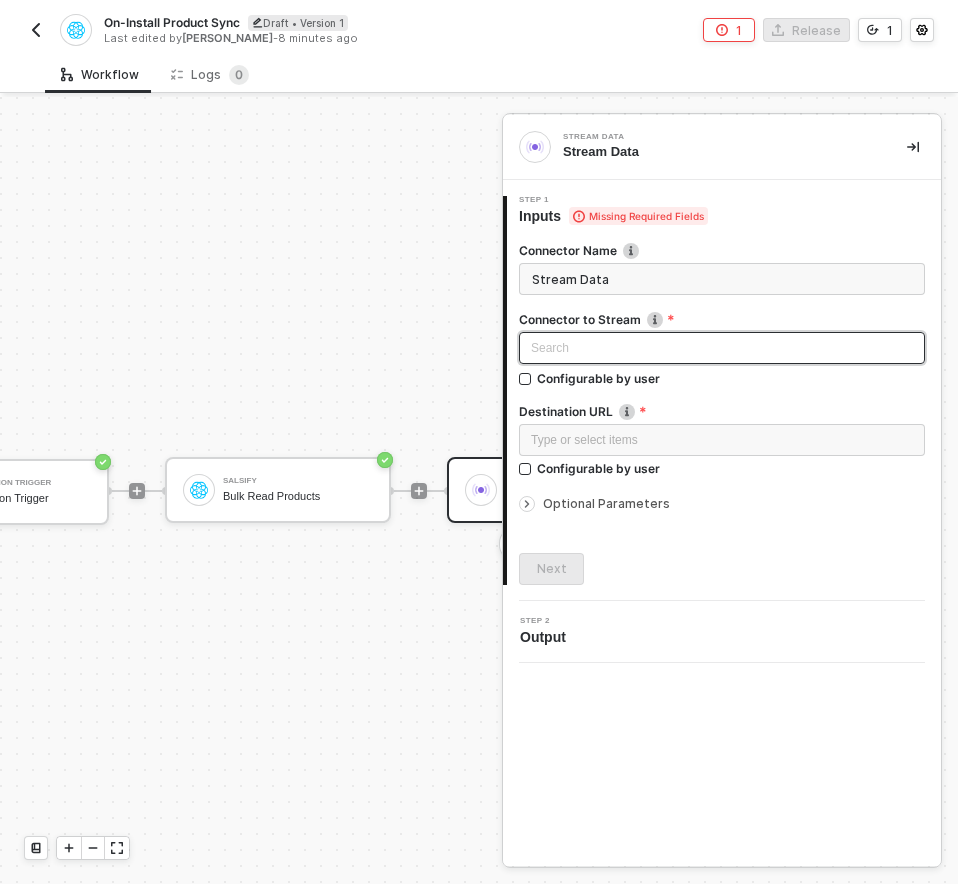 click on "Search" at bounding box center [722, 348] 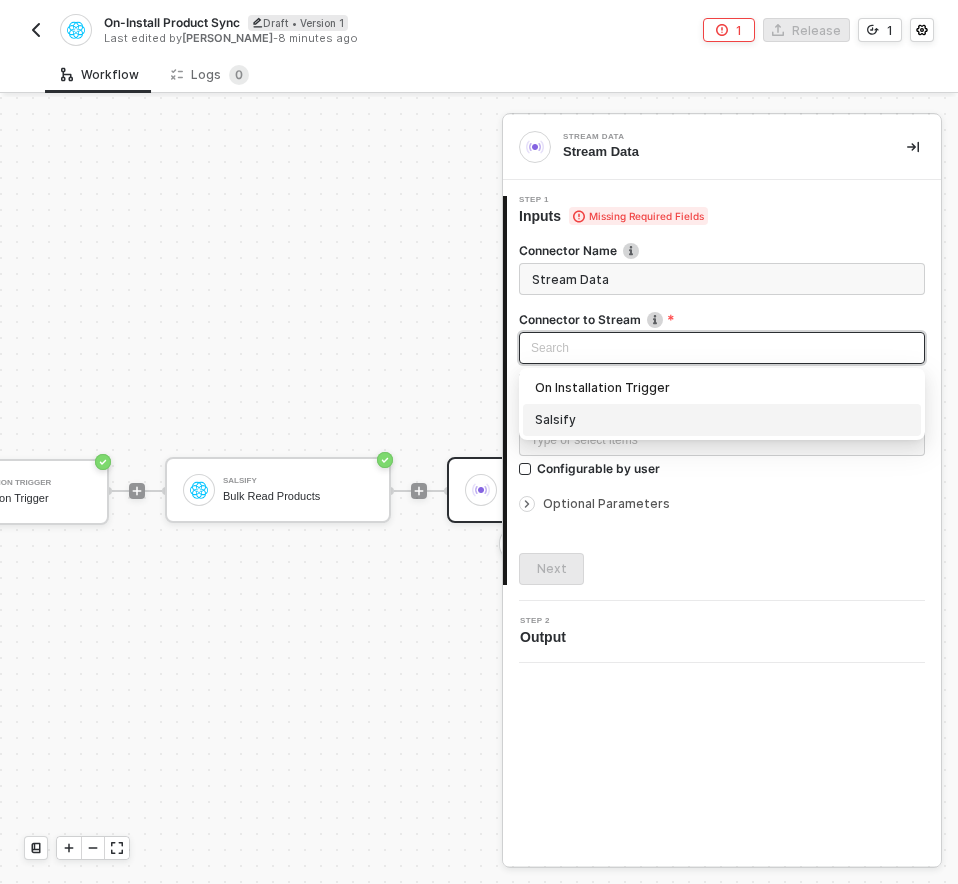 click on "Salsify" at bounding box center [722, 420] 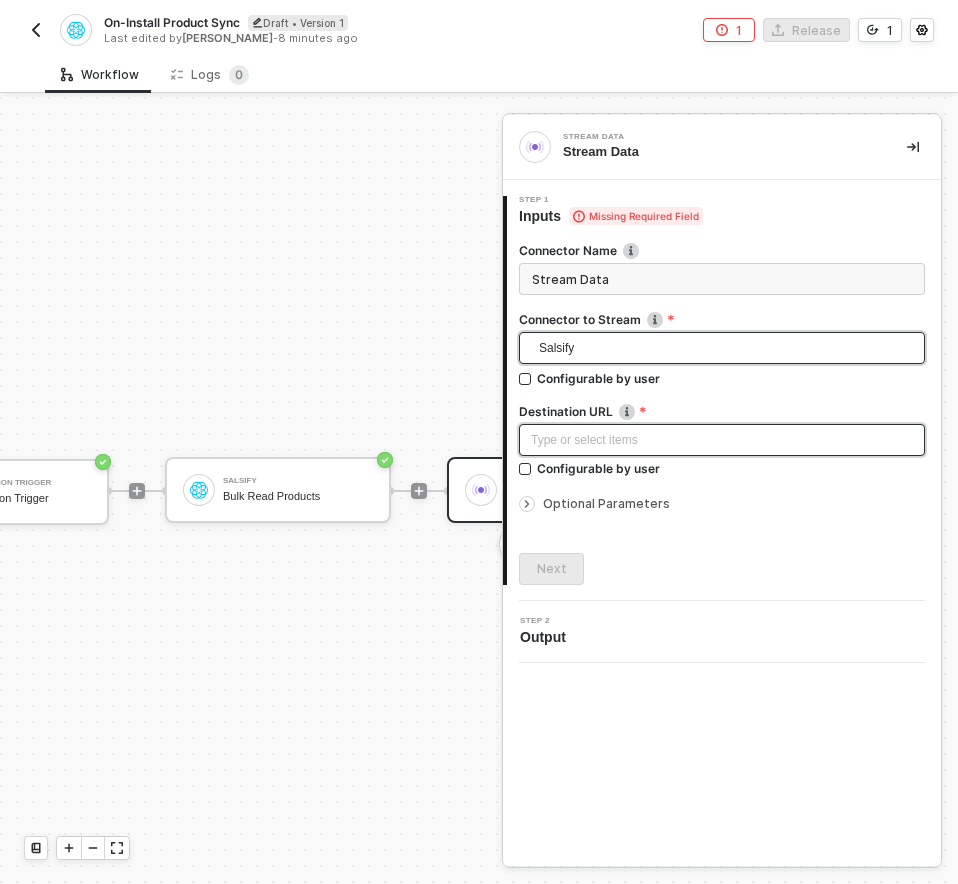 click on "Type or select items ﻿" at bounding box center (722, 440) 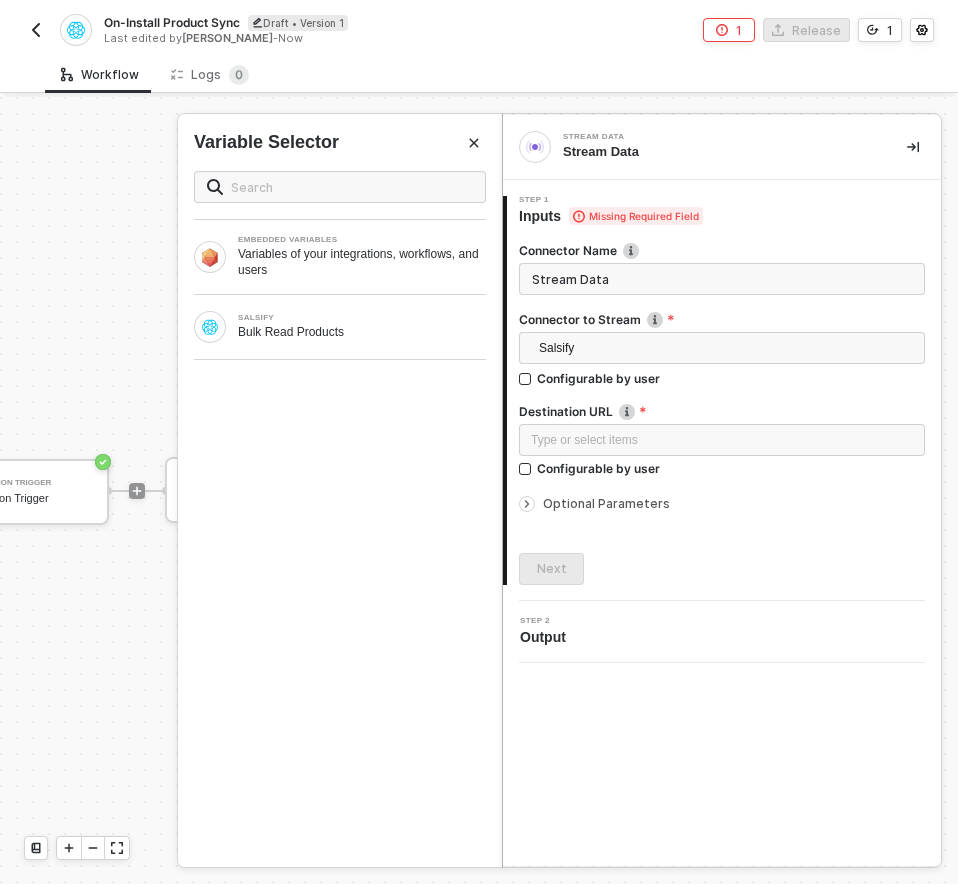 click on "Optional Parameters" at bounding box center [606, 503] 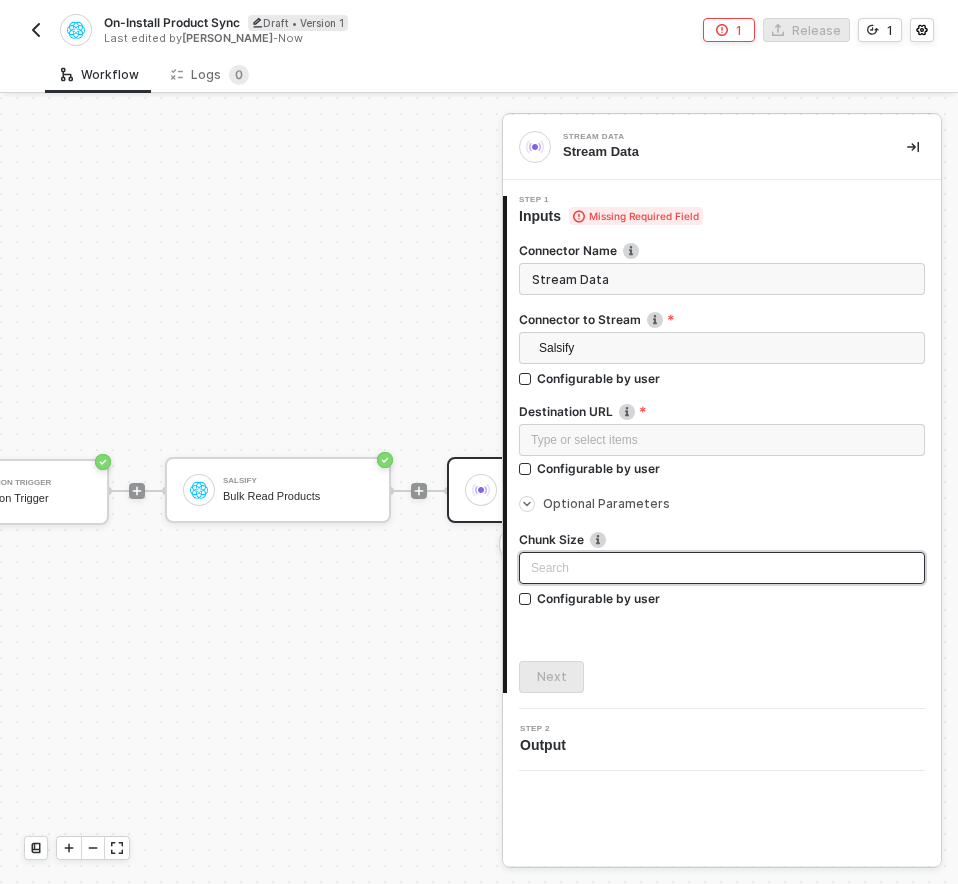 click at bounding box center [722, 568] 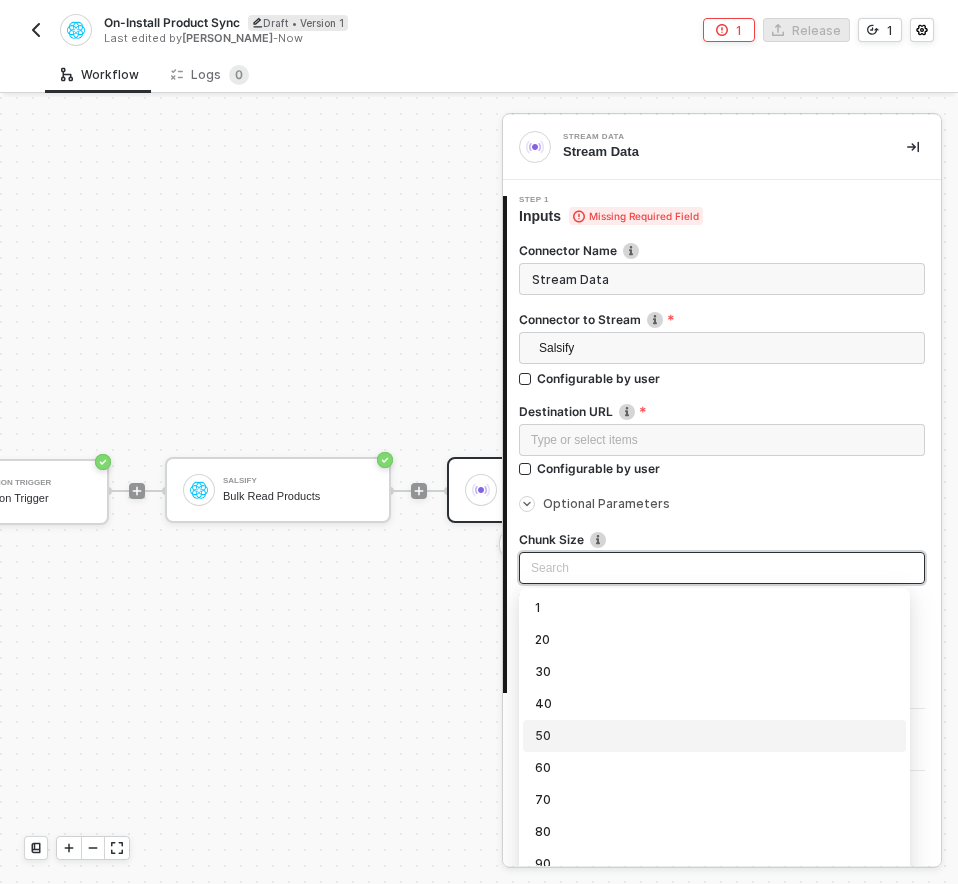 click on "50" at bounding box center (714, 736) 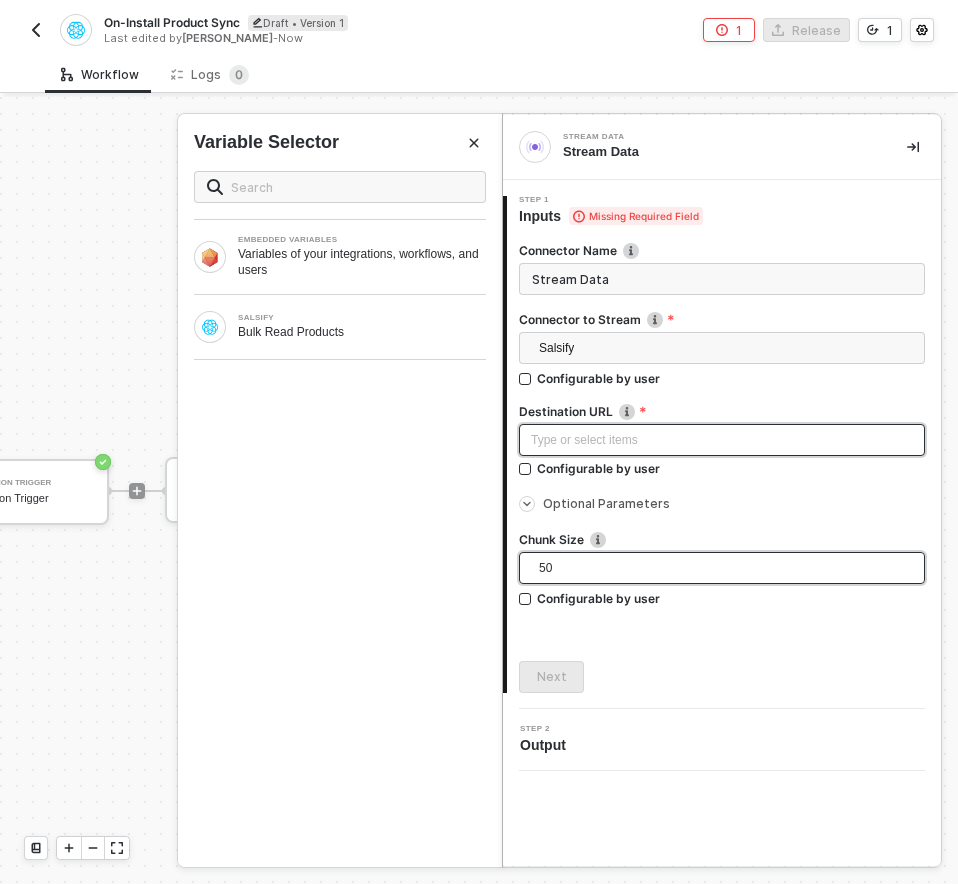 click on "Type or select items ﻿" at bounding box center (722, 440) 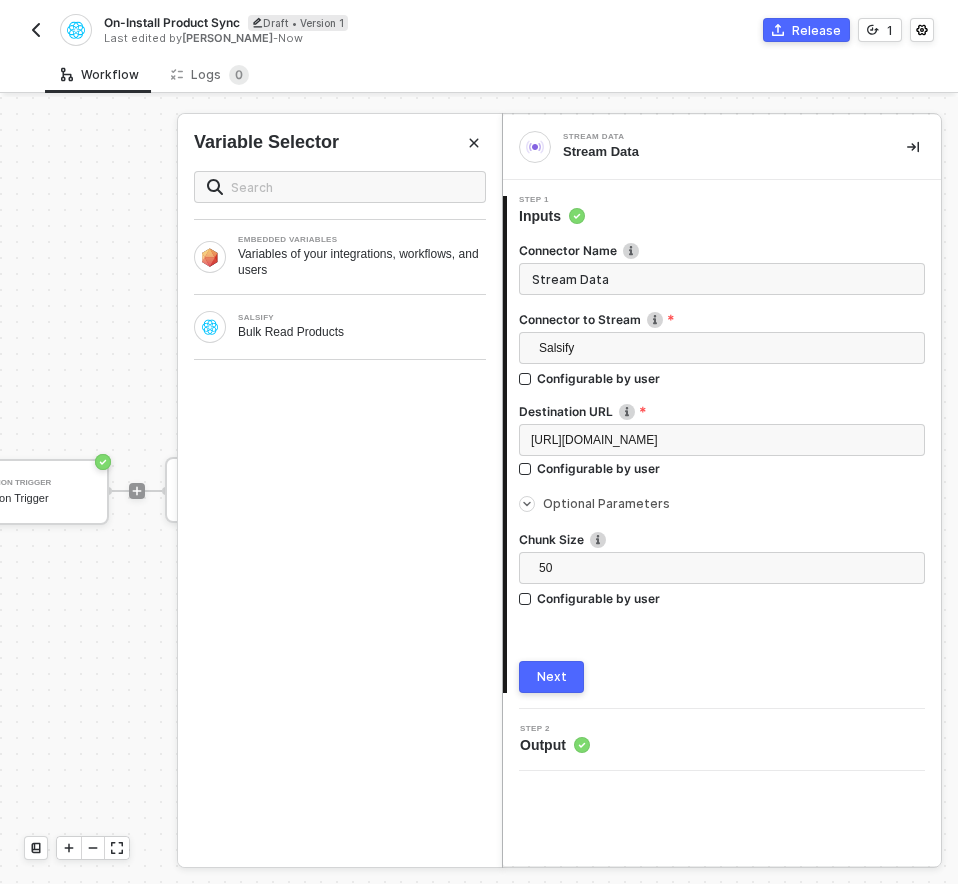 click on "Next" at bounding box center (552, 677) 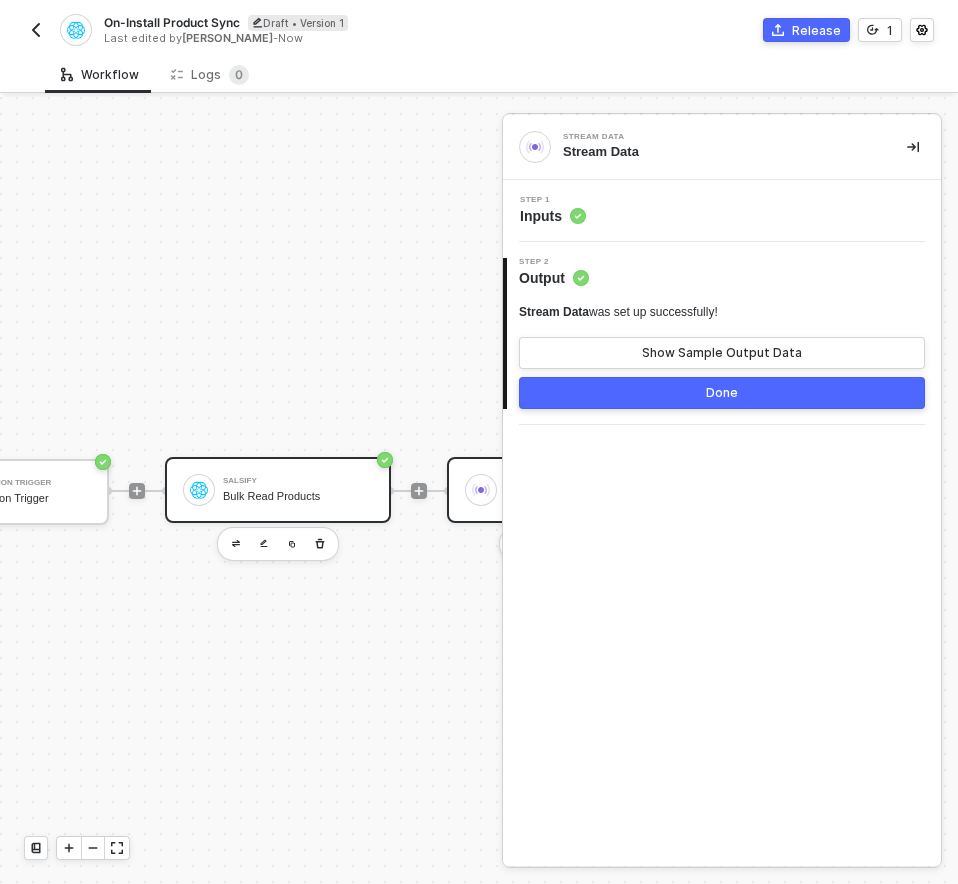 click on "Salsify Bulk Read Products" at bounding box center (278, 490) 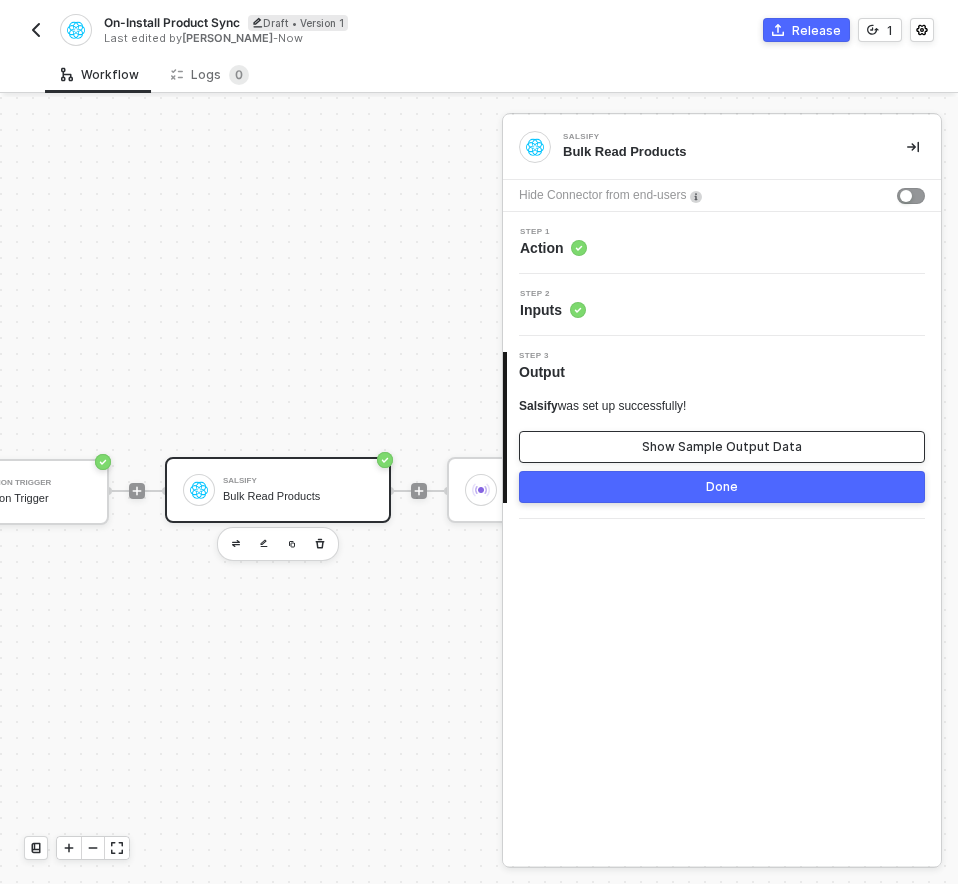 click on "Show Sample Output Data" at bounding box center [722, 447] 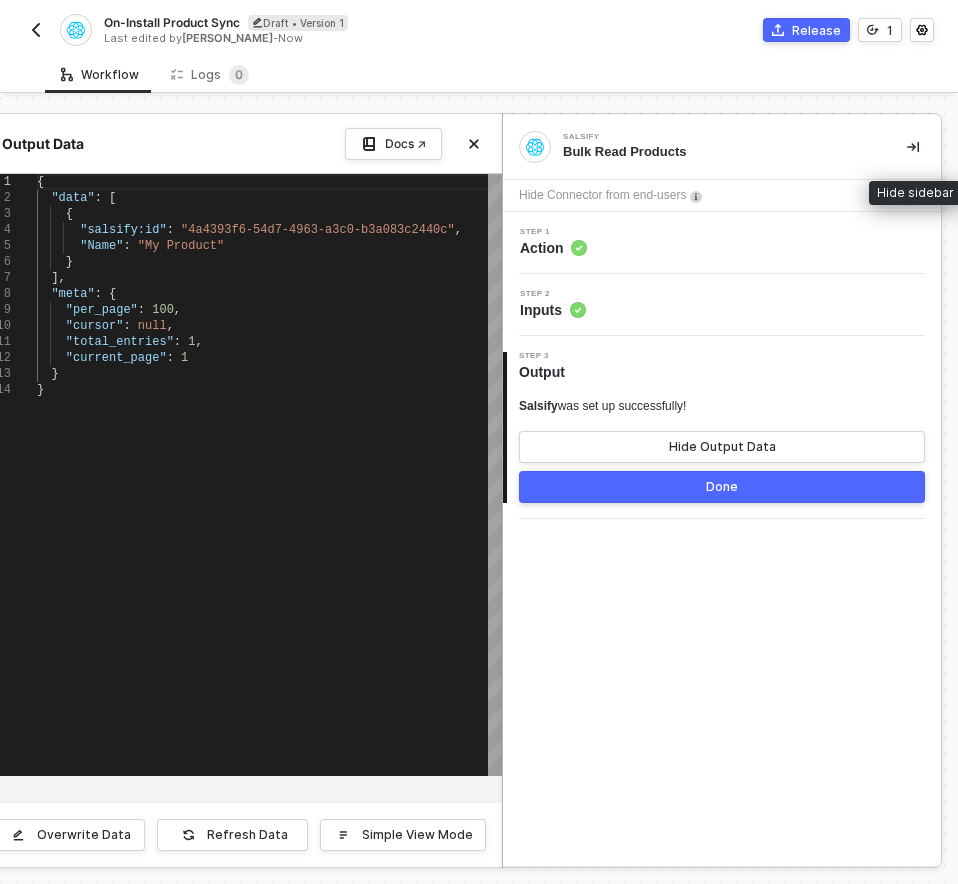 click 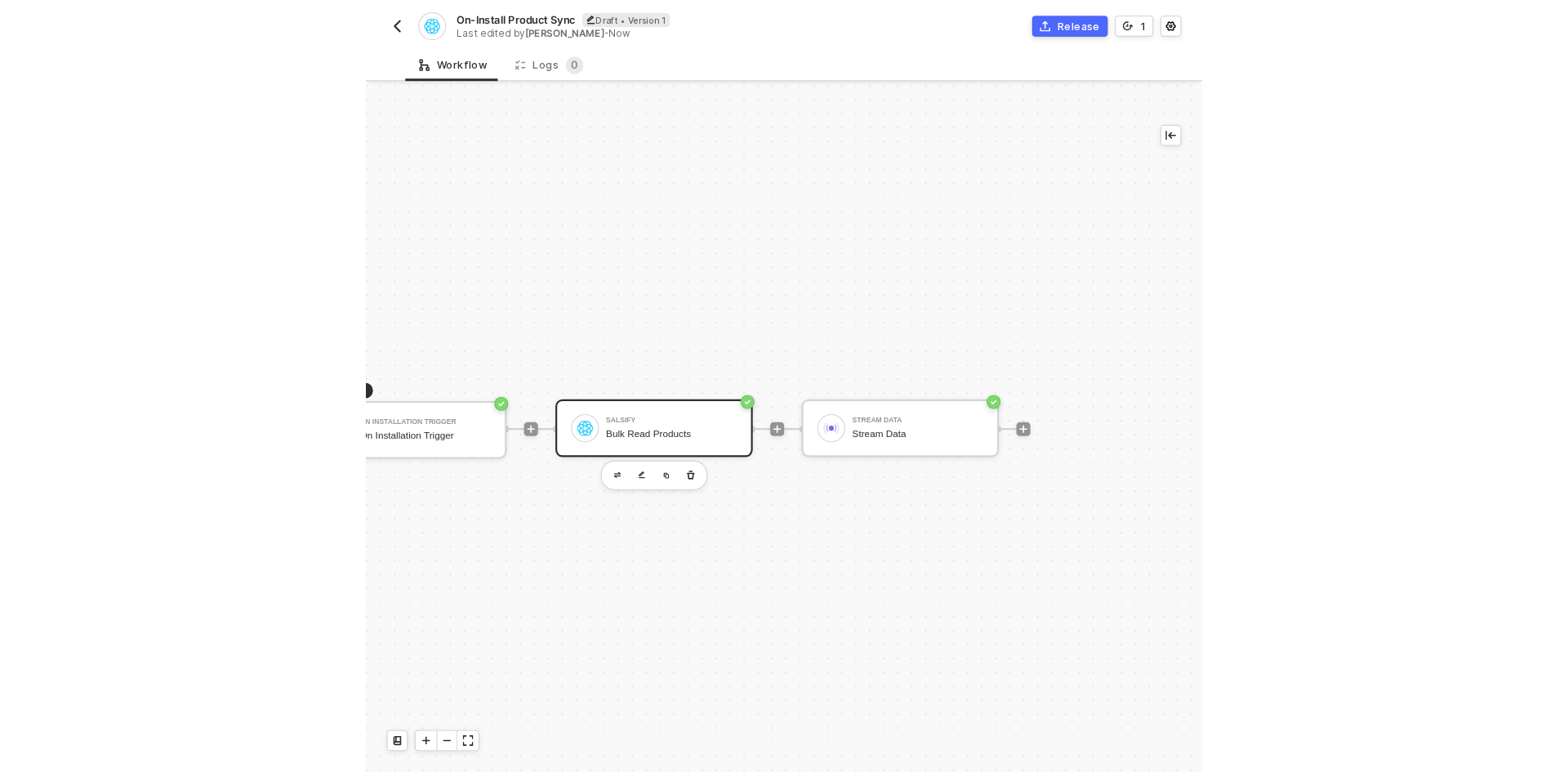 scroll, scrollTop: 0, scrollLeft: 0, axis: both 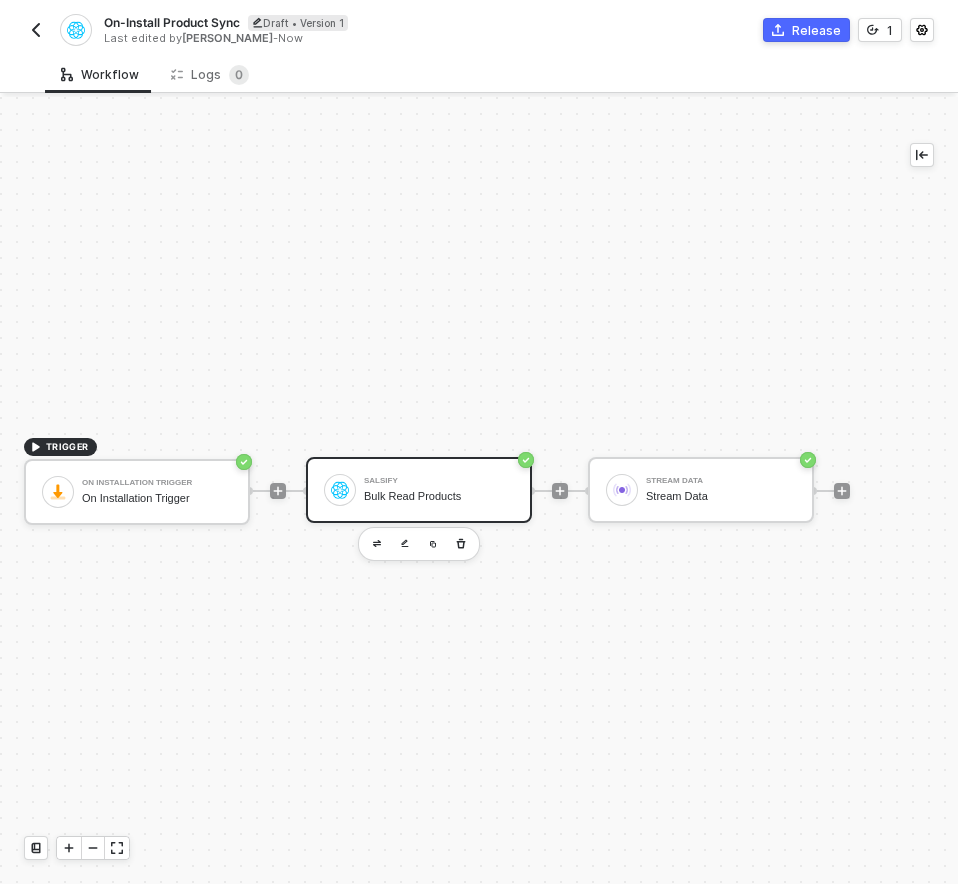 click on "Salsify" at bounding box center (439, 481) 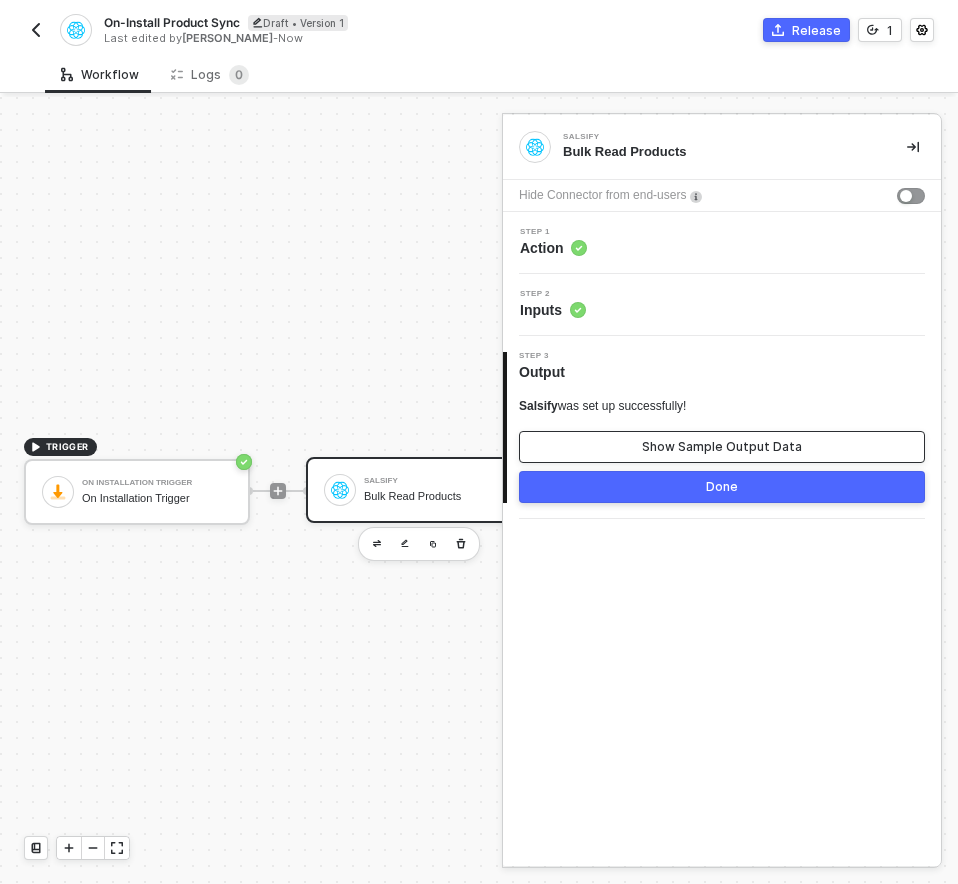 drag, startPoint x: 622, startPoint y: 432, endPoint x: 609, endPoint y: 430, distance: 13.152946 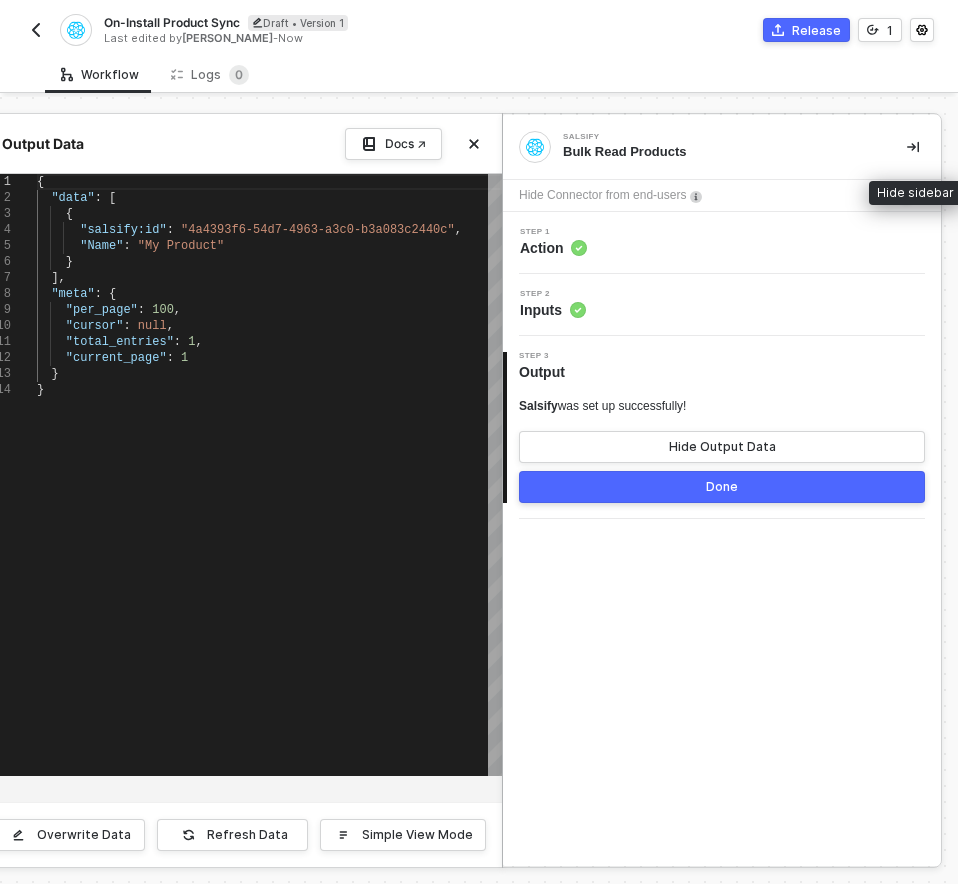 click 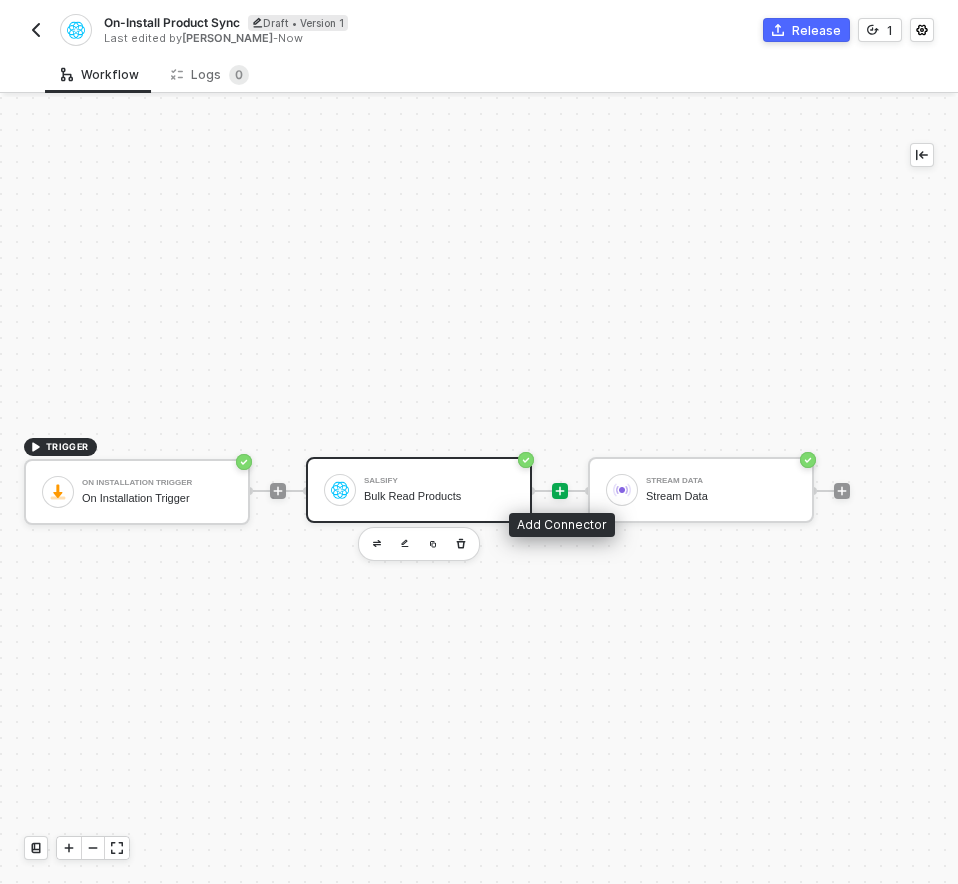 click at bounding box center [560, 491] 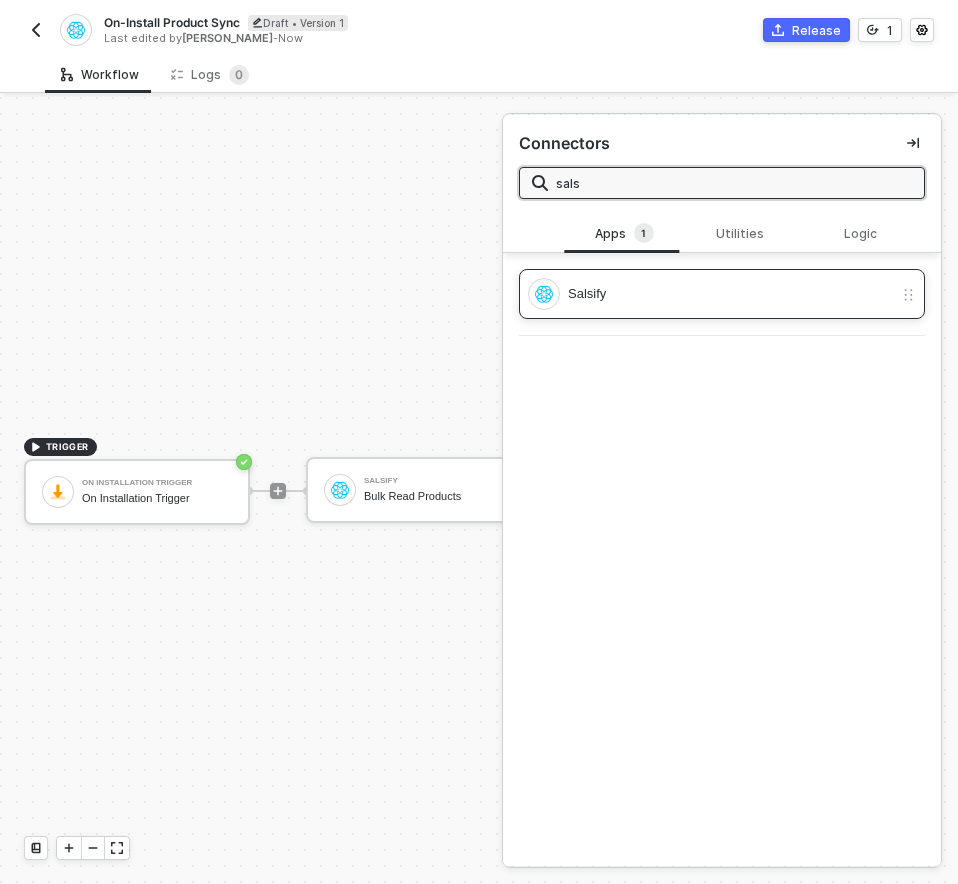 type on "sals" 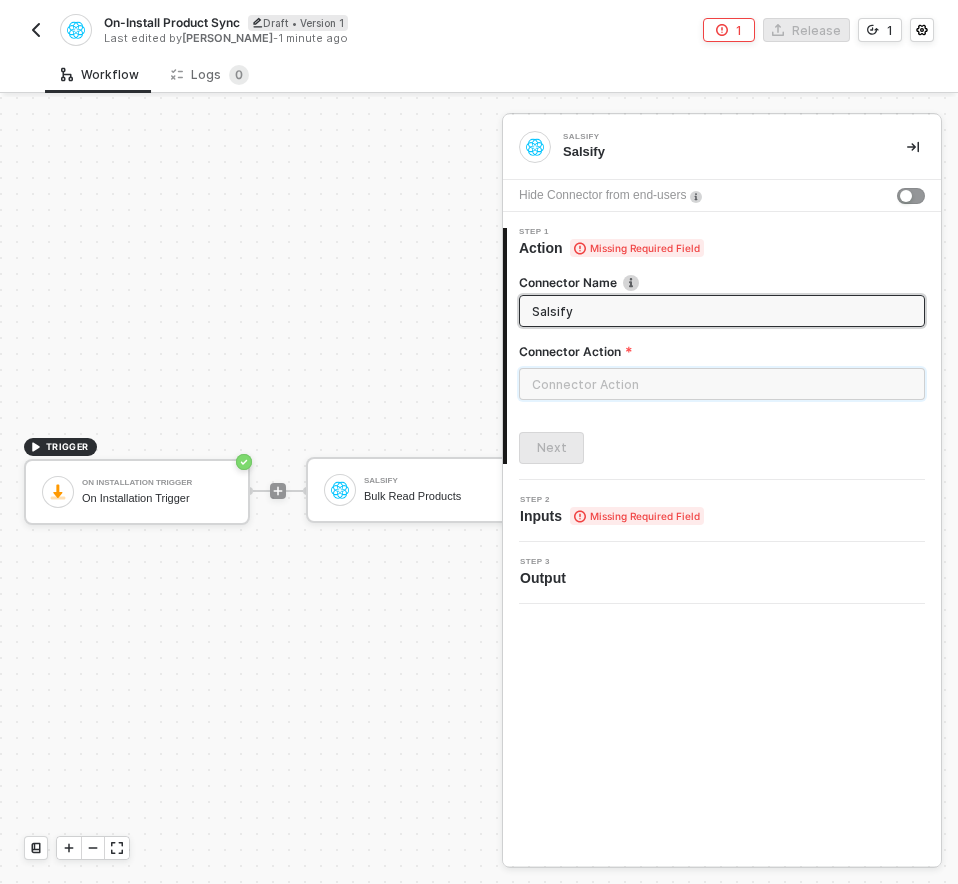 click at bounding box center (722, 384) 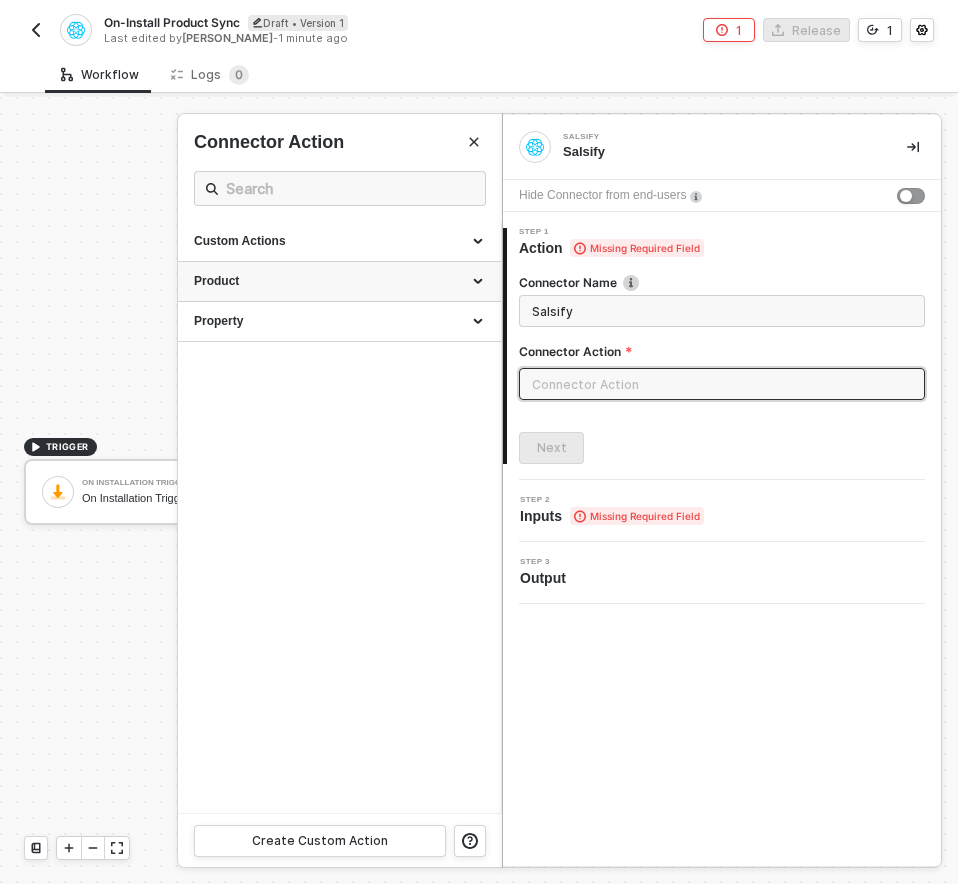 click on "Product" at bounding box center [339, 281] 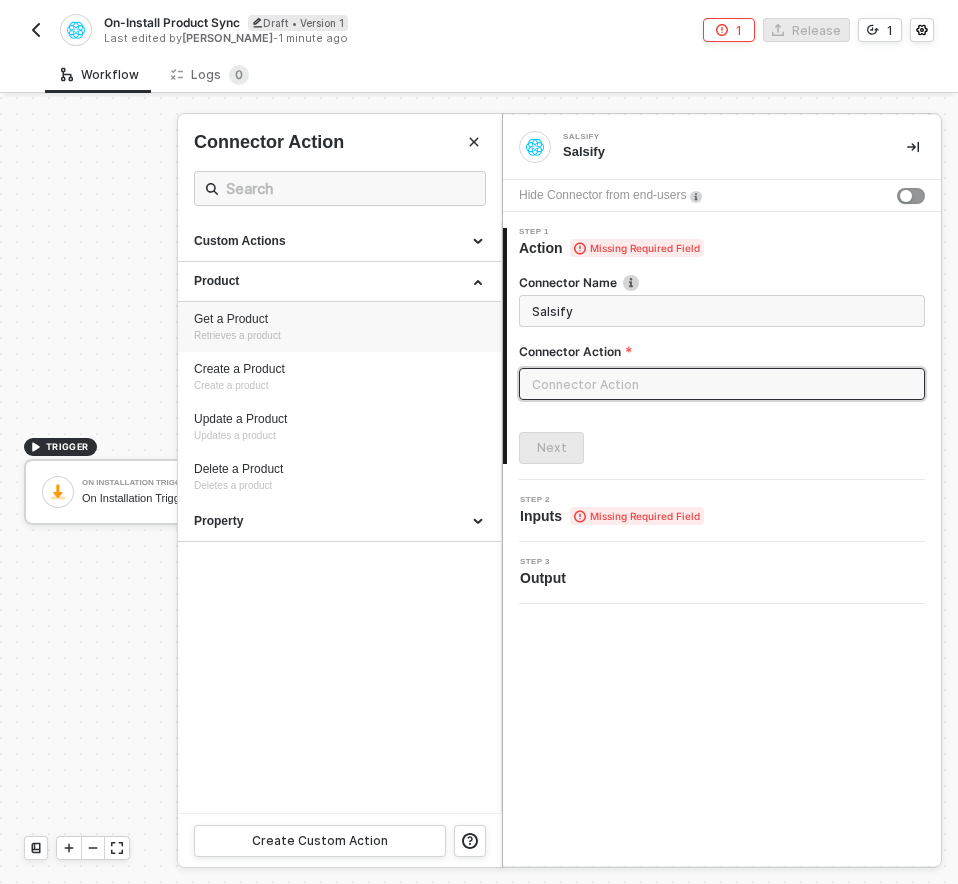 click on "Get a Product" at bounding box center (339, 319) 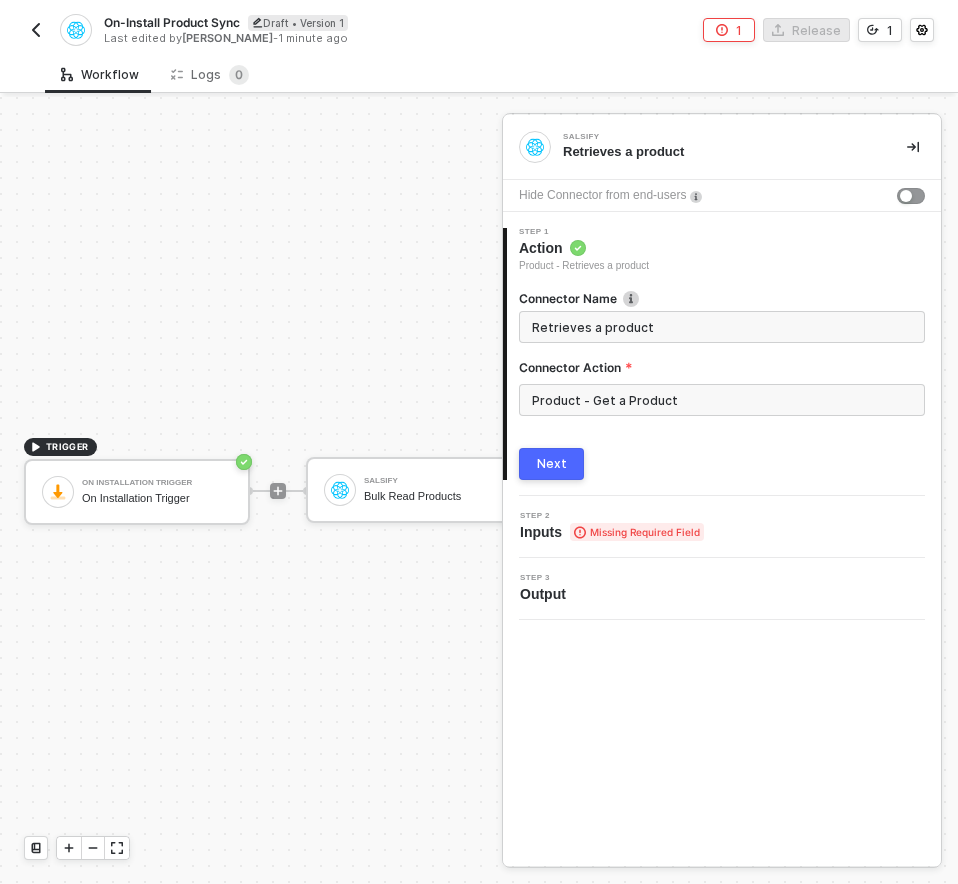 click on "Next" at bounding box center [552, 464] 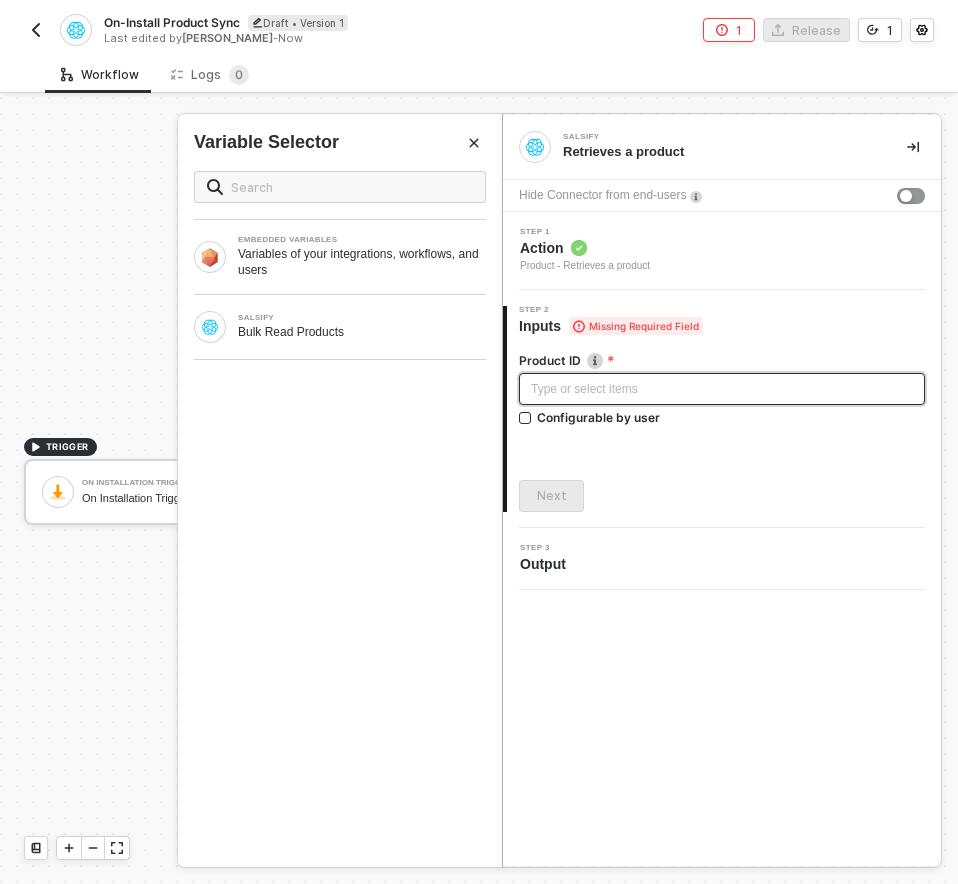 click on "Type or select items ﻿" at bounding box center [722, 389] 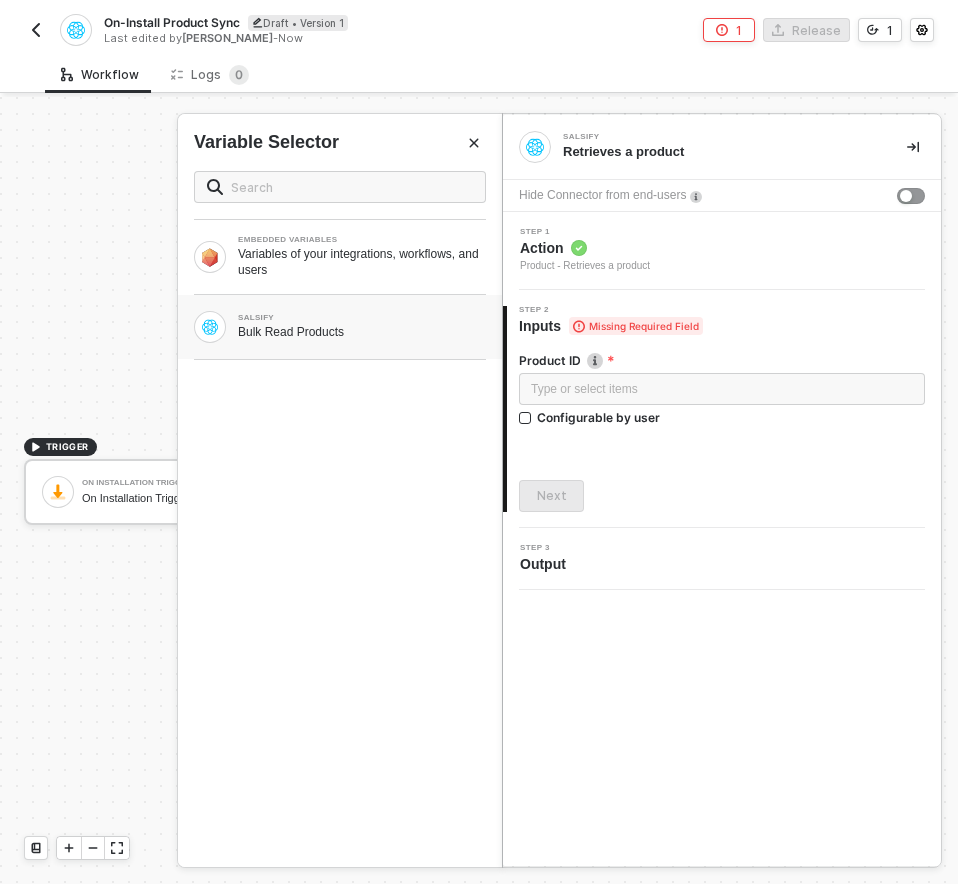 click on "SALSIFY Bulk Read Products" at bounding box center (340, 327) 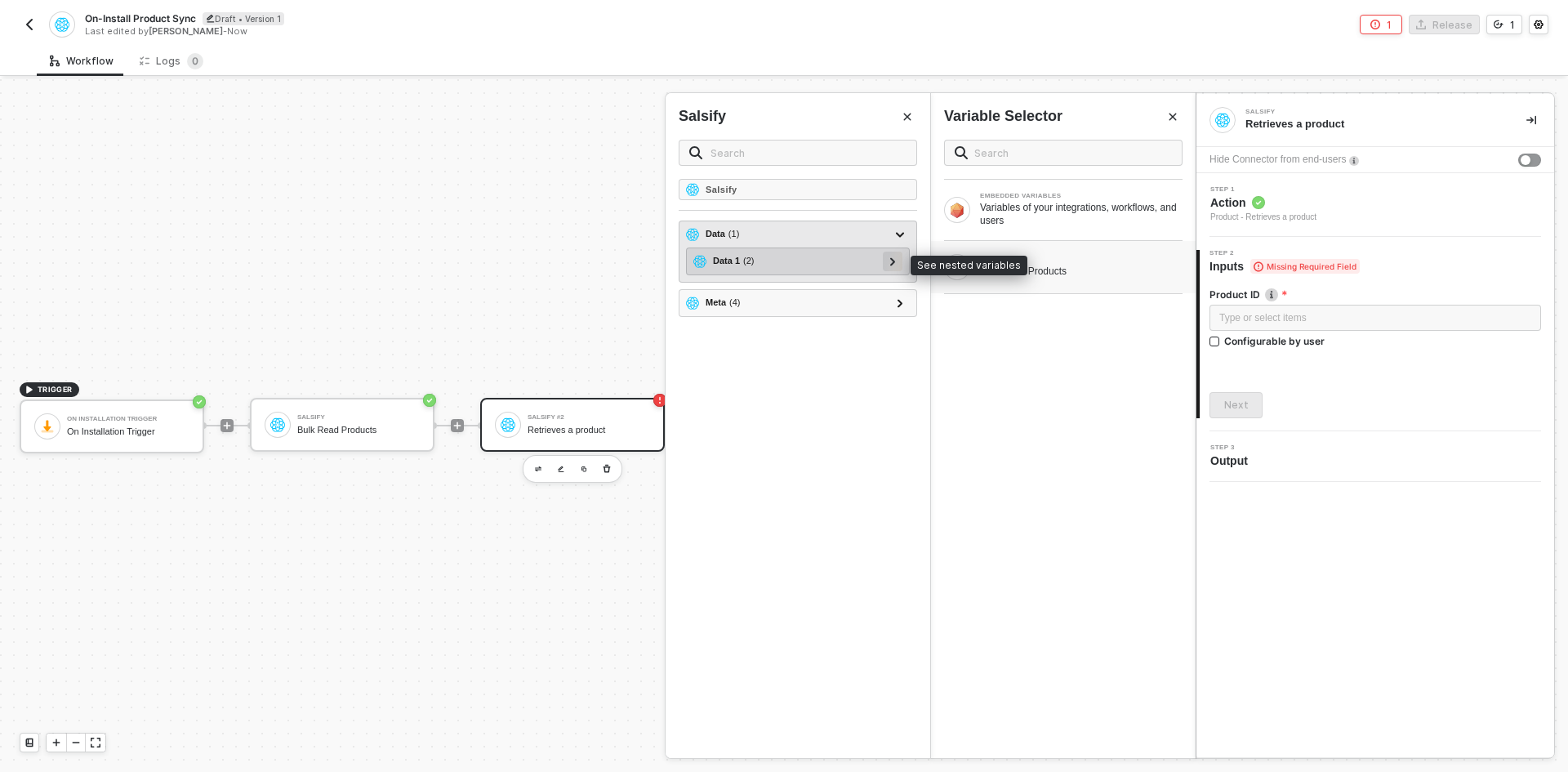 click 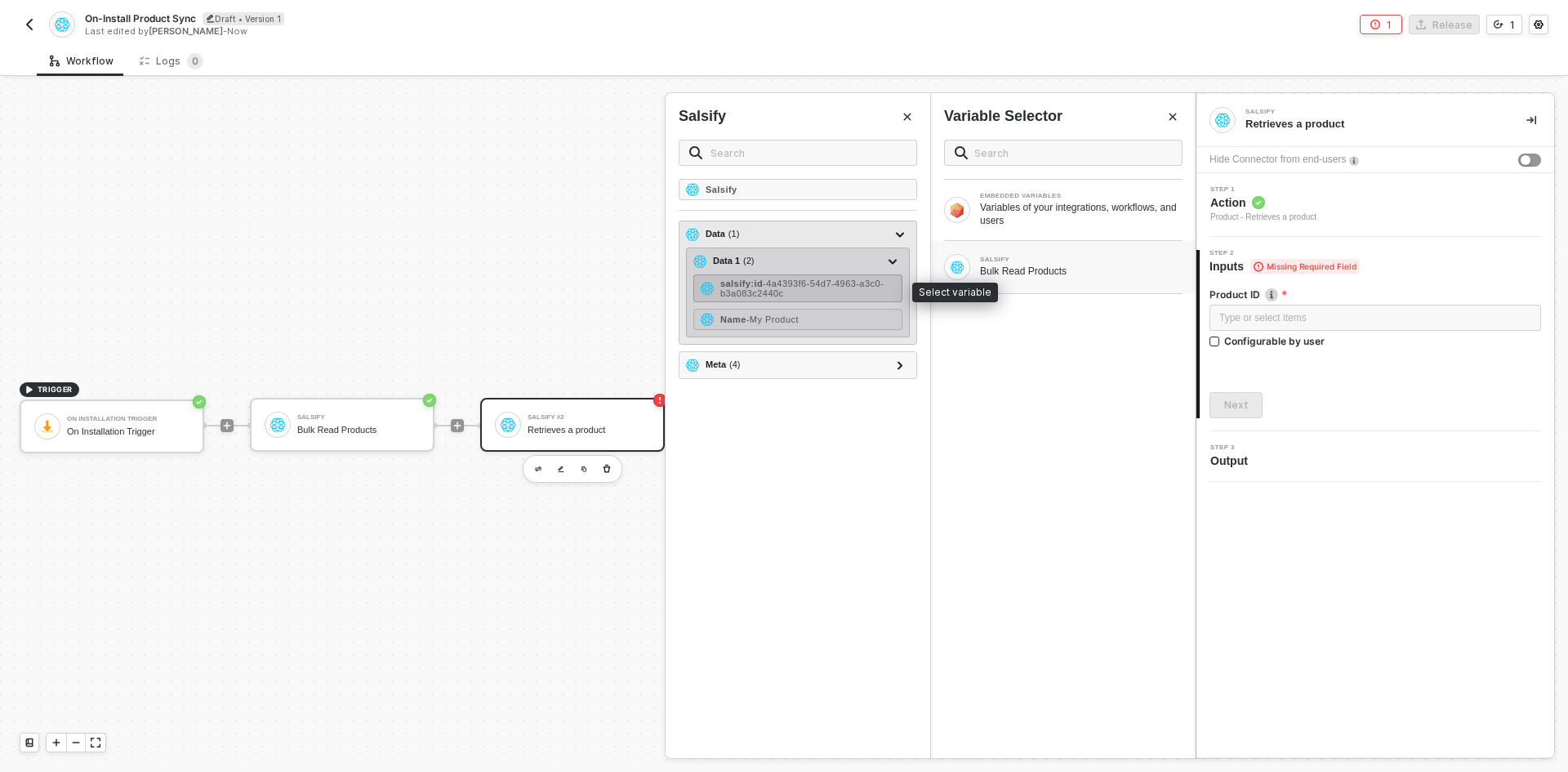 click on "-  4a4393f6-54d7-4963-a3c0-b3a083c2440c" at bounding box center [802, 288] 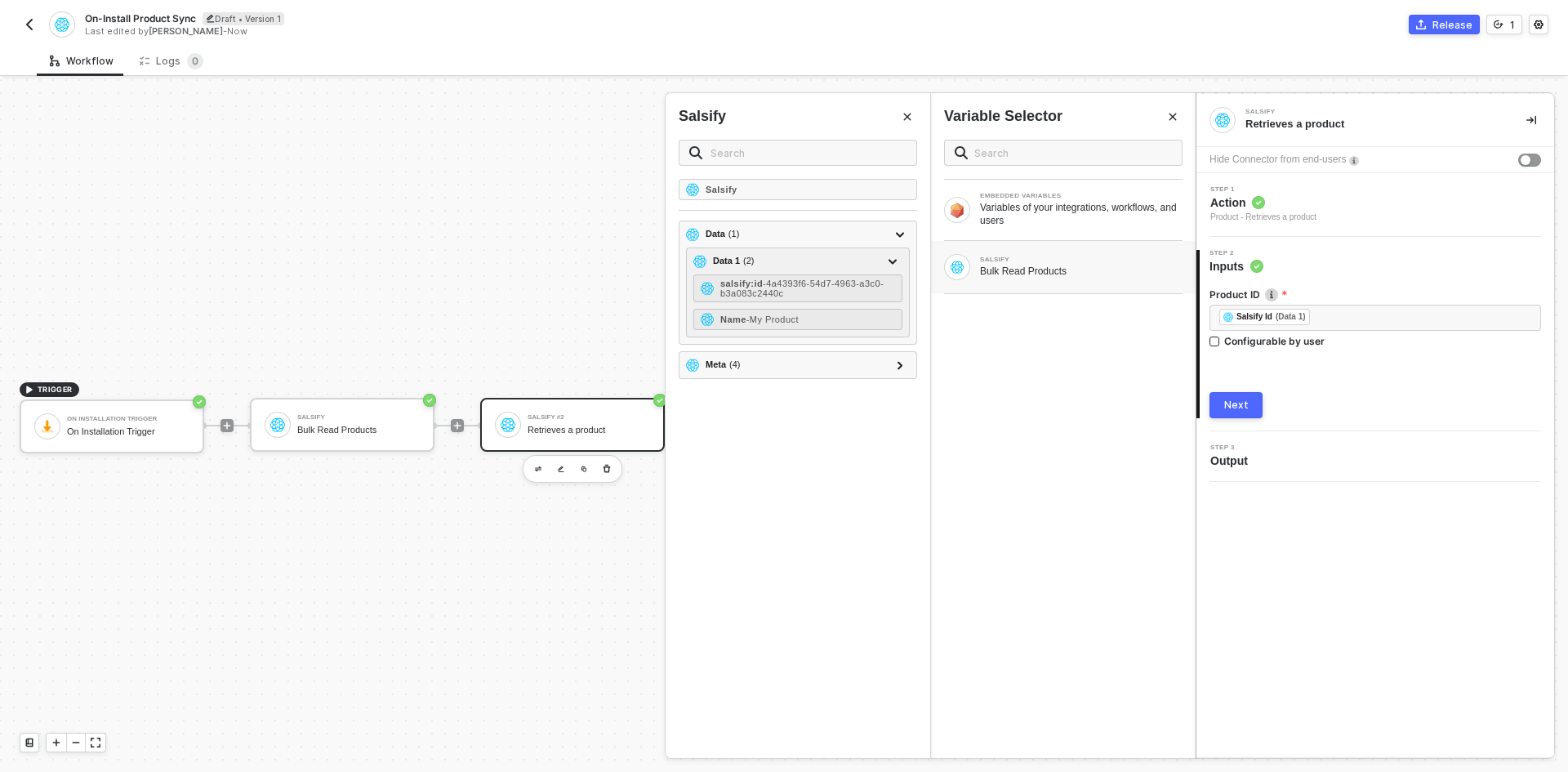click on "Next" at bounding box center [1236, 405] 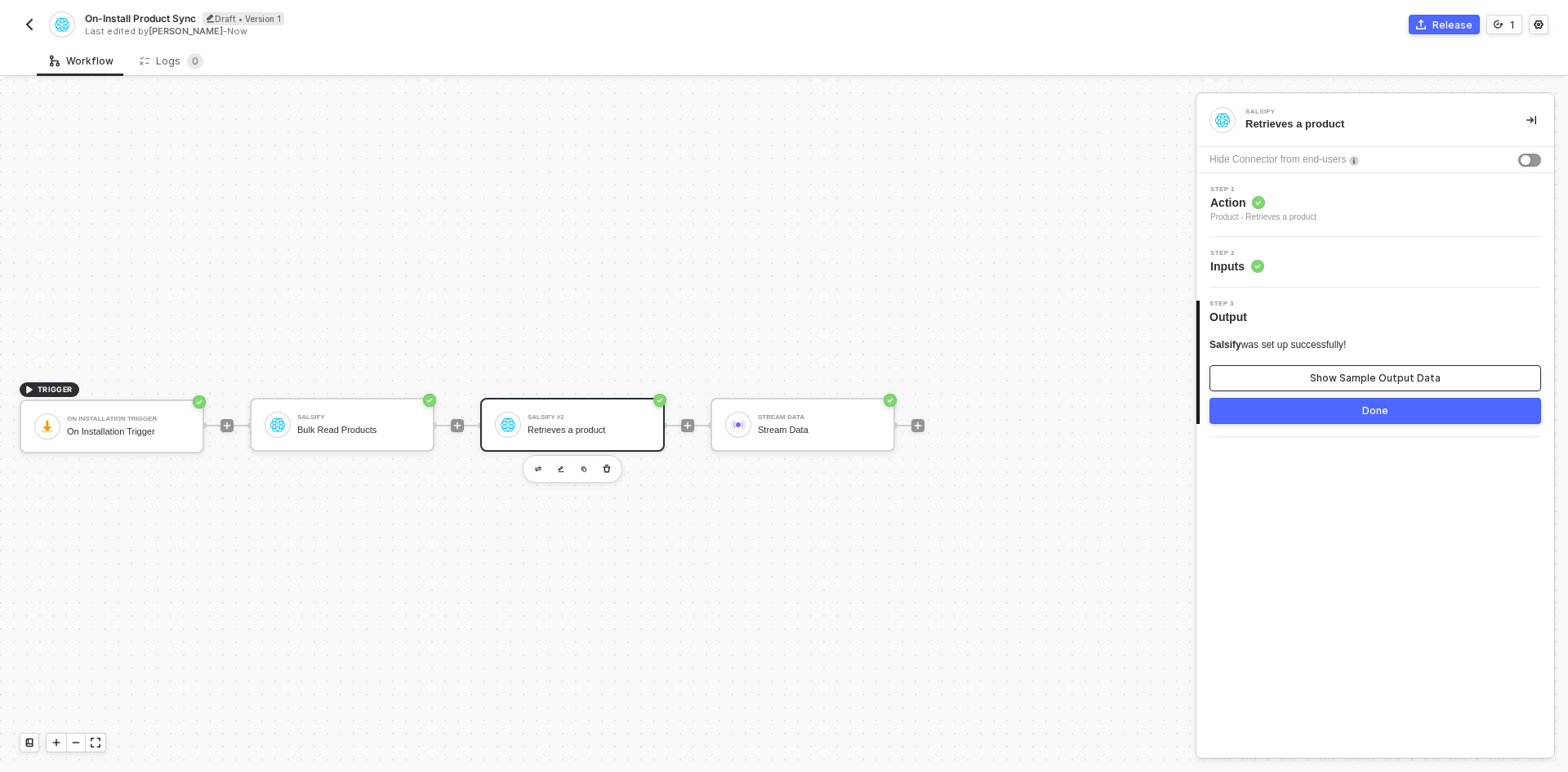 click on "Show Sample Output Data" at bounding box center [1375, 378] 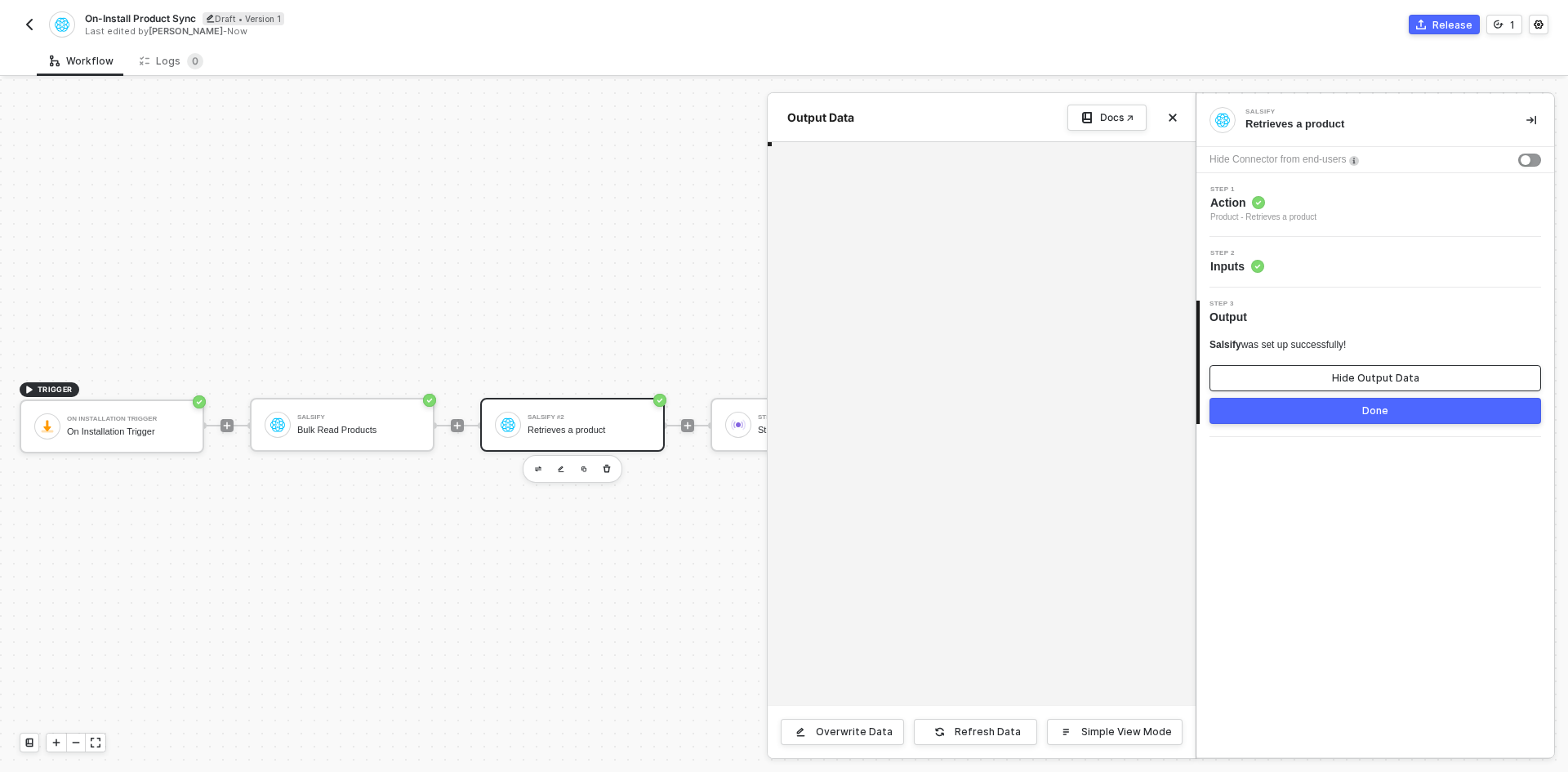 type on "{
"product": {
"salsify:id": "102918",
"salsify:created_at": "2016-02-29T20:42:44.488Z",
"salsify:updated_at": "2017-11-28T17:24:45.515Z",
"salsify:version": 61,
"salsify:relations_updated_at": "2016-11-07T20:09:53.188Z",
"salsify:profile_asset_id": null,
"salsify:parent_id": "MCS269",
"salsify:system_id": "s-999-999-999-999"," 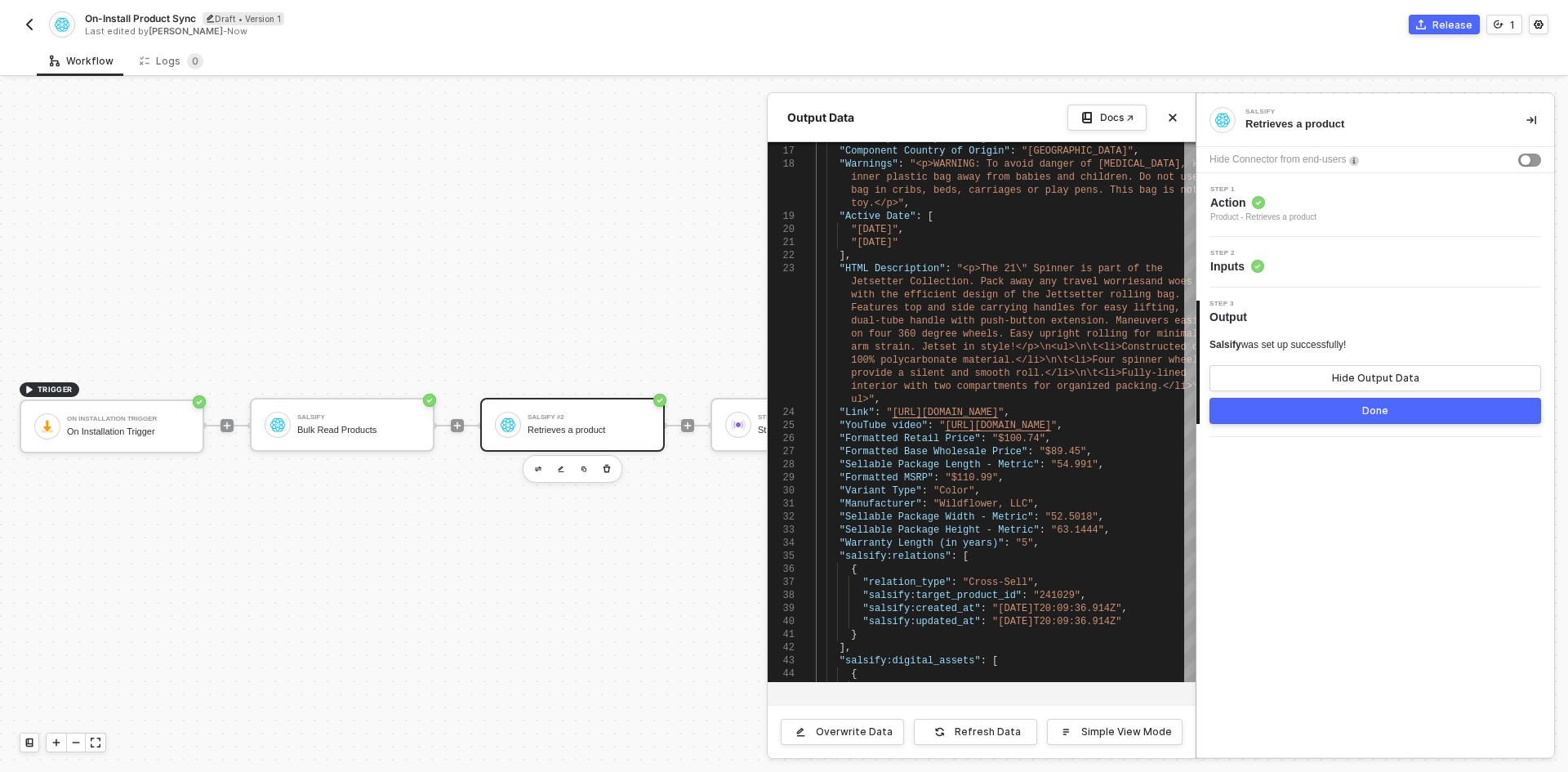 click at bounding box center (784, 426) 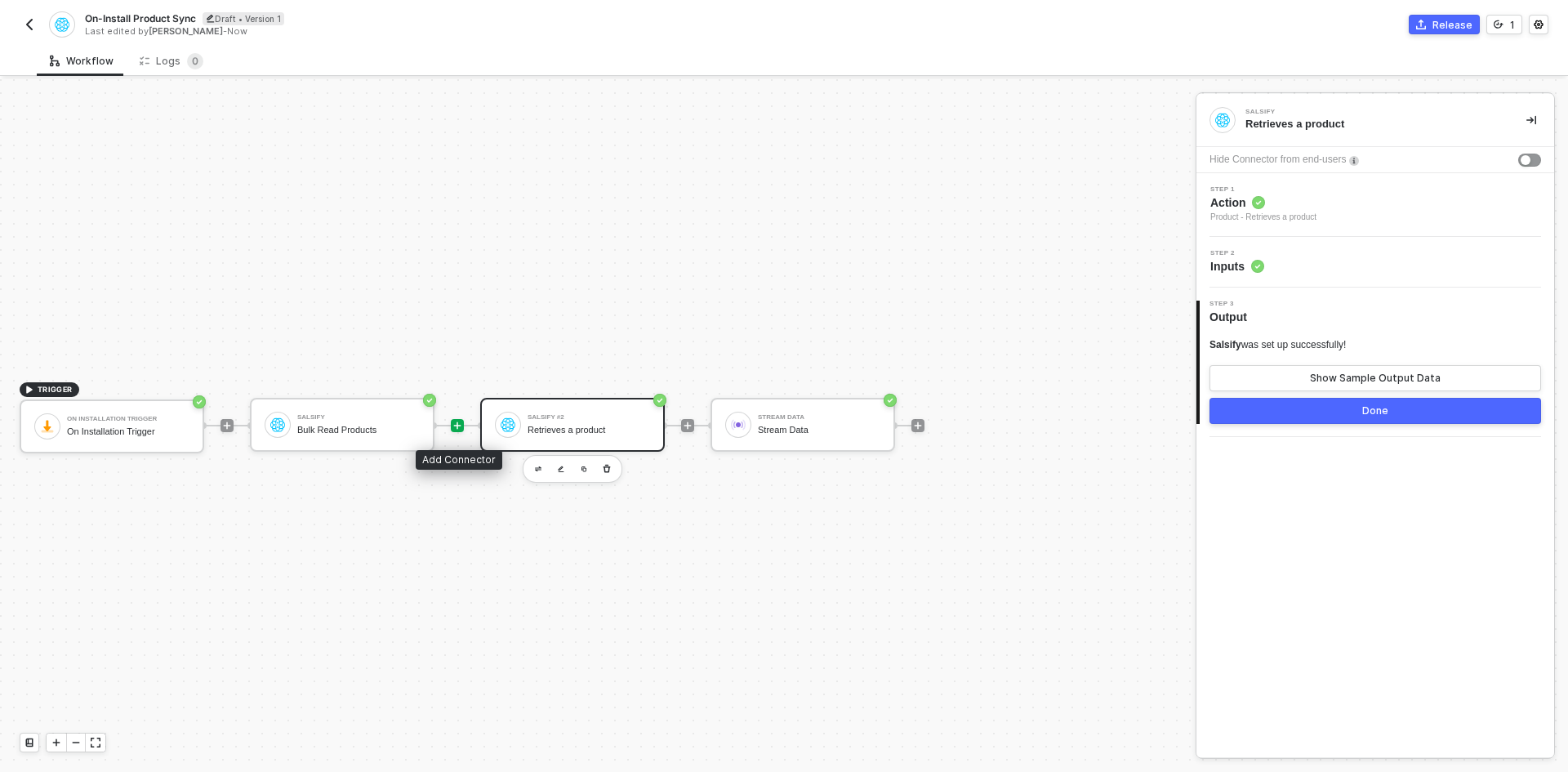 click 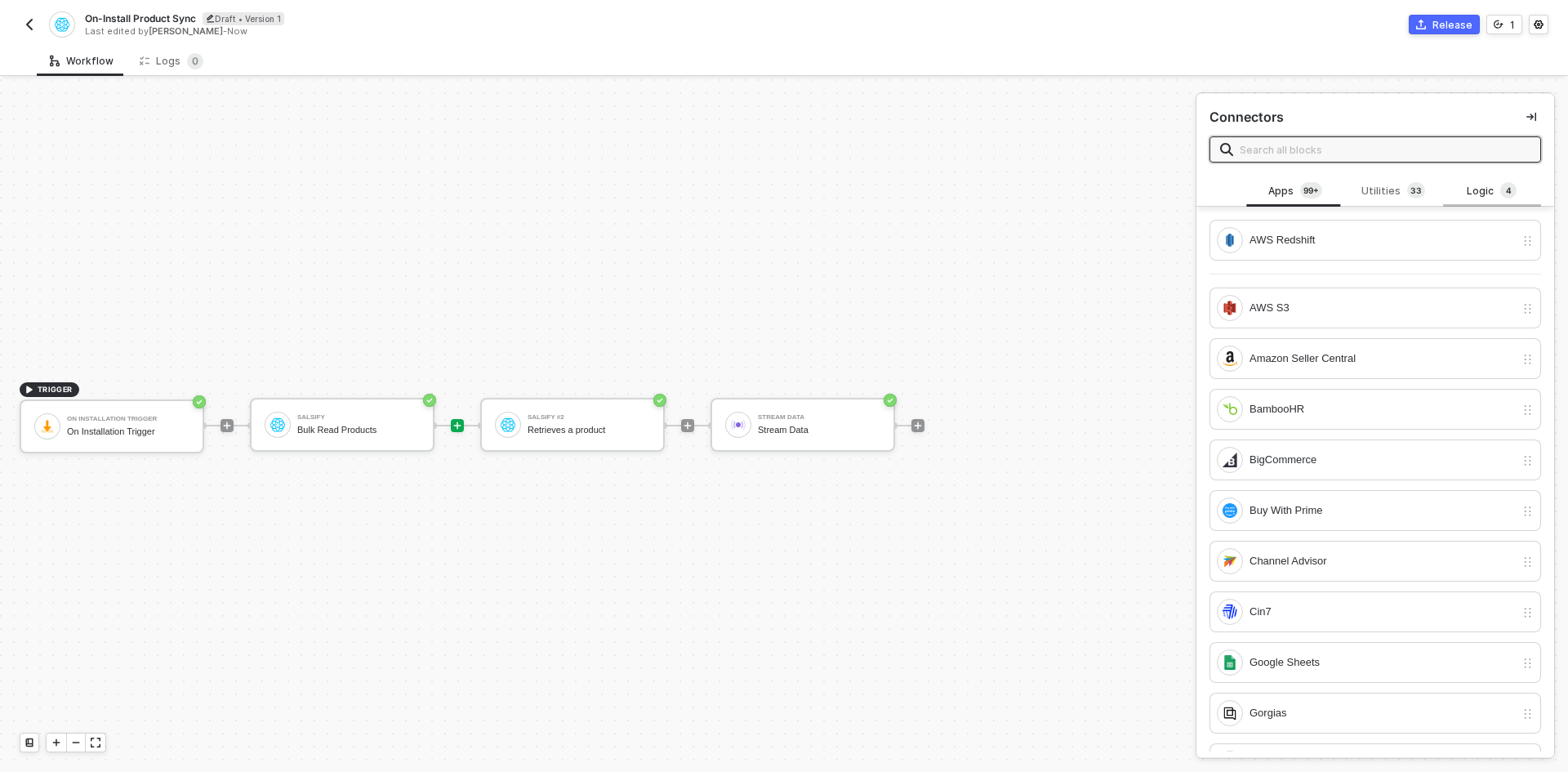click on "Logic 4" at bounding box center [1492, 191] 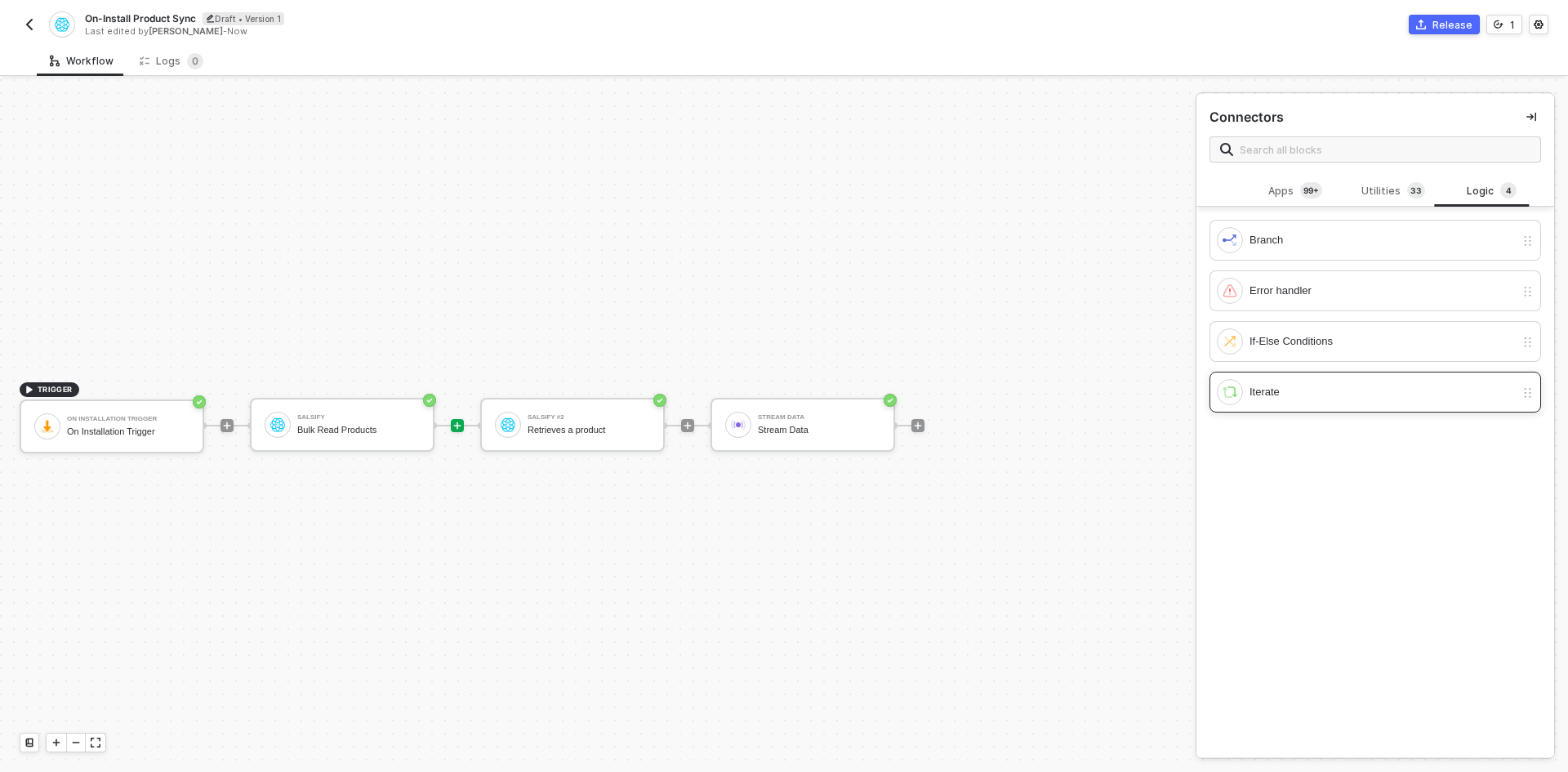click on "Iterate" at bounding box center [1365, 392] 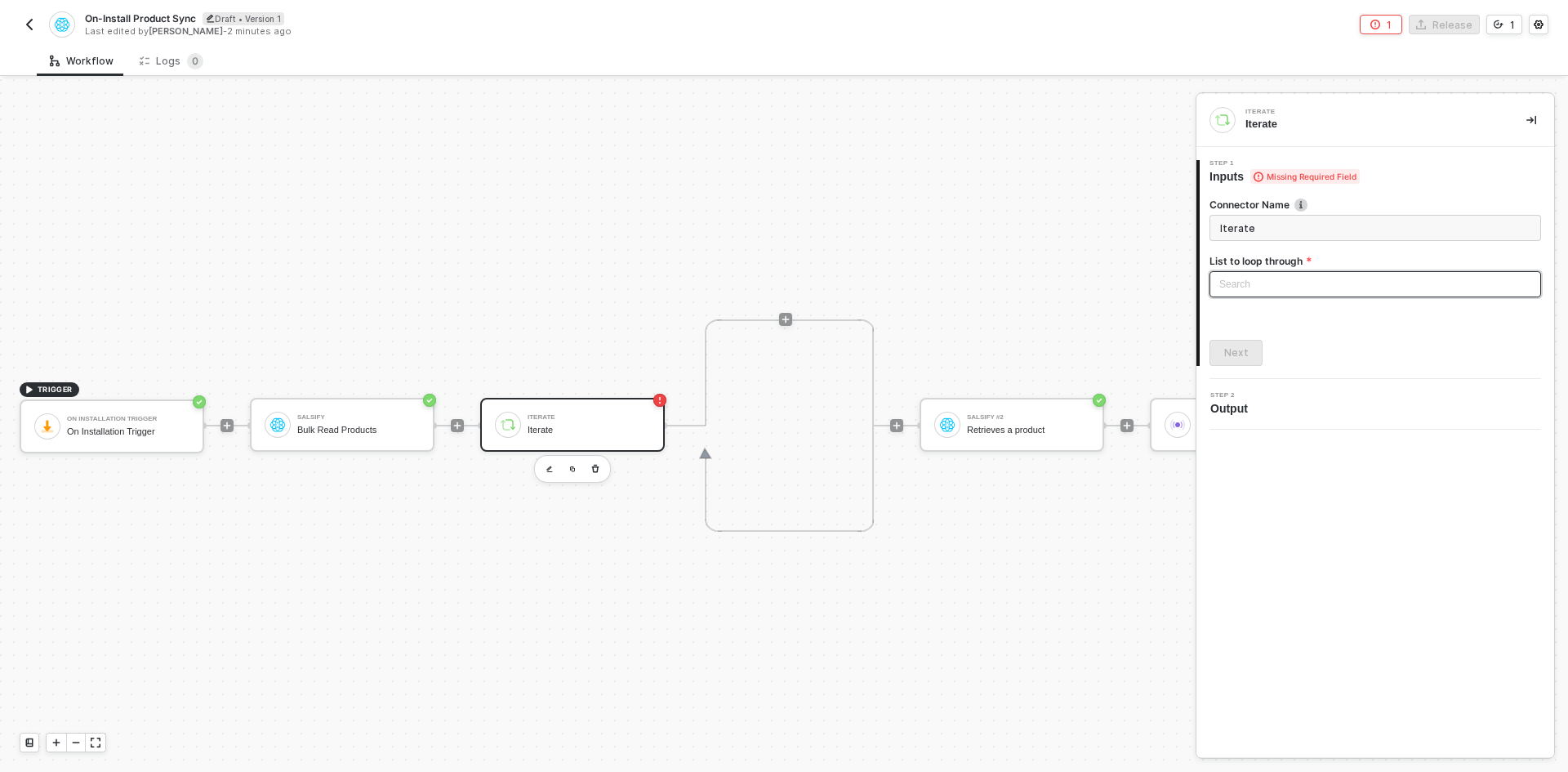 click at bounding box center (1375, 284) 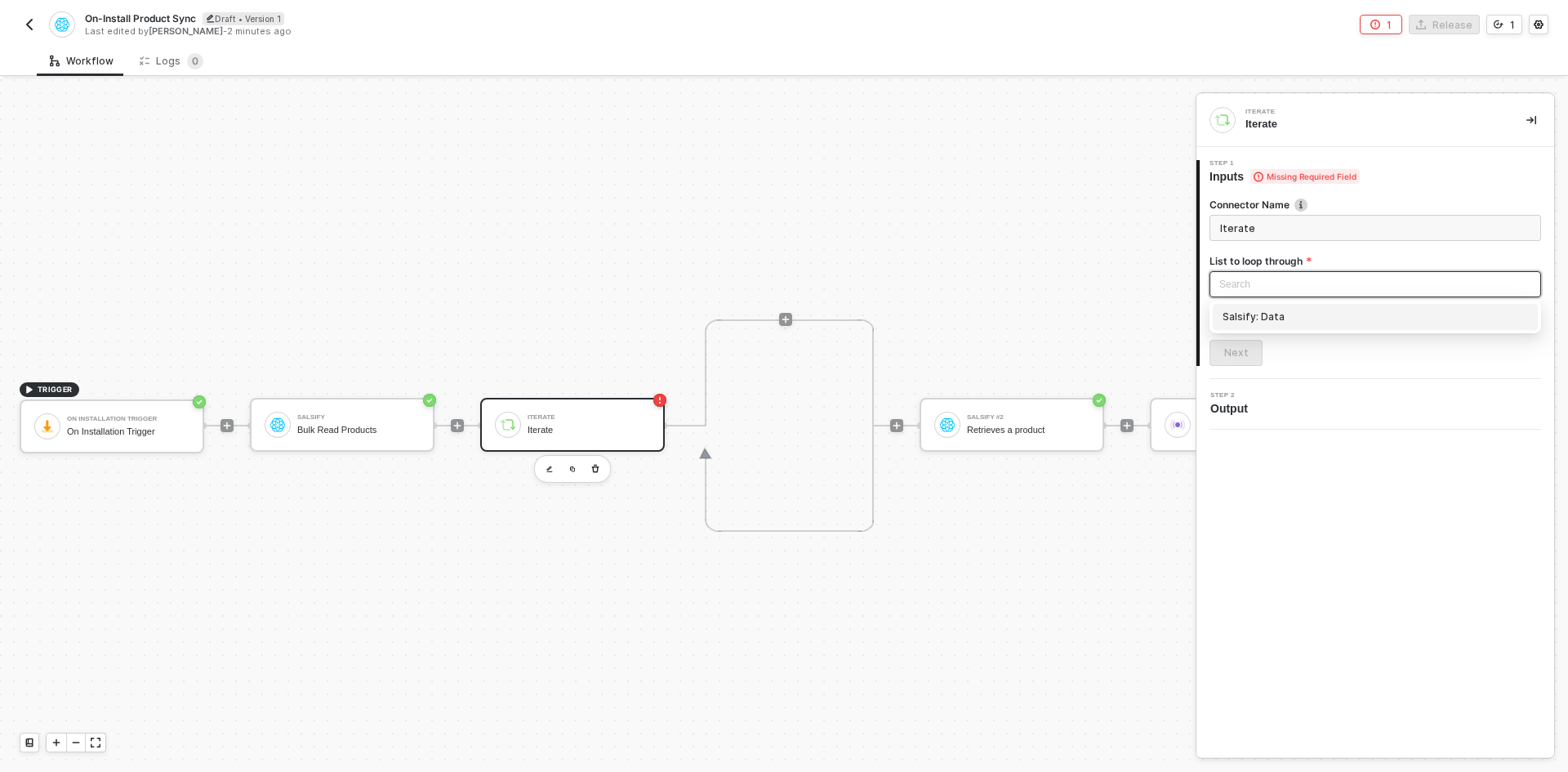click on "Salsify:  Data" at bounding box center (1375, 317) 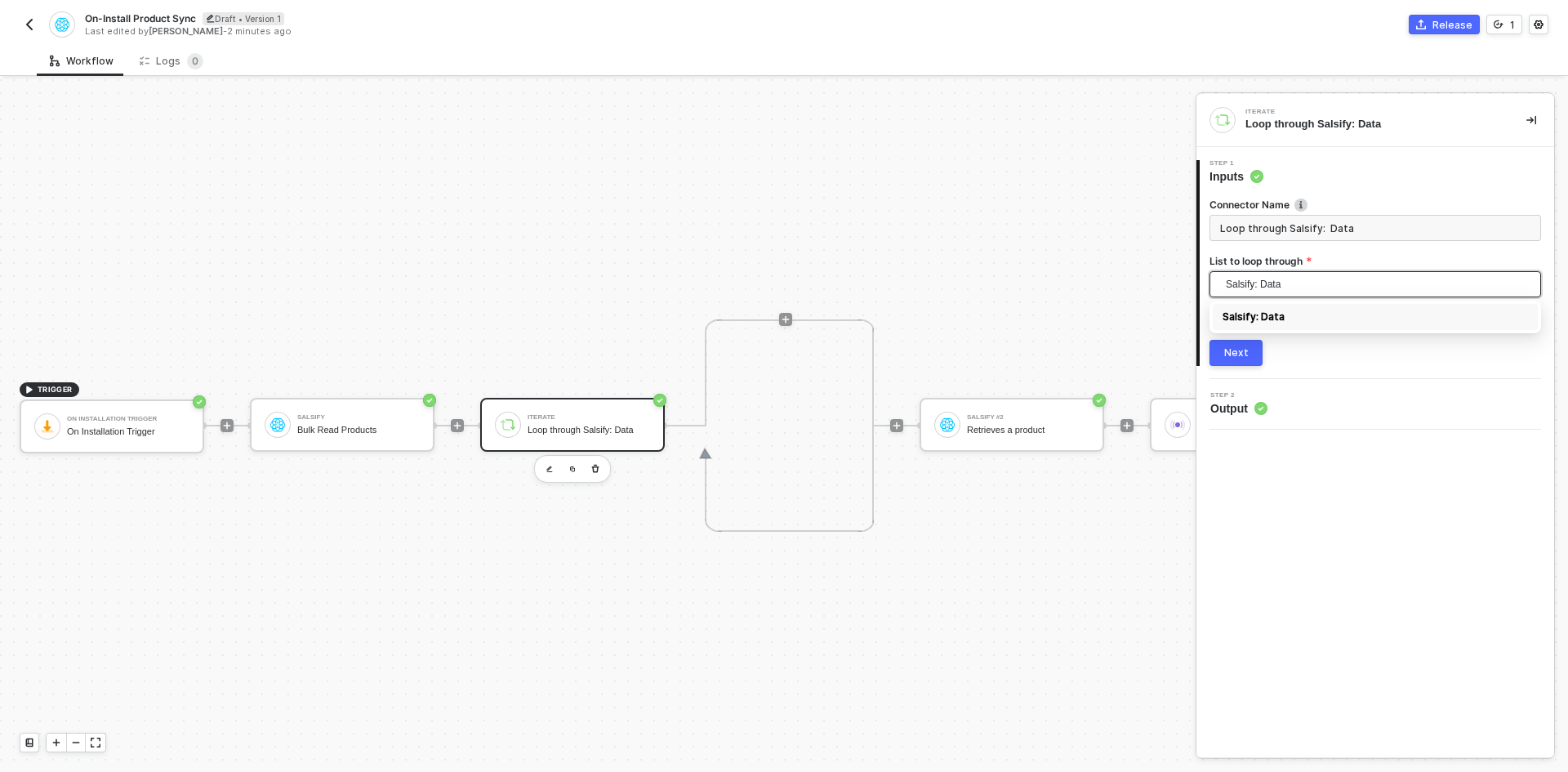 type on "Loop through Salsify:  Data" 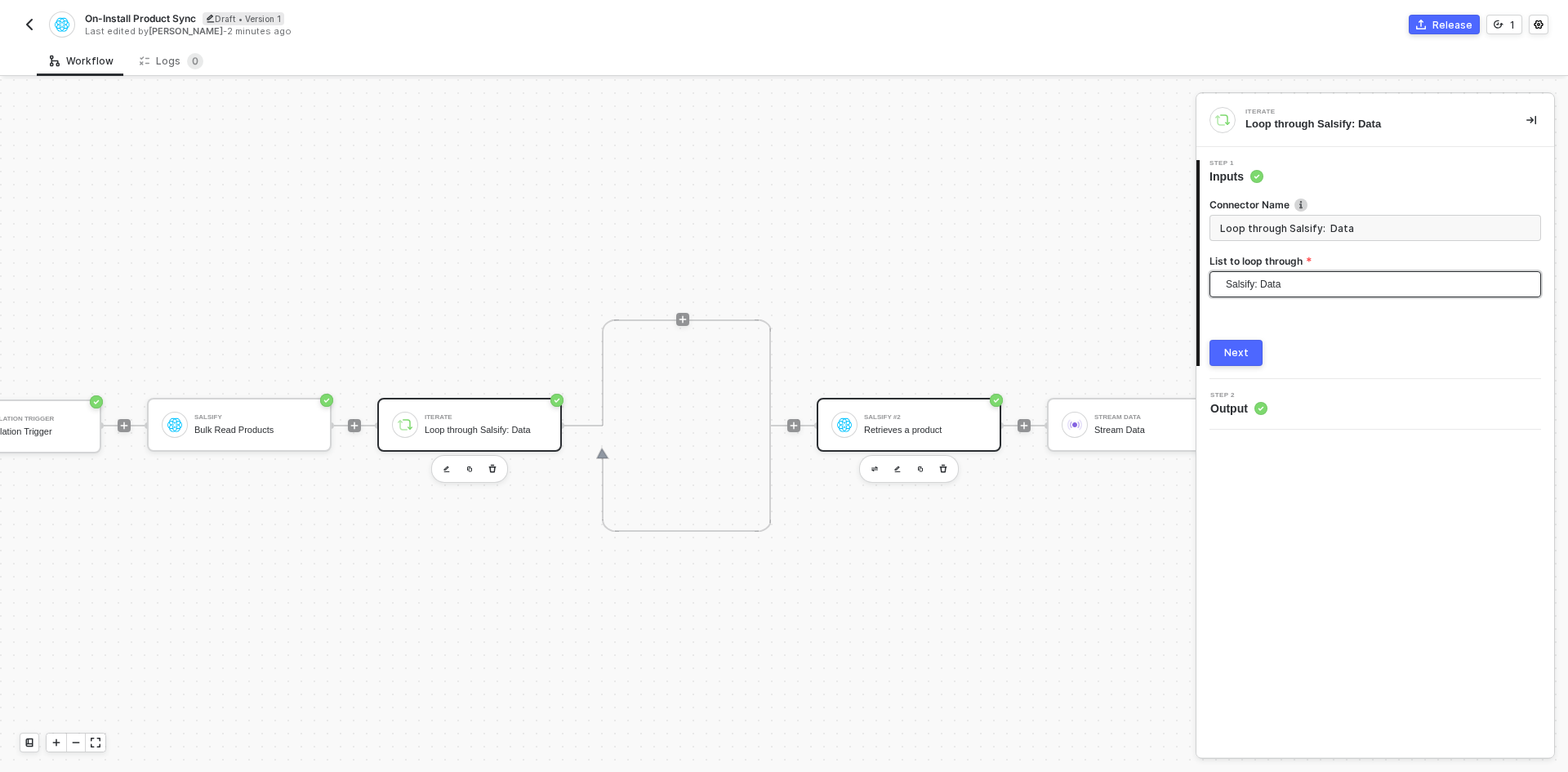 scroll, scrollTop: 0, scrollLeft: 105, axis: horizontal 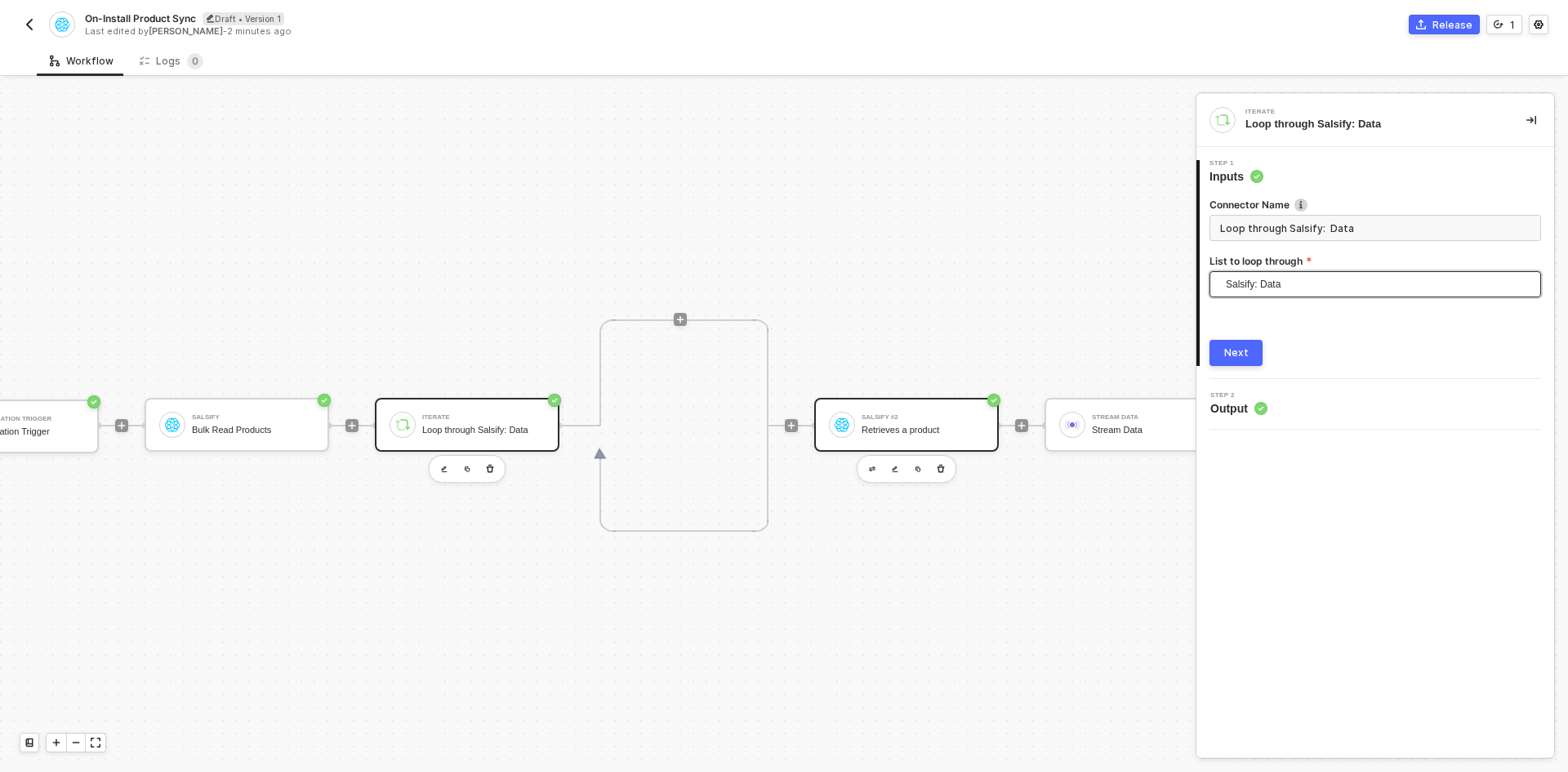 click on "Salsify #2 Retrieves a product" at bounding box center [920, 425] 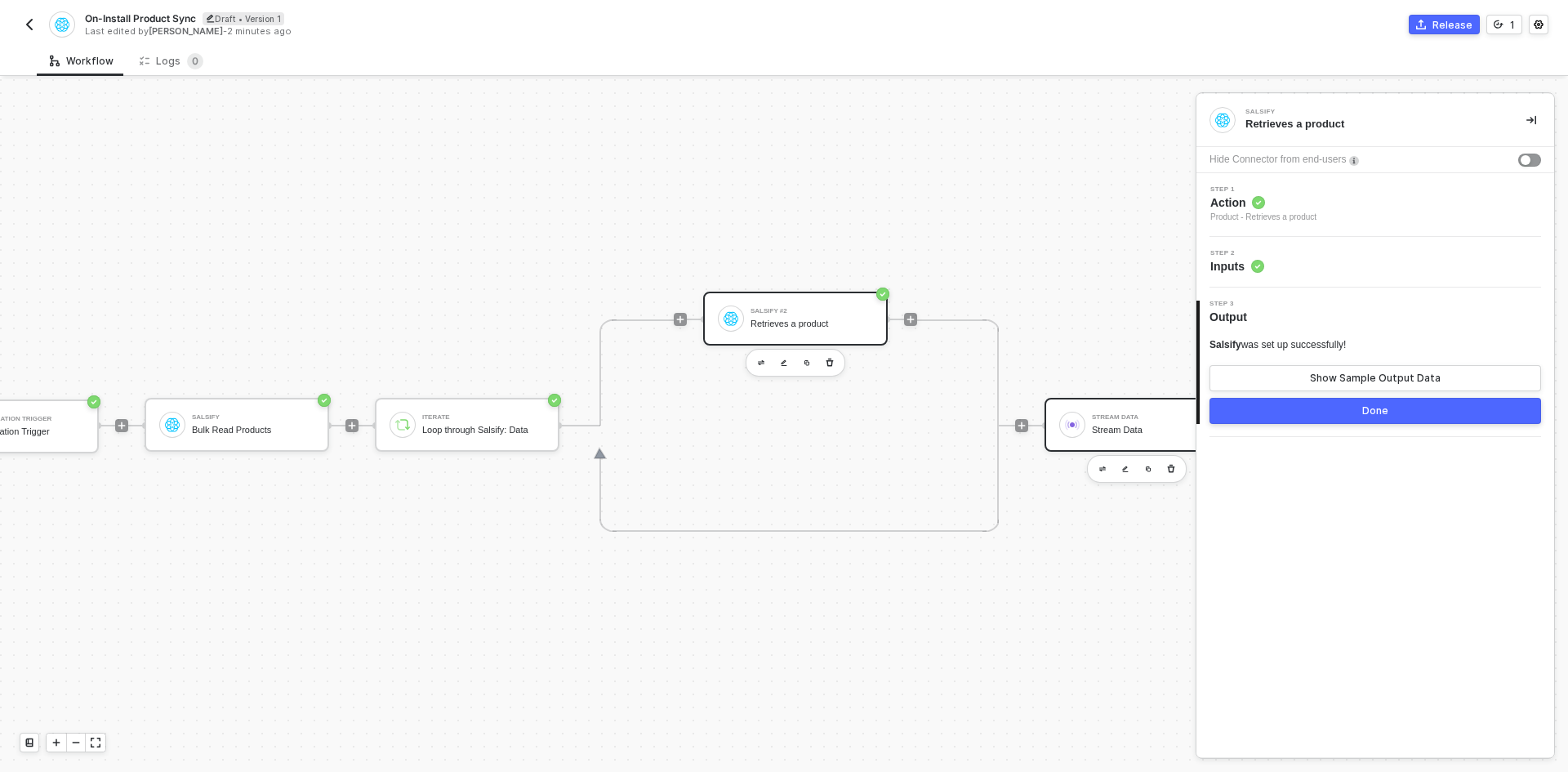 scroll, scrollTop: 0, scrollLeft: 270, axis: horizontal 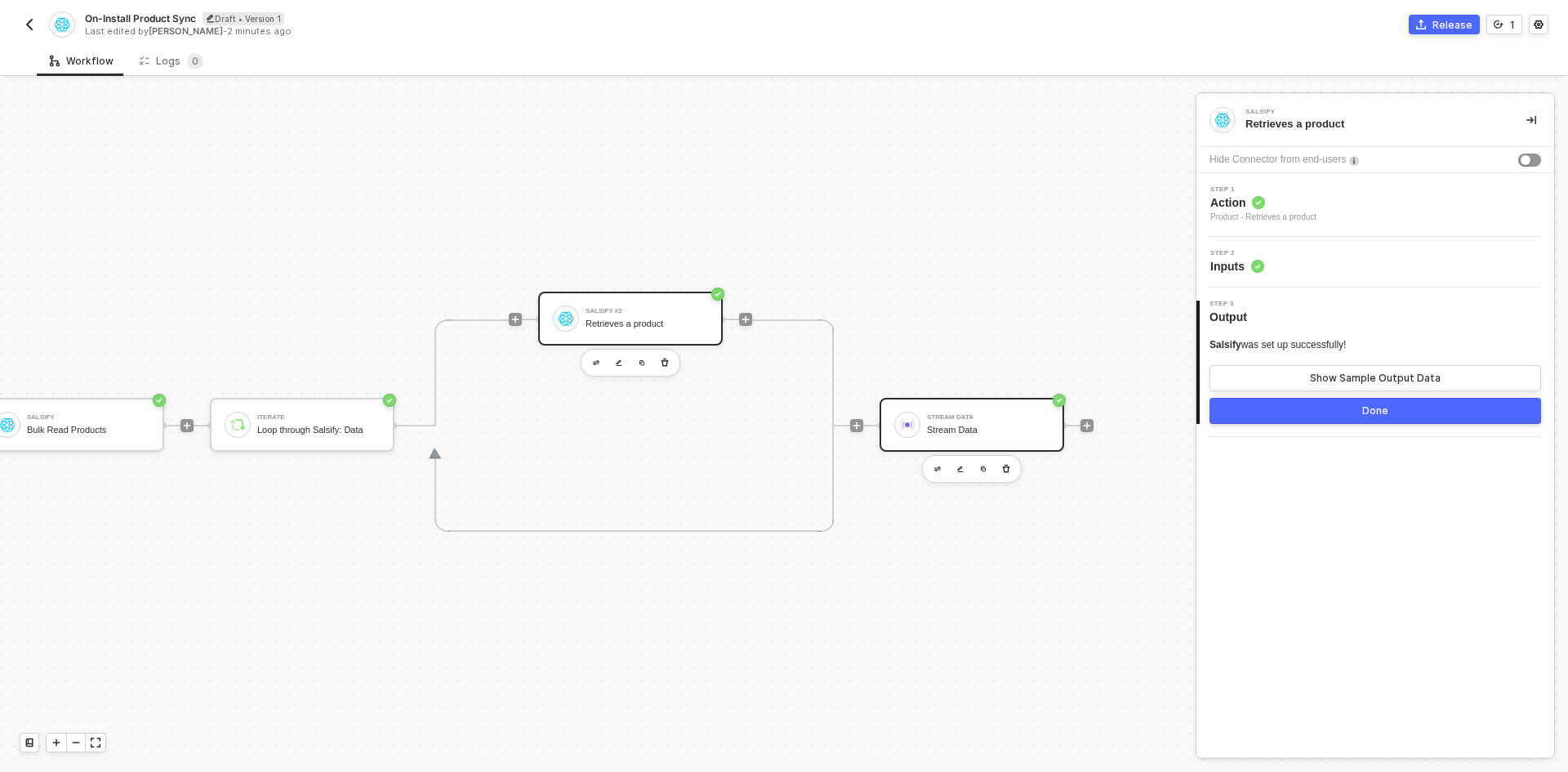click on "Stream Data" at bounding box center [988, 430] 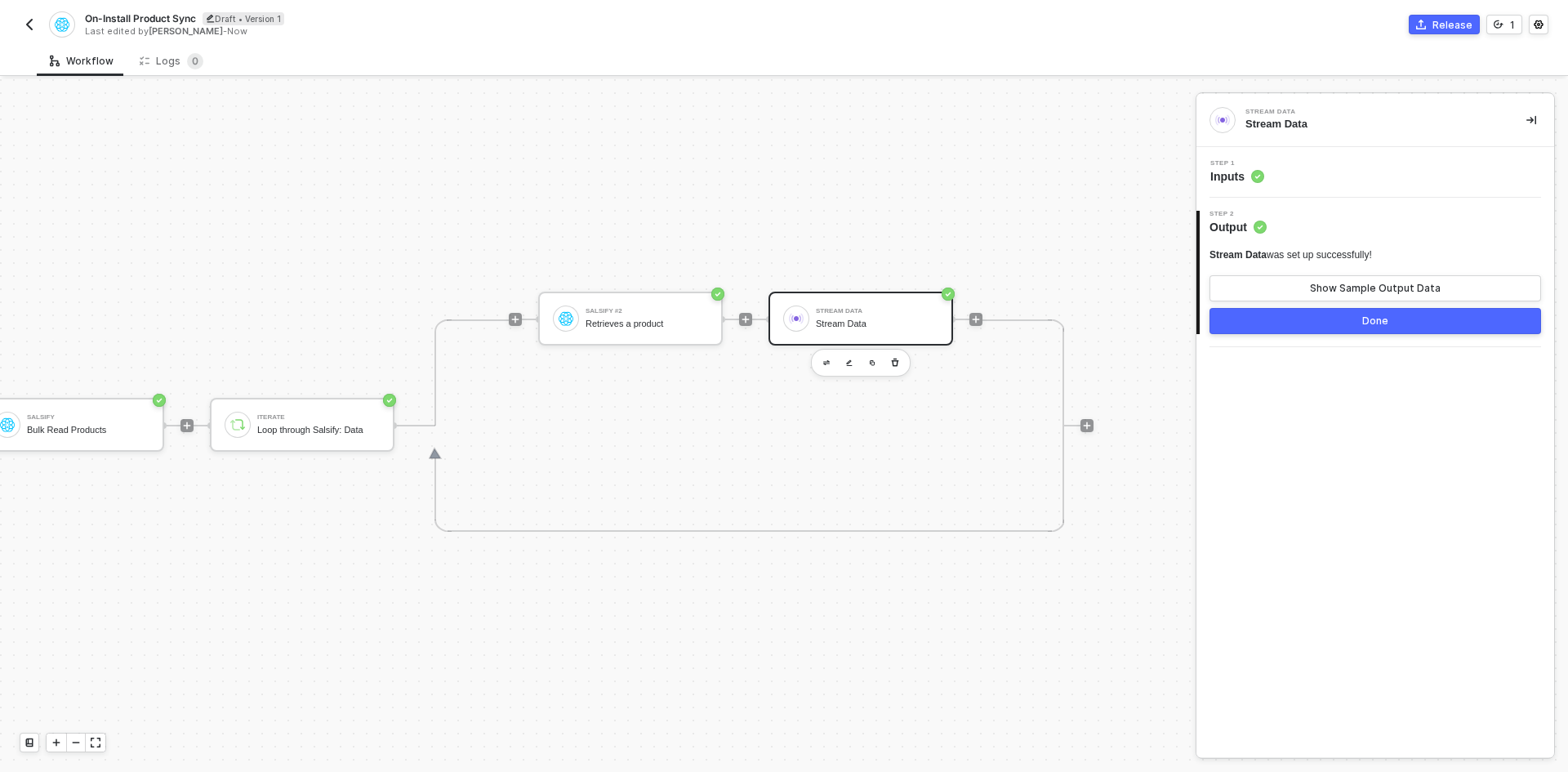 click on "Step 1 Inputs" at bounding box center [1377, 172] 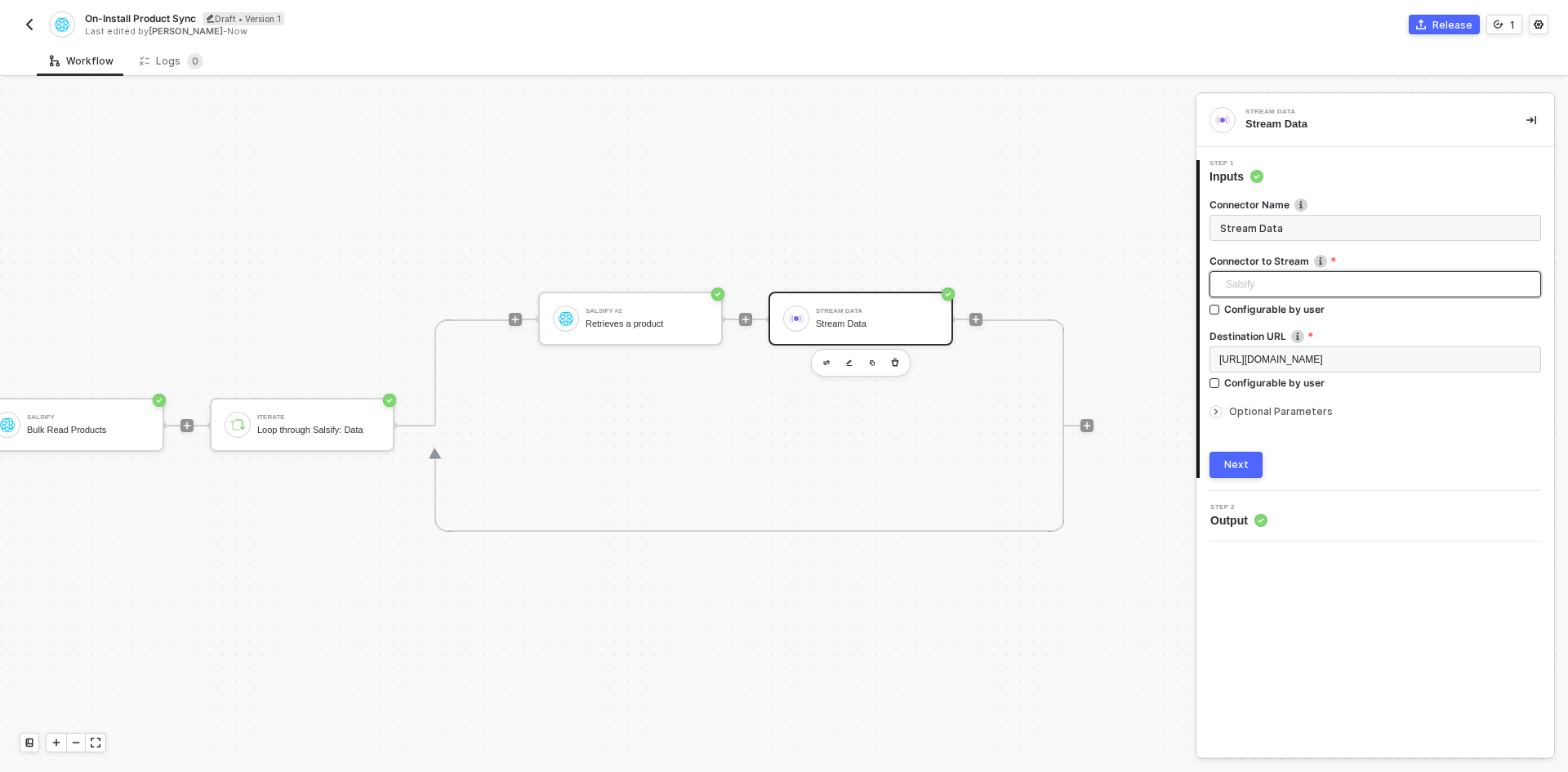 click on "Salsify" at bounding box center [1379, 284] 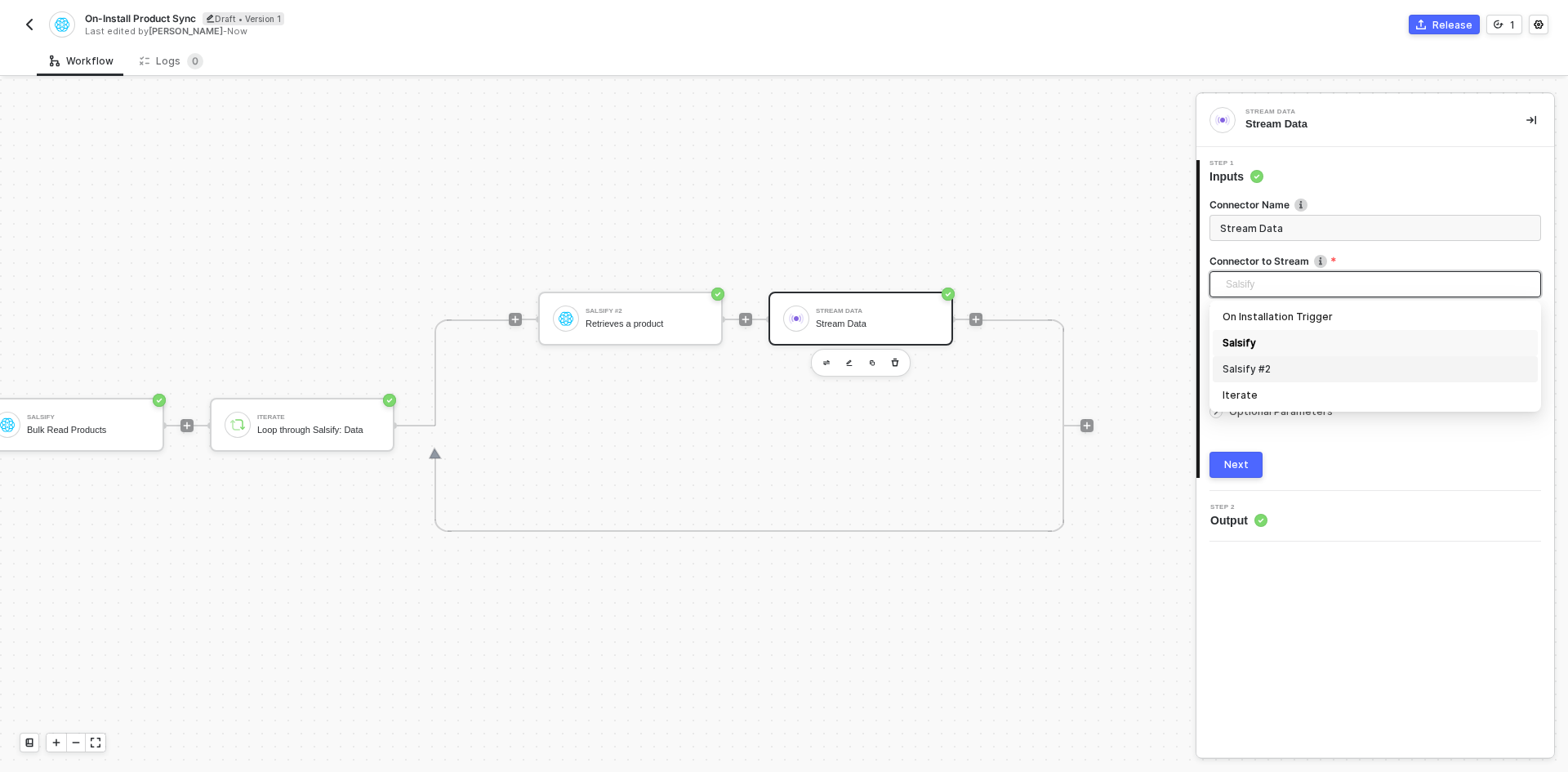 click on "Salsify #2" at bounding box center (1375, 369) 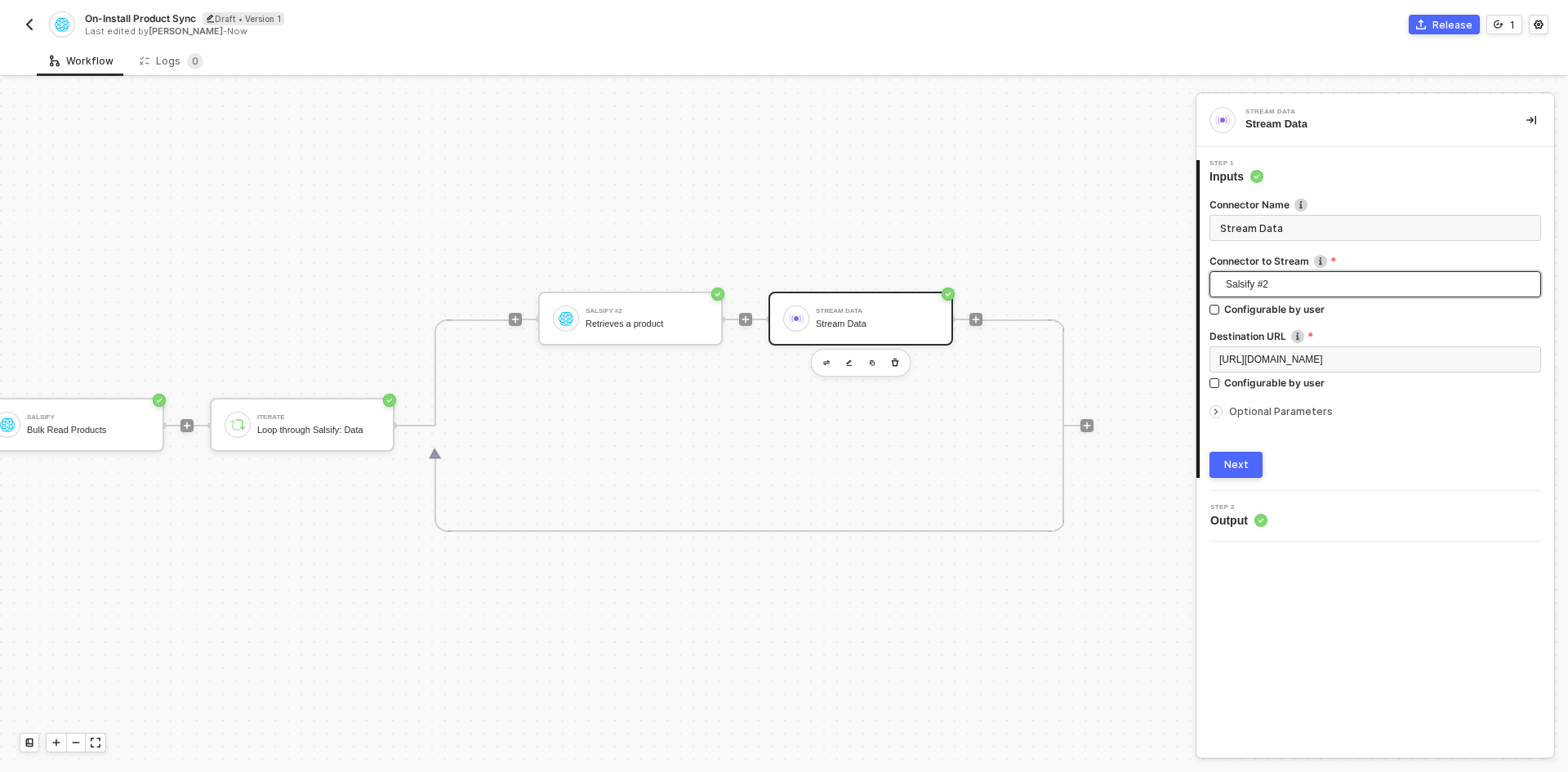 click on "TRIGGER On Installation Trigger On Installation Trigger Salsify Bulk Read Products Iterate  Loop through Salsify:  Data Salsify #2 Retrieves a product Stream Data Stream Data" at bounding box center (412, 426) 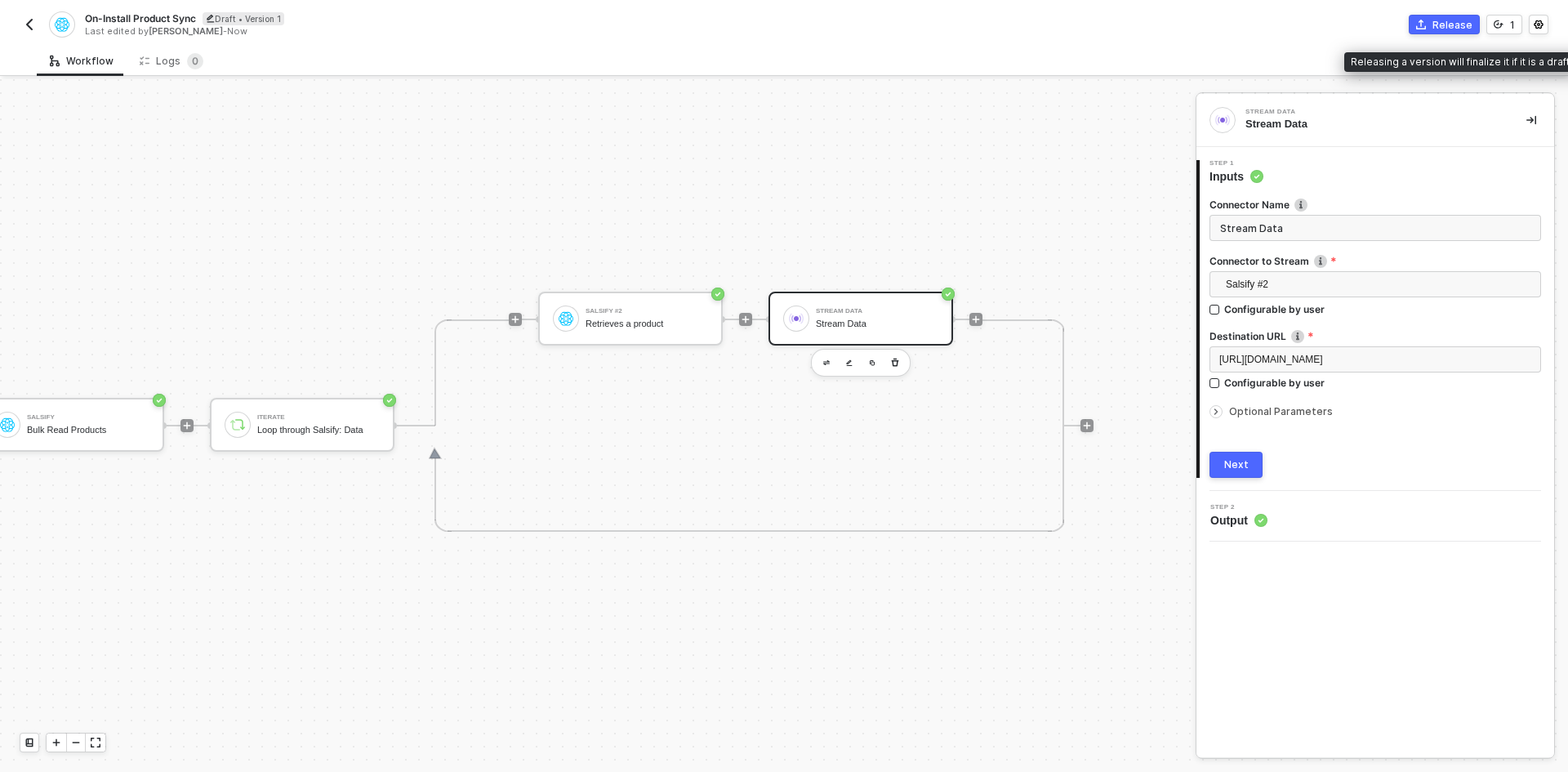click on "Release" at bounding box center [1444, 25] 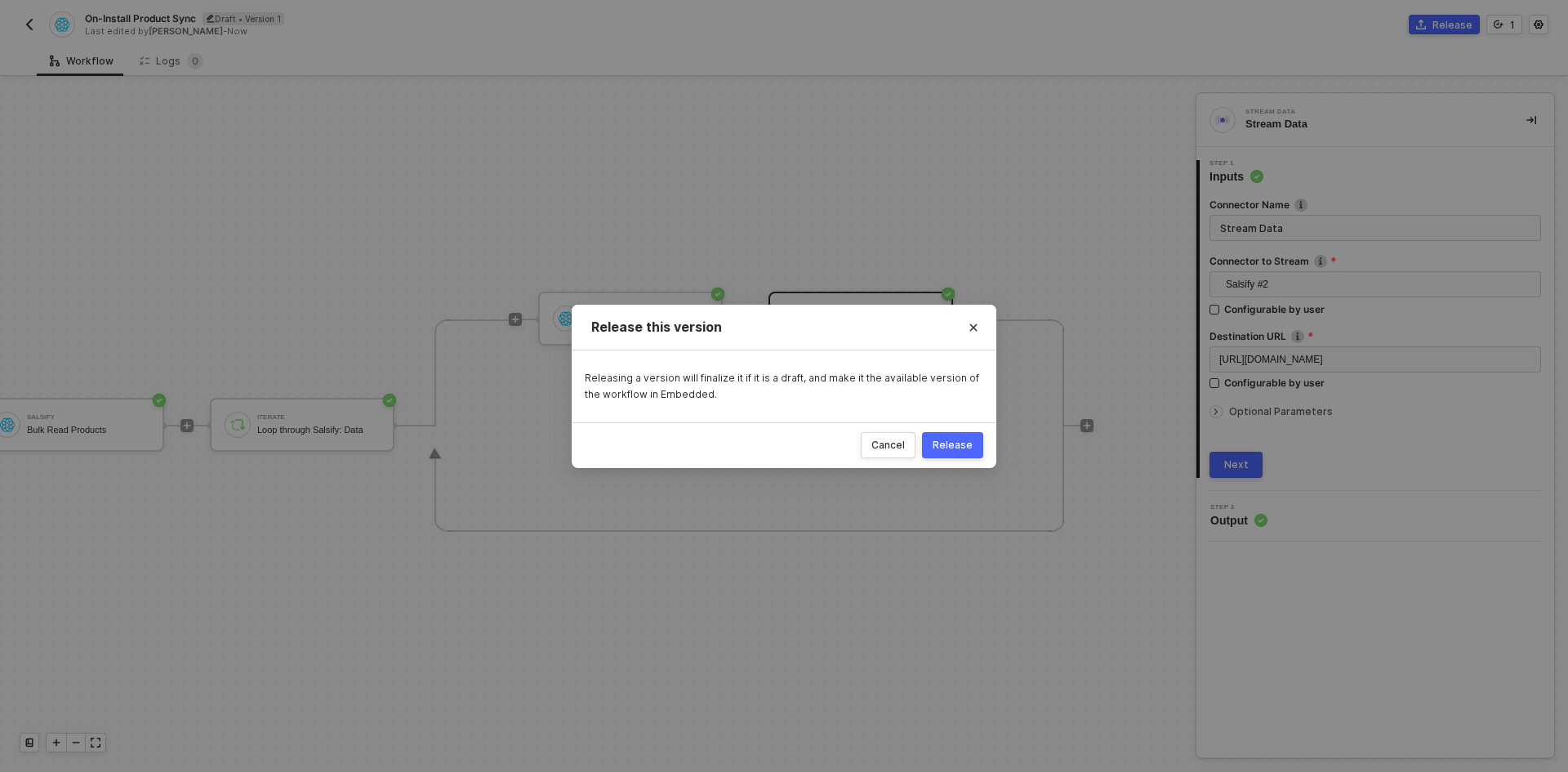 click on "Release" at bounding box center (952, 445) 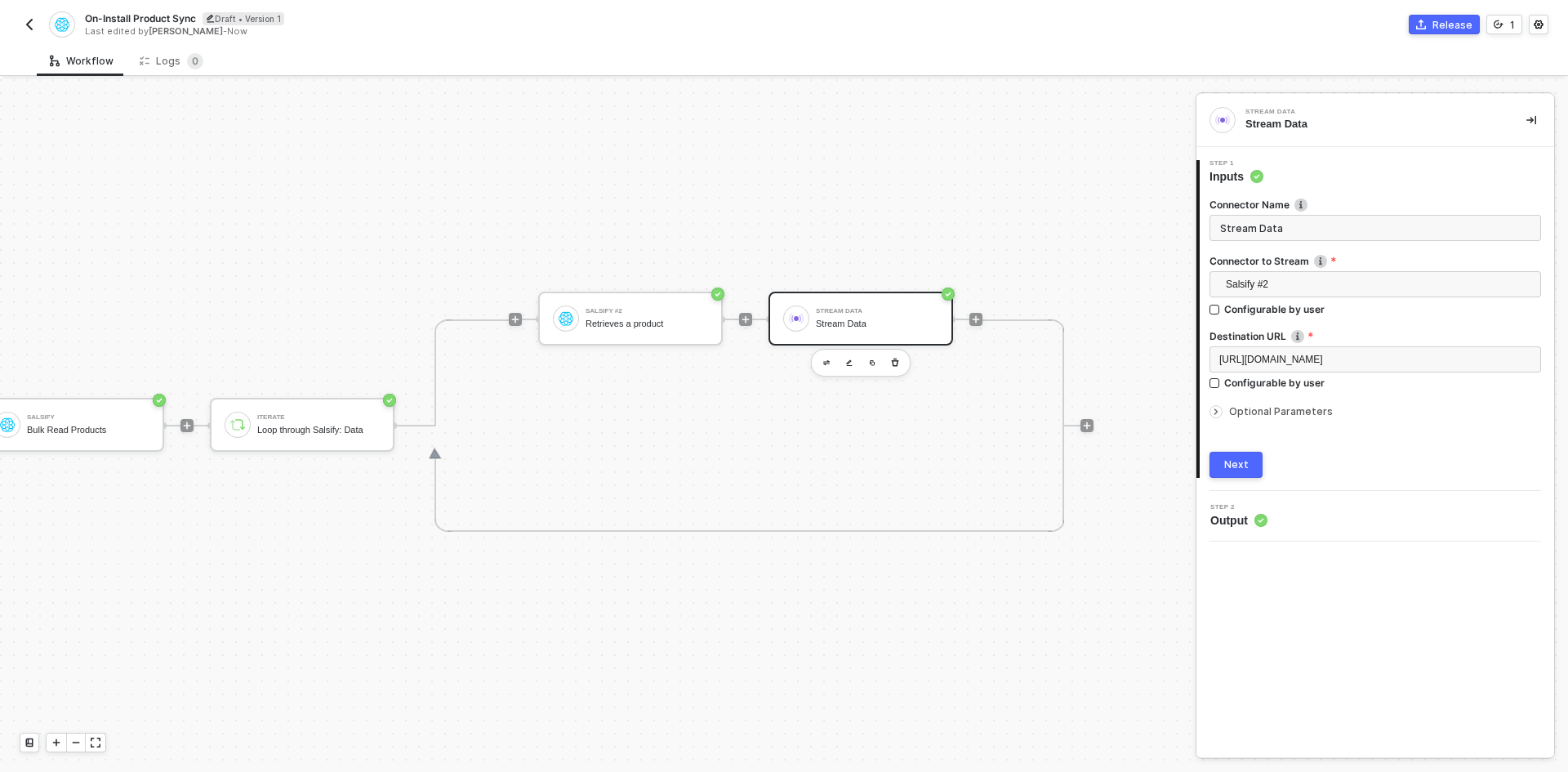 scroll, scrollTop: 0, scrollLeft: 16, axis: horizontal 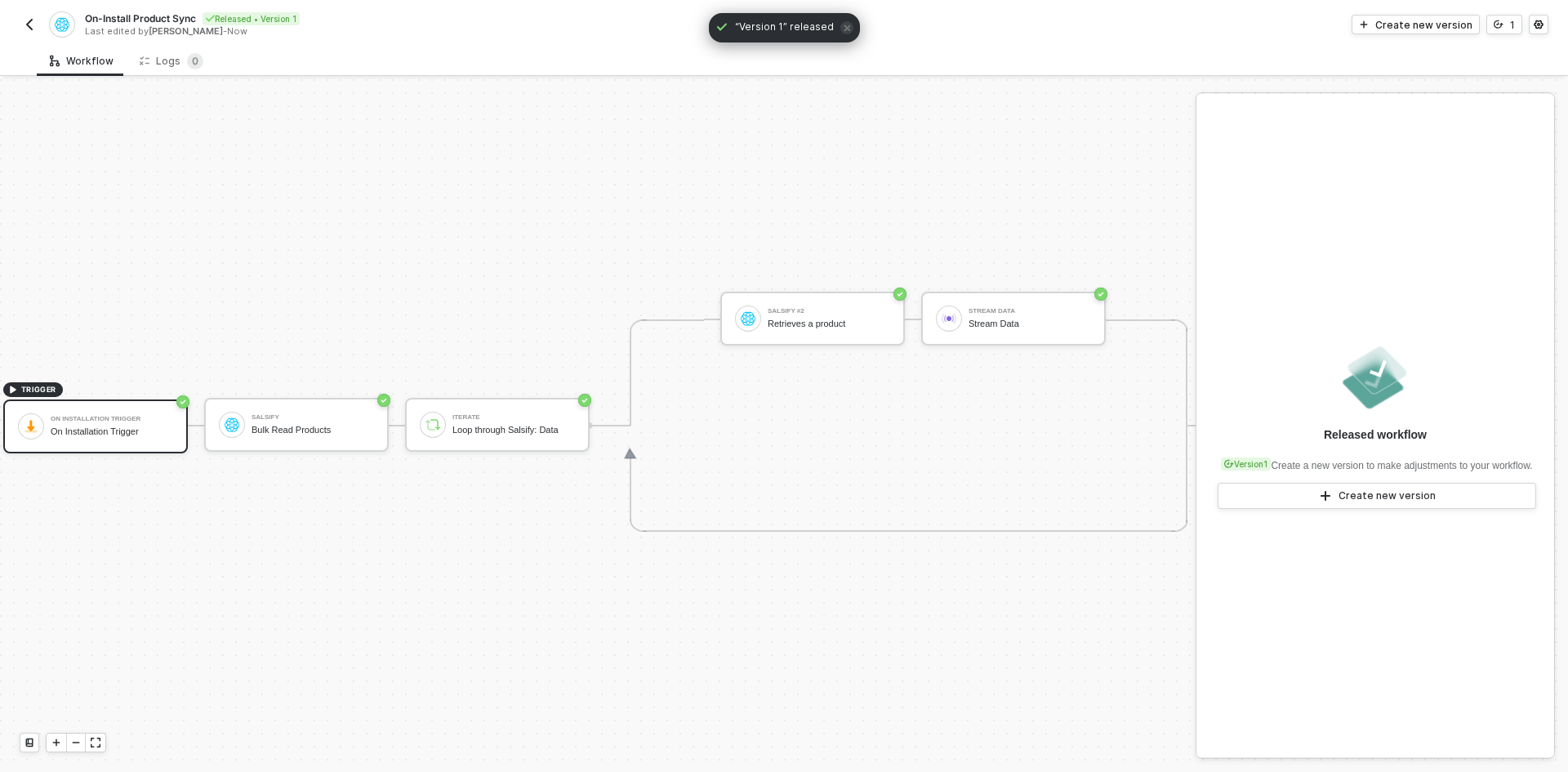 click at bounding box center [29, 25] 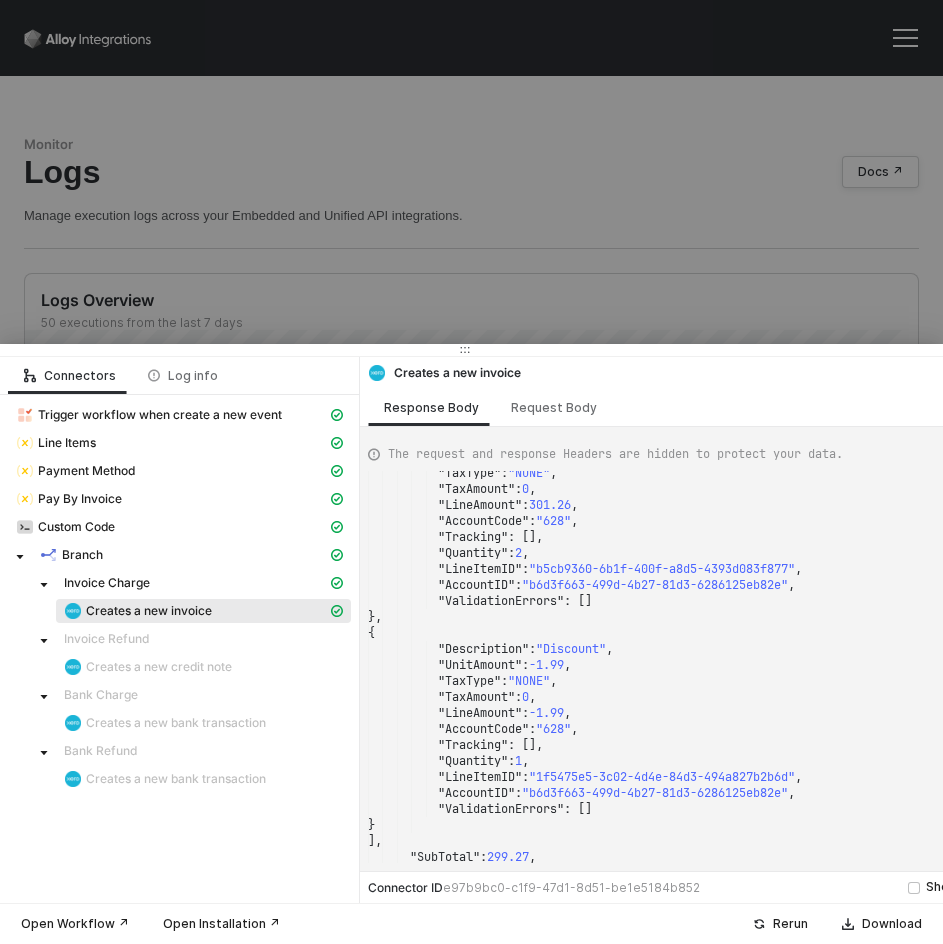 scroll, scrollTop: 0, scrollLeft: 0, axis: both 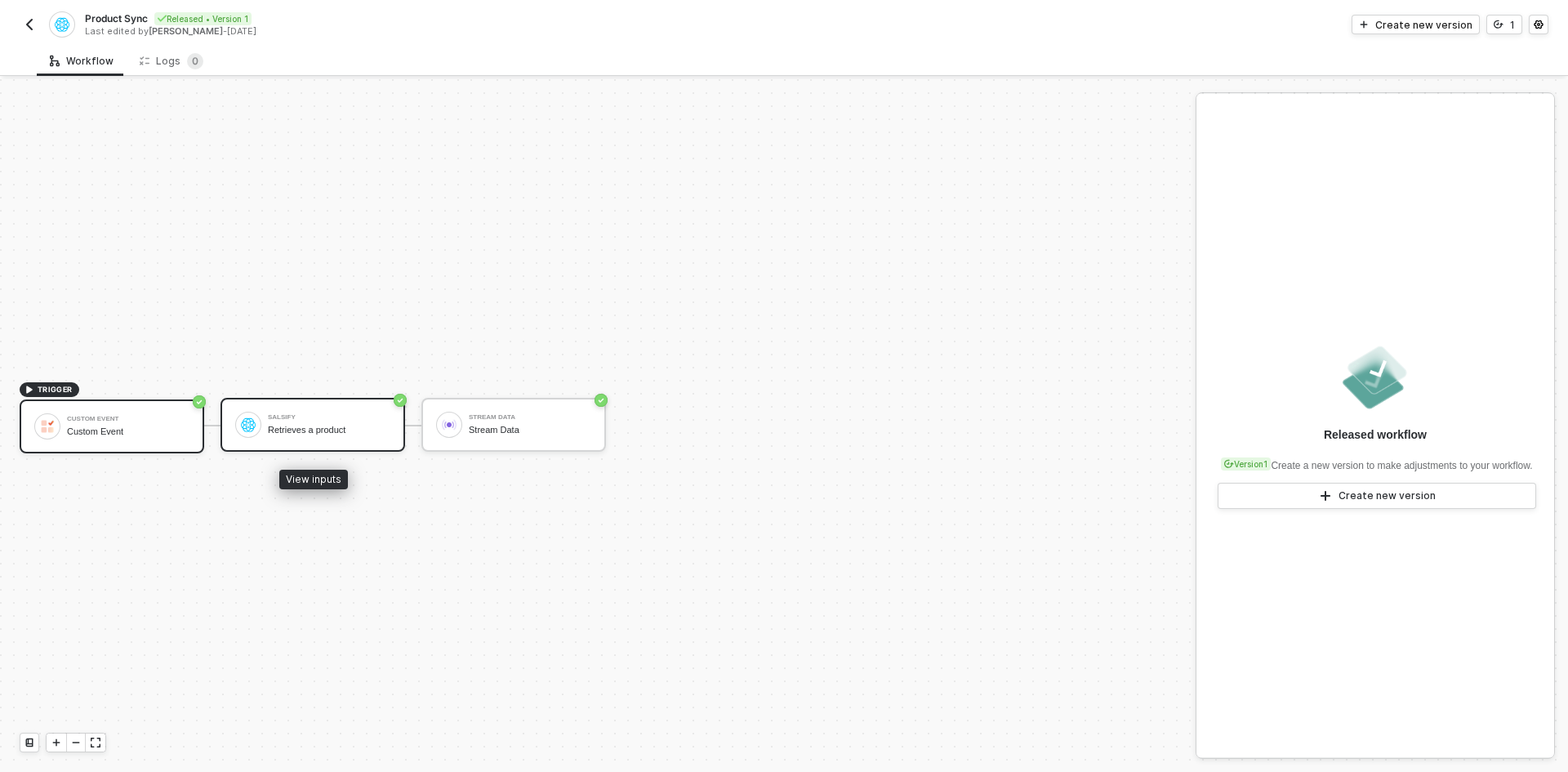 click on "Retrieves a product" at bounding box center [329, 430] 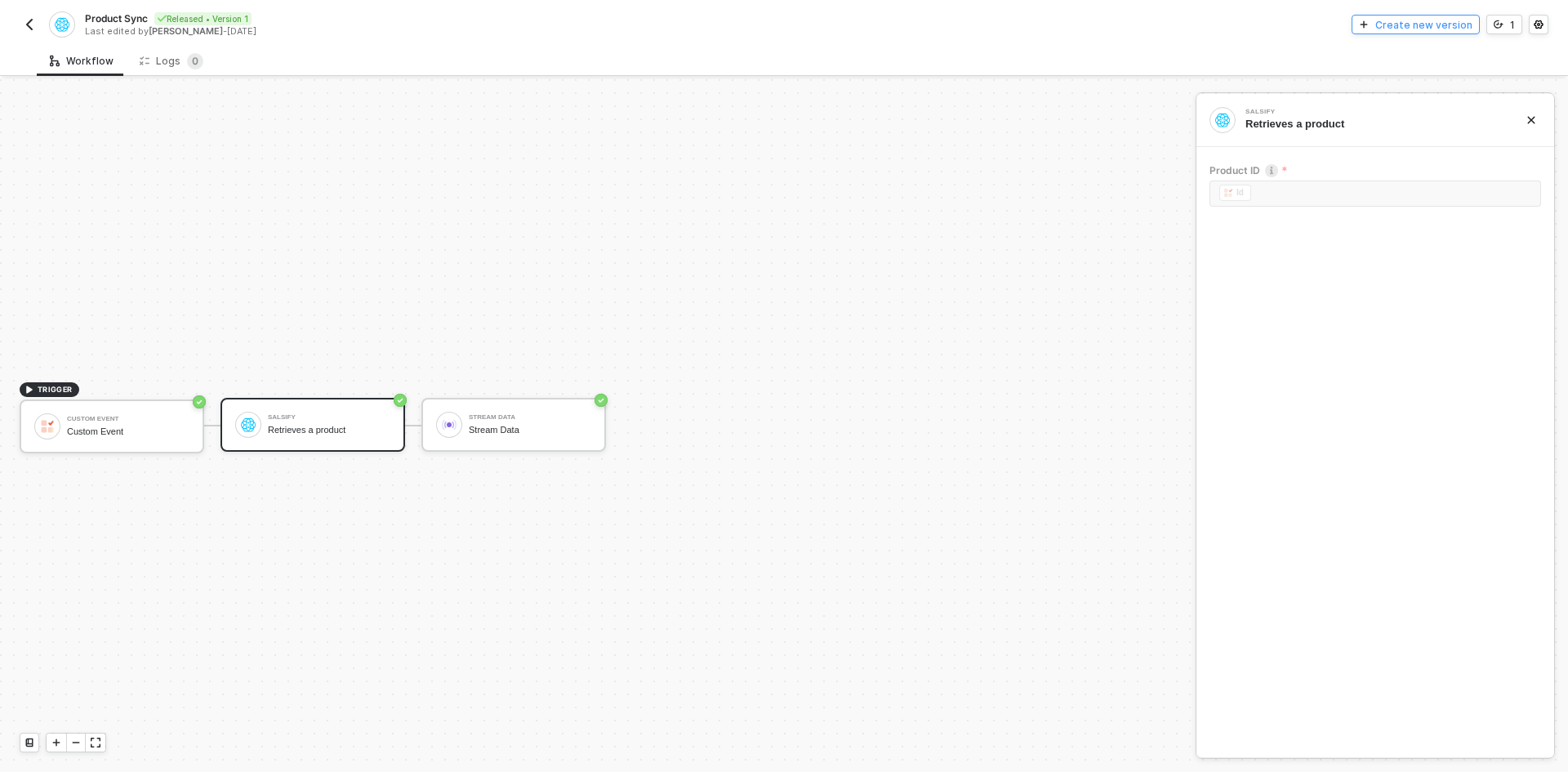 click on "Create new version" at bounding box center (1423, 25) 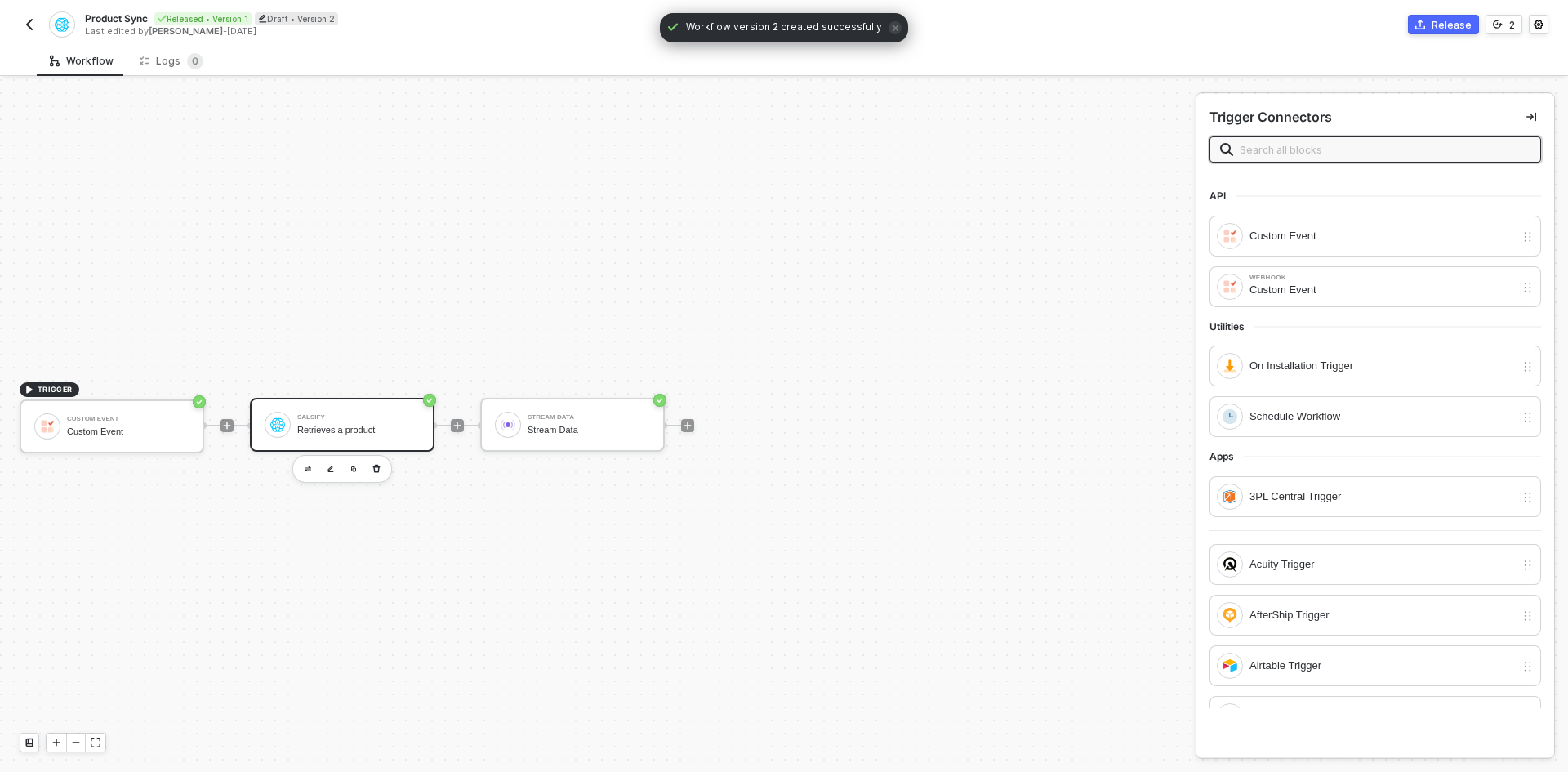 click on "Salsify Retrieves a product" at bounding box center [359, 425] 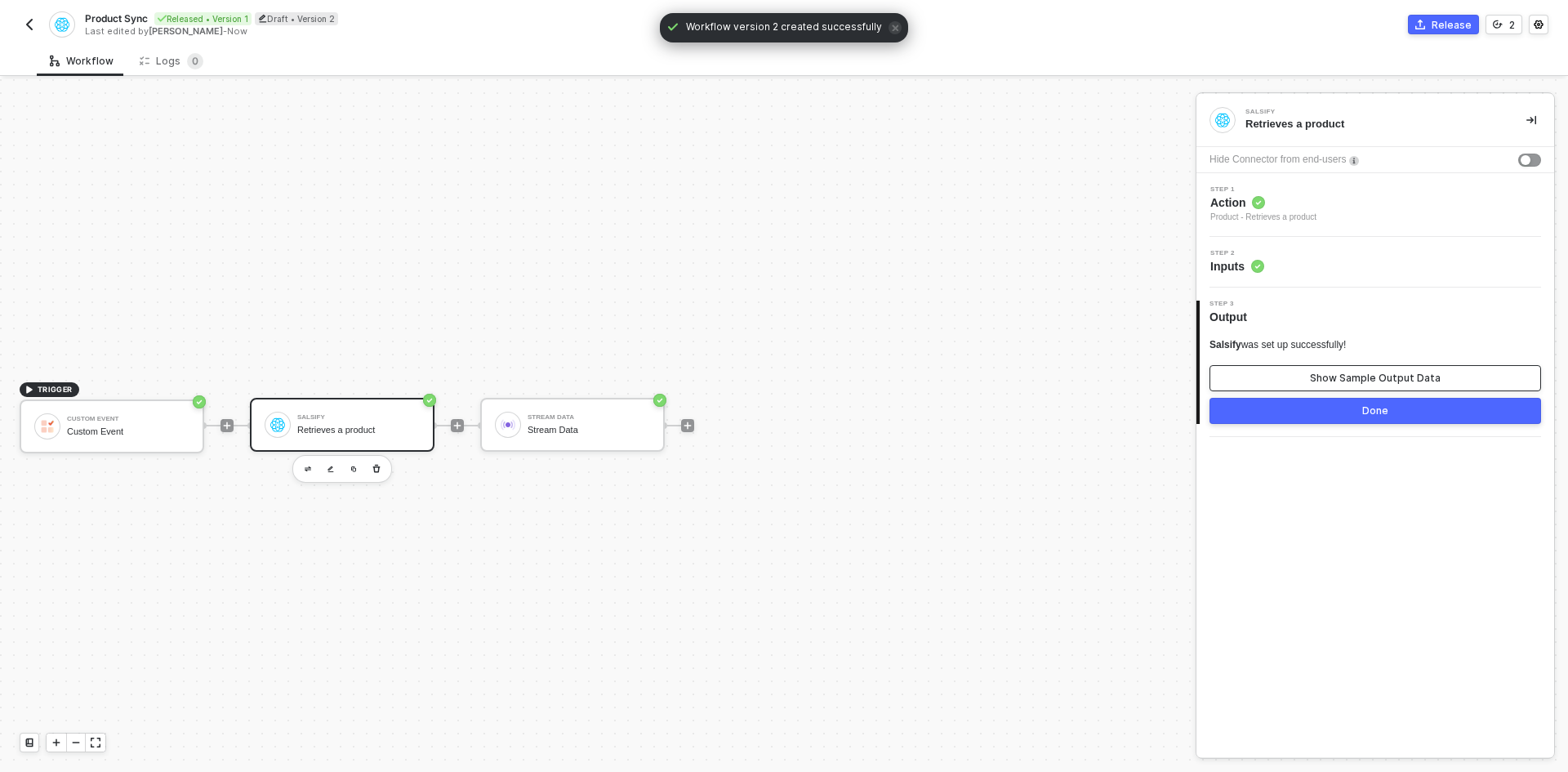 click on "Show Sample Output Data" at bounding box center [1375, 378] 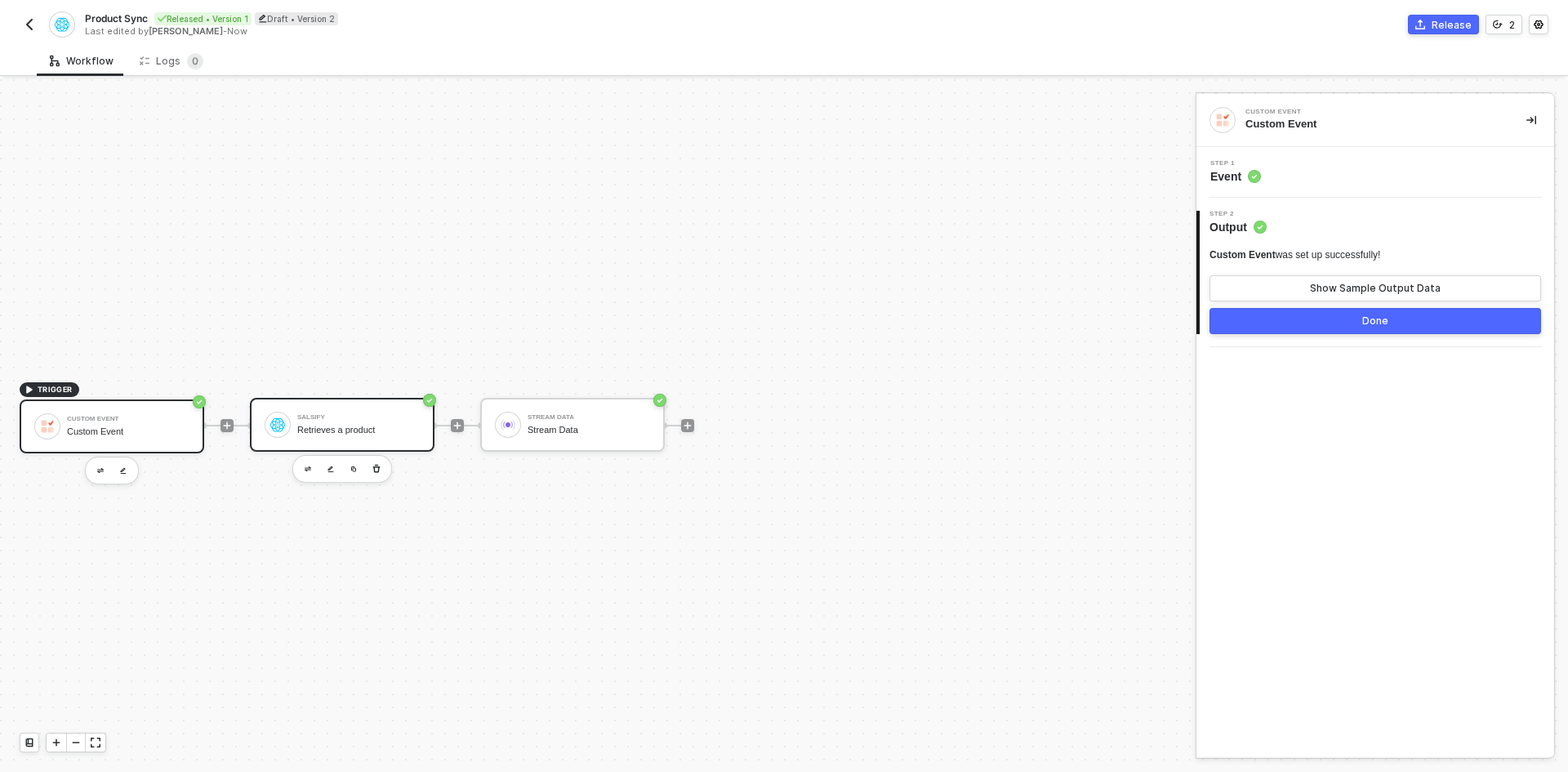 click on "Salsify Retrieves a product" at bounding box center (359, 425) 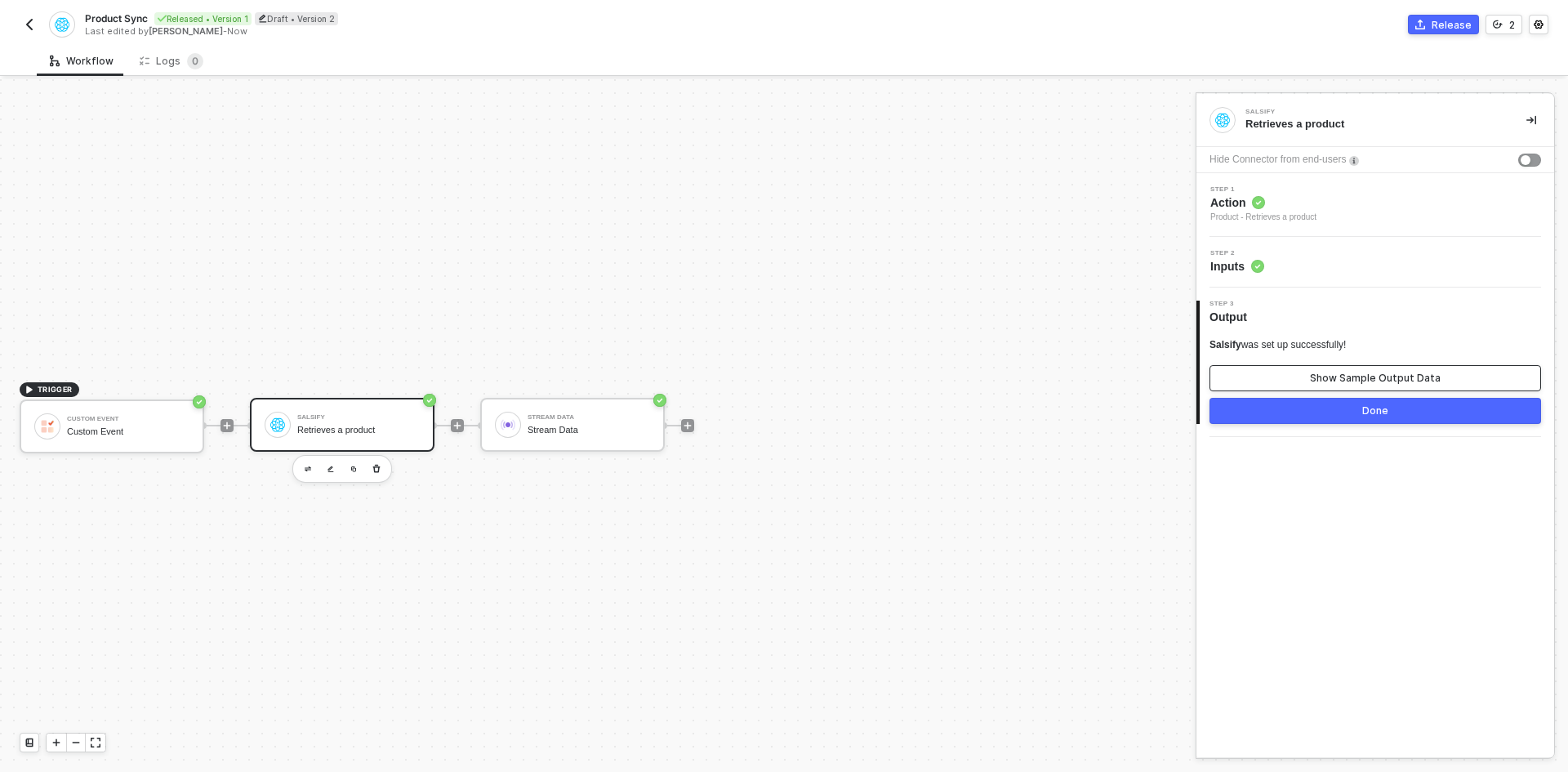 click on "Show Sample Output Data" at bounding box center (1375, 378) 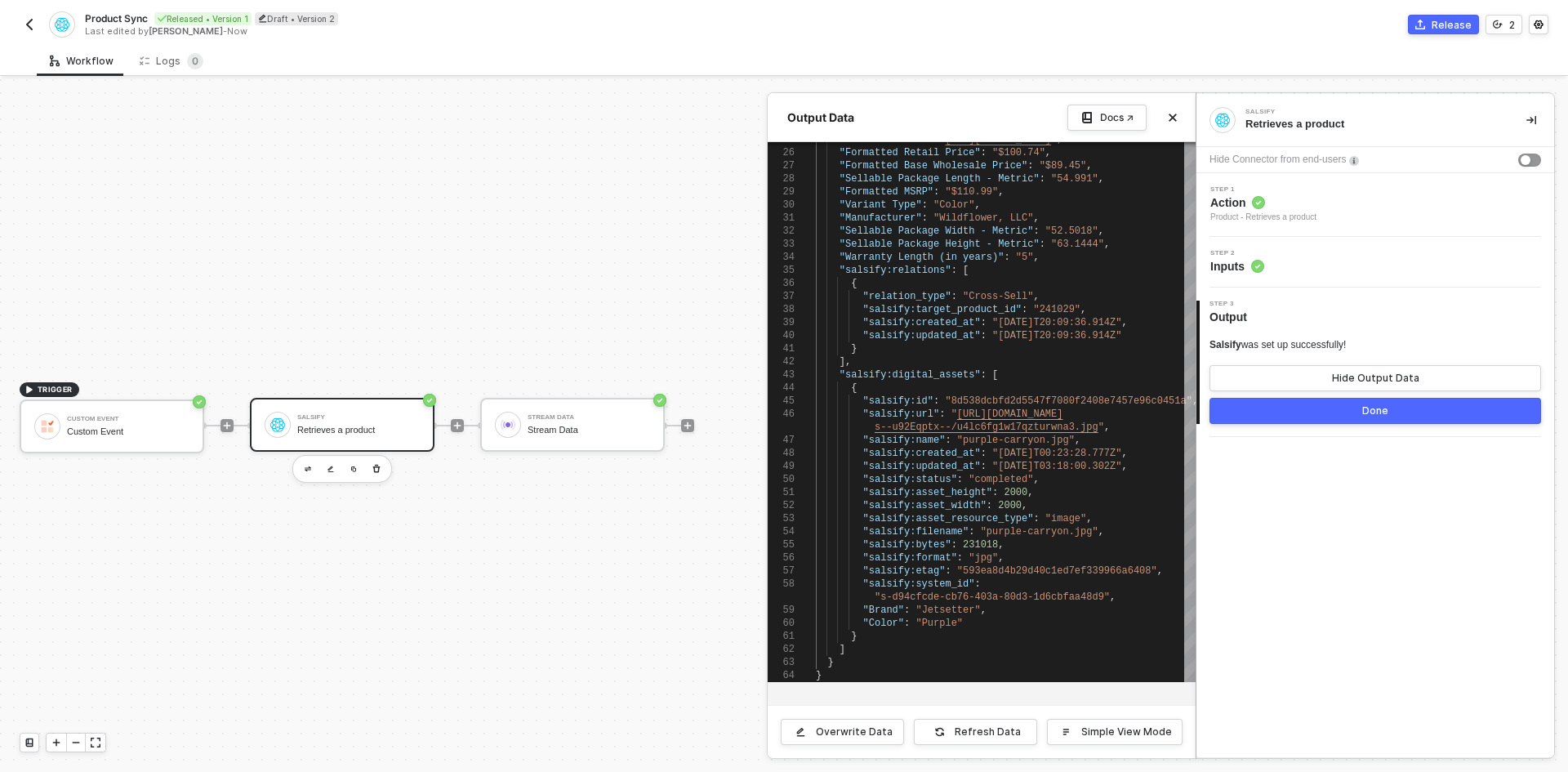 click at bounding box center (784, 426) 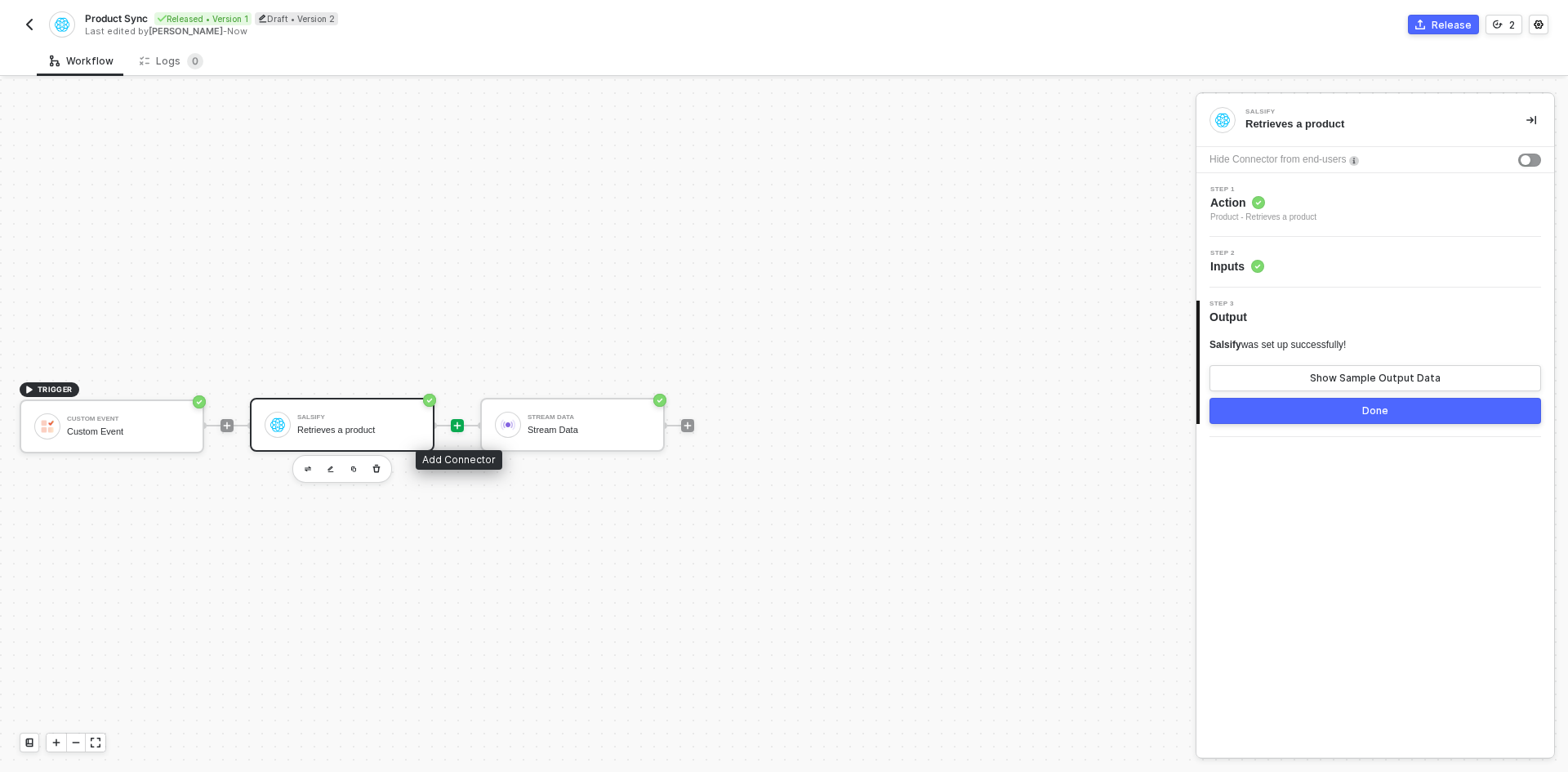 click 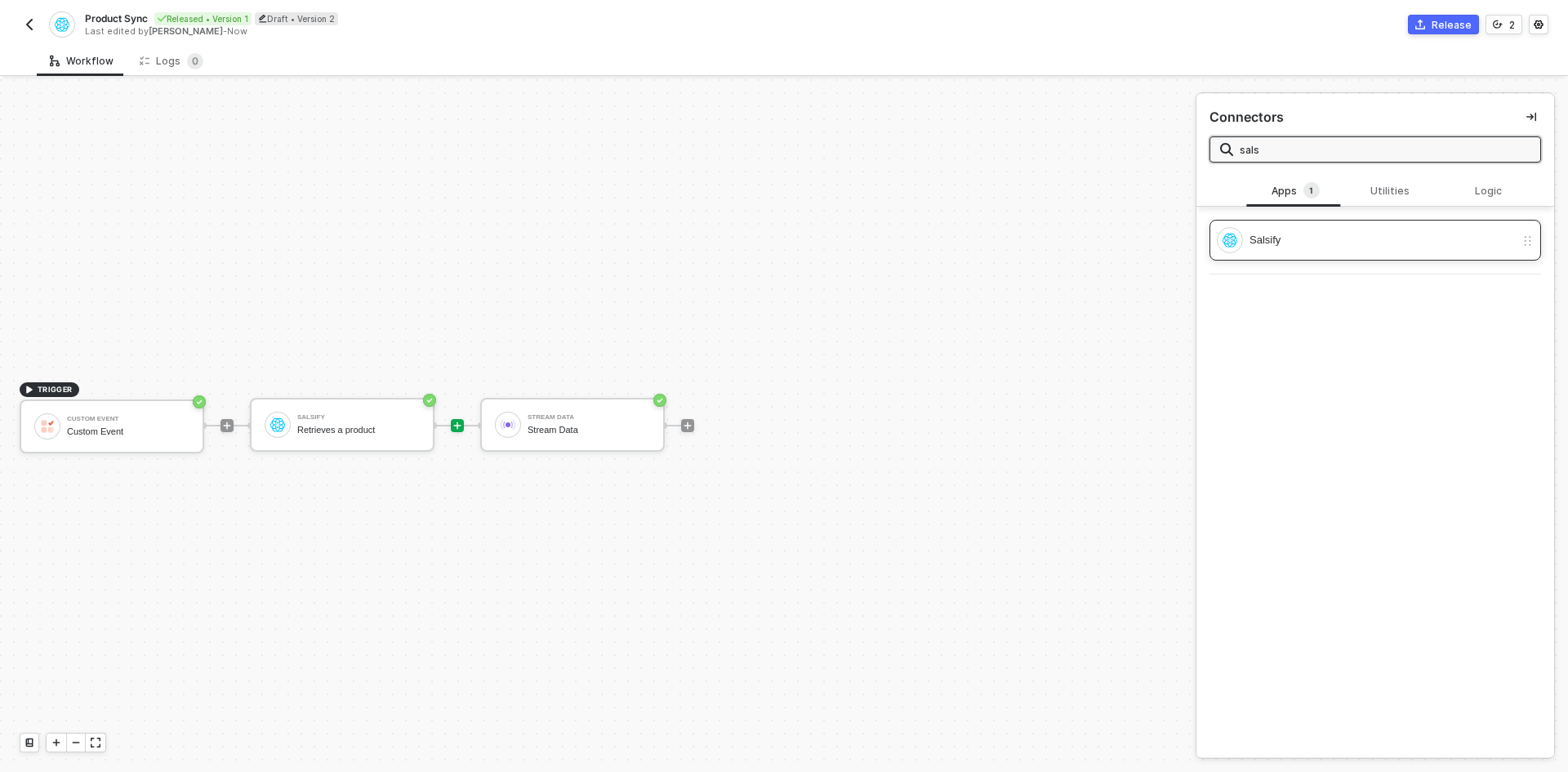 type on "sals" 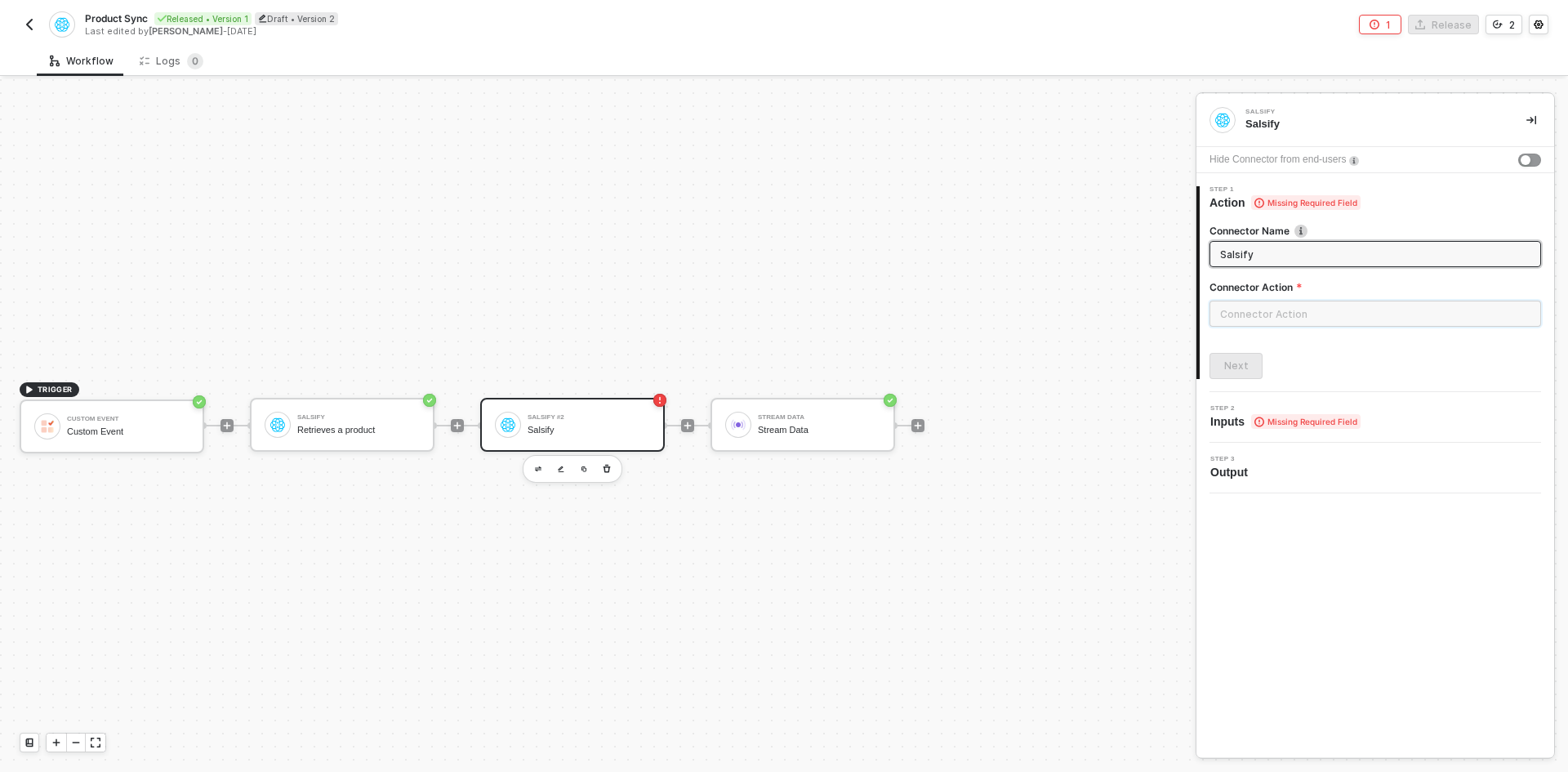 click at bounding box center (1375, 314) 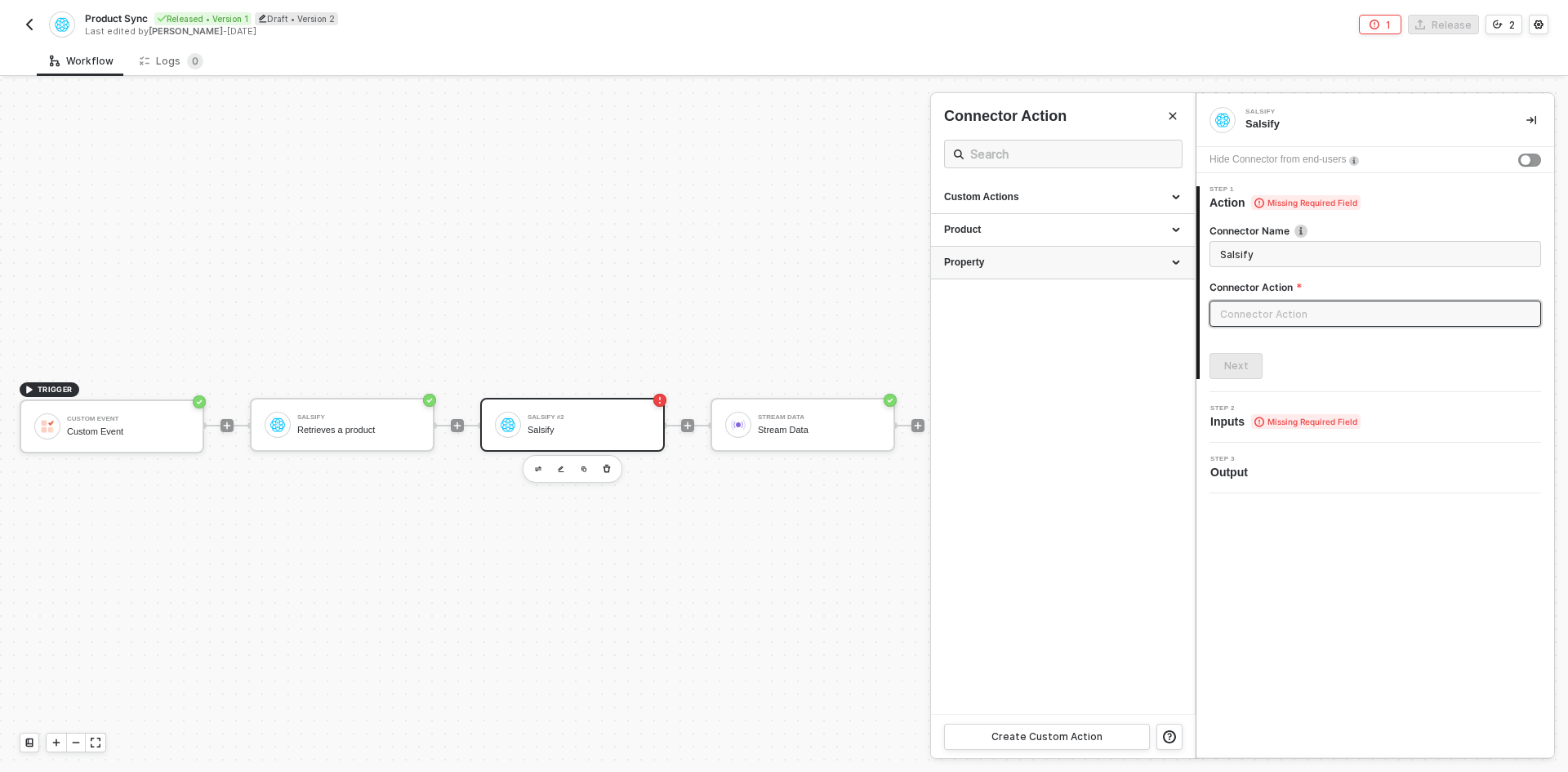 click on "Property" at bounding box center (1062, 262) 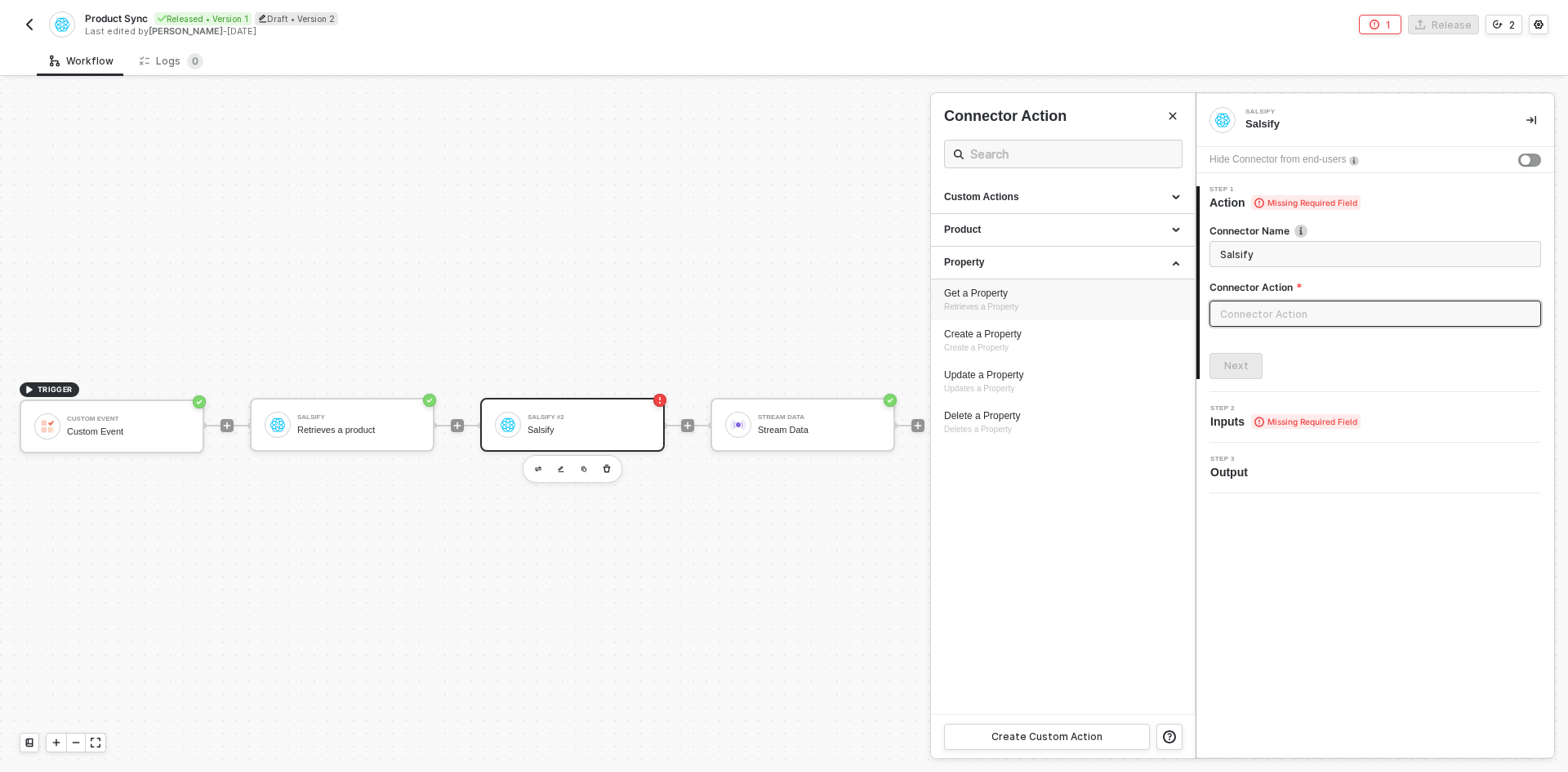 click on "Get a Property Retrieves a Property" at bounding box center [1062, 300] 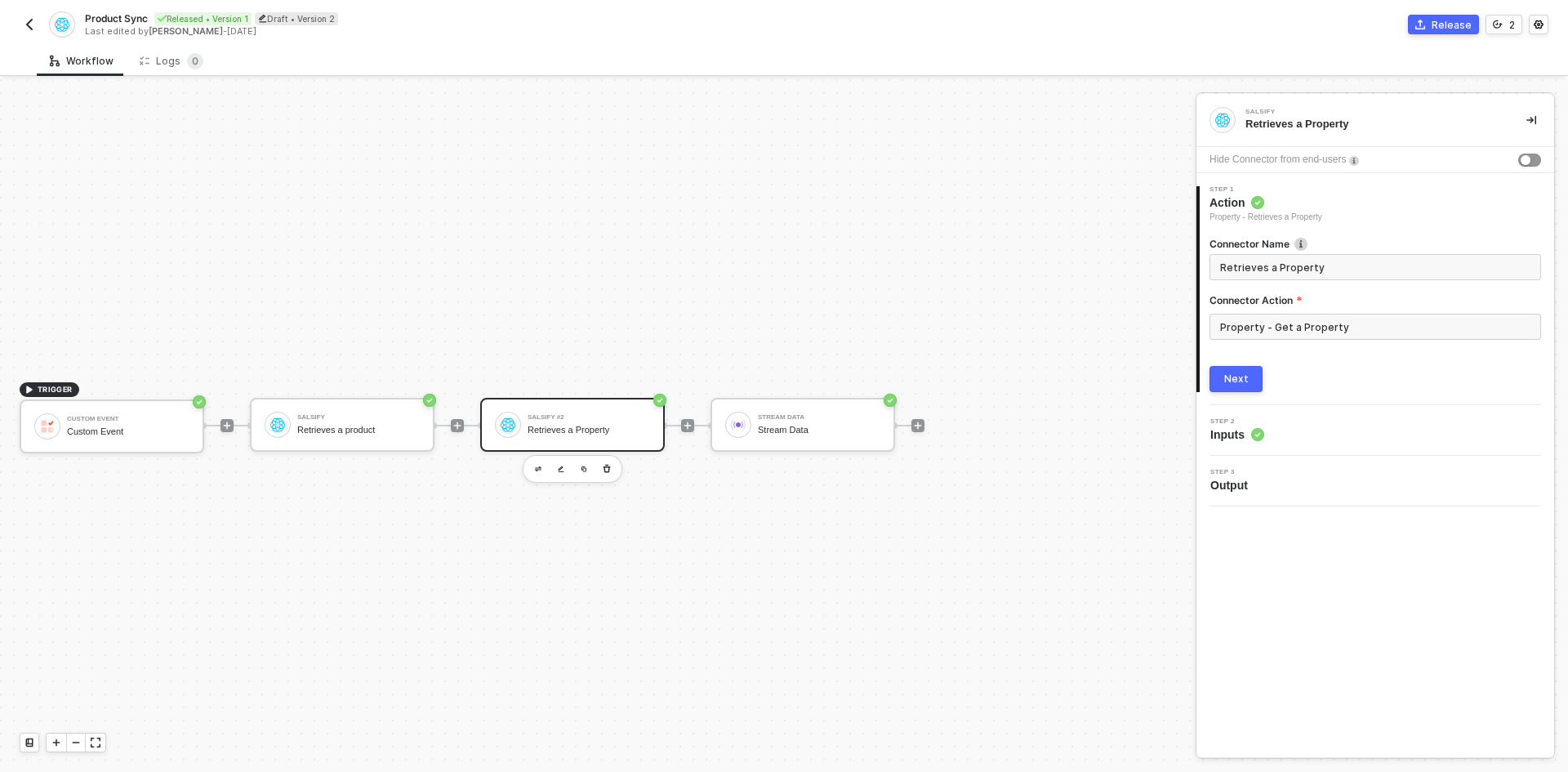 click on "Next" at bounding box center (1236, 379) 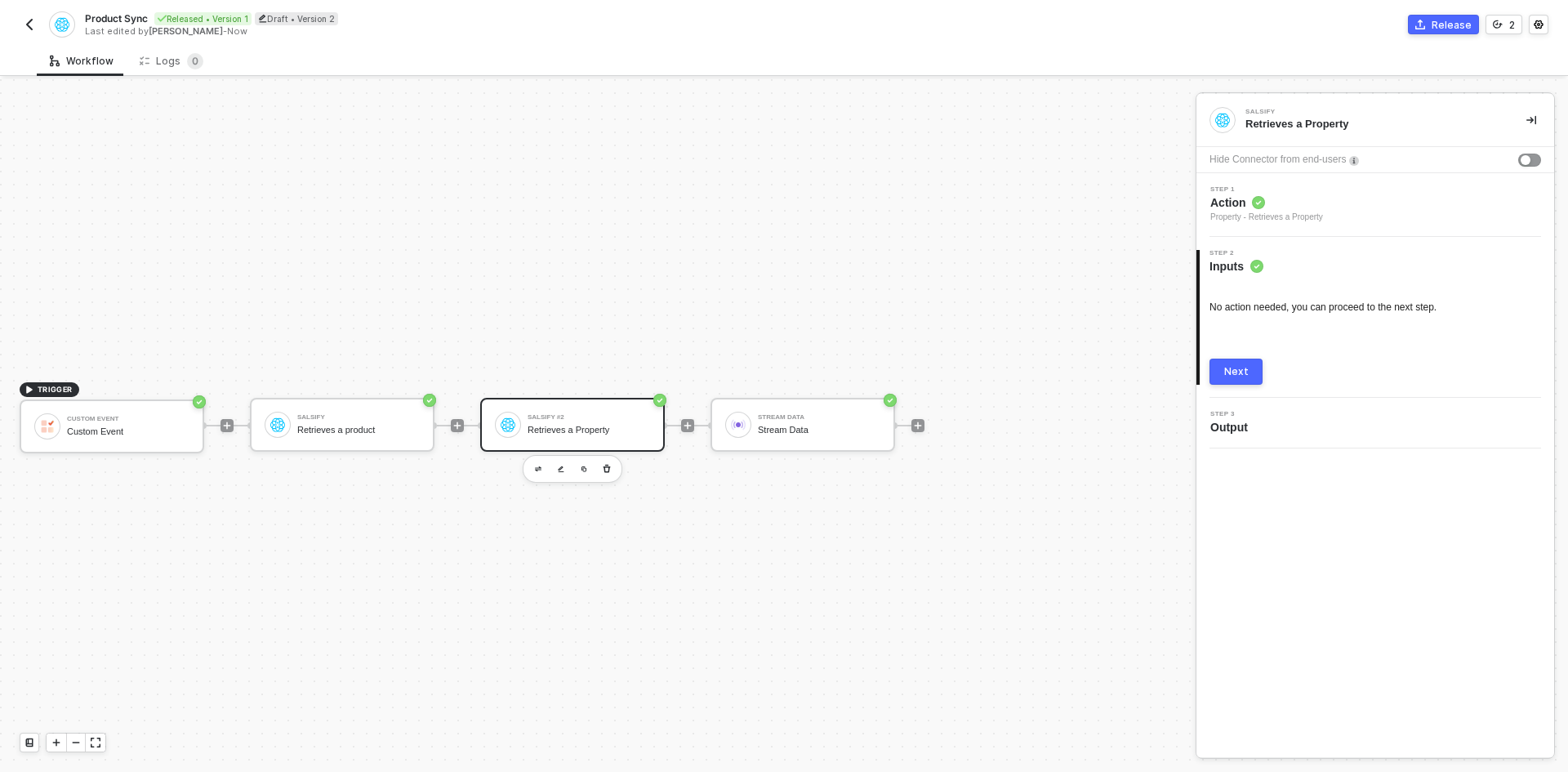 click on "Next" at bounding box center [1236, 372] 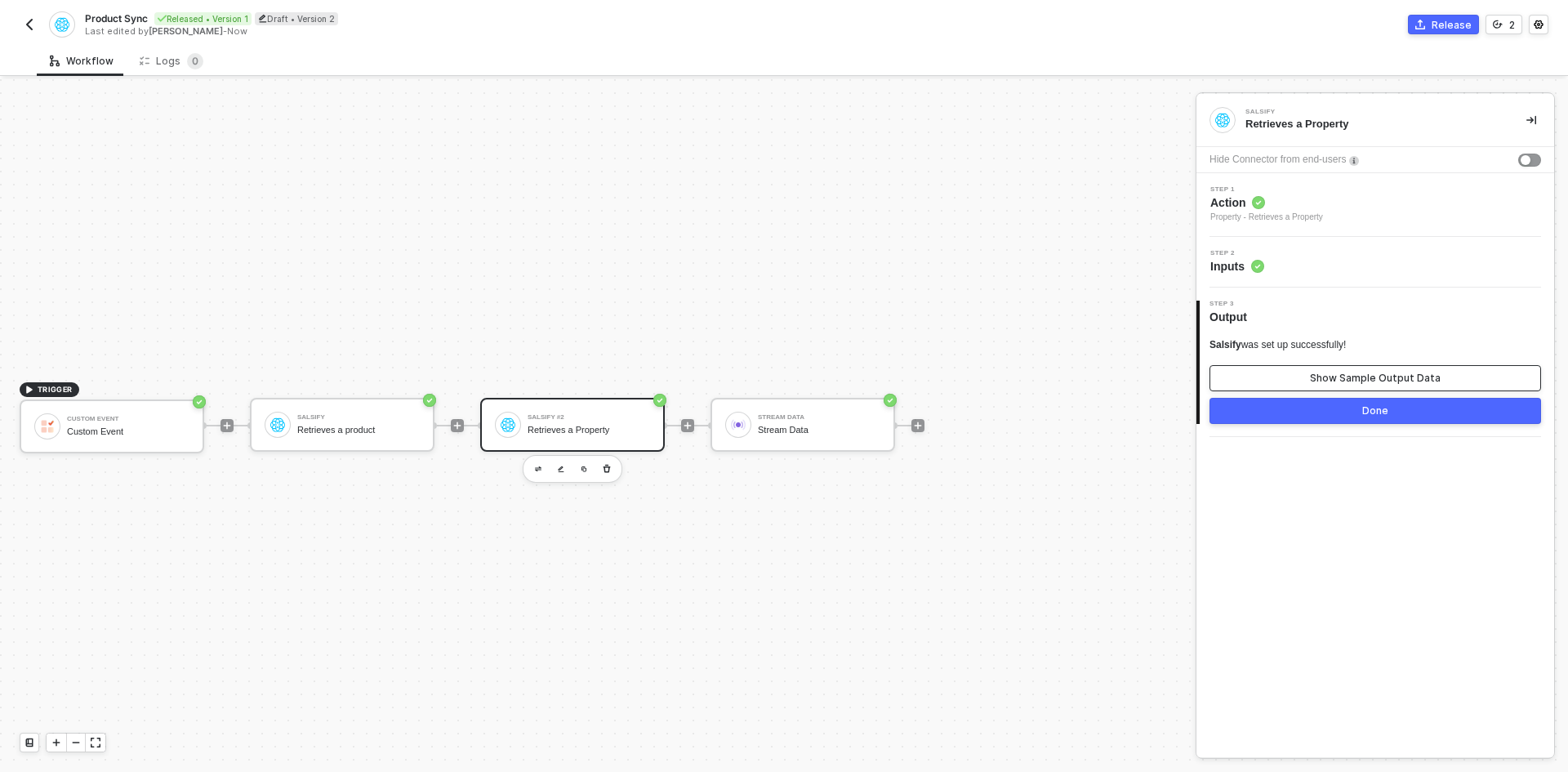 click on "Show Sample Output Data" at bounding box center [1375, 378] 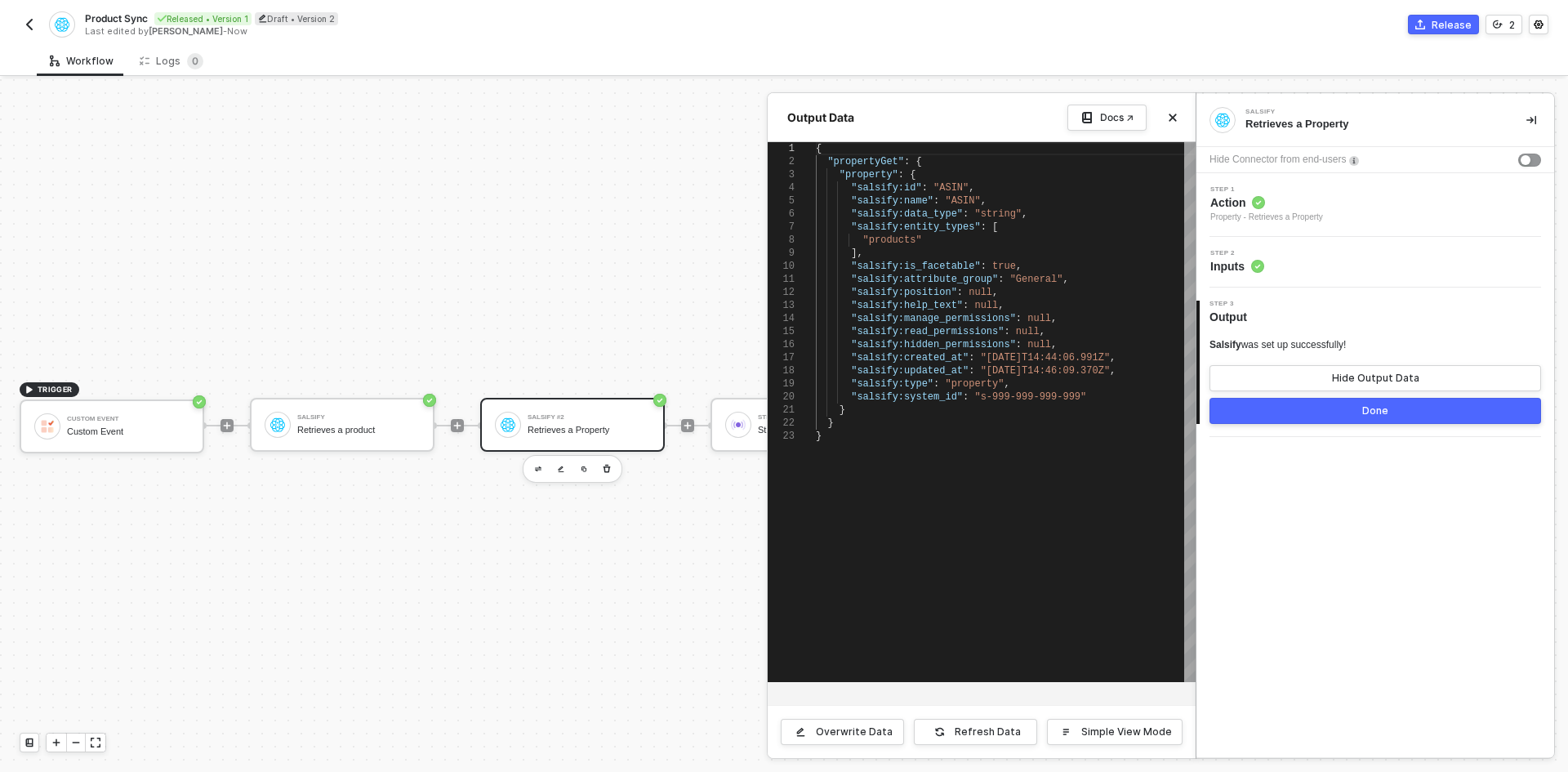click at bounding box center [784, 426] 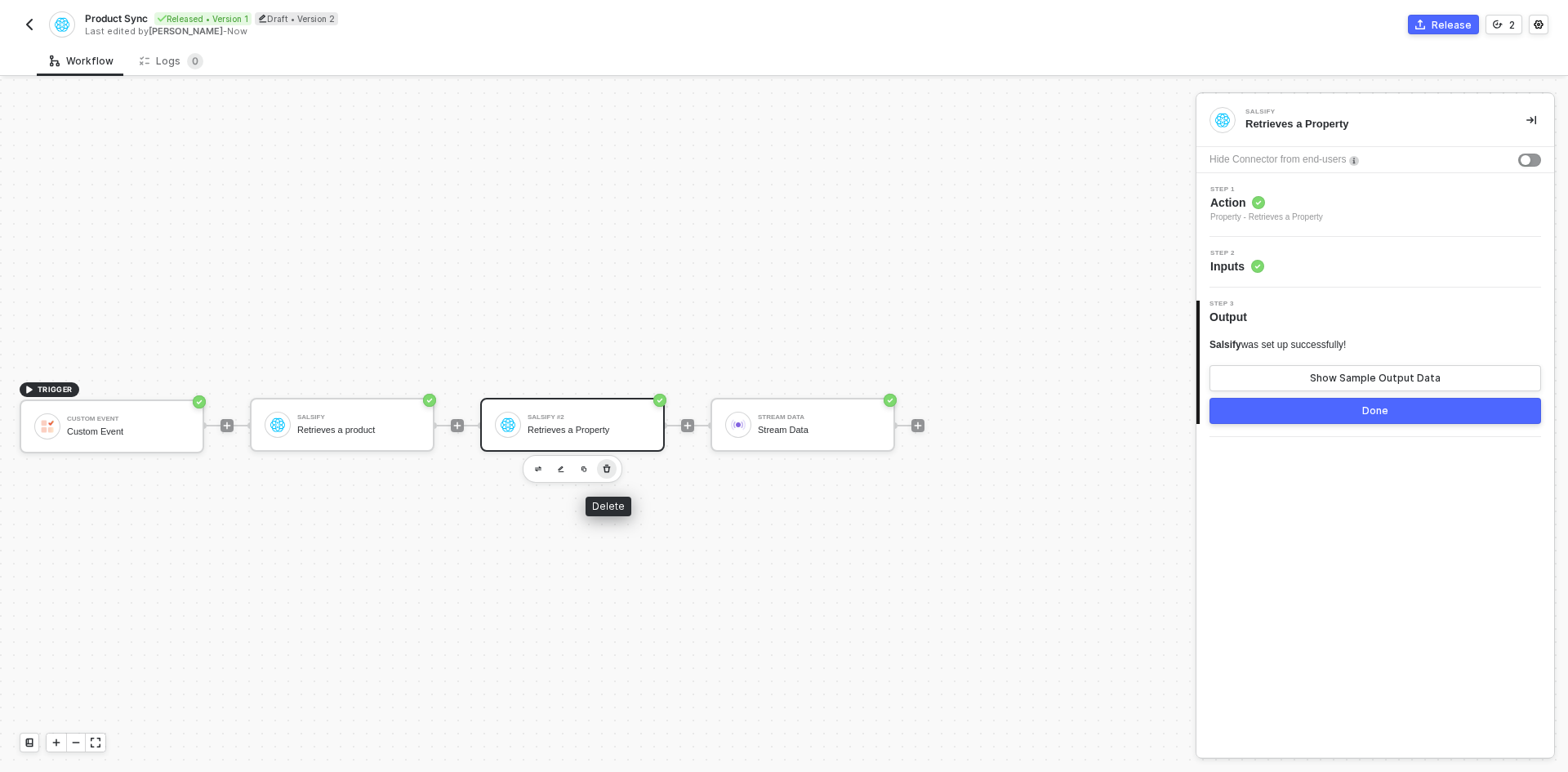 click 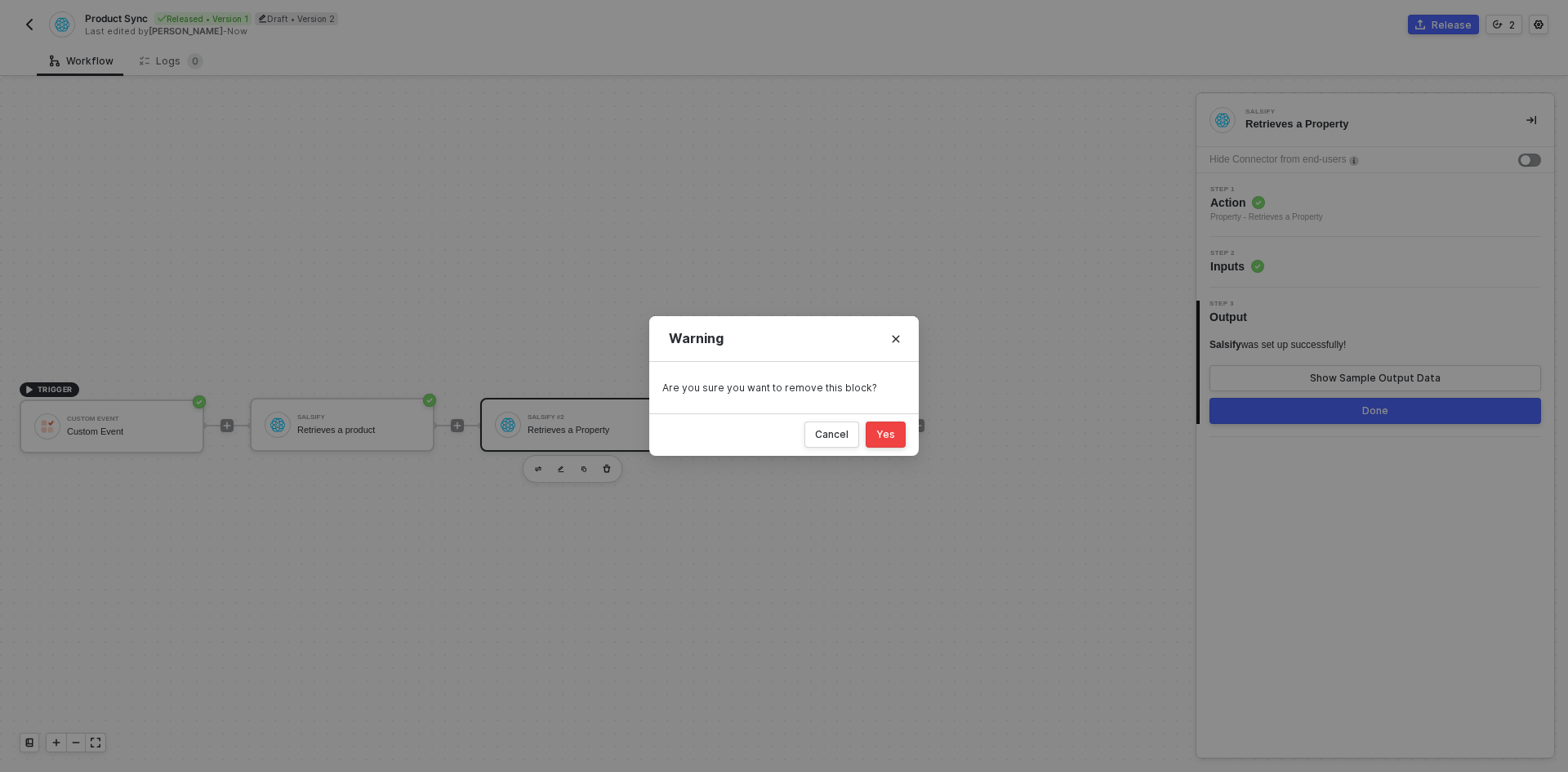 click on "Yes" at bounding box center (885, 435) 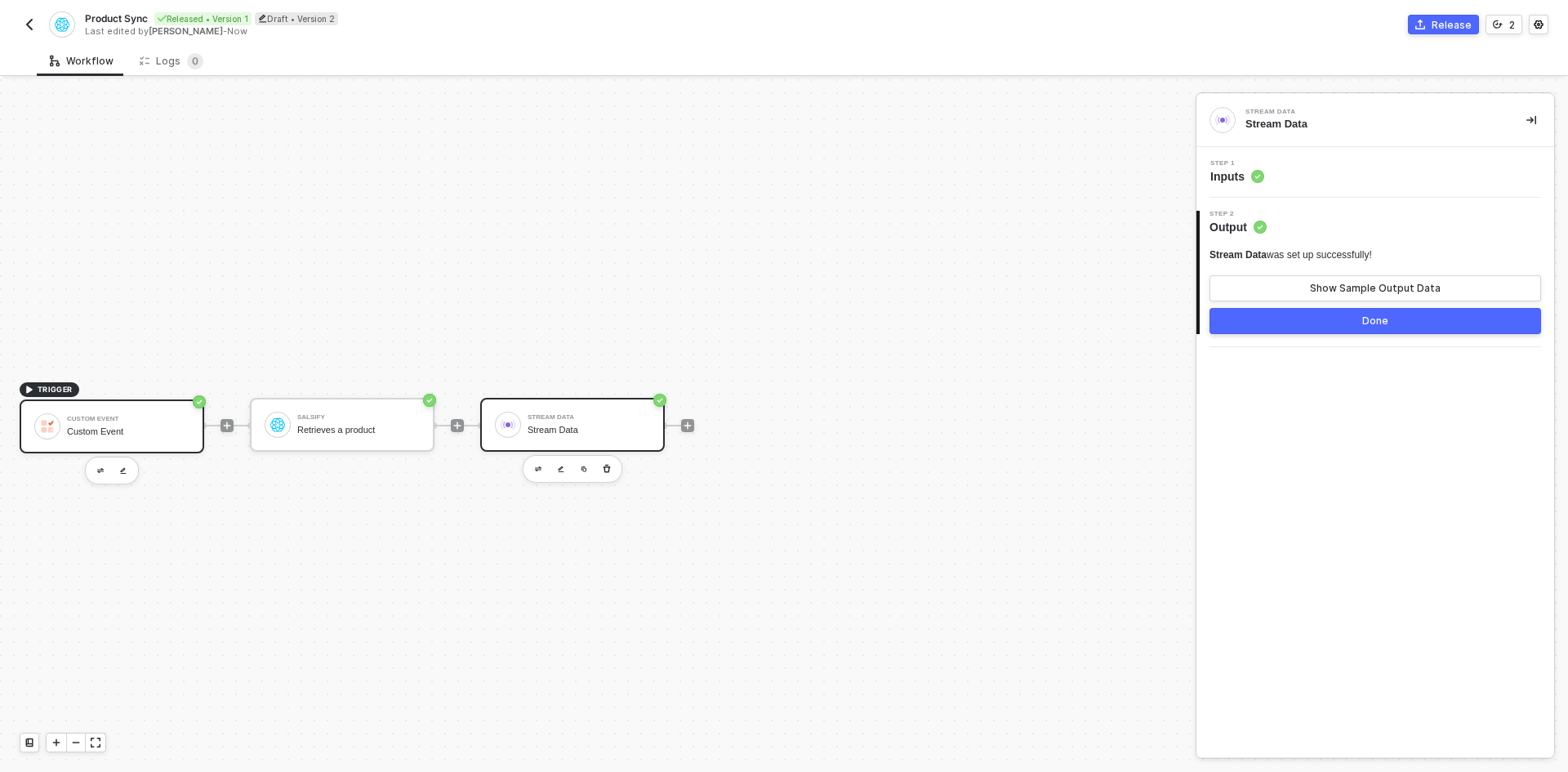 click on "Custom Event Custom Event" at bounding box center (112, 426) 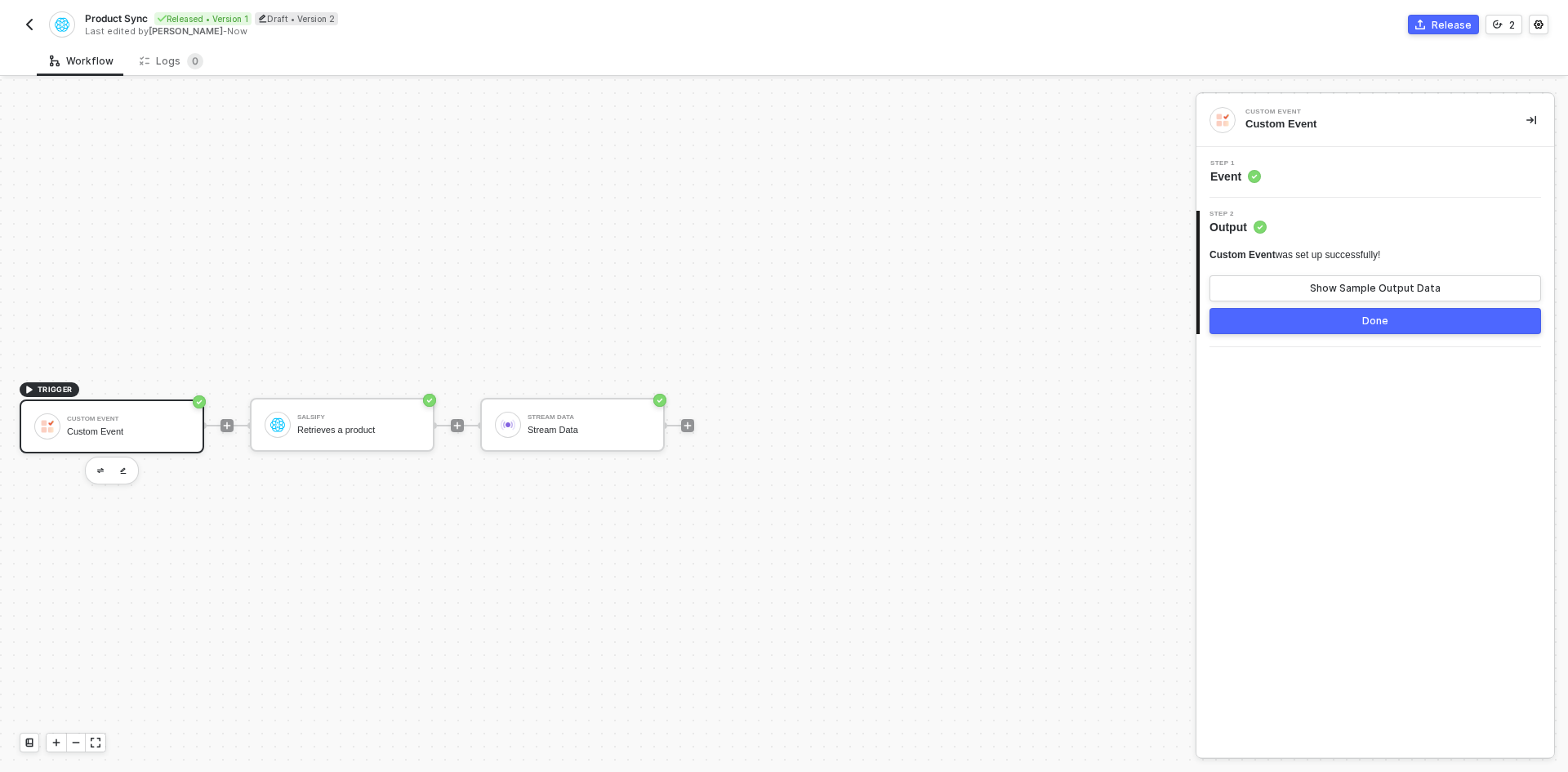 click on "Step 1 Event" at bounding box center (1377, 172) 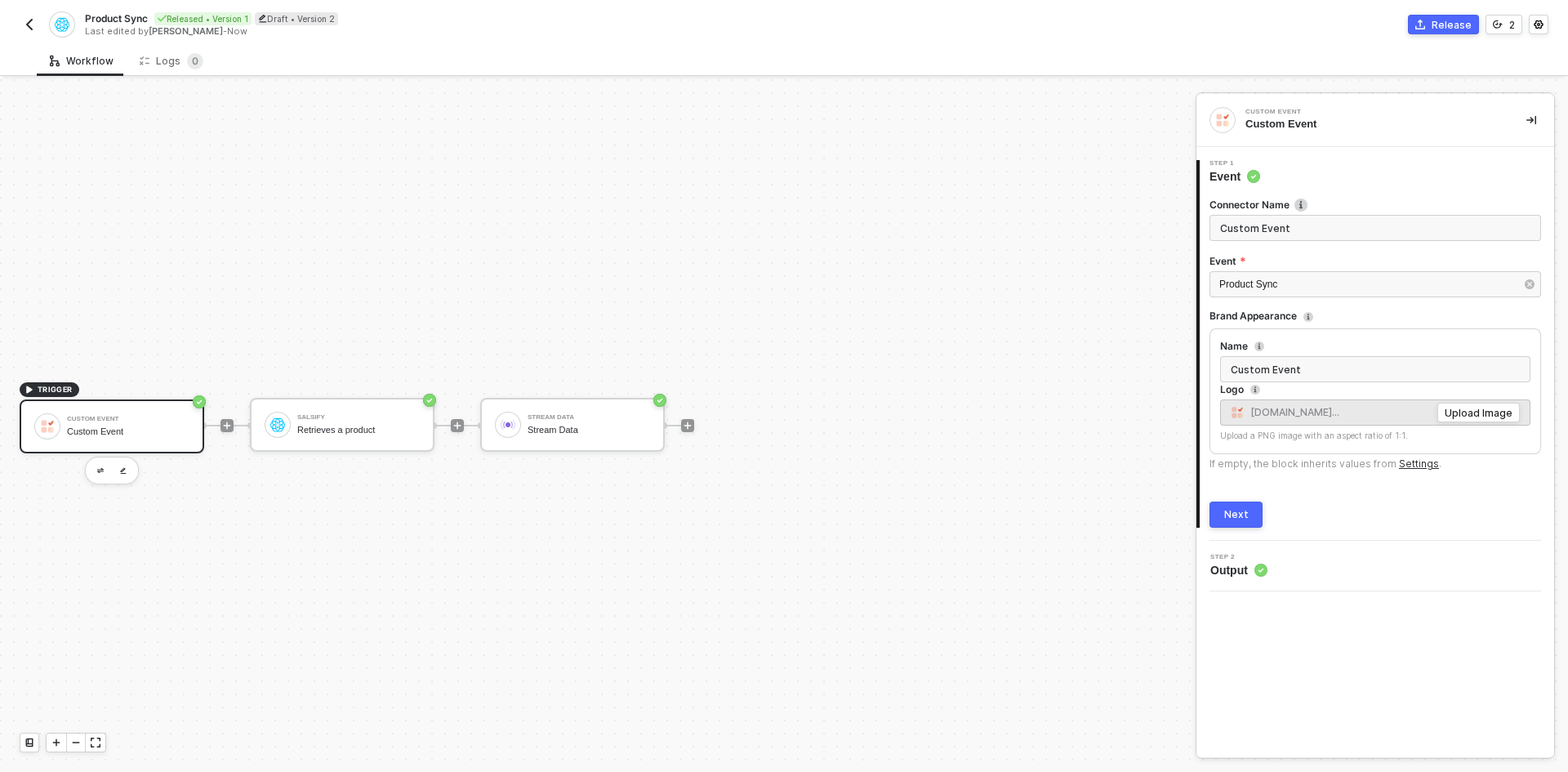 click on "Product Sync    Released • Version   1    Draft • Version   2 Last edited by  Brandon Looker  -  Now" at bounding box center (402, 25) 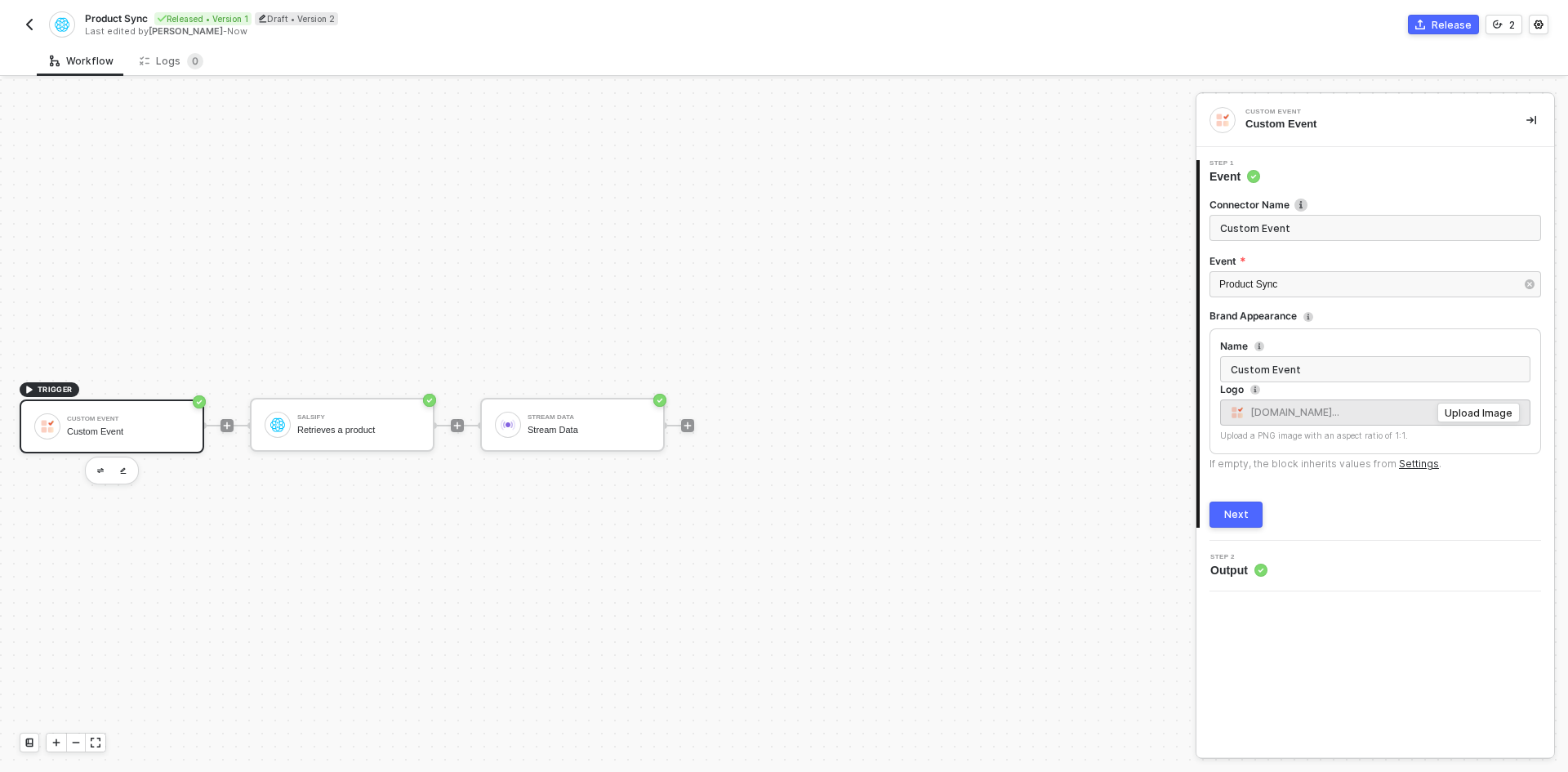 click at bounding box center [29, 25] 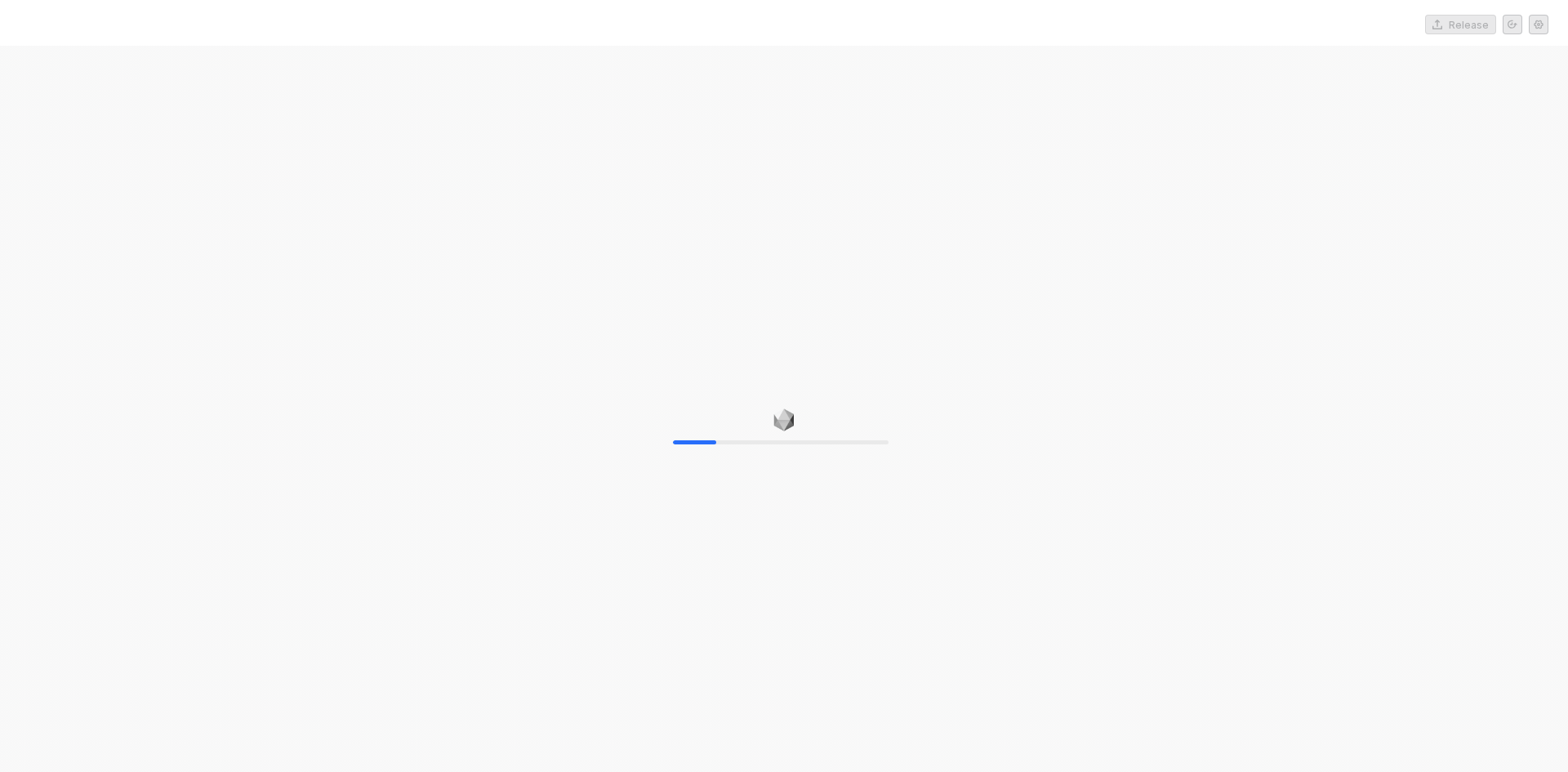 scroll, scrollTop: 0, scrollLeft: 0, axis: both 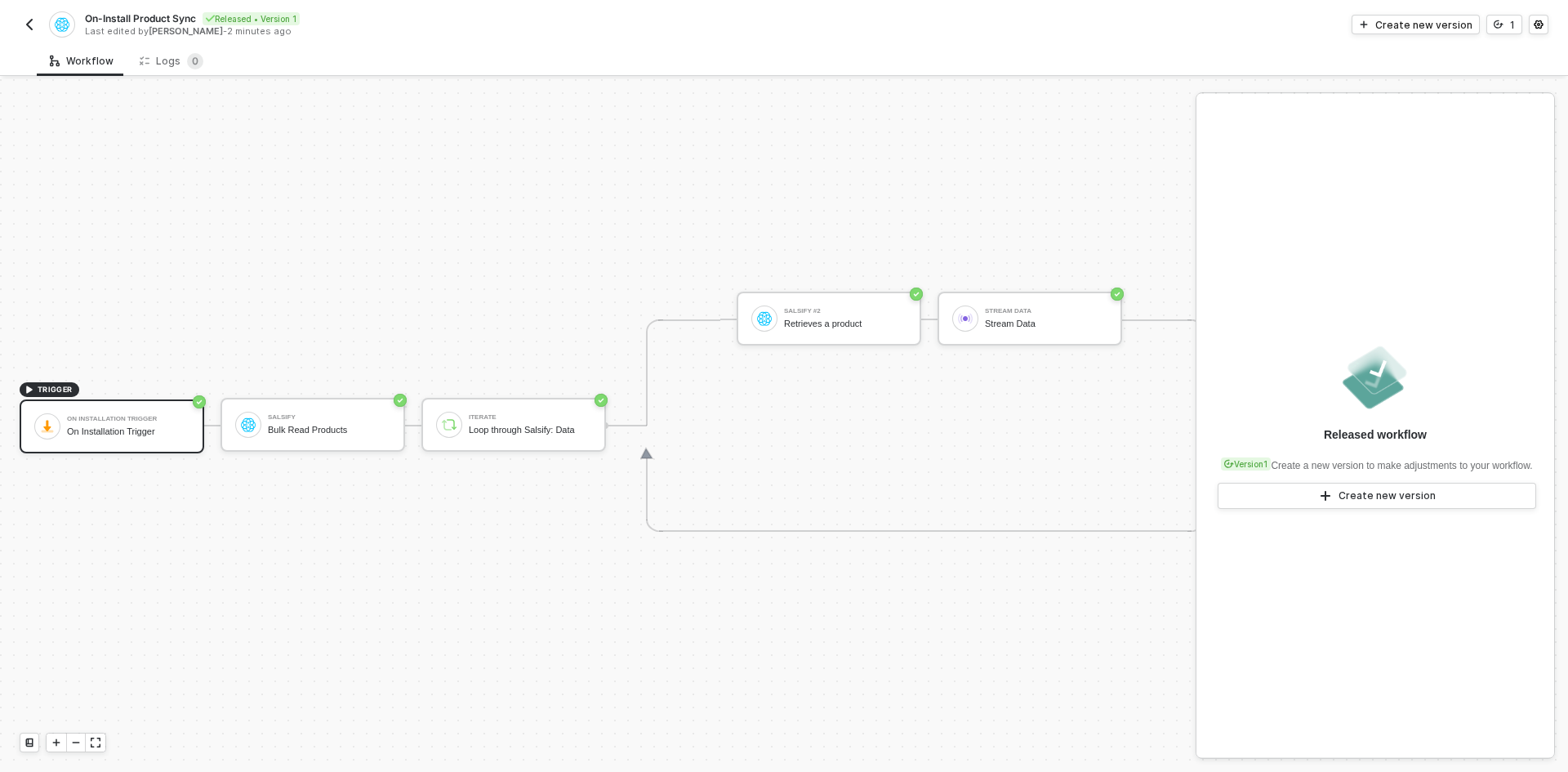 click at bounding box center (29, 25) 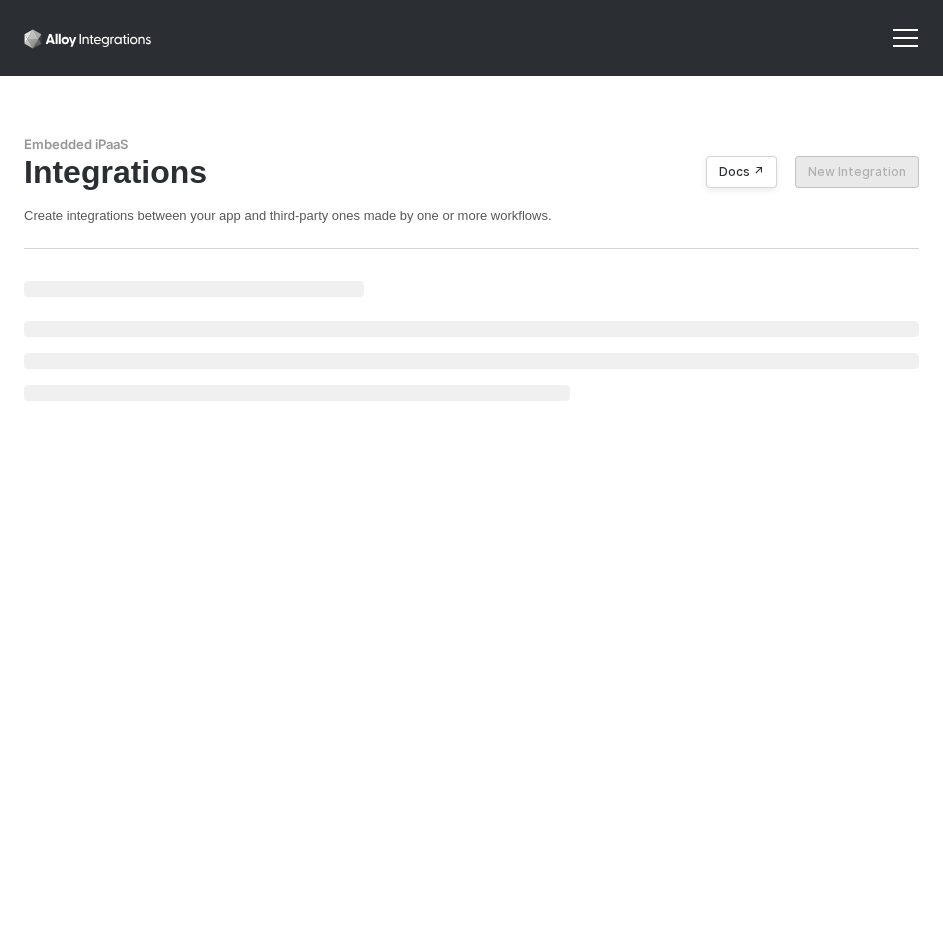 scroll, scrollTop: 0, scrollLeft: 0, axis: both 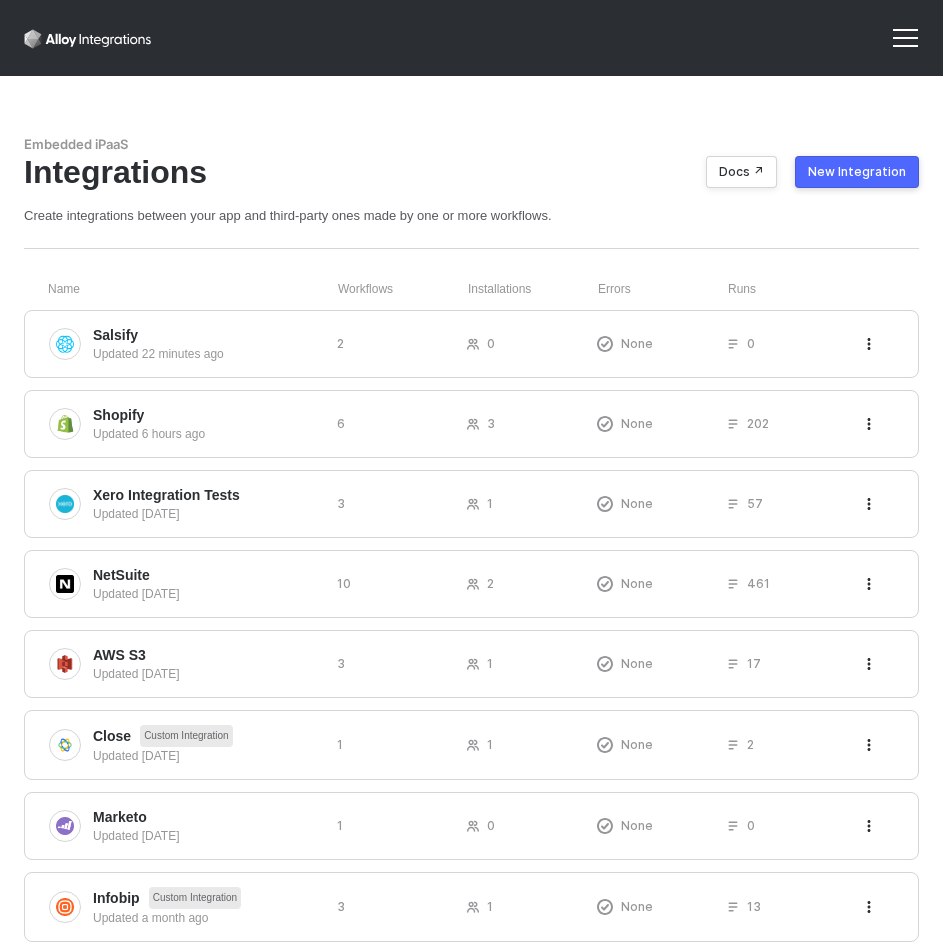 click on "New Integration" at bounding box center [857, 172] 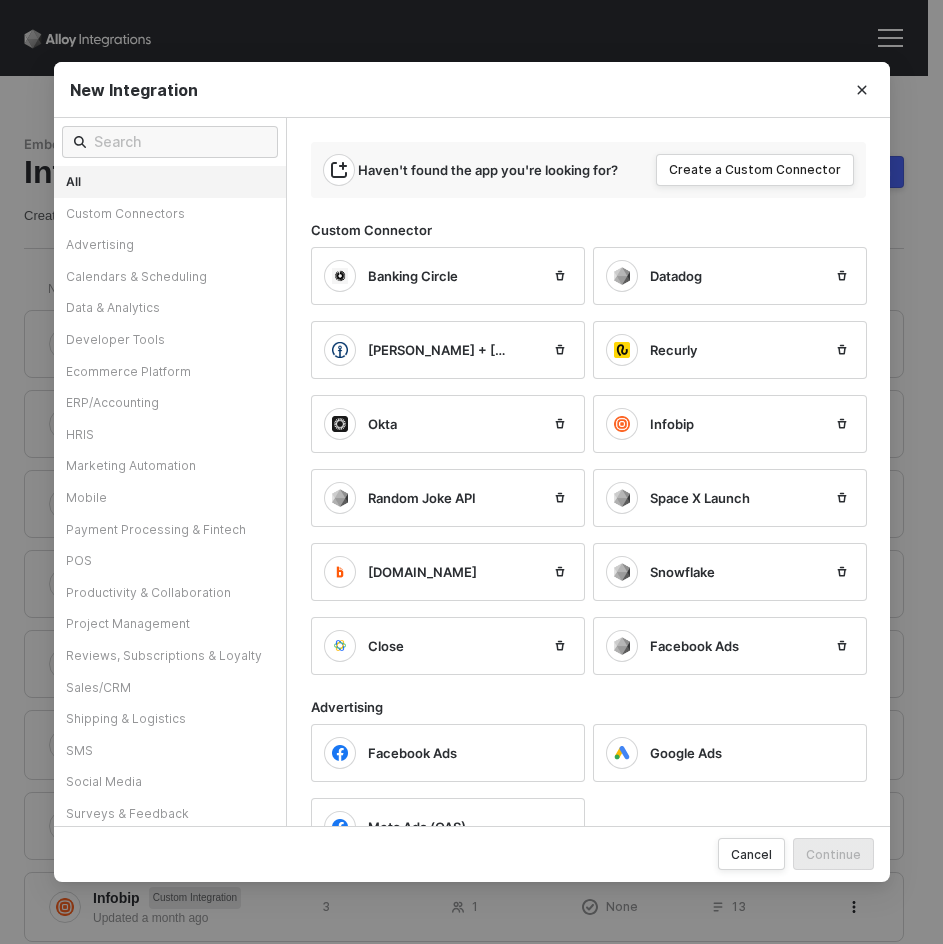 click at bounding box center (170, 142) 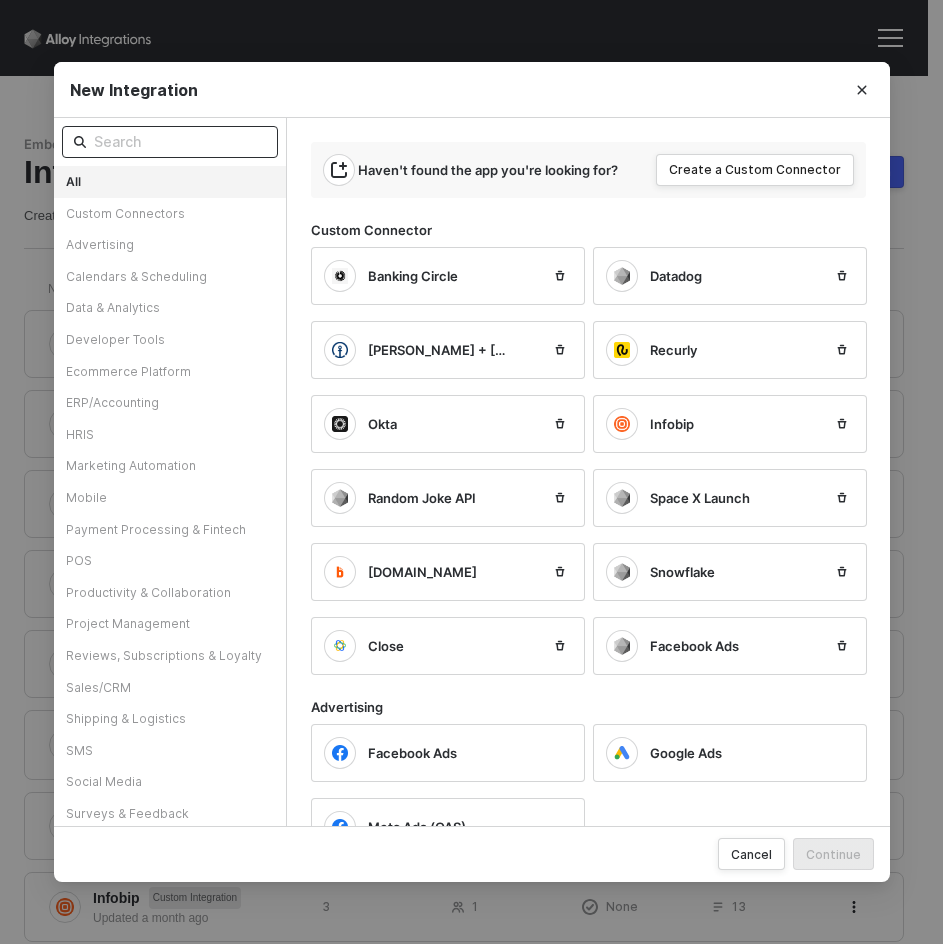click at bounding box center (180, 142) 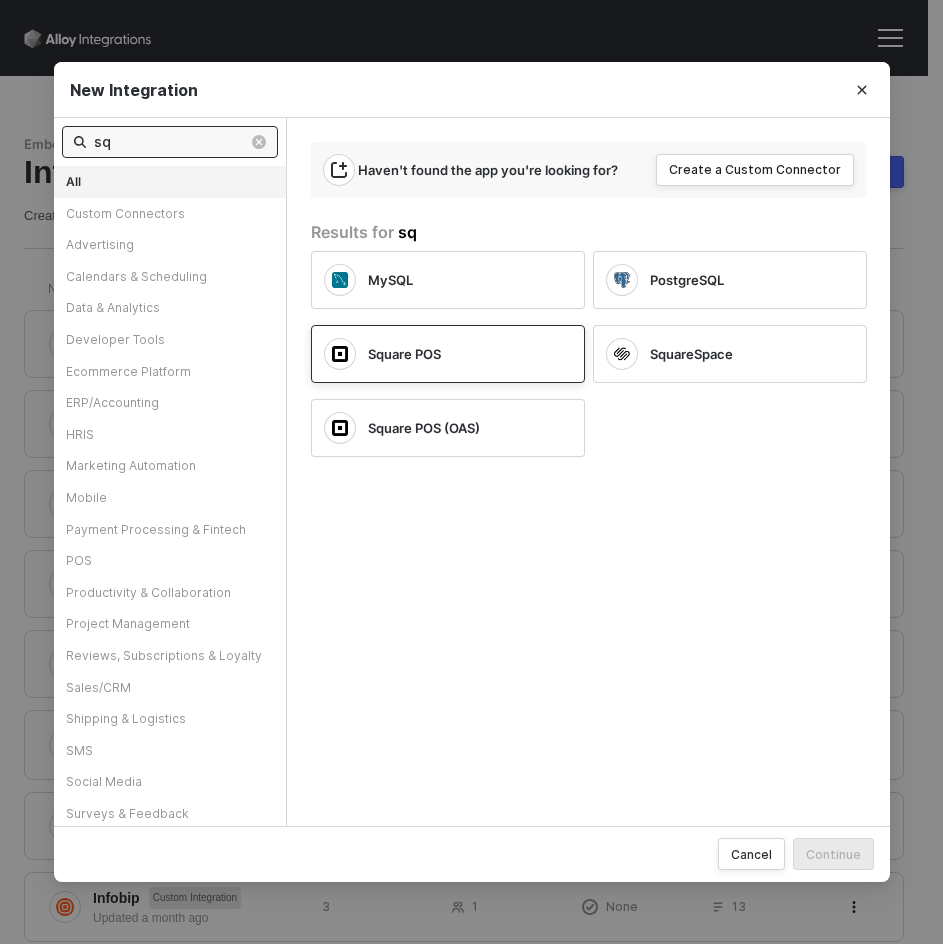 type on "sq" 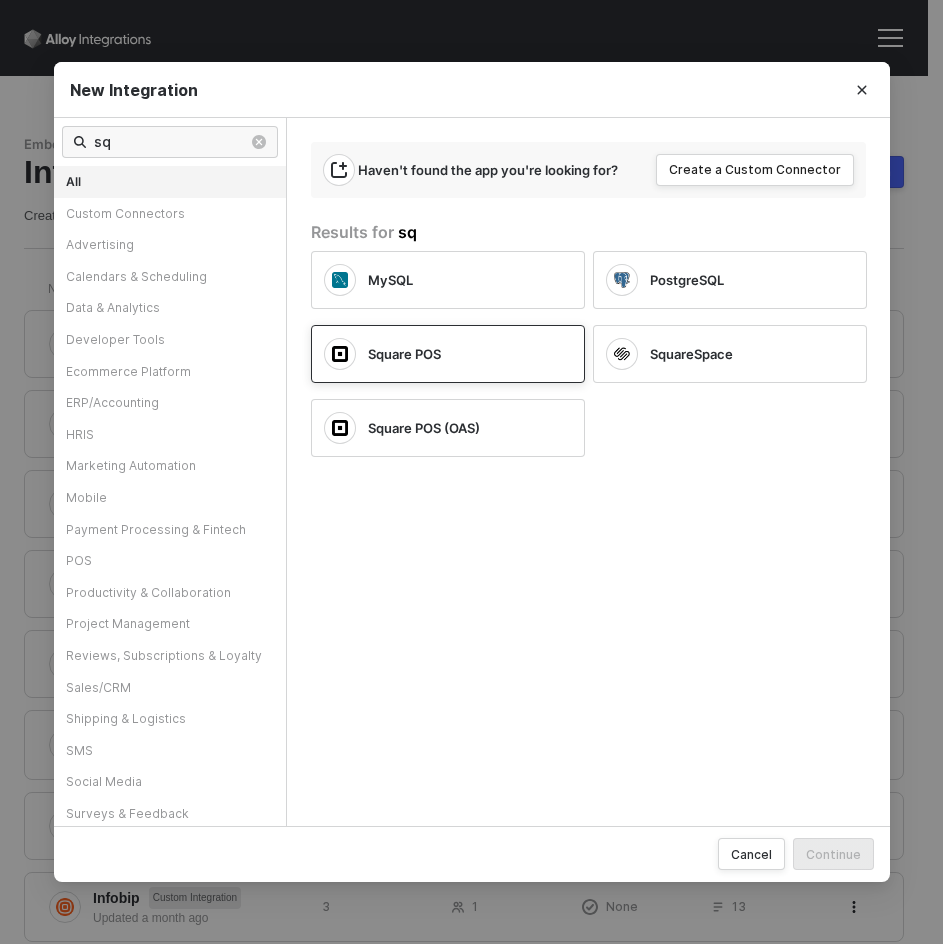 click on "Square POS" at bounding box center (448, 354) 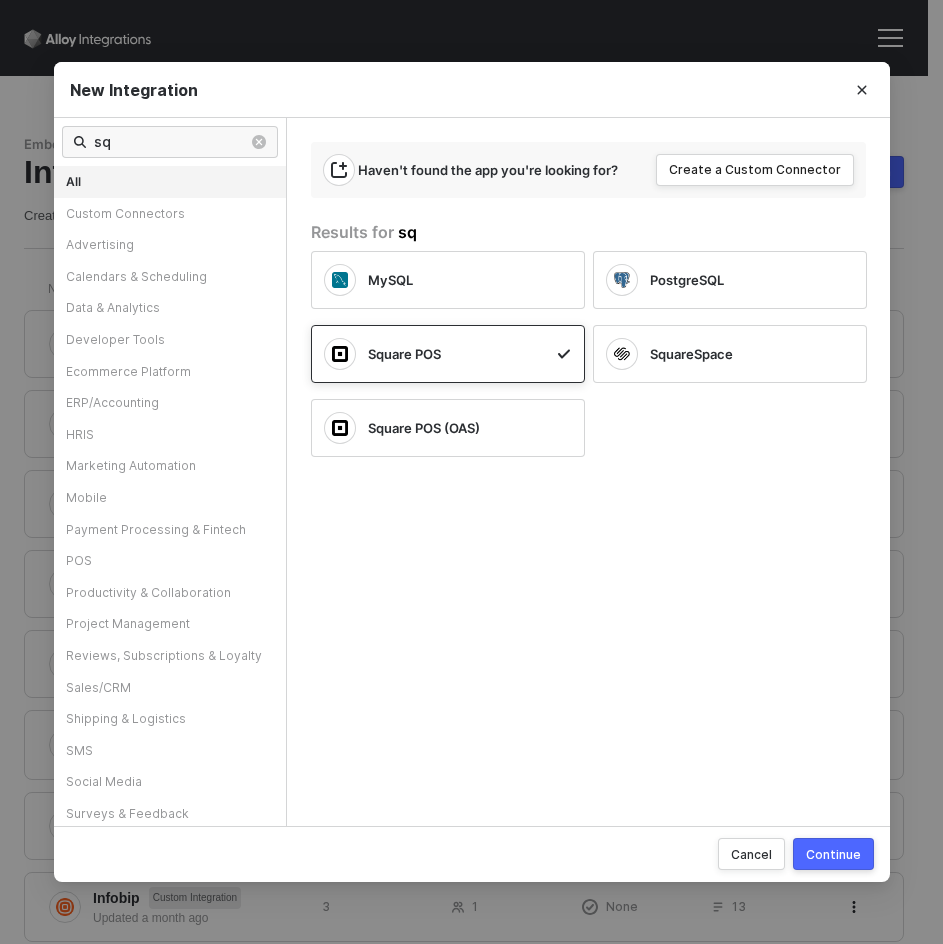 click on "Continue" at bounding box center (833, 854) 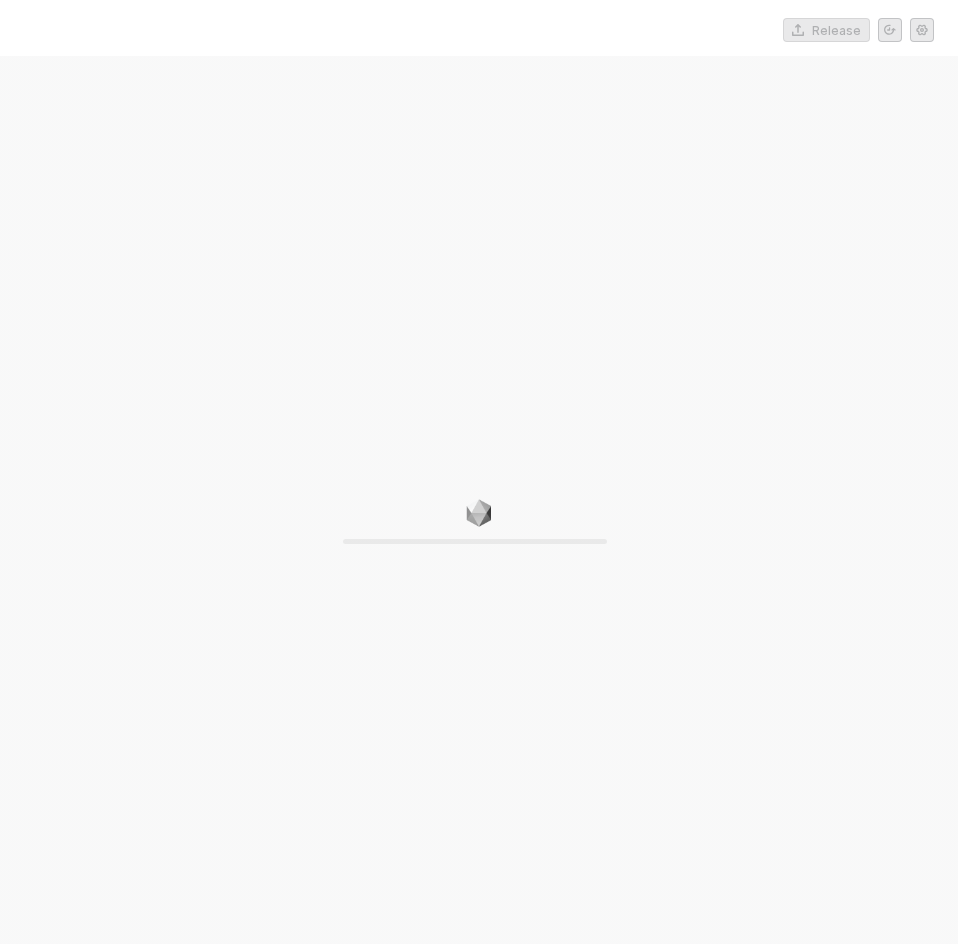 scroll, scrollTop: 0, scrollLeft: 0, axis: both 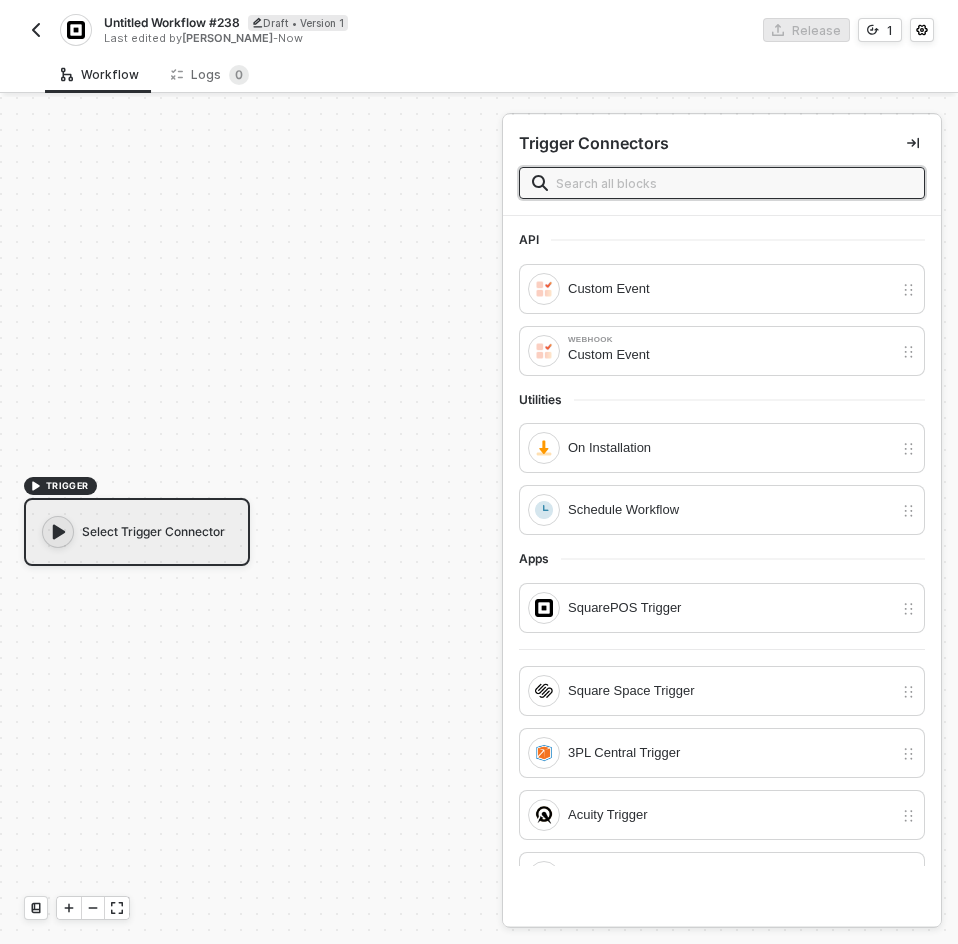 click on "Untitled Workflow #238" at bounding box center (172, 22) 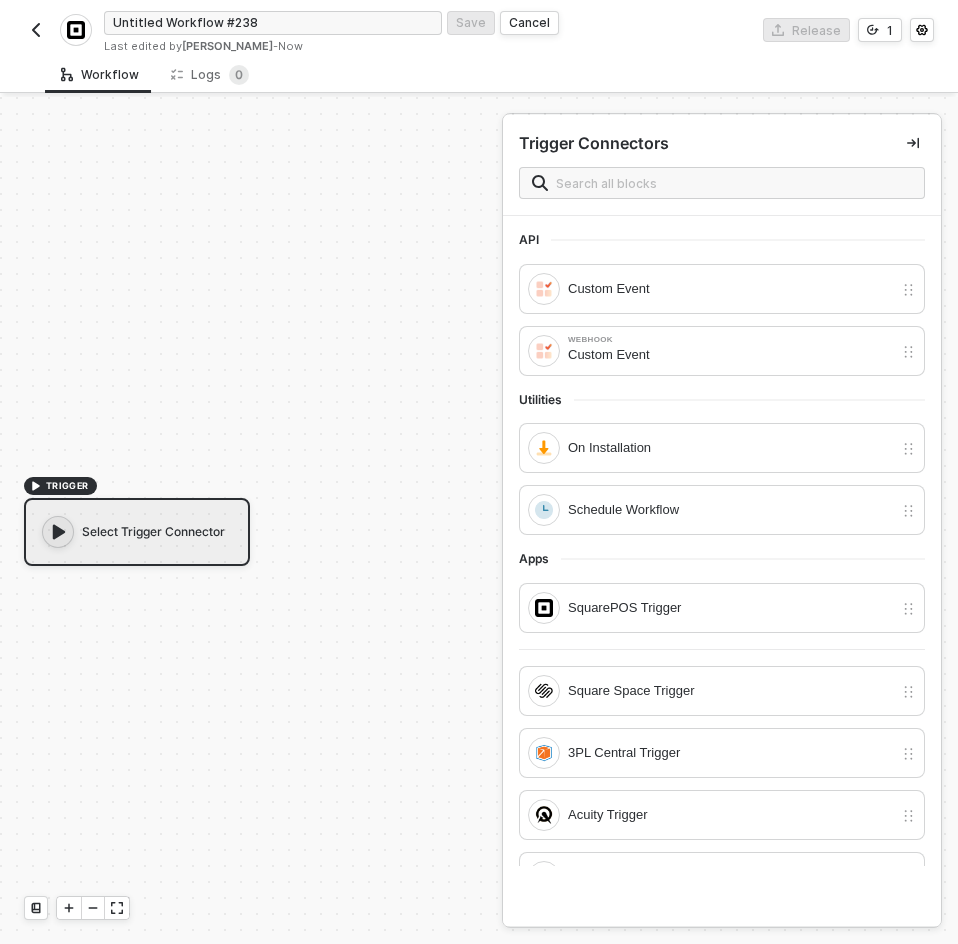 click on "Untitled Workflow #238" at bounding box center [273, 23] 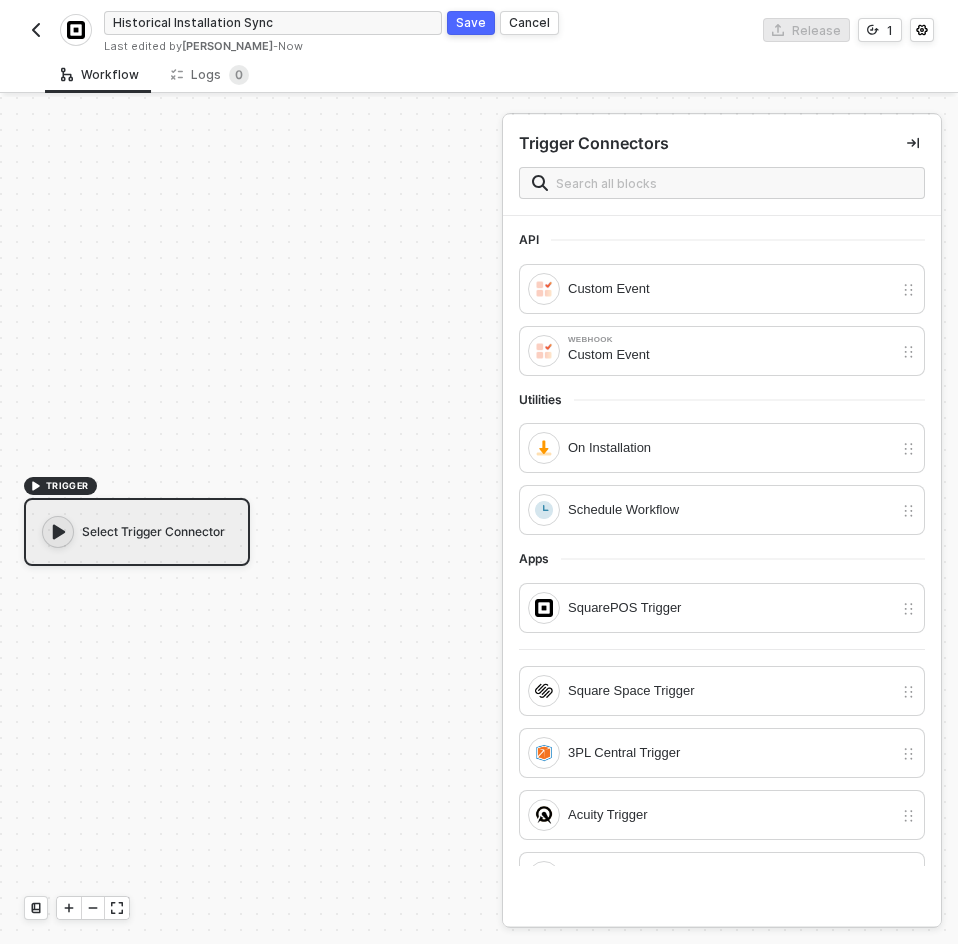 type on "Historical Installation Sync" 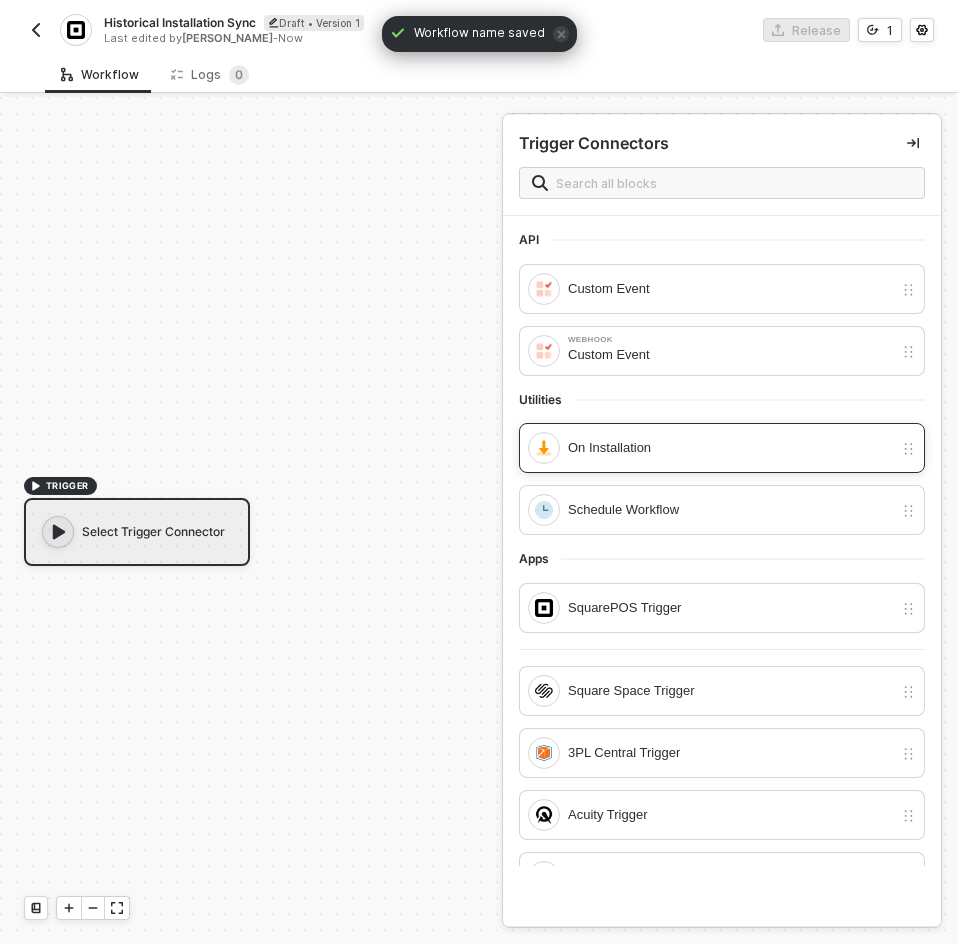 click on "On Installation" at bounding box center (730, 448) 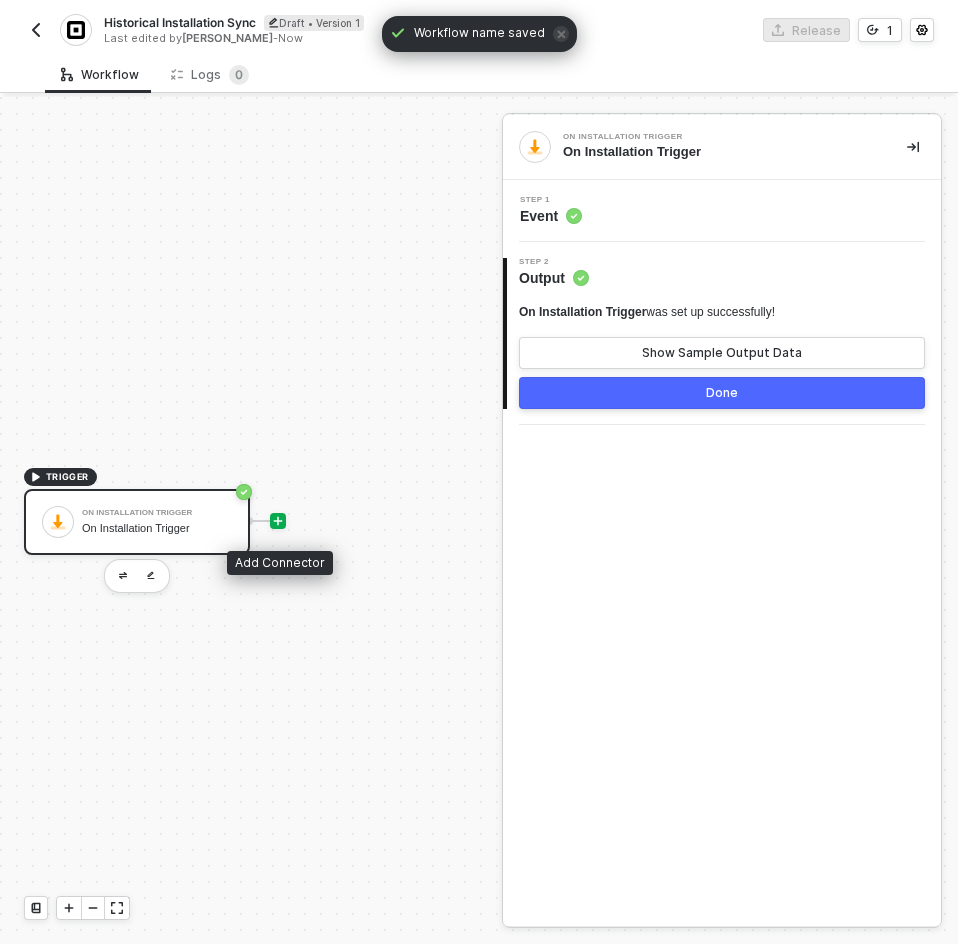 click at bounding box center [278, 521] 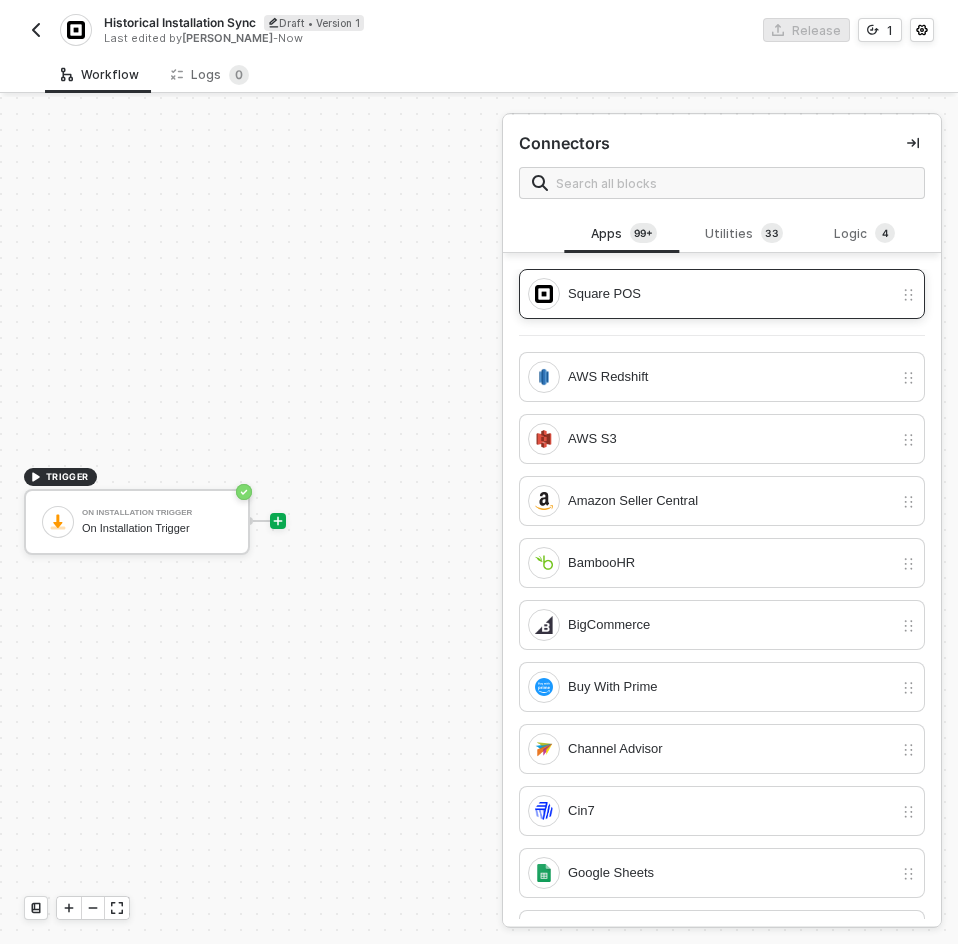 click on "Square POS" at bounding box center [730, 294] 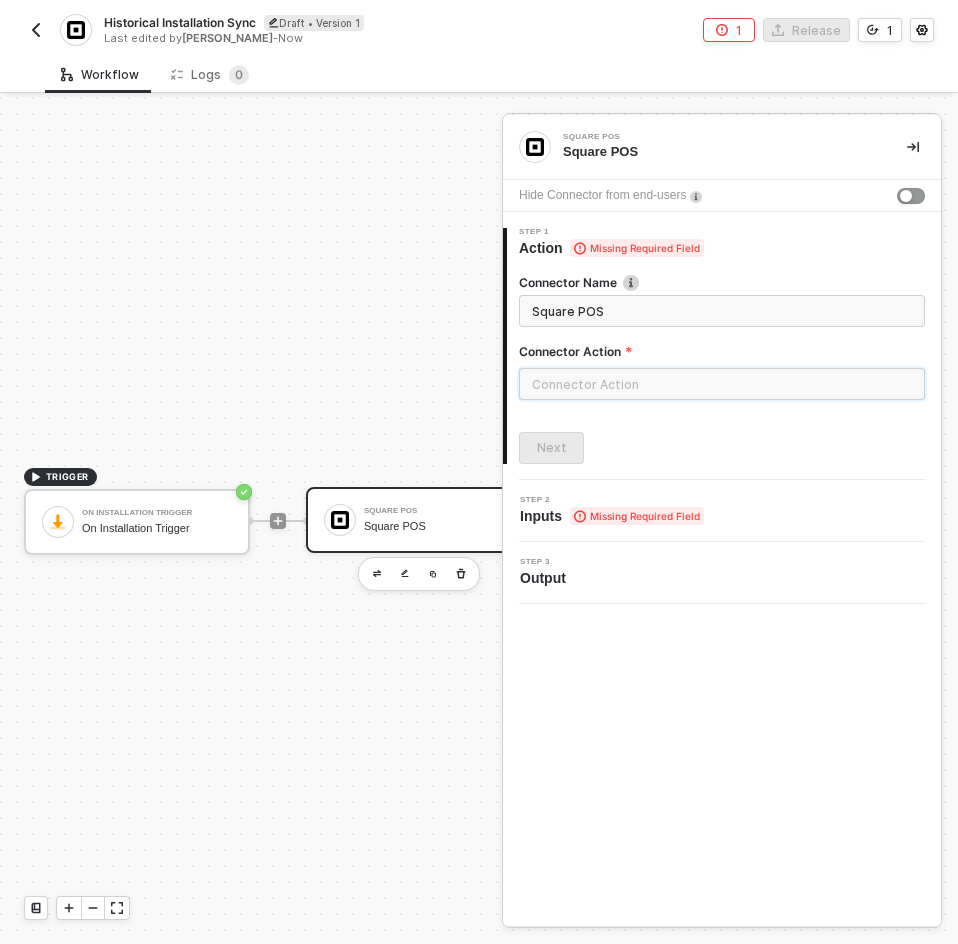 click at bounding box center [722, 384] 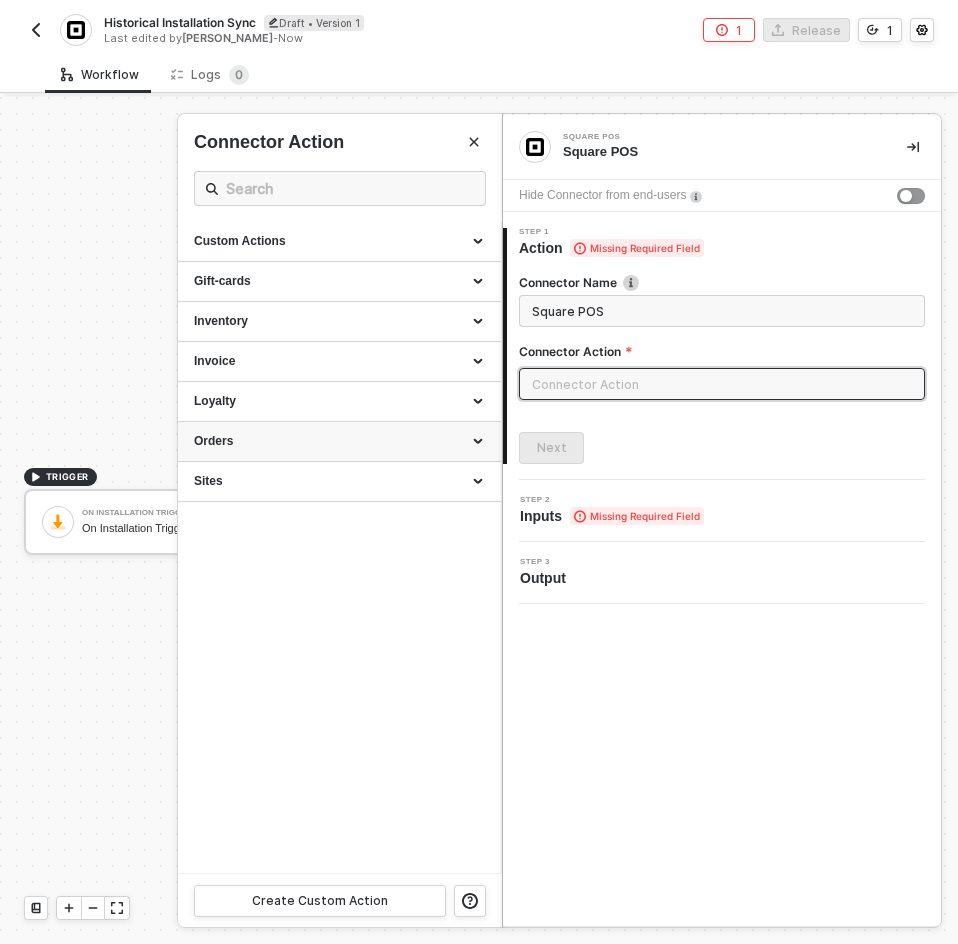 click on "Orders" at bounding box center [339, 442] 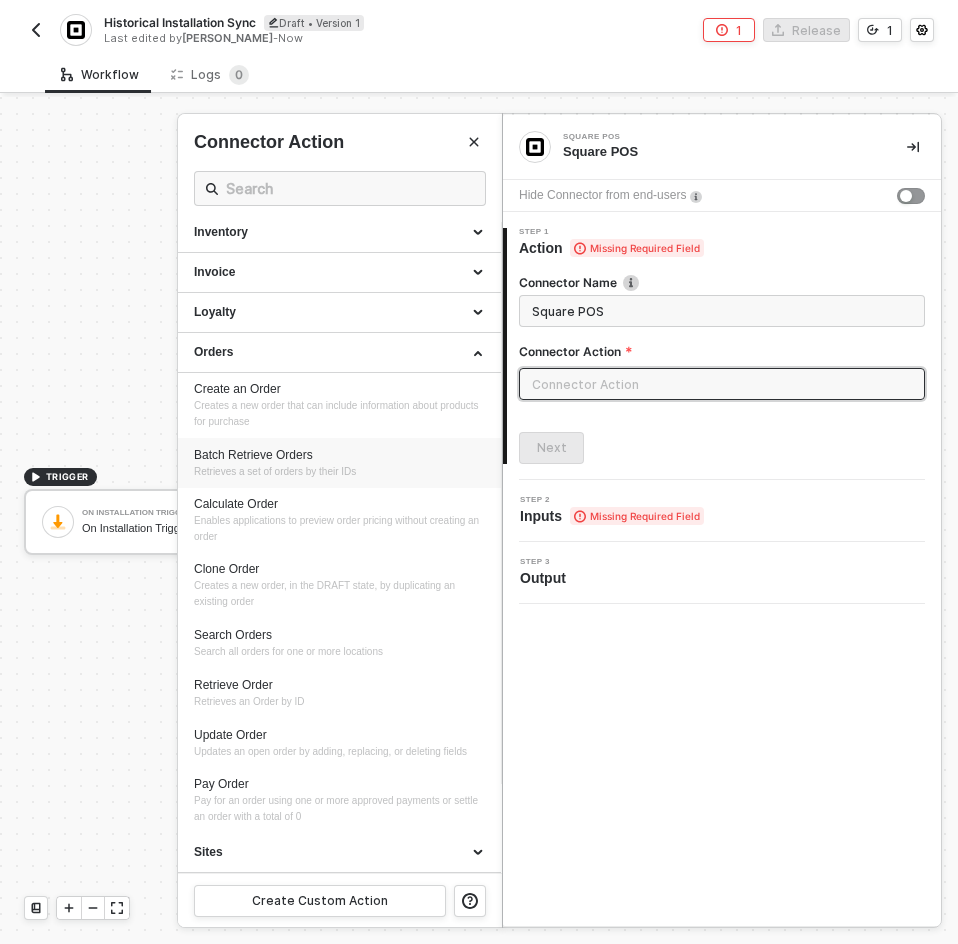 scroll, scrollTop: 0, scrollLeft: 0, axis: both 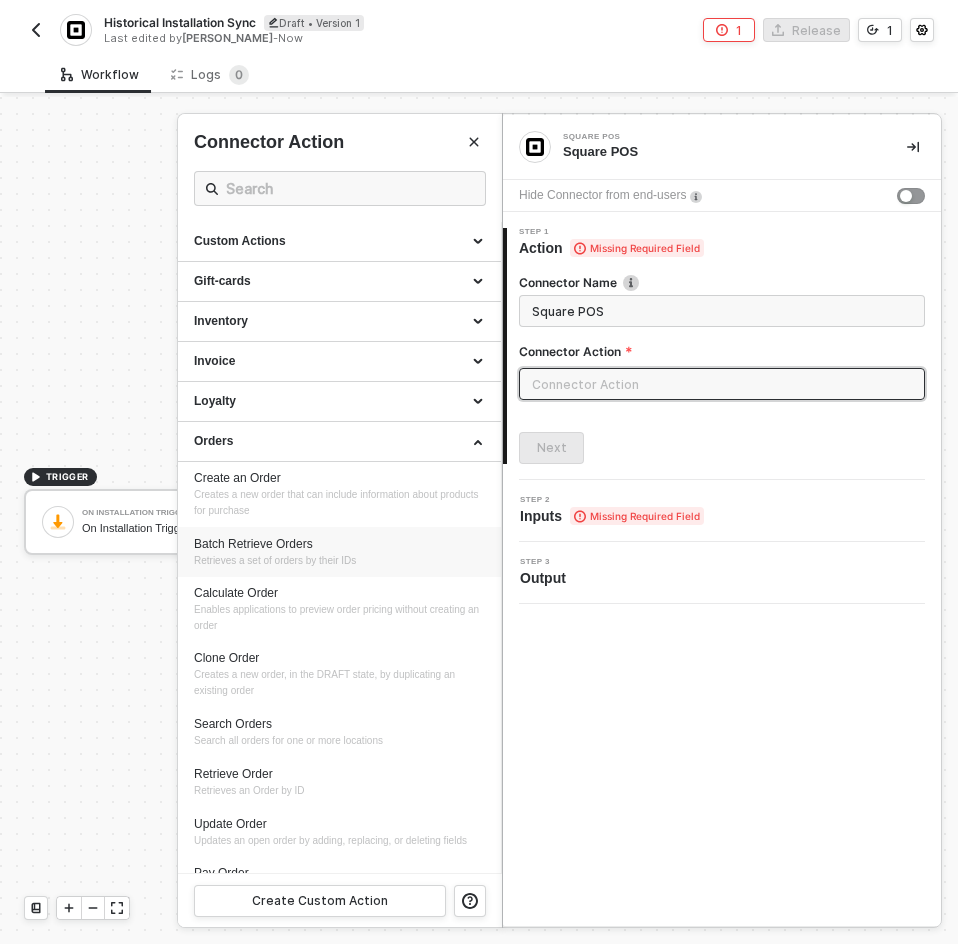 click on "Retrieves a set of orders by their IDs" at bounding box center [275, 560] 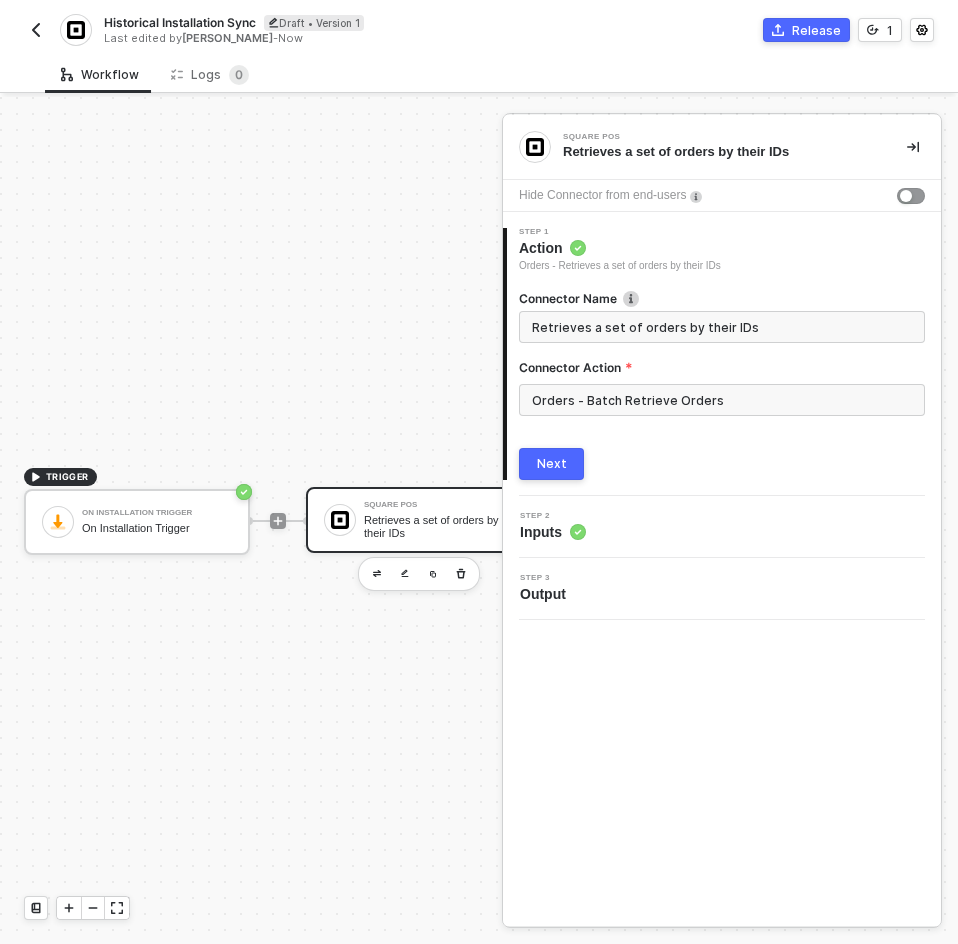 click on "Next" at bounding box center (552, 464) 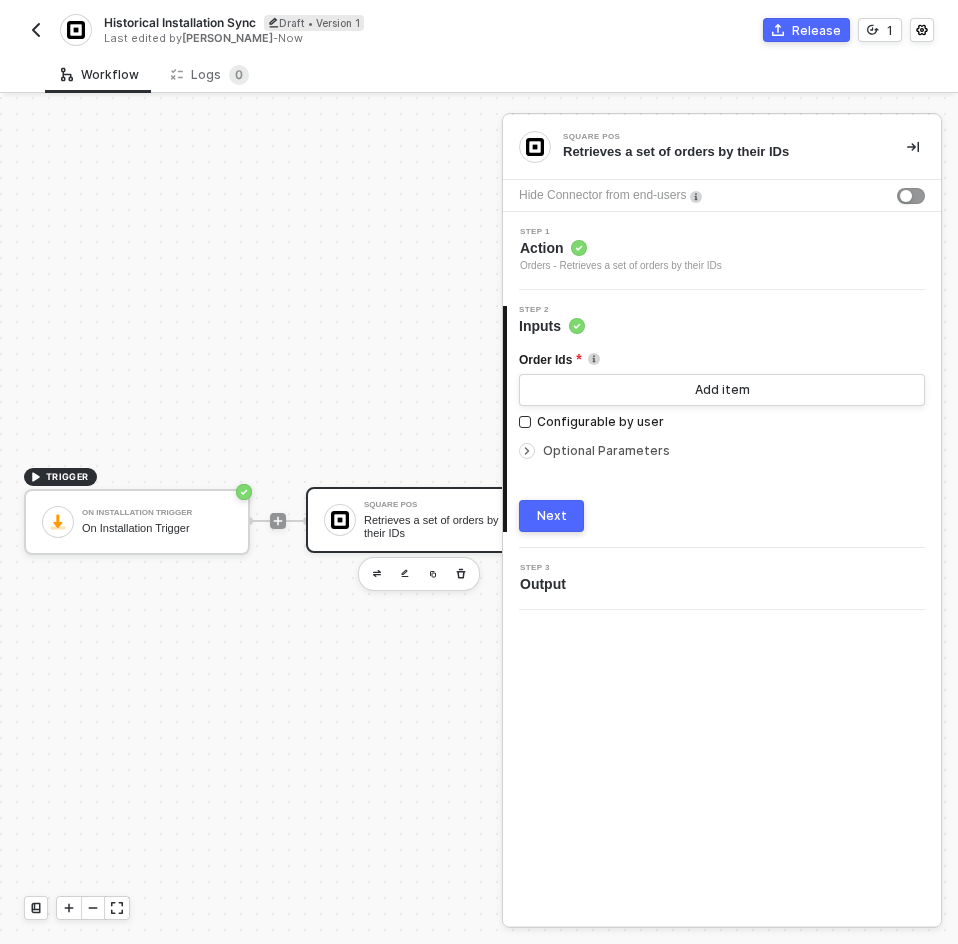 click on "Configurable by user" at bounding box center (722, 421) 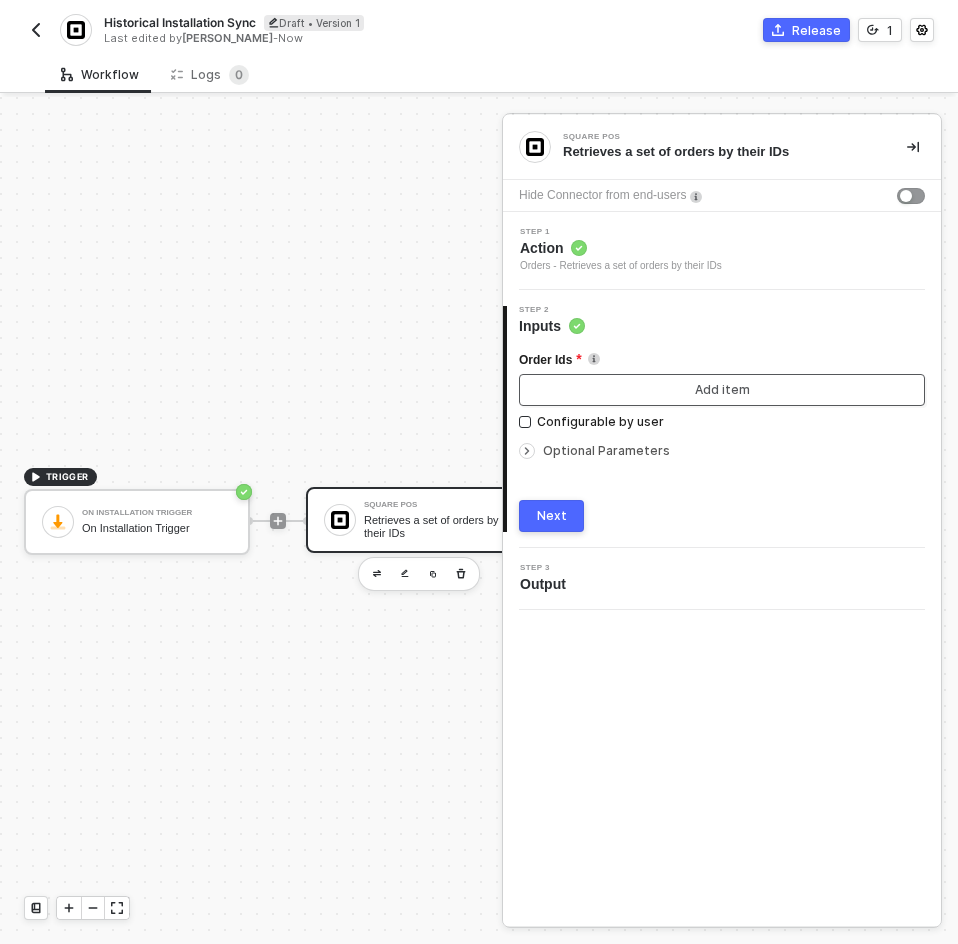 click on "Add item" at bounding box center [722, 390] 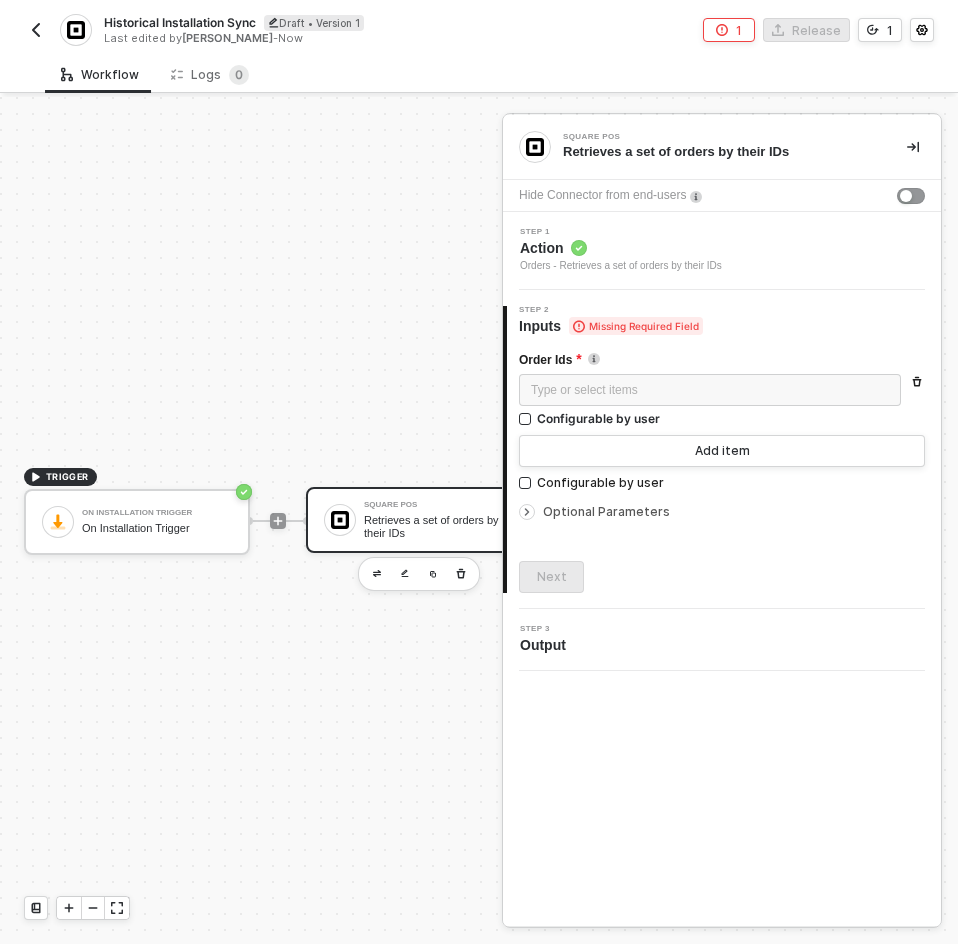 click on "Action" at bounding box center (621, 248) 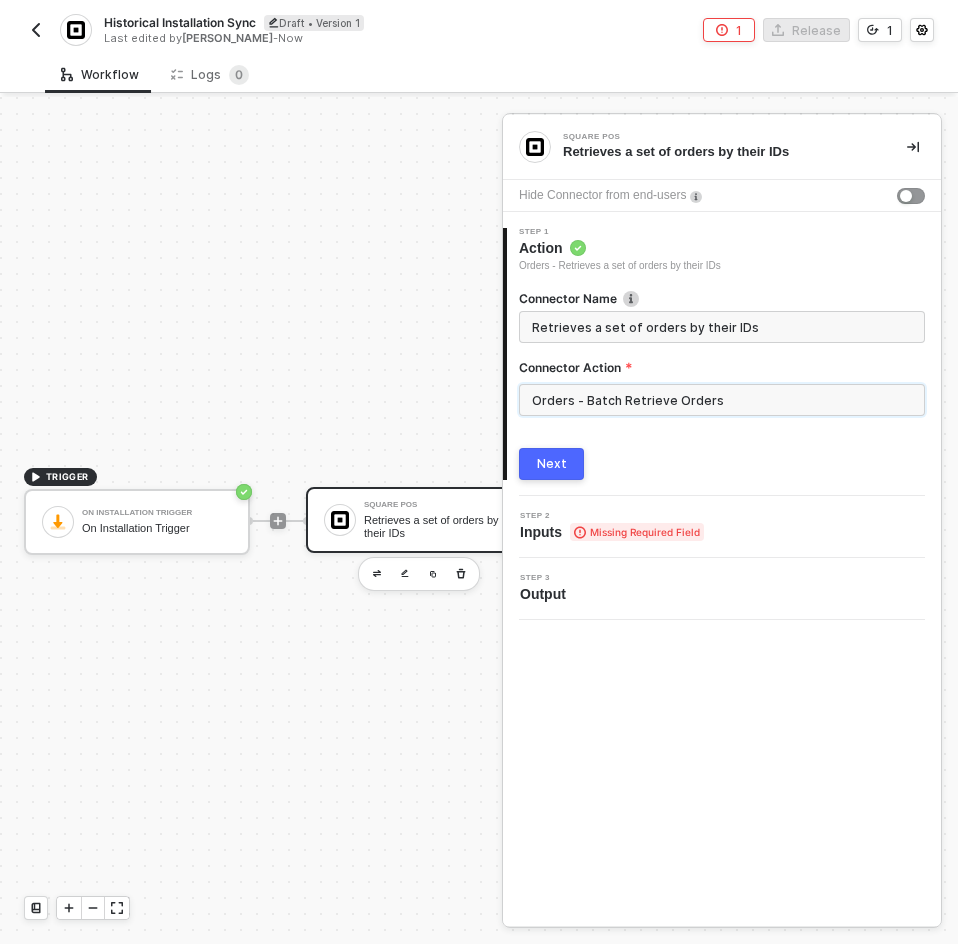 click on "Orders - Batch Retrieve Orders" at bounding box center (722, 400) 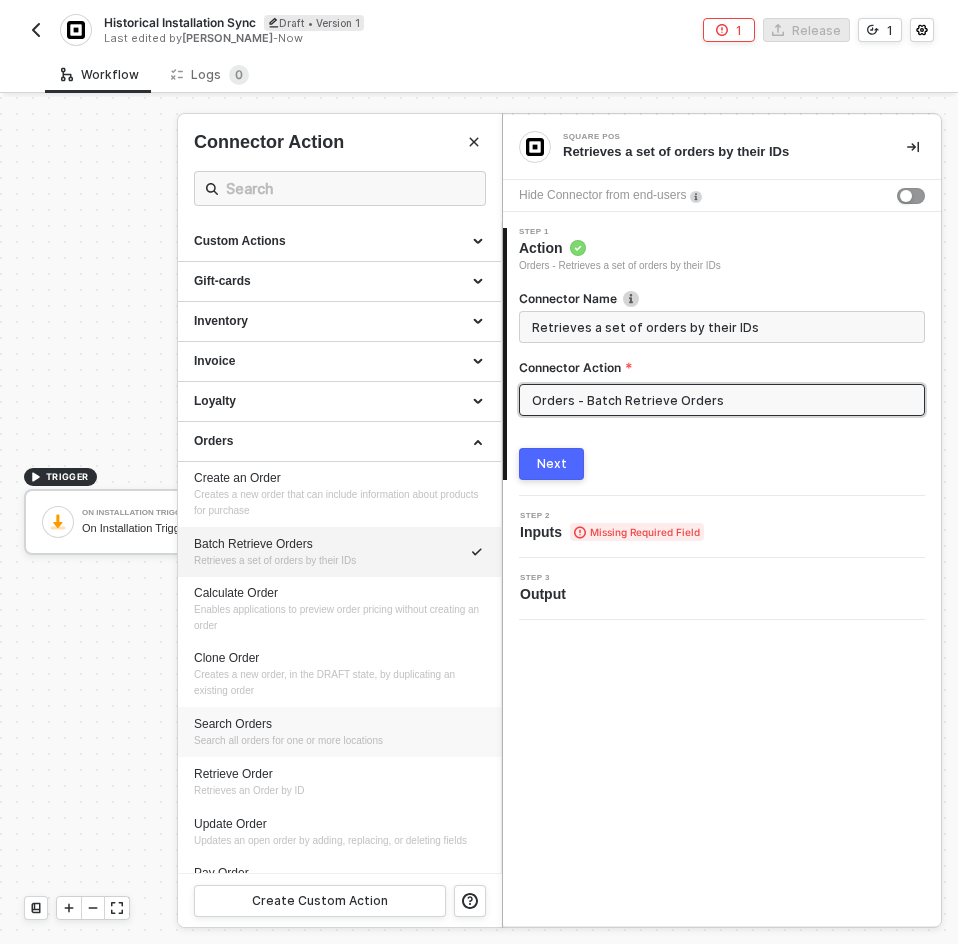 click on "Search Orders Search all orders for one or more locations" at bounding box center [339, 732] 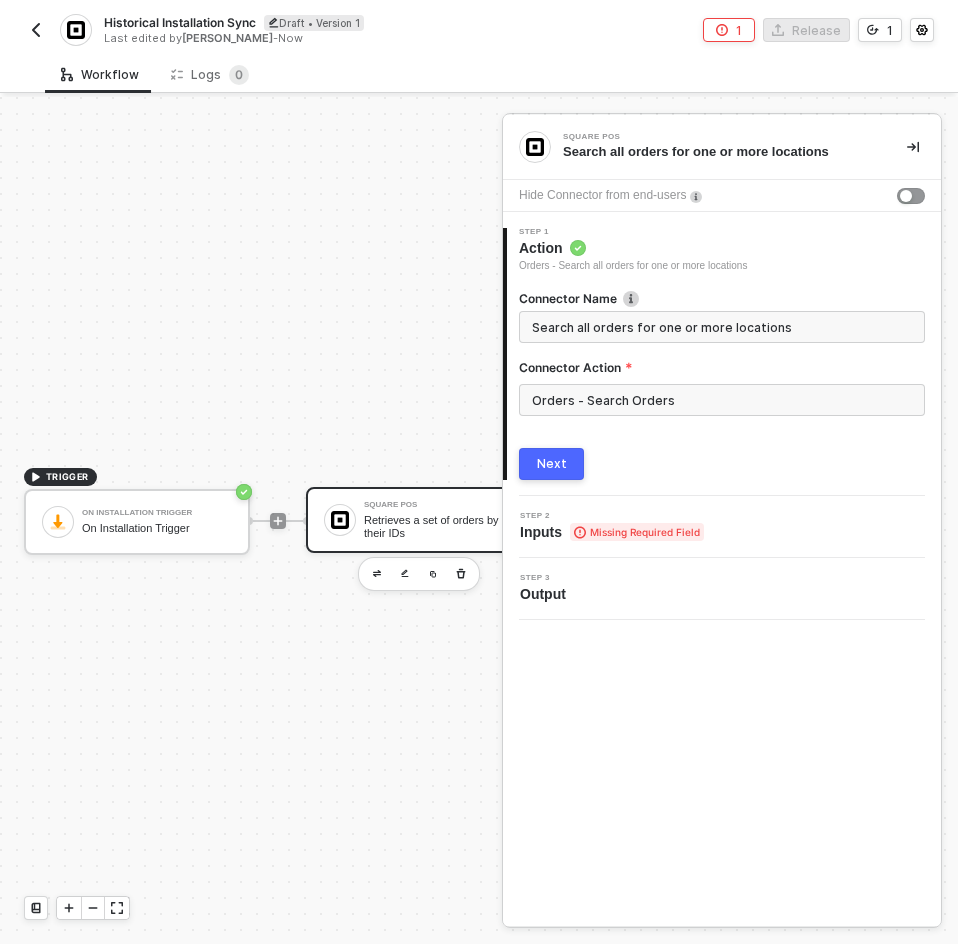 click on "Next" at bounding box center [551, 464] 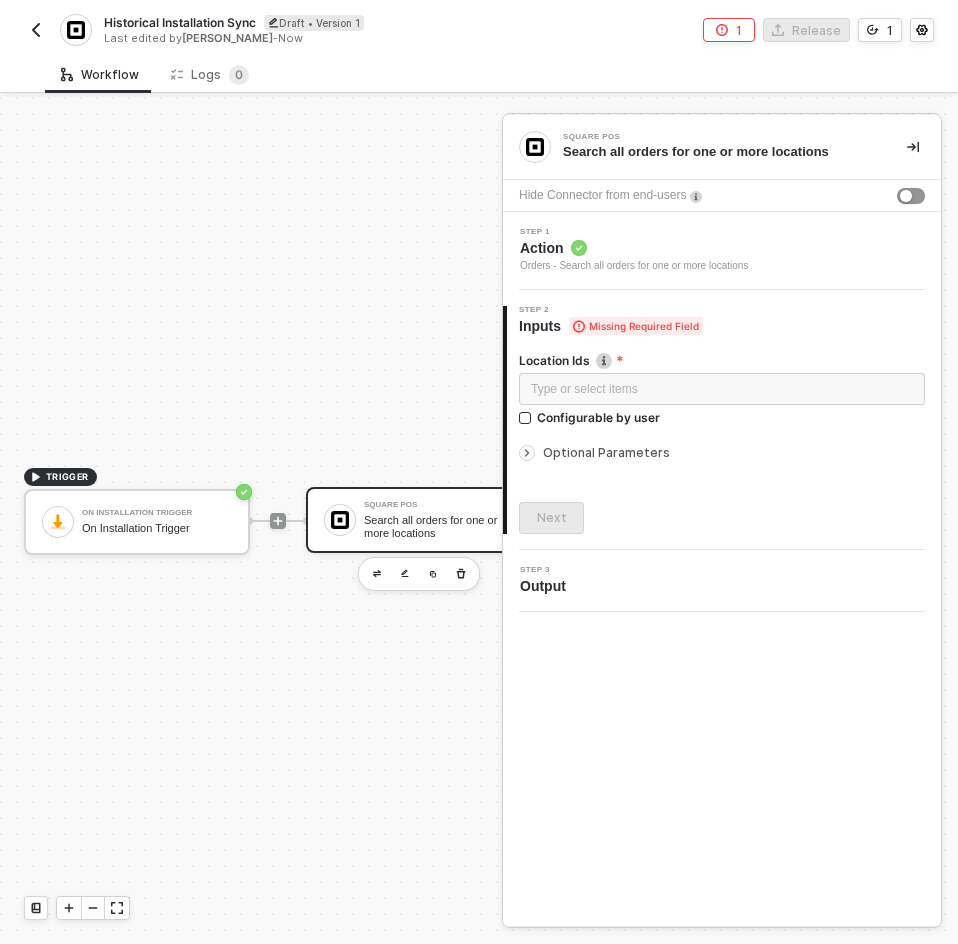 click on "Optional Parameters" at bounding box center [722, 453] 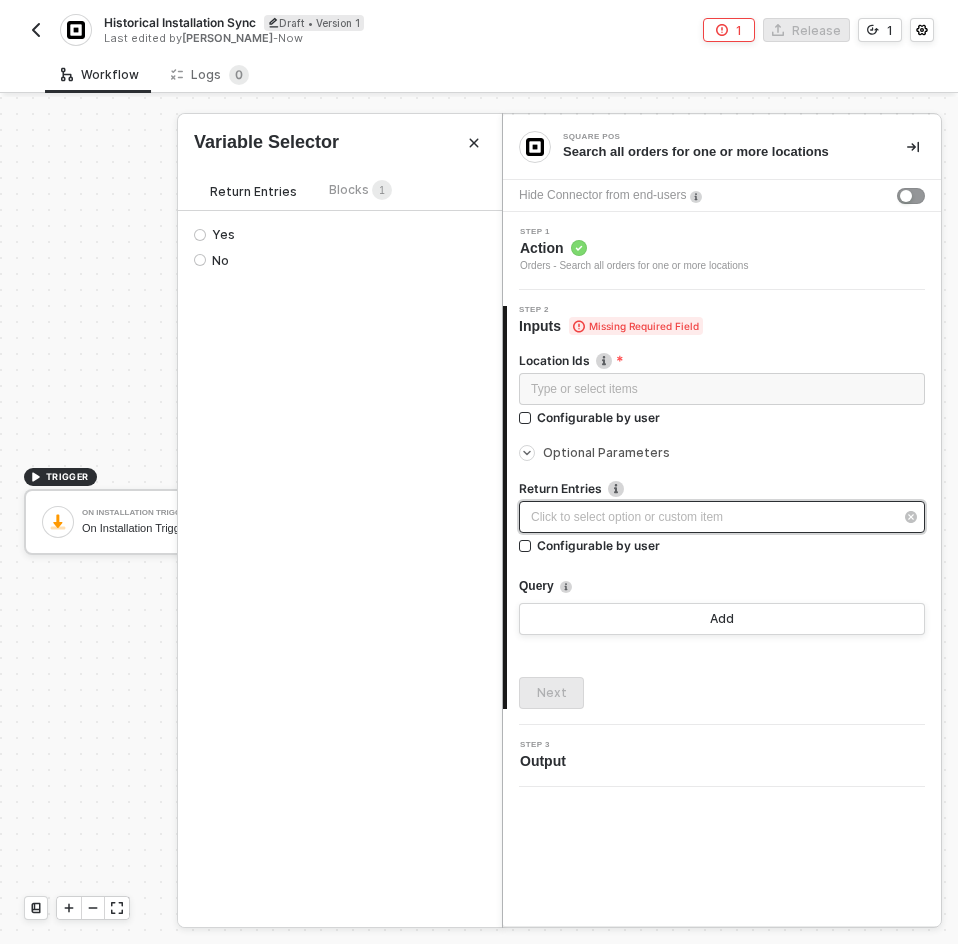 click on "Click to select option or custom item ﻿" at bounding box center (712, 517) 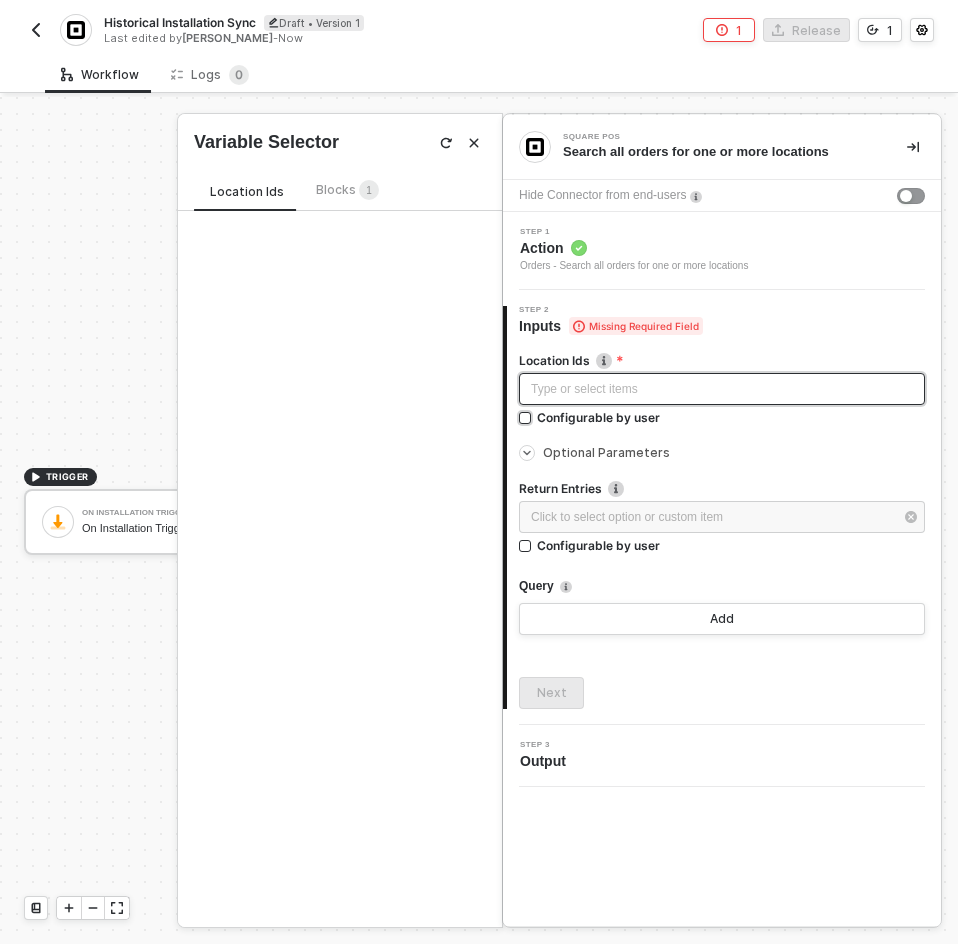 click on "Configurable by user" at bounding box center (598, 417) 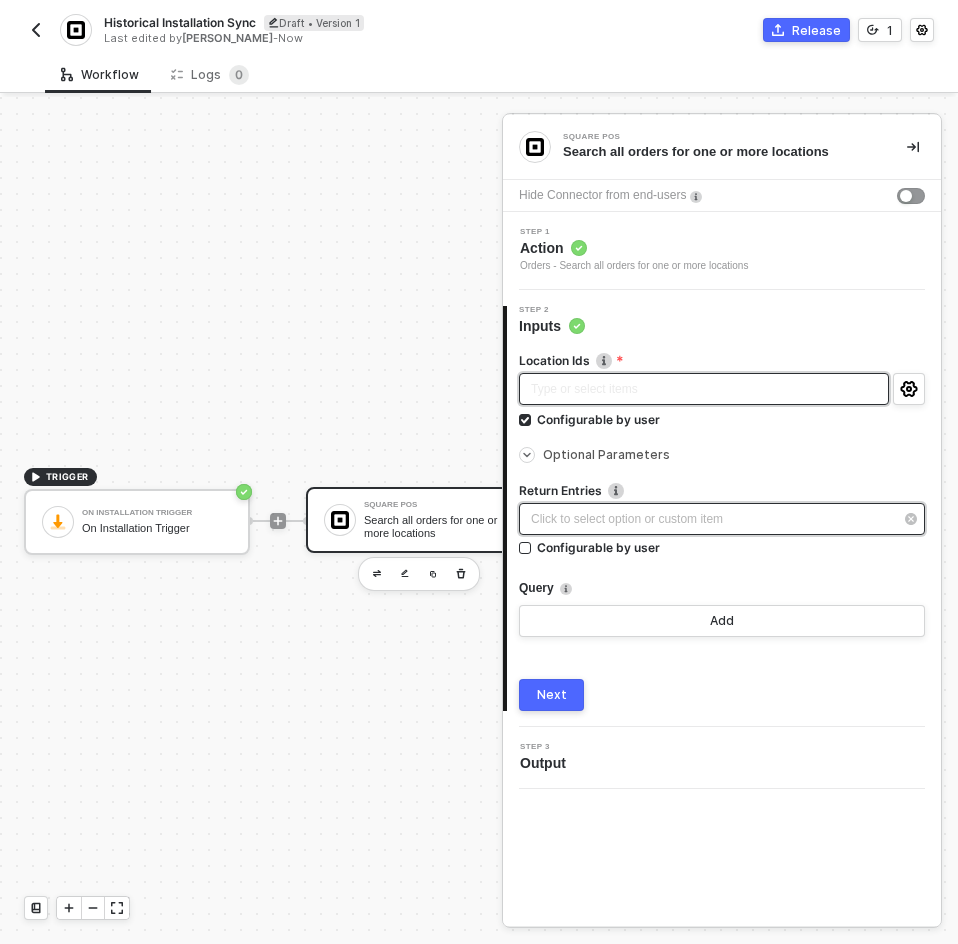 click on "Click to select option or custom item ﻿" at bounding box center (722, 519) 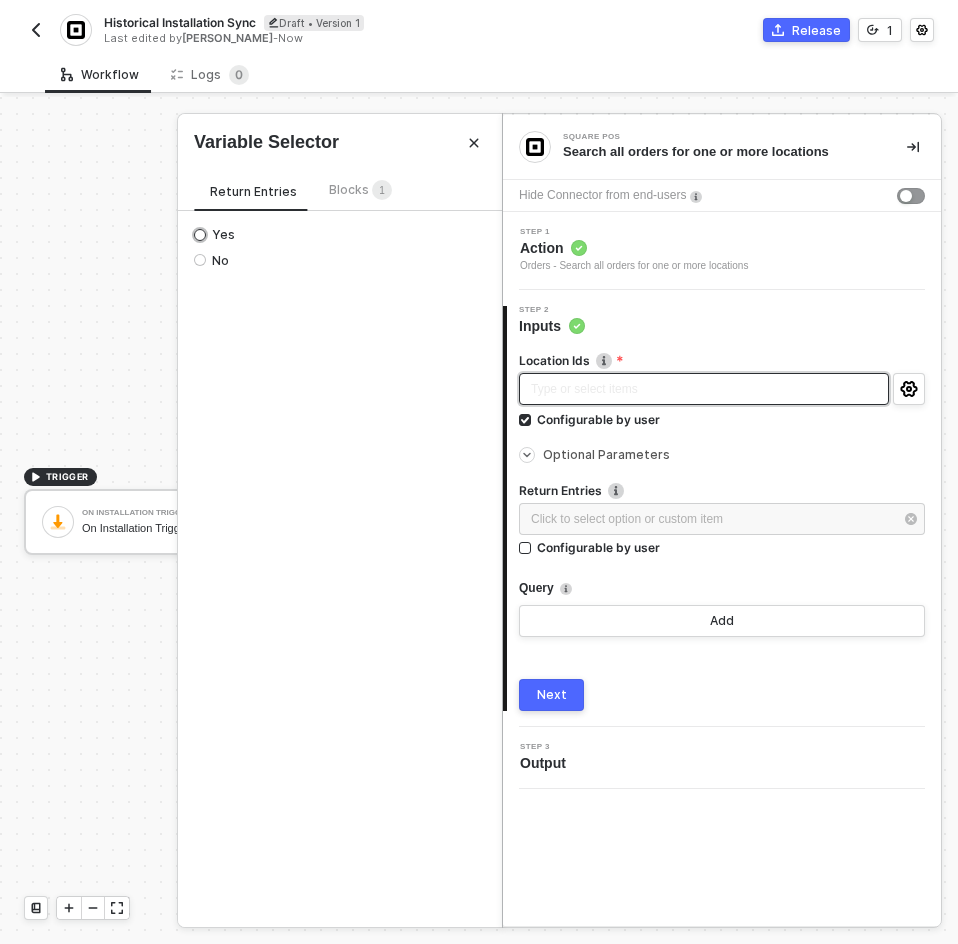 click on "Yes" at bounding box center [336, 235] 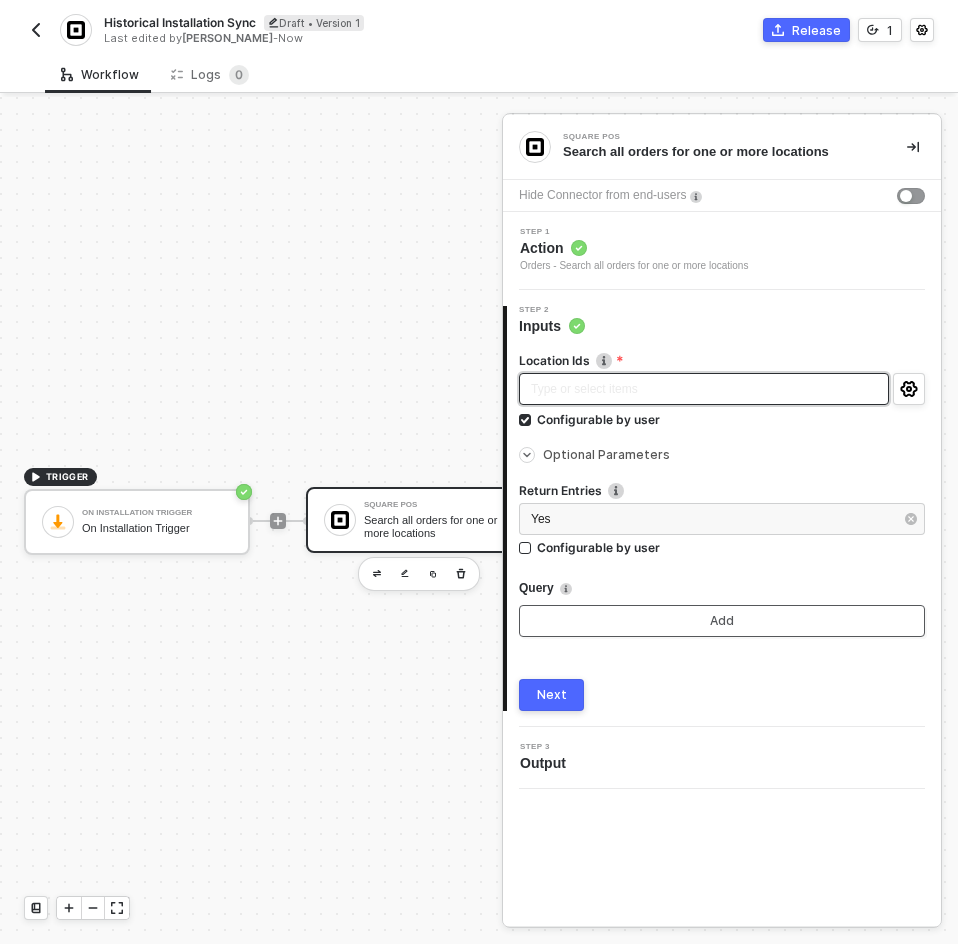 click on "Add" at bounding box center (722, 621) 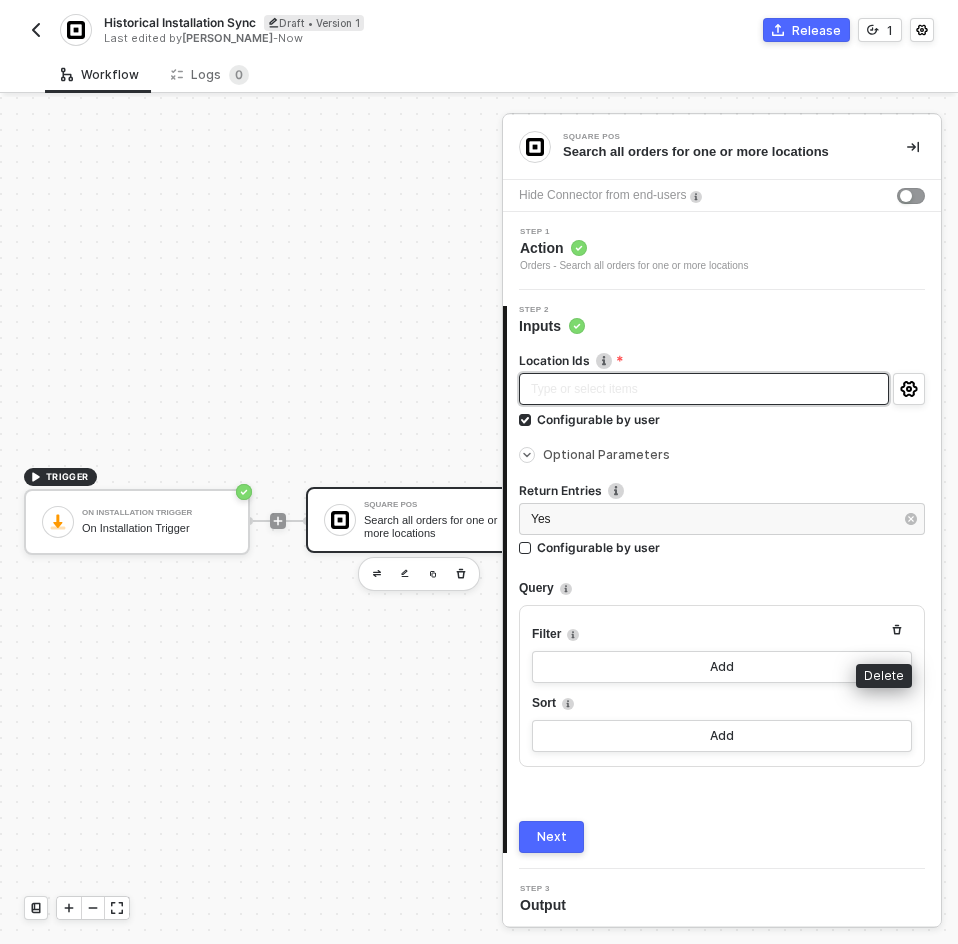click at bounding box center (897, 630) 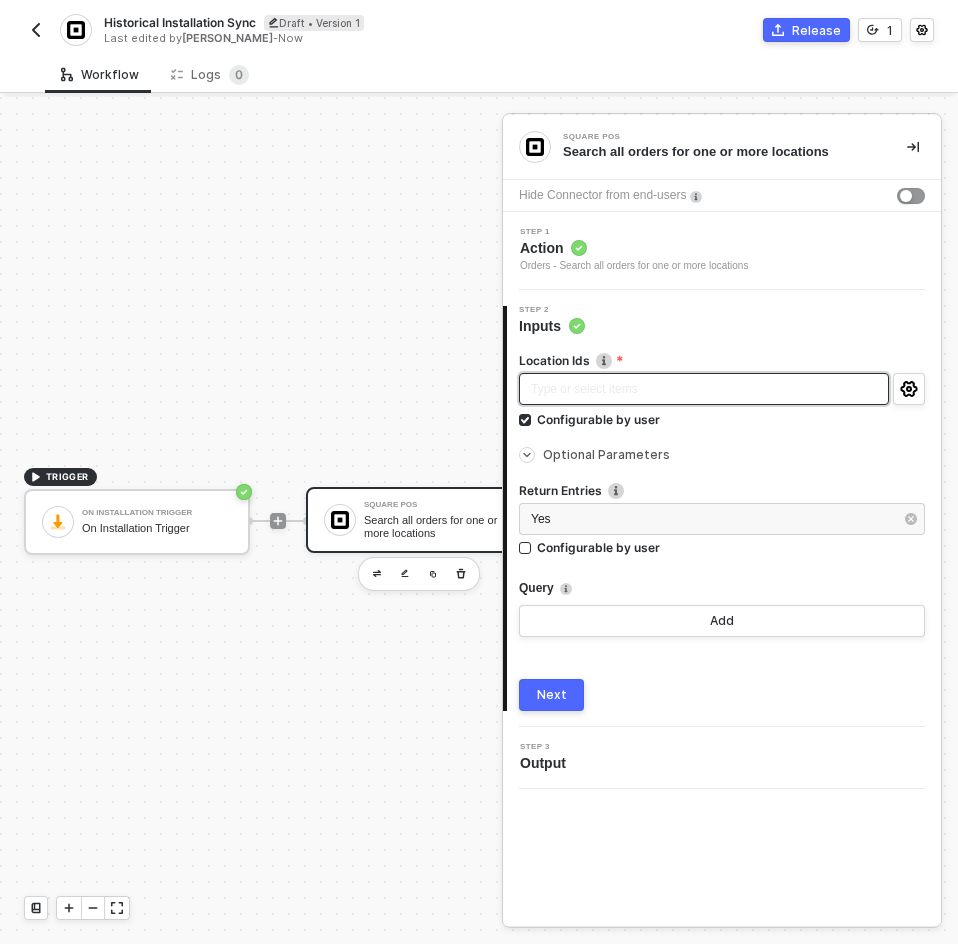 click on "TRIGGER On Installation Trigger On Installation Trigger Square POS Search all orders for one or more locations" at bounding box center [284, 520] 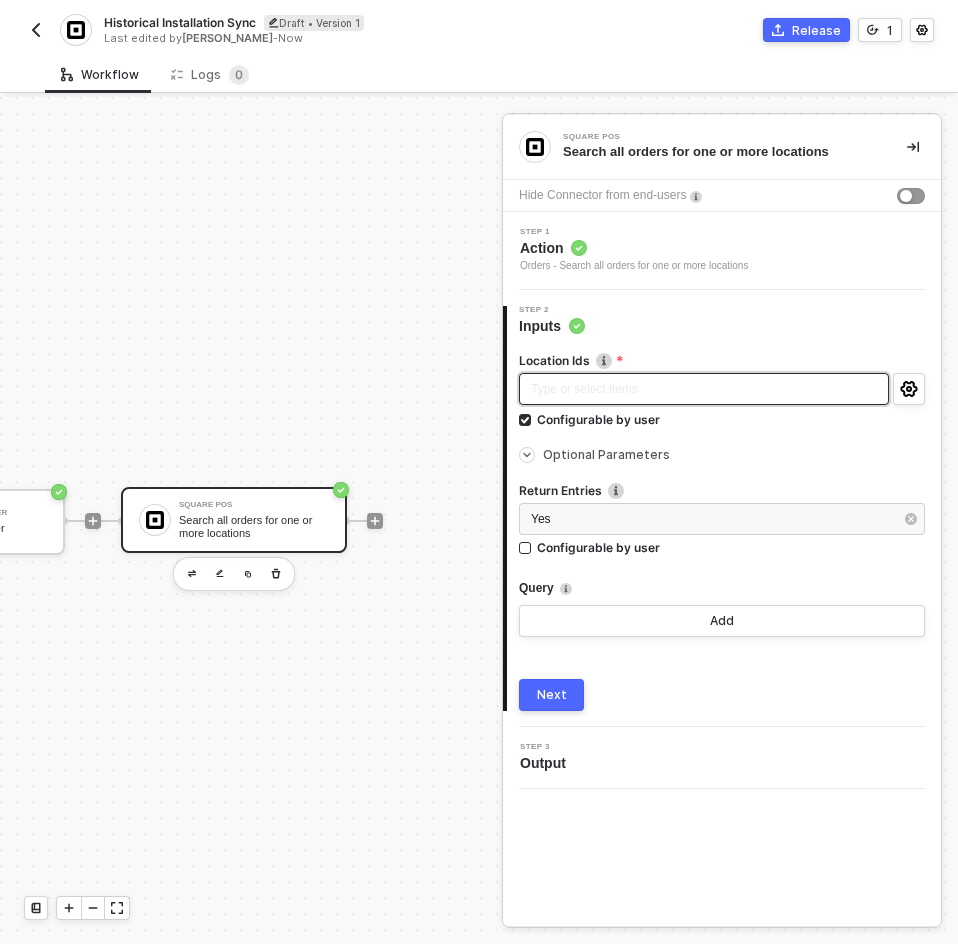 scroll, scrollTop: 0, scrollLeft: 191, axis: horizontal 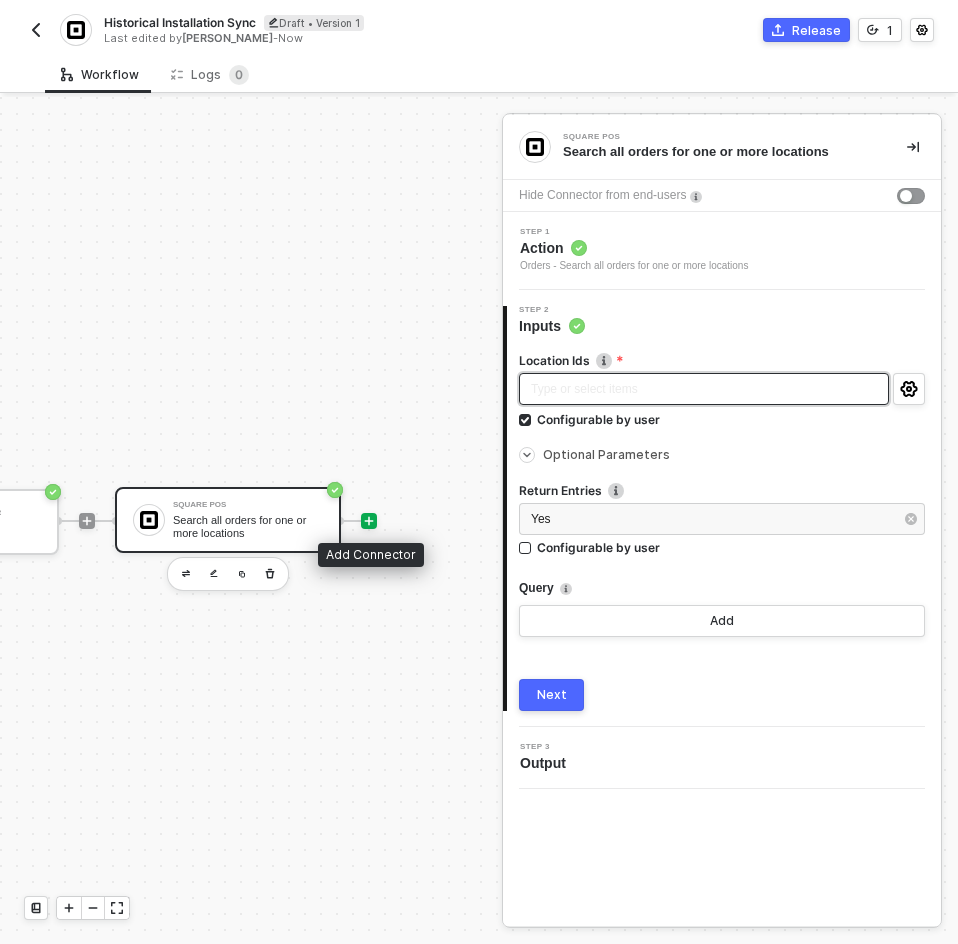 click 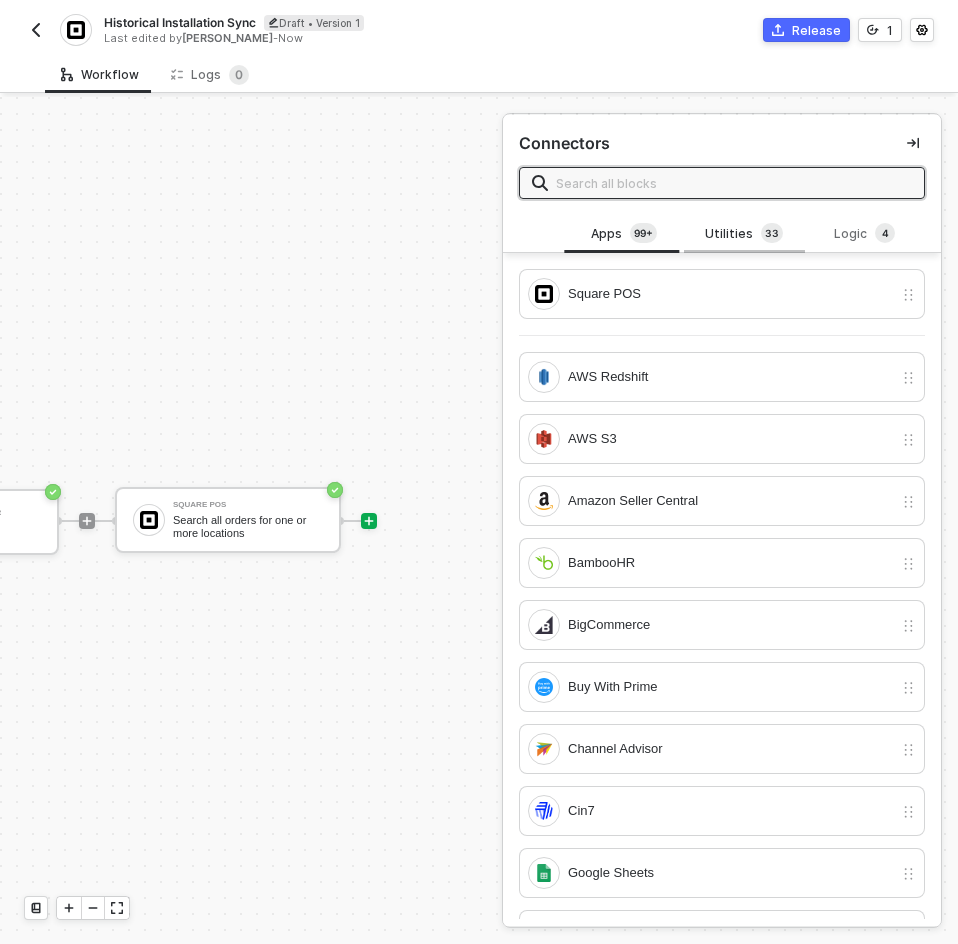 click on "Utilities 3 3" at bounding box center (744, 234) 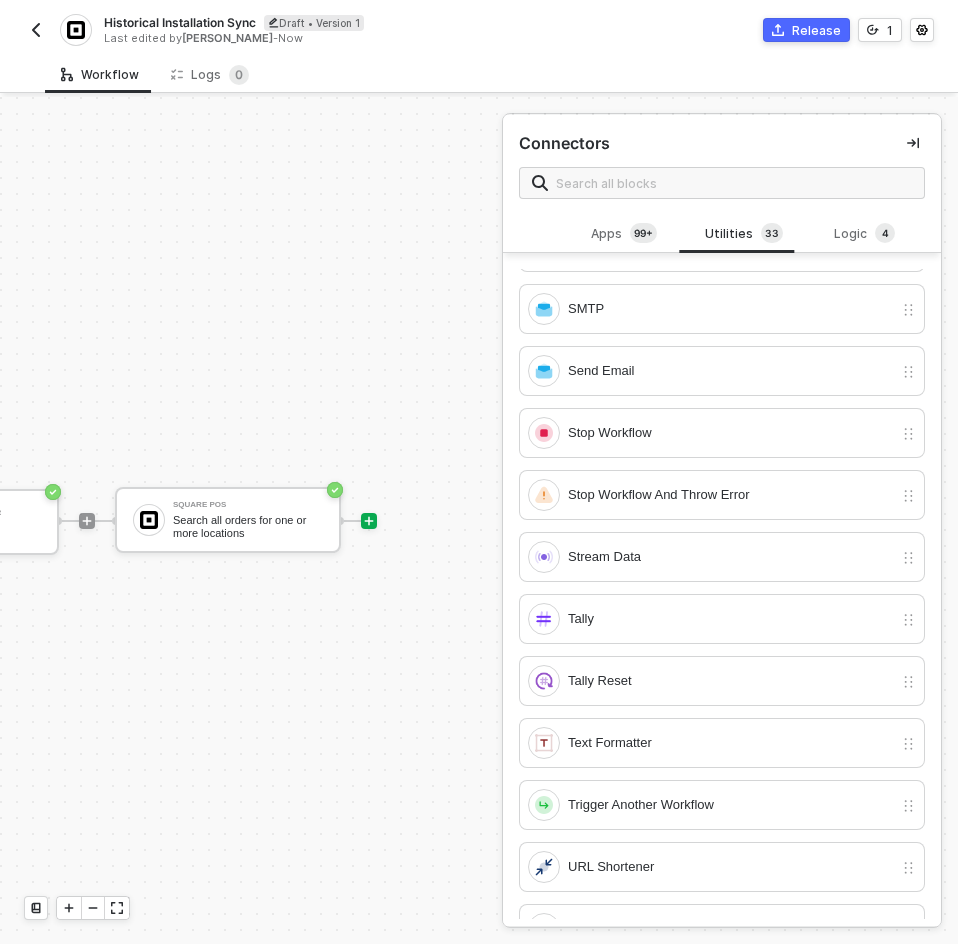 scroll, scrollTop: 1396, scrollLeft: 0, axis: vertical 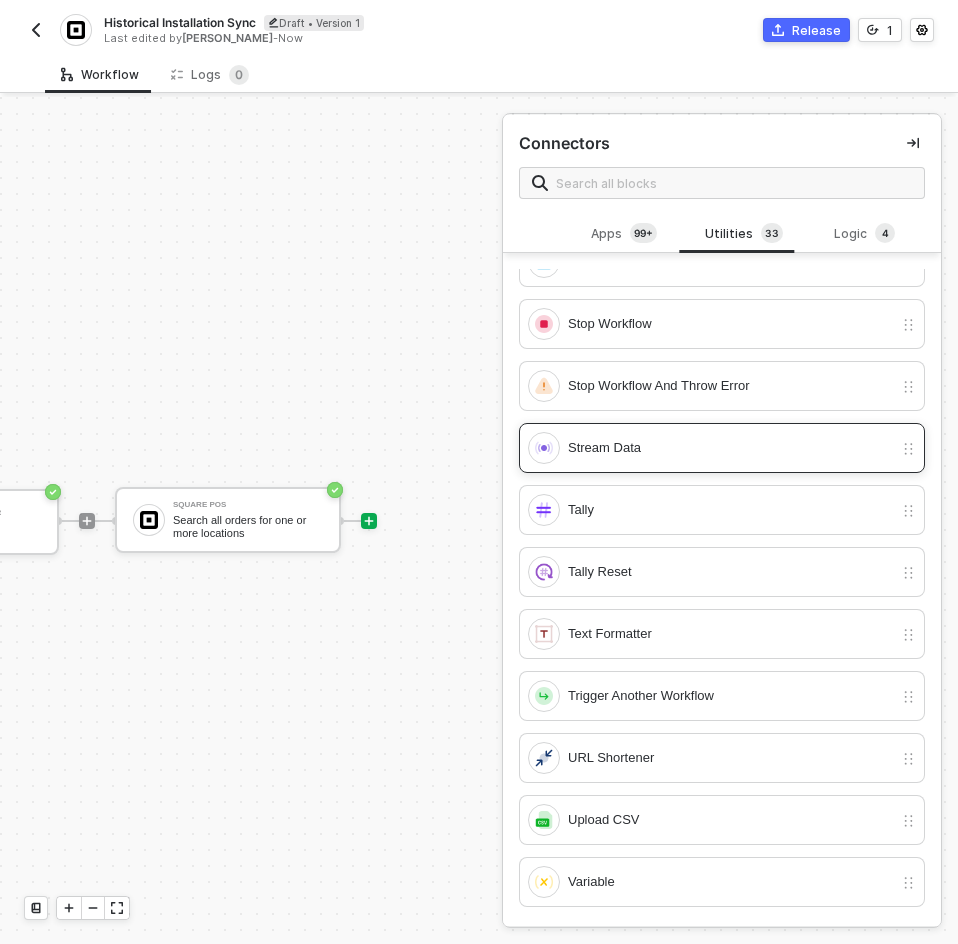 click on "Stream Data" at bounding box center (730, 448) 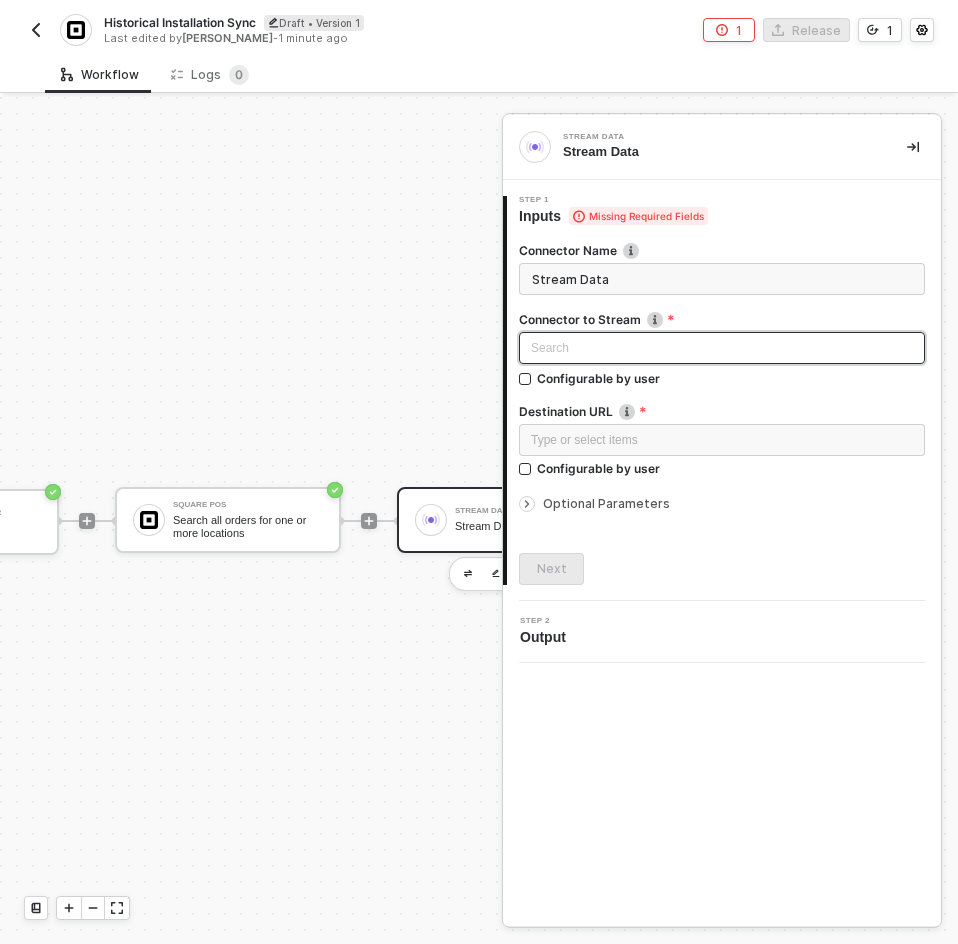 click on "Search" at bounding box center [722, 348] 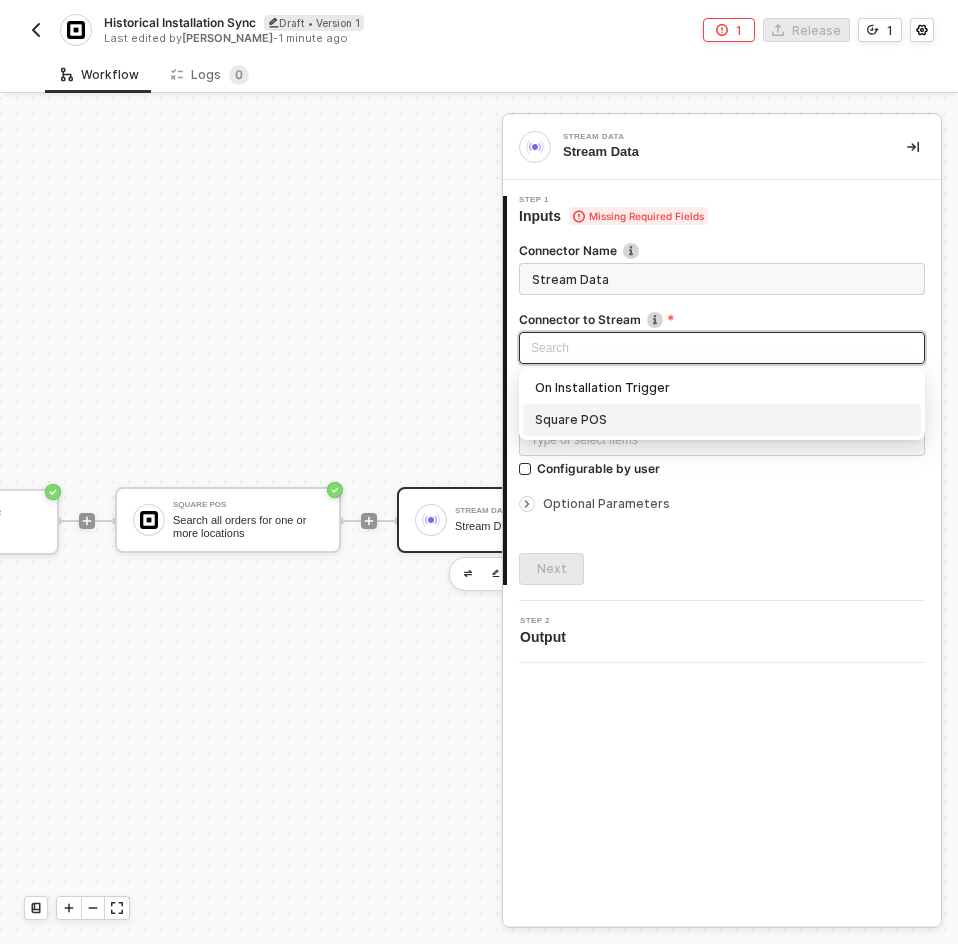 click on "Square POS" at bounding box center (722, 420) 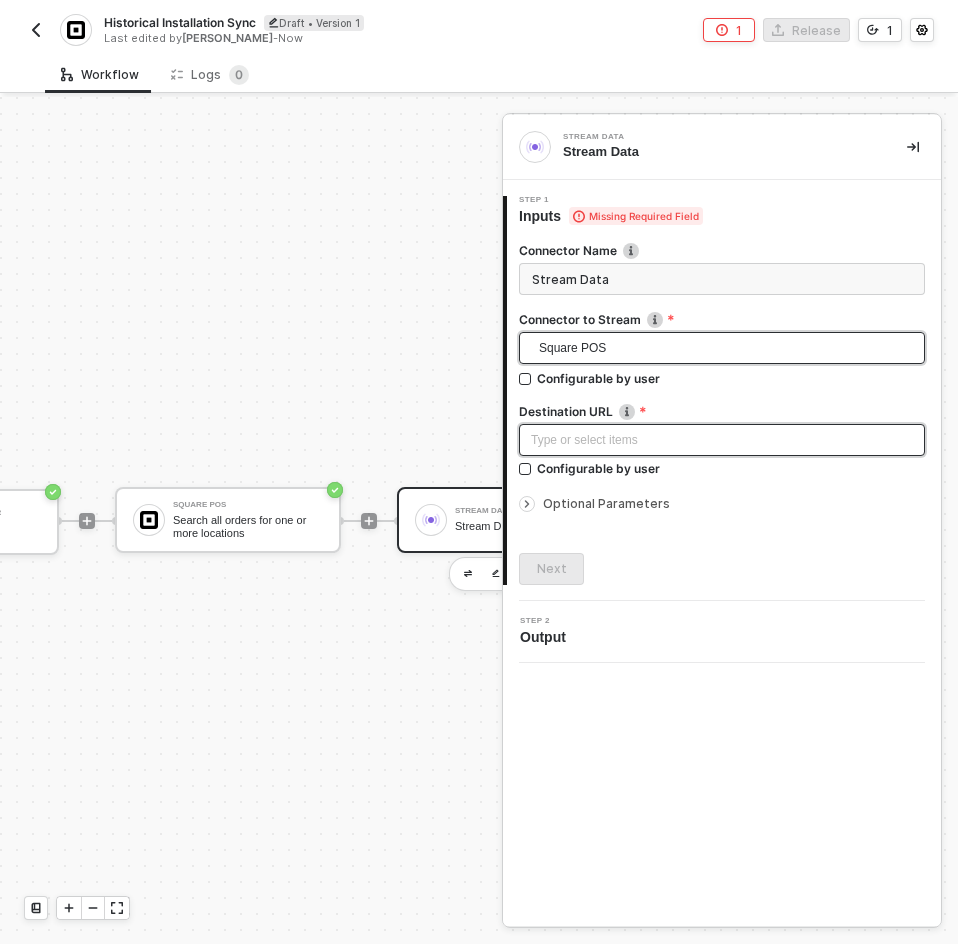 click on "Type or select items ﻿" at bounding box center (722, 440) 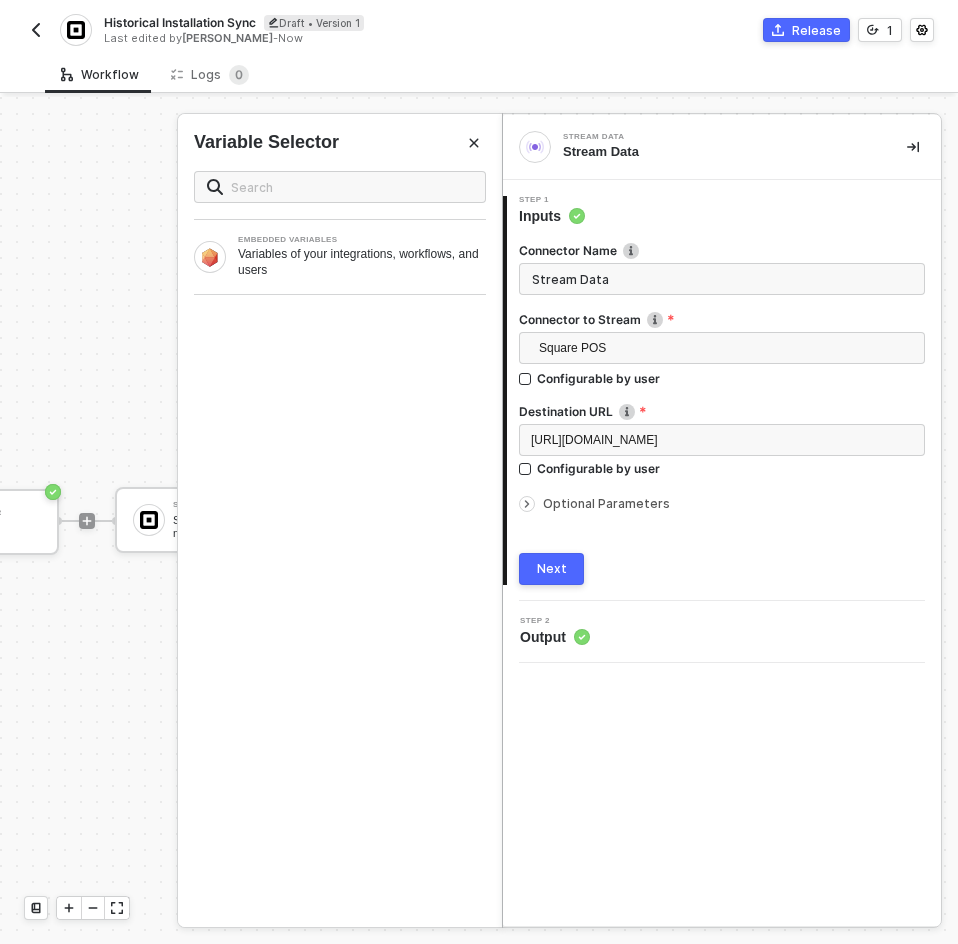 click on "Connector Name Stream Data Connector to Stream Square POS On Installation Trigger Square POS Configurable by user Destination URL Stream a block execution data to a specific URL. https://url.com/endpoint Configurable by user Optional Parameters Next" at bounding box center [722, 405] 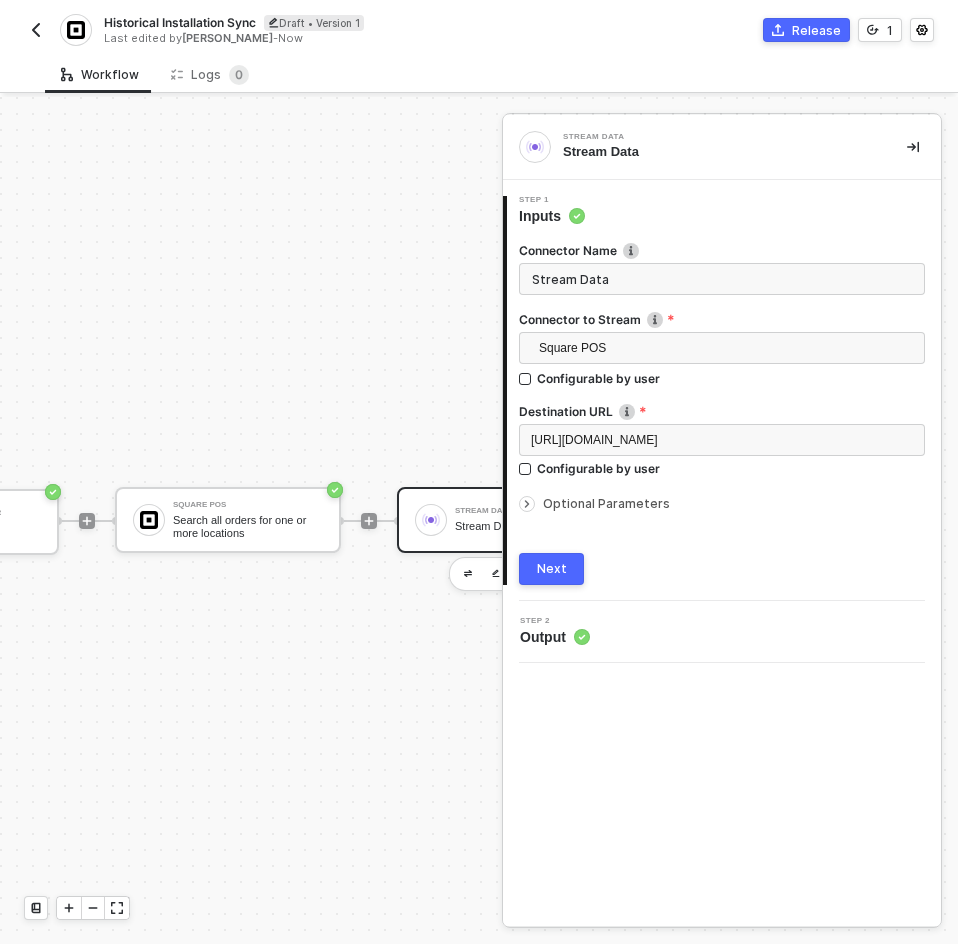 click on "Optional Parameters" at bounding box center [606, 503] 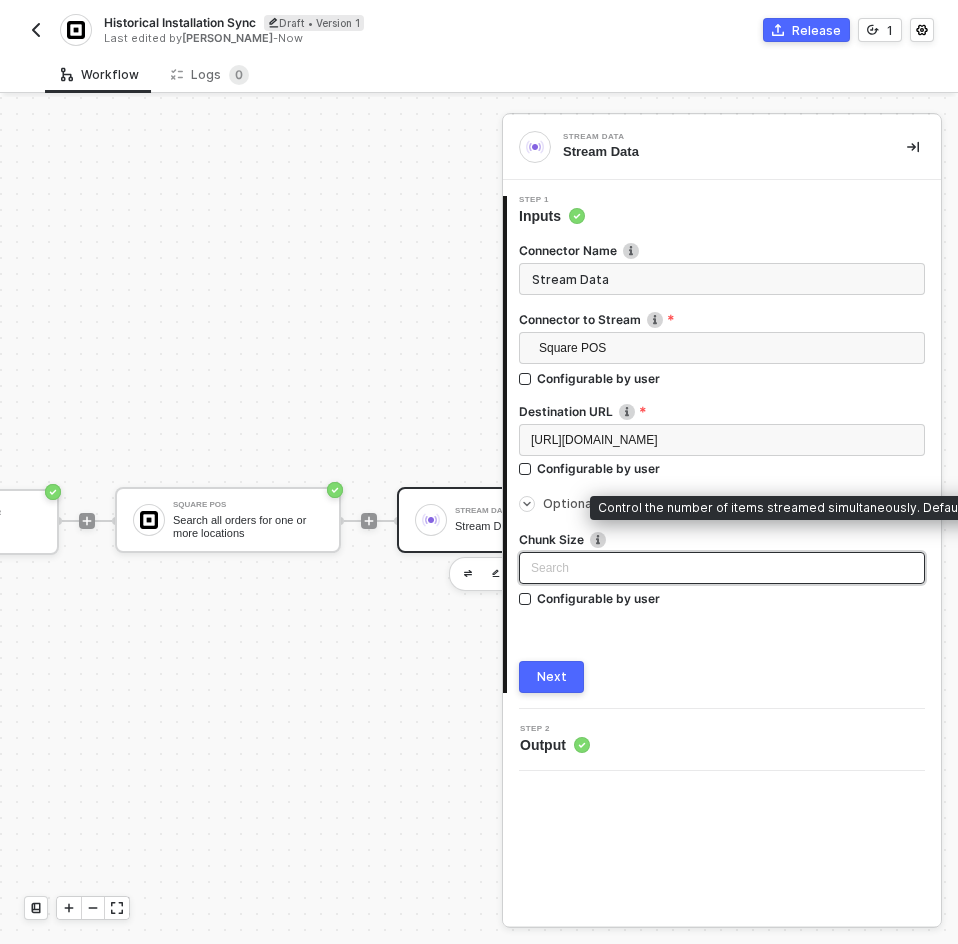 click at bounding box center (722, 568) 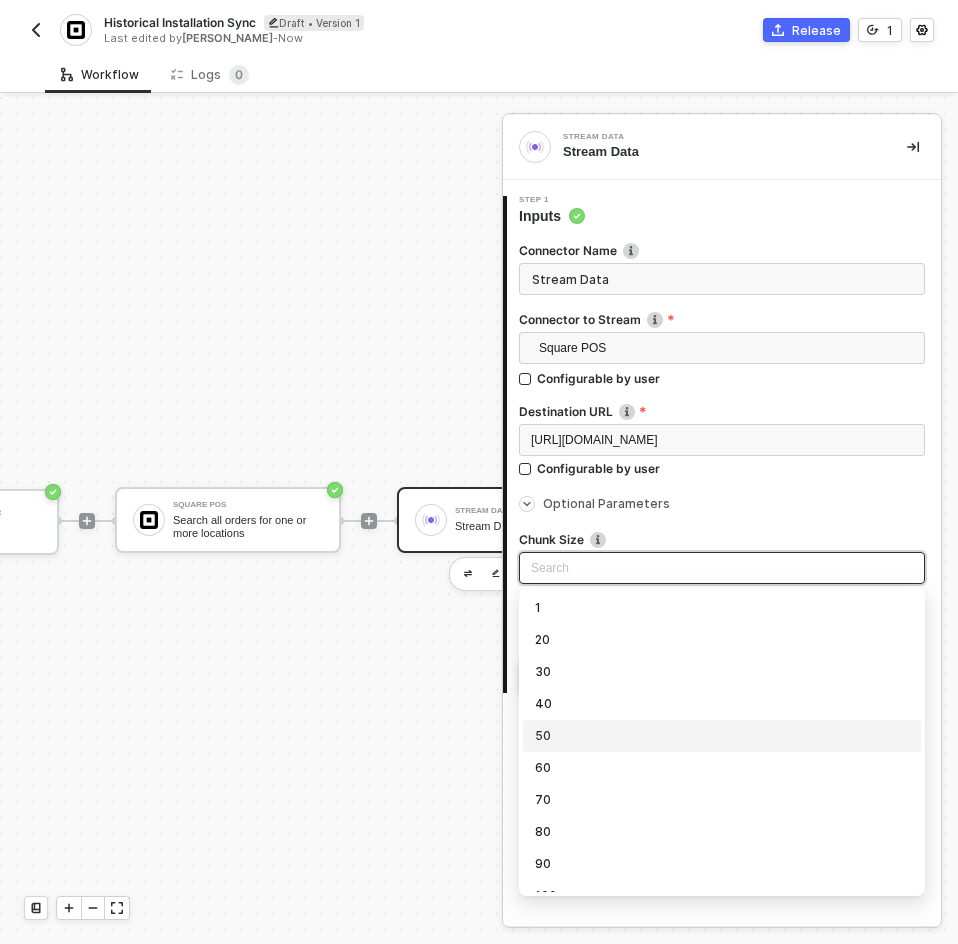 click on "50" at bounding box center [722, 736] 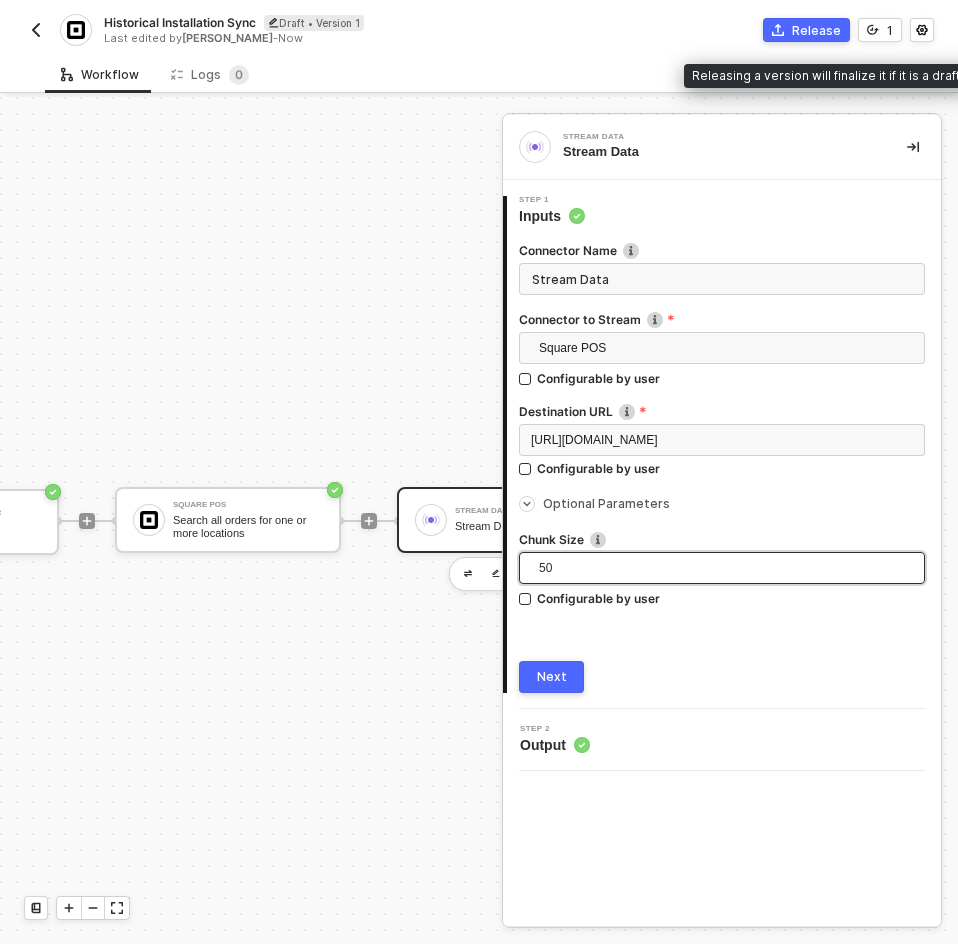 click 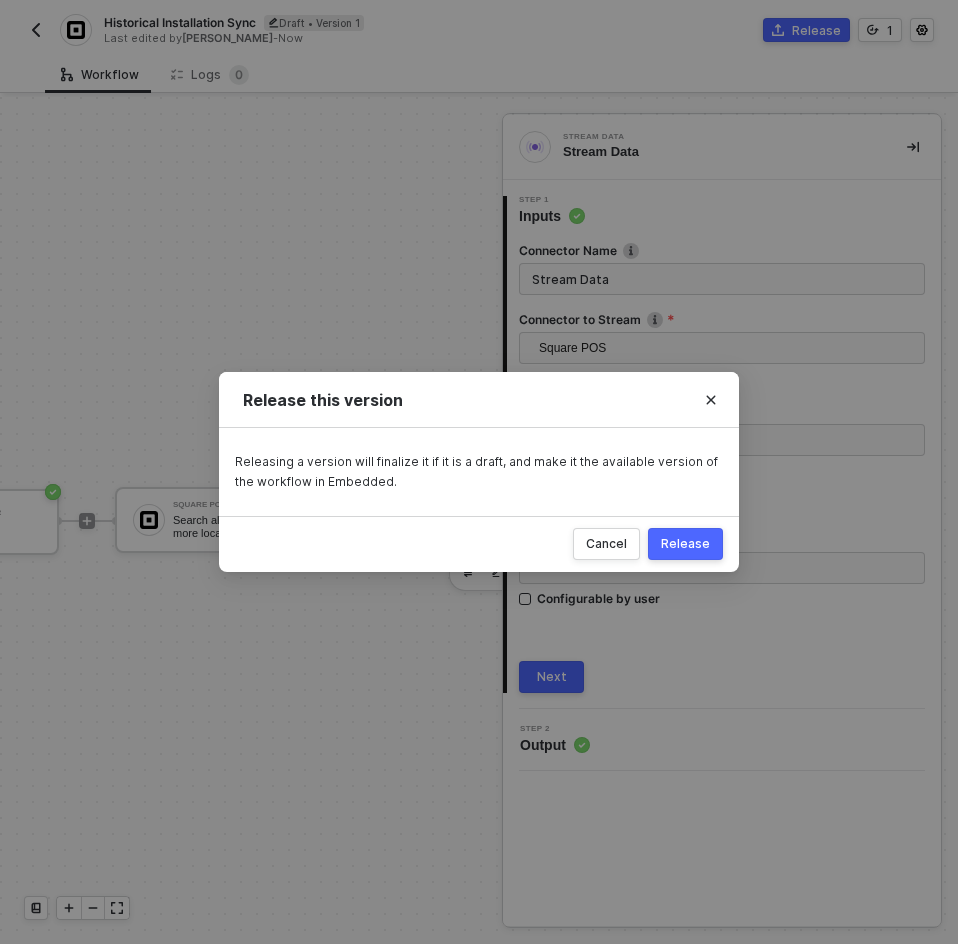 click on "Release" at bounding box center [685, 544] 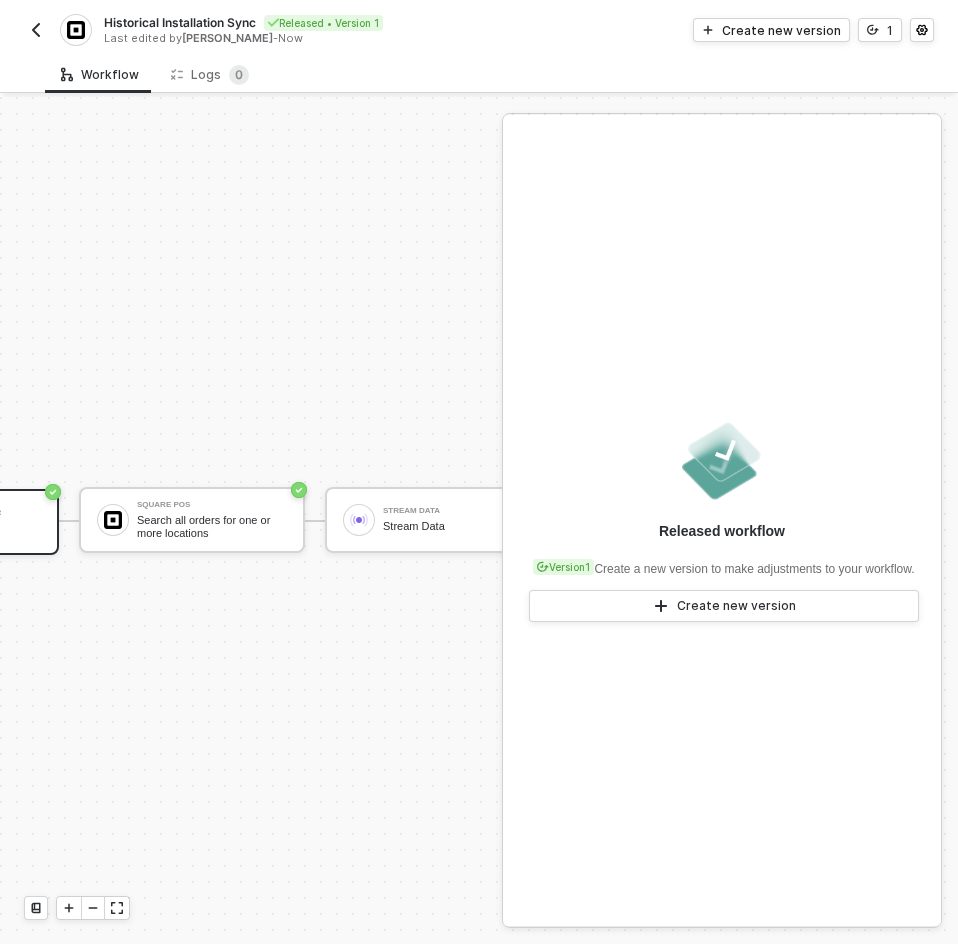 click on "Historical Installation Sync    Released • Version   1 Last edited by  Brandon Looker  -  Now Create new version 1" at bounding box center (479, 28) 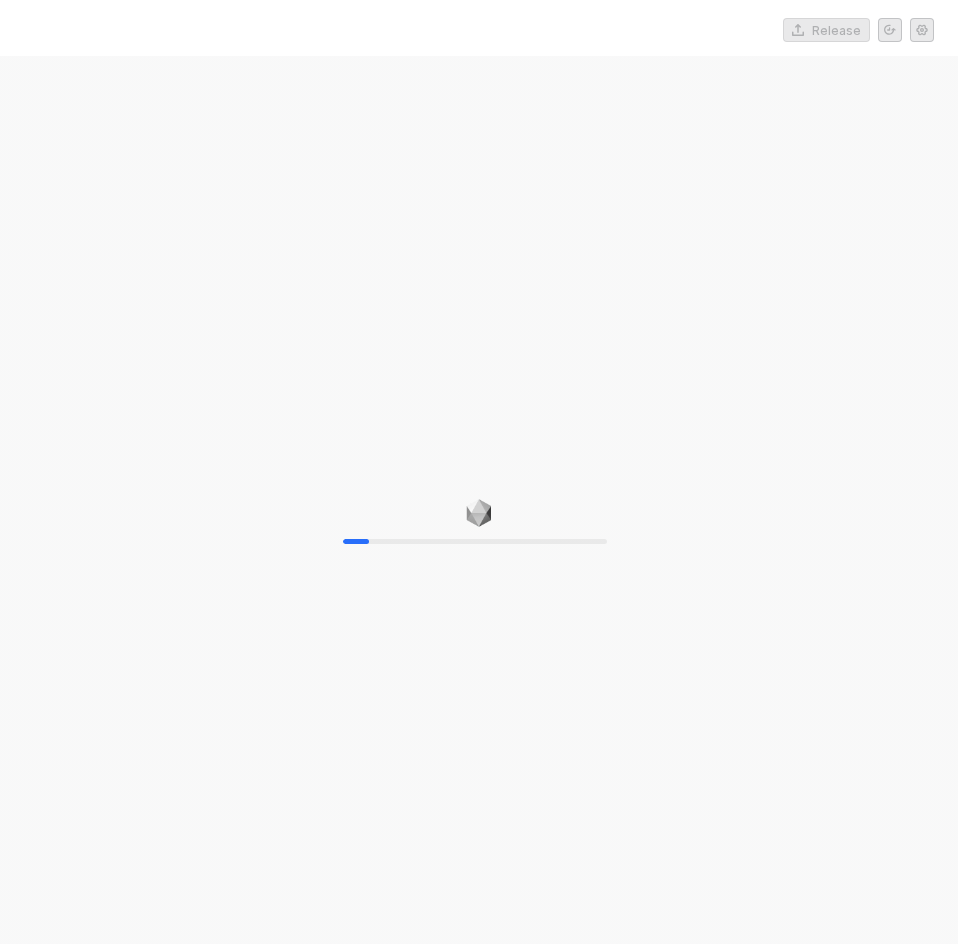 scroll, scrollTop: 0, scrollLeft: 0, axis: both 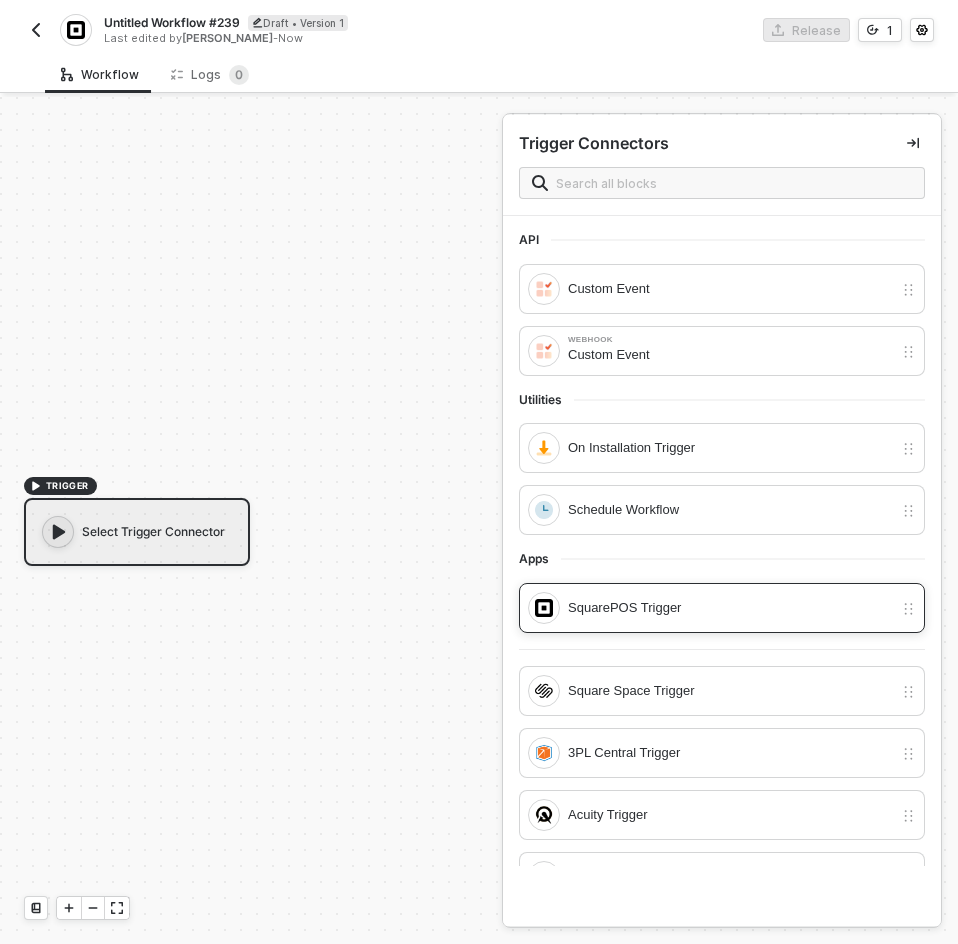 click on "SquarePOS Trigger" at bounding box center [710, 608] 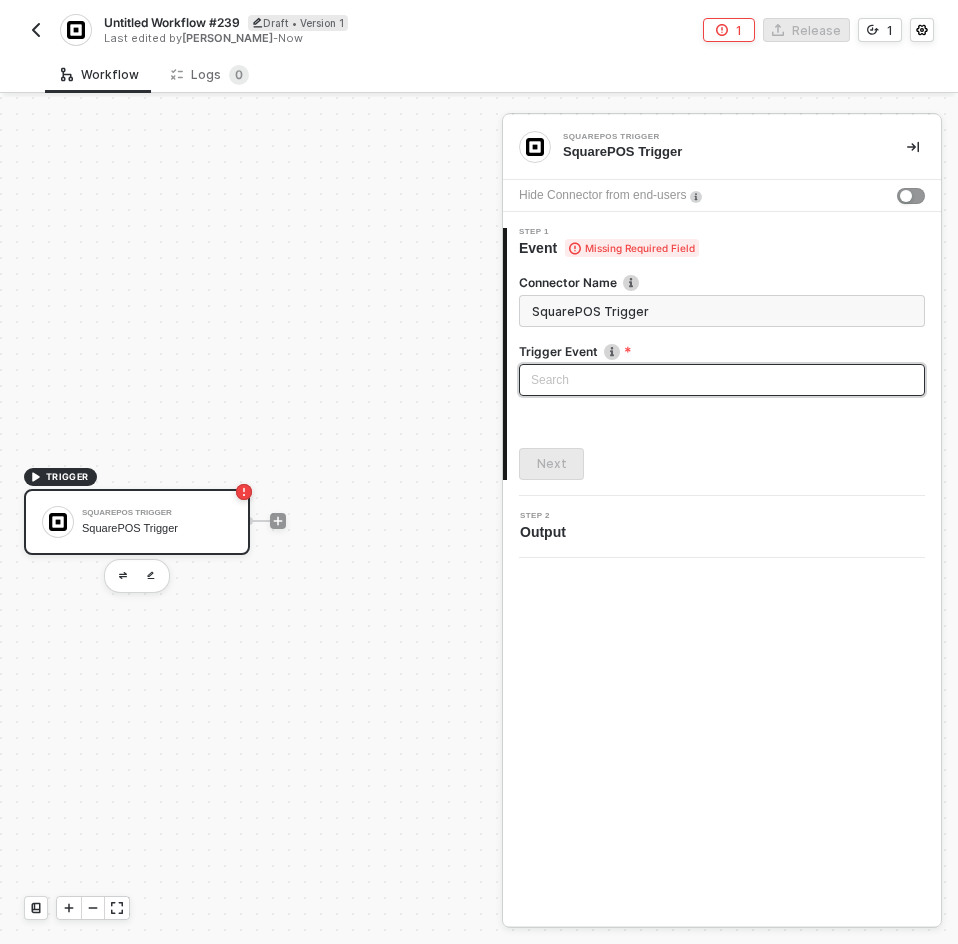 click at bounding box center [722, 380] 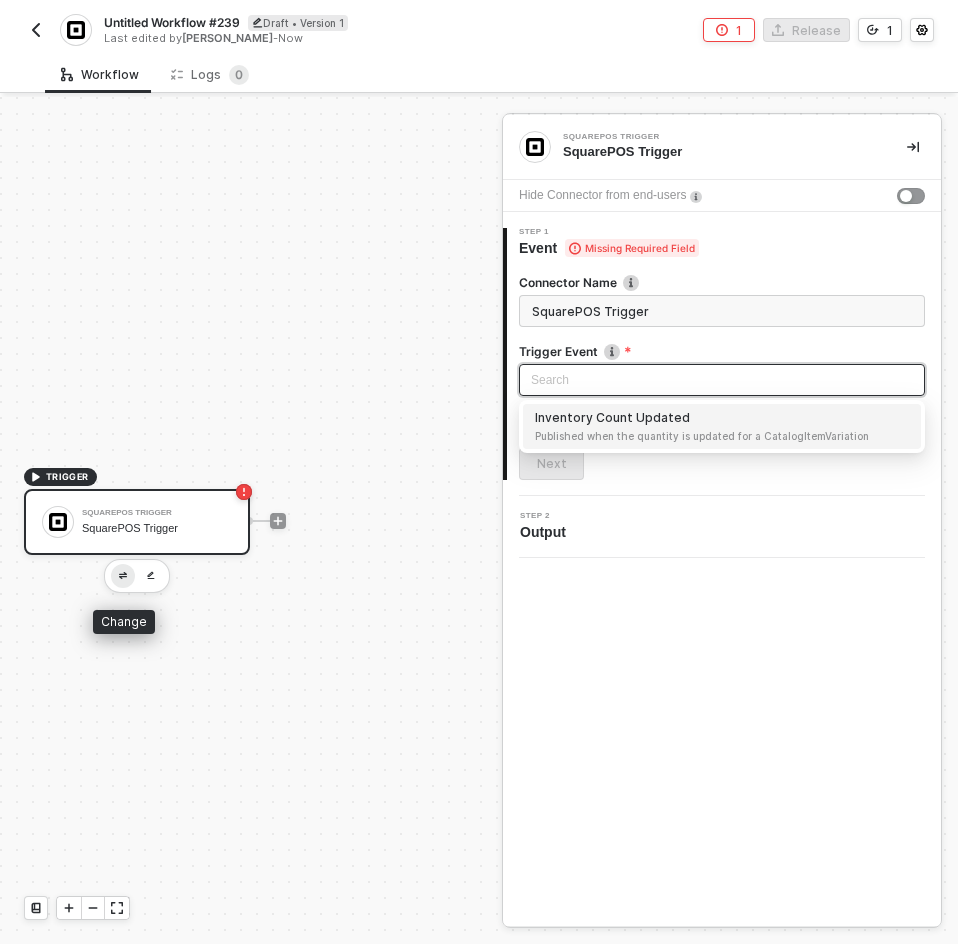 click at bounding box center (123, 575) 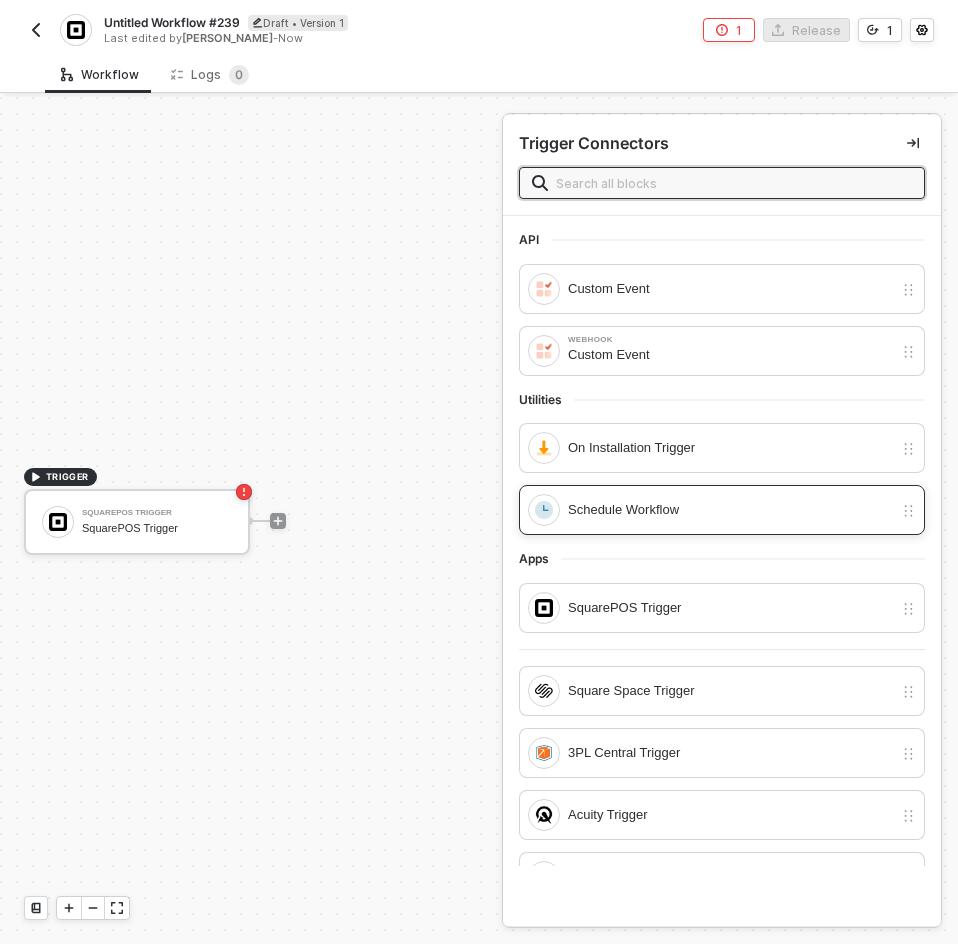 click on "Schedule Workflow" at bounding box center (730, 510) 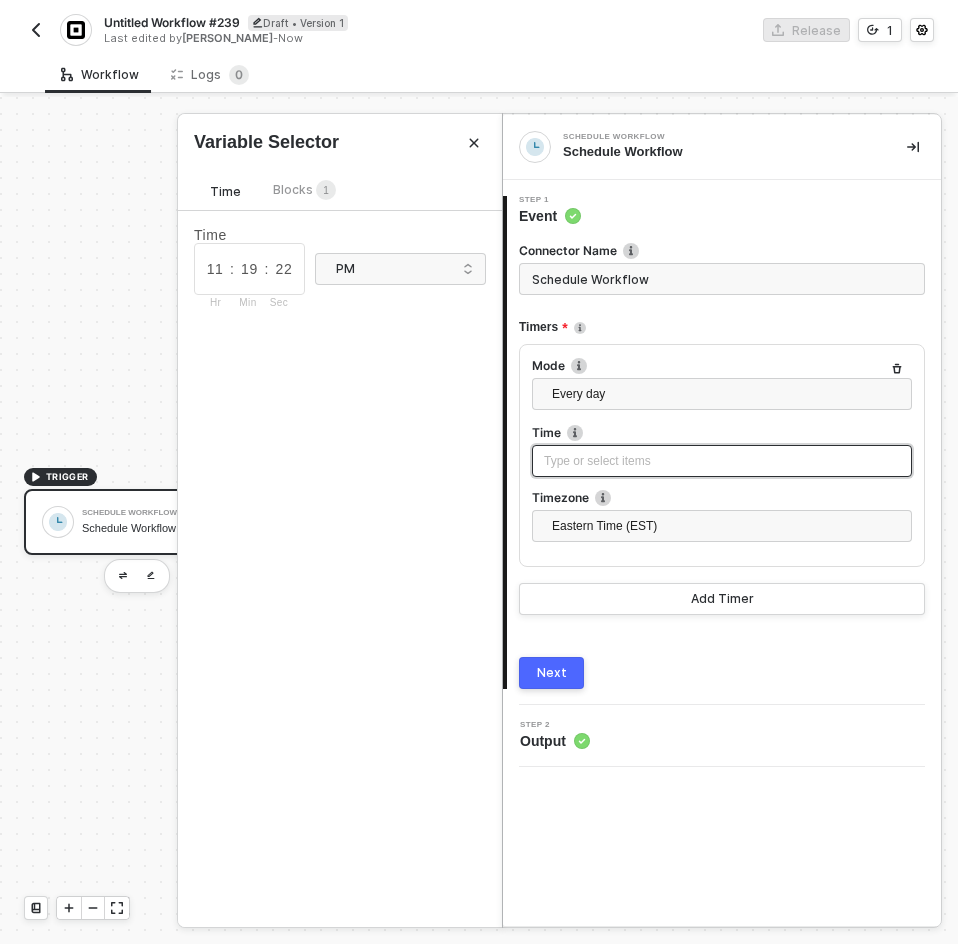 click on "Type or select items ﻿" at bounding box center (722, 461) 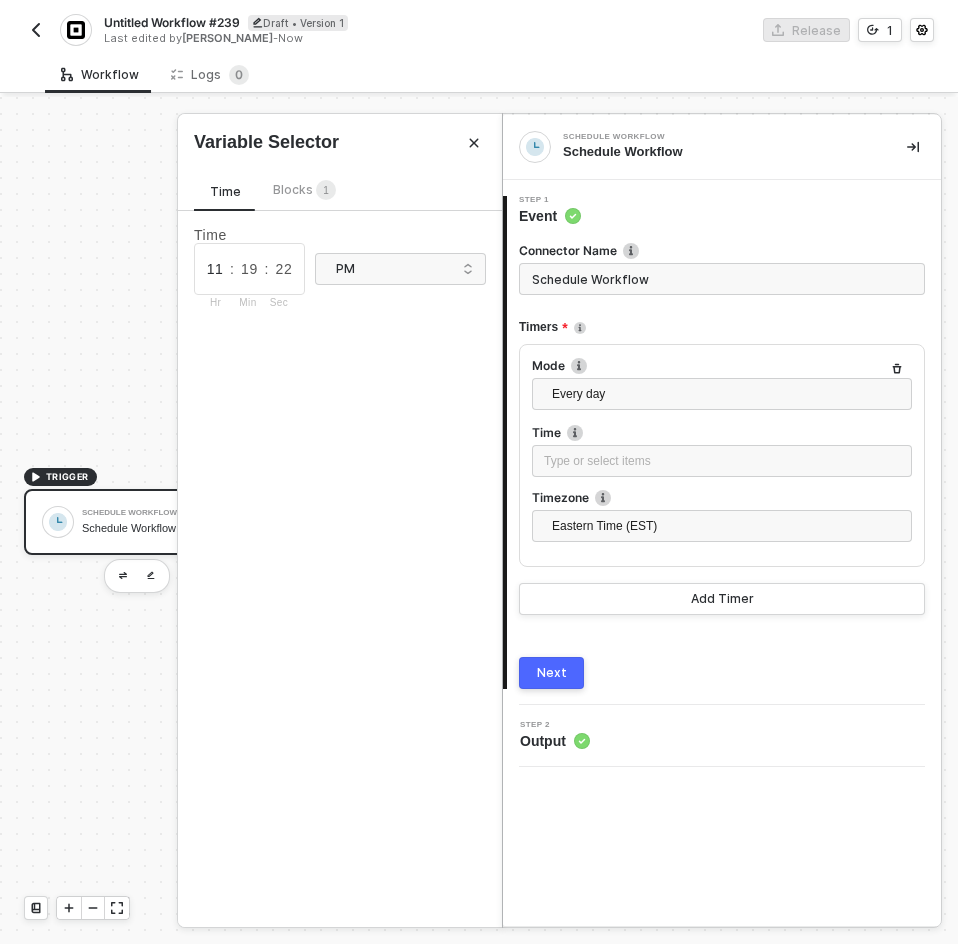 click on "11" at bounding box center (215, 269) 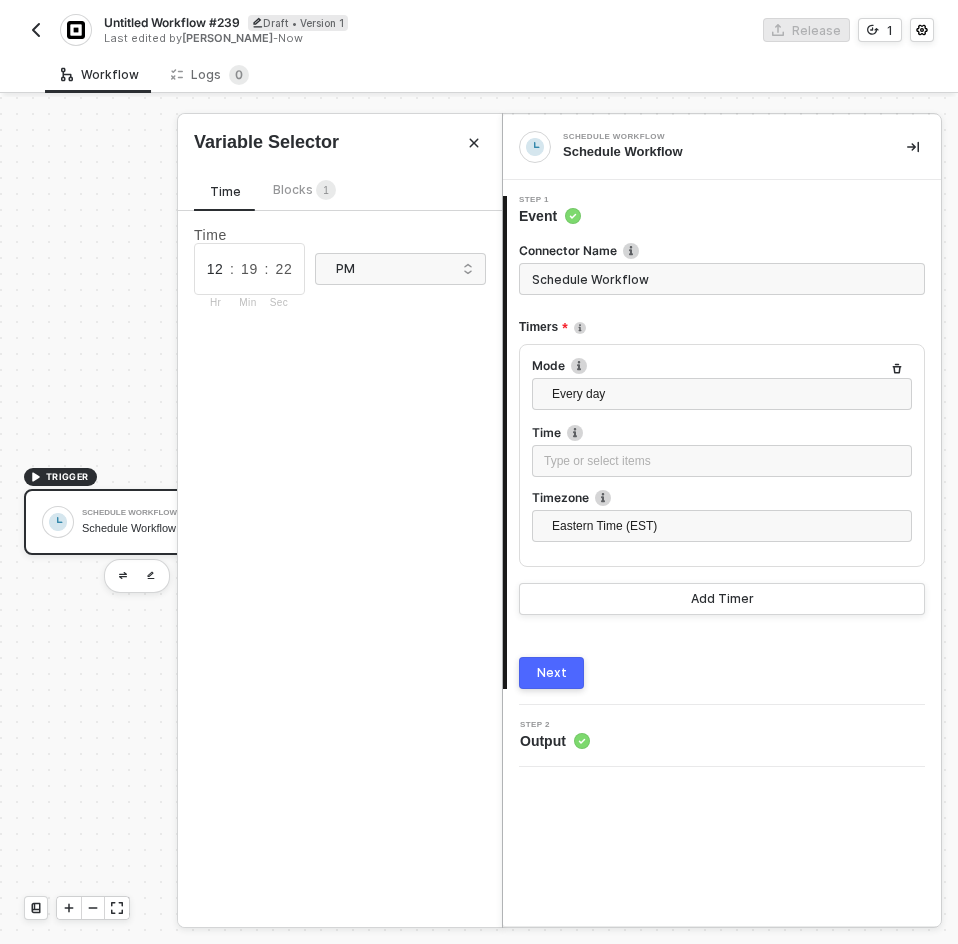 type on "12" 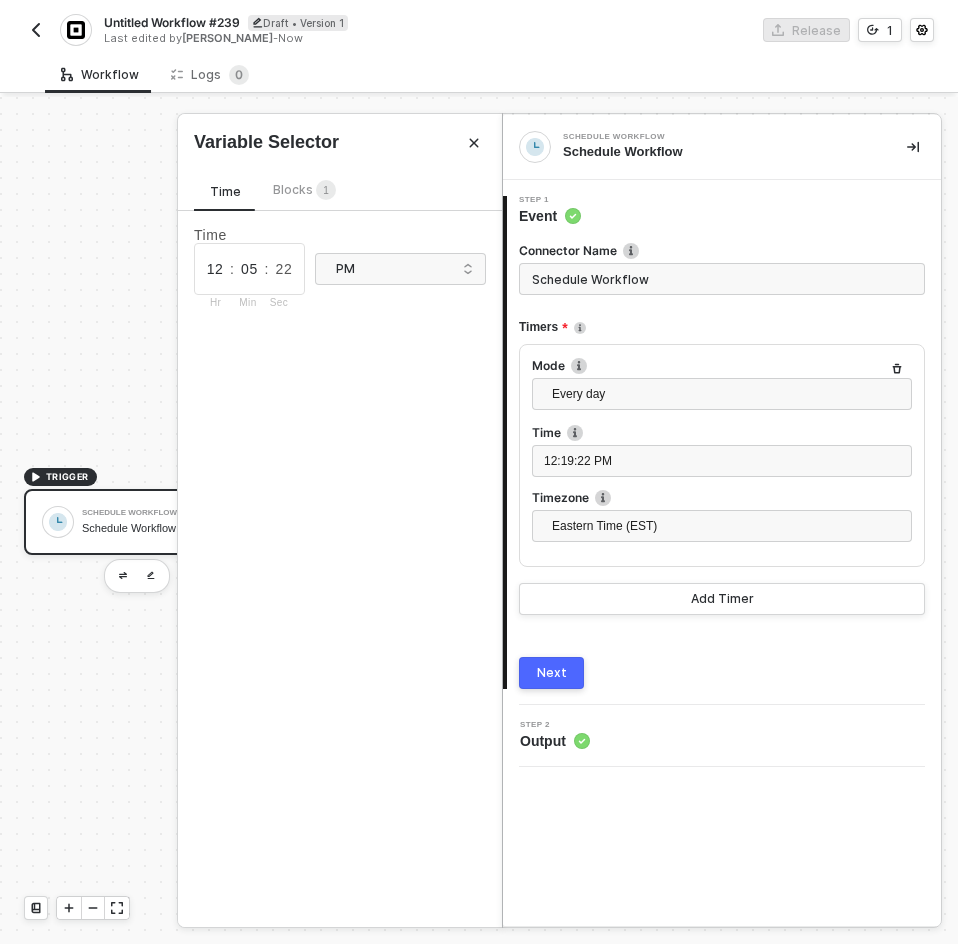type on "05" 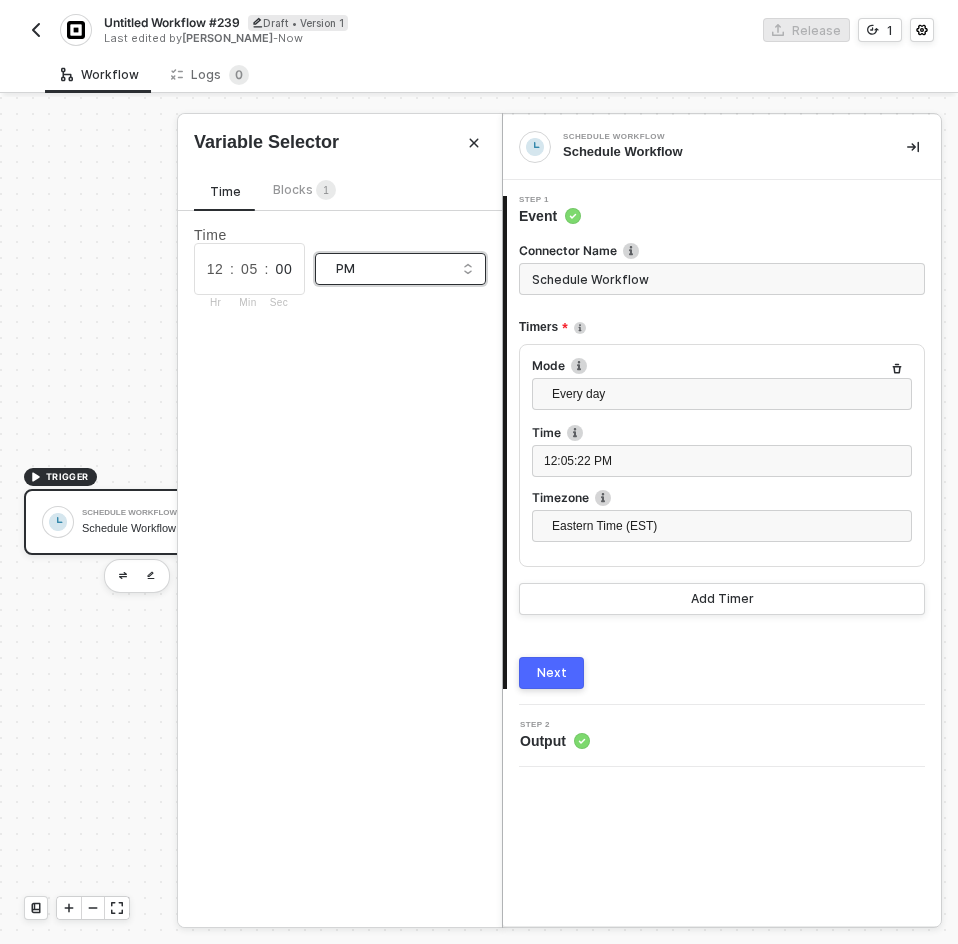 click on "PM" at bounding box center (400, 269) 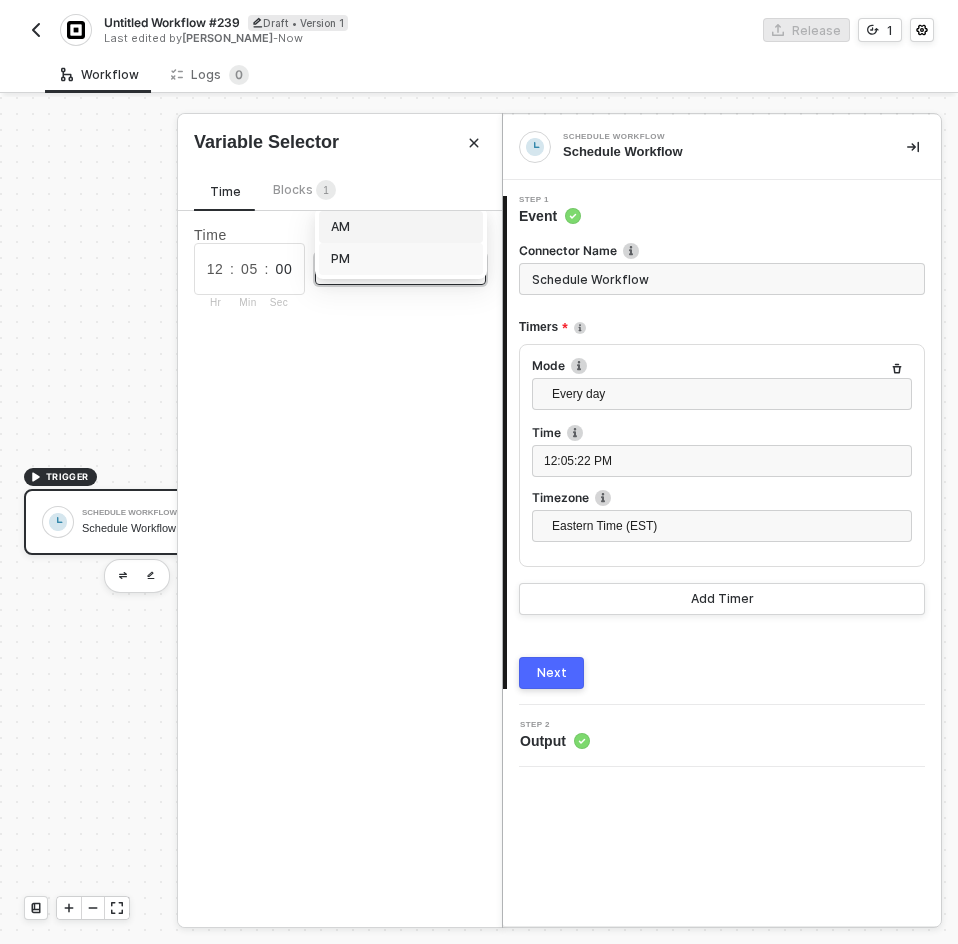 type on "00" 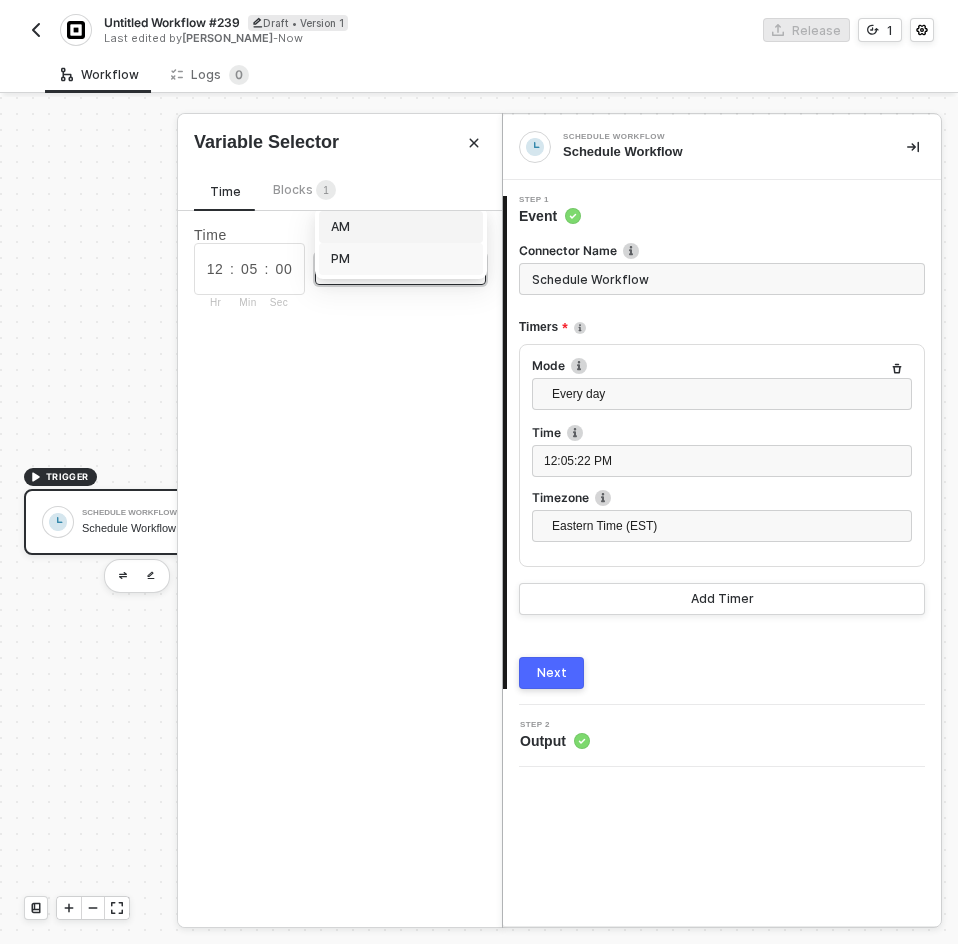 click on "AM" at bounding box center (401, 227) 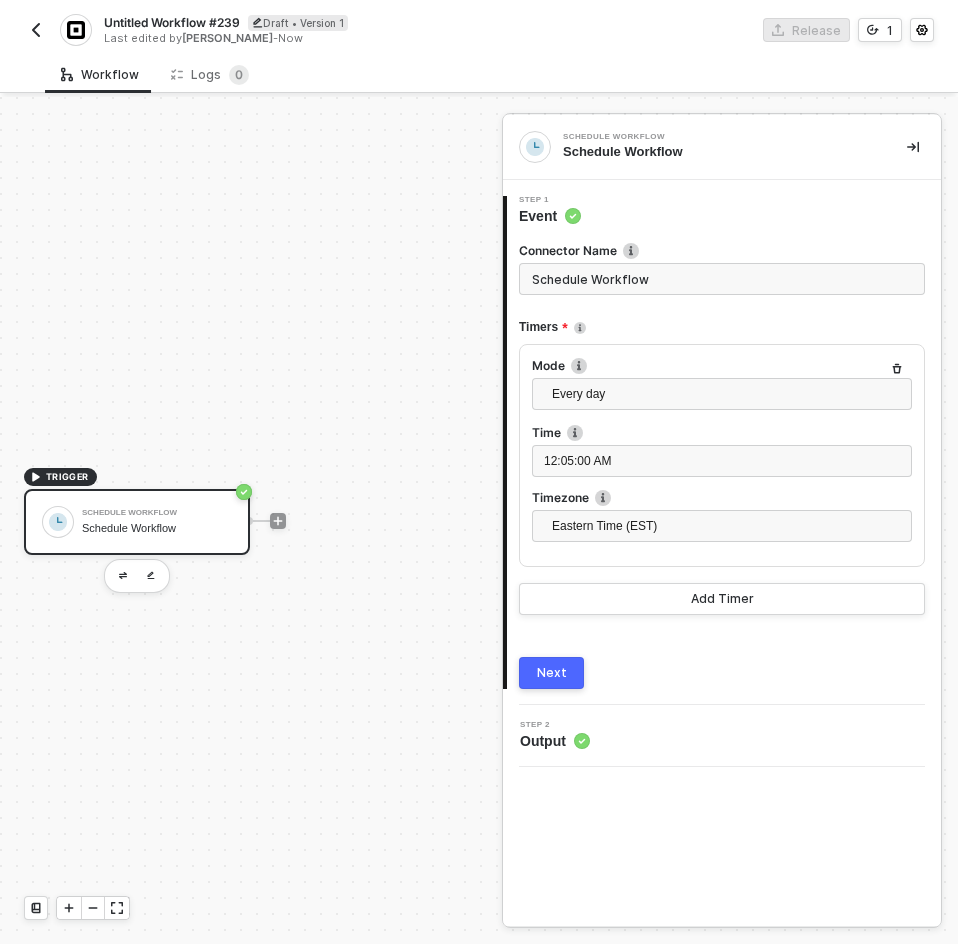 click on "Eastern Time (EST)" at bounding box center [722, 529] 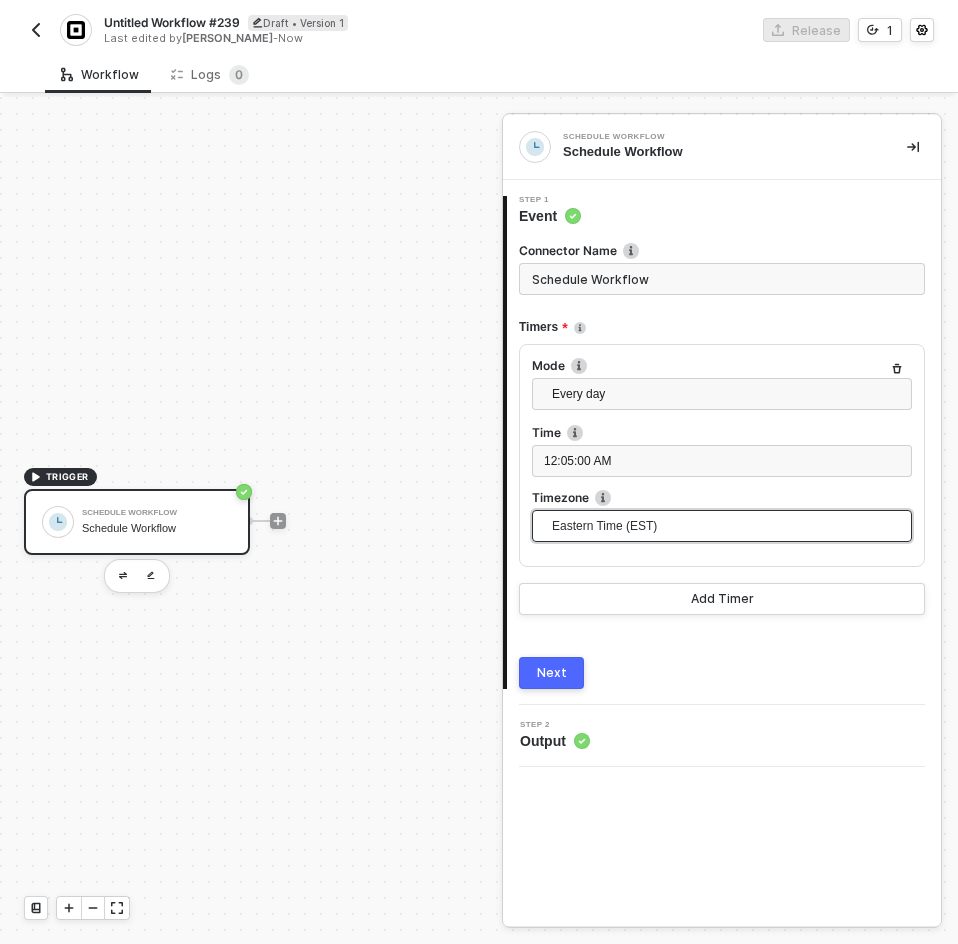 click on "Eastern Time (EST)" at bounding box center [726, 526] 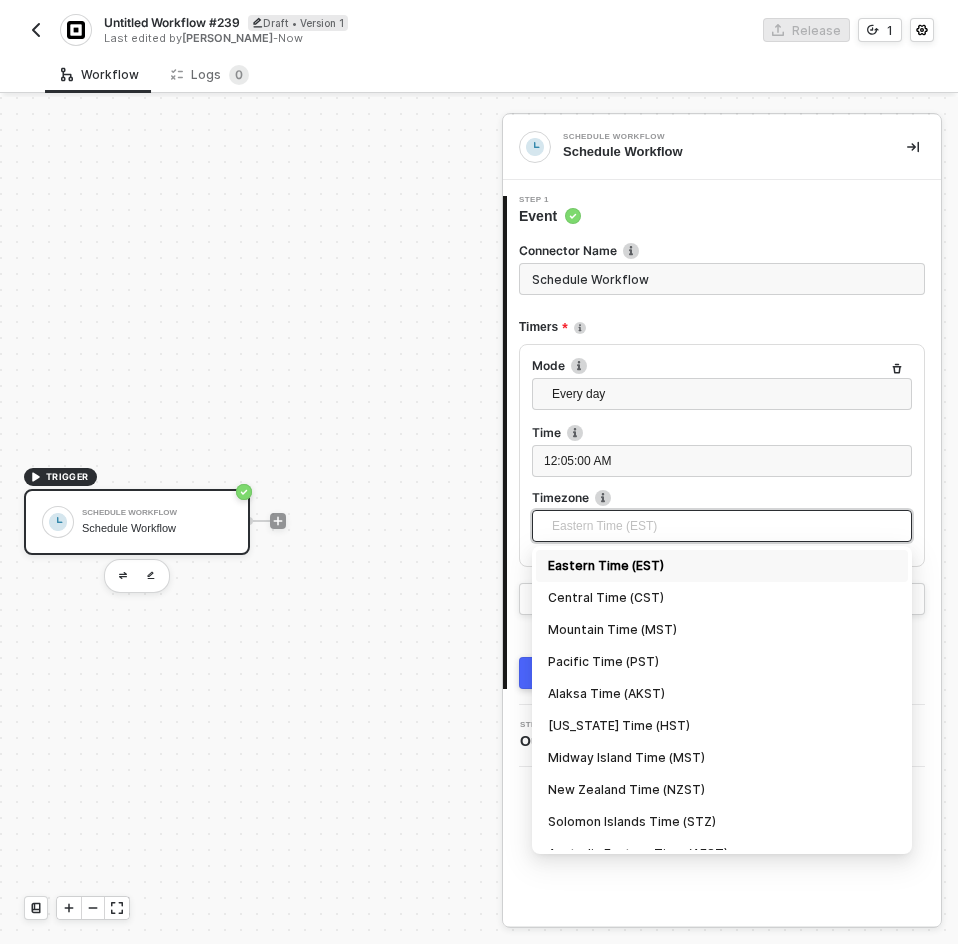 click on "Eastern Time (EST)" at bounding box center [726, 526] 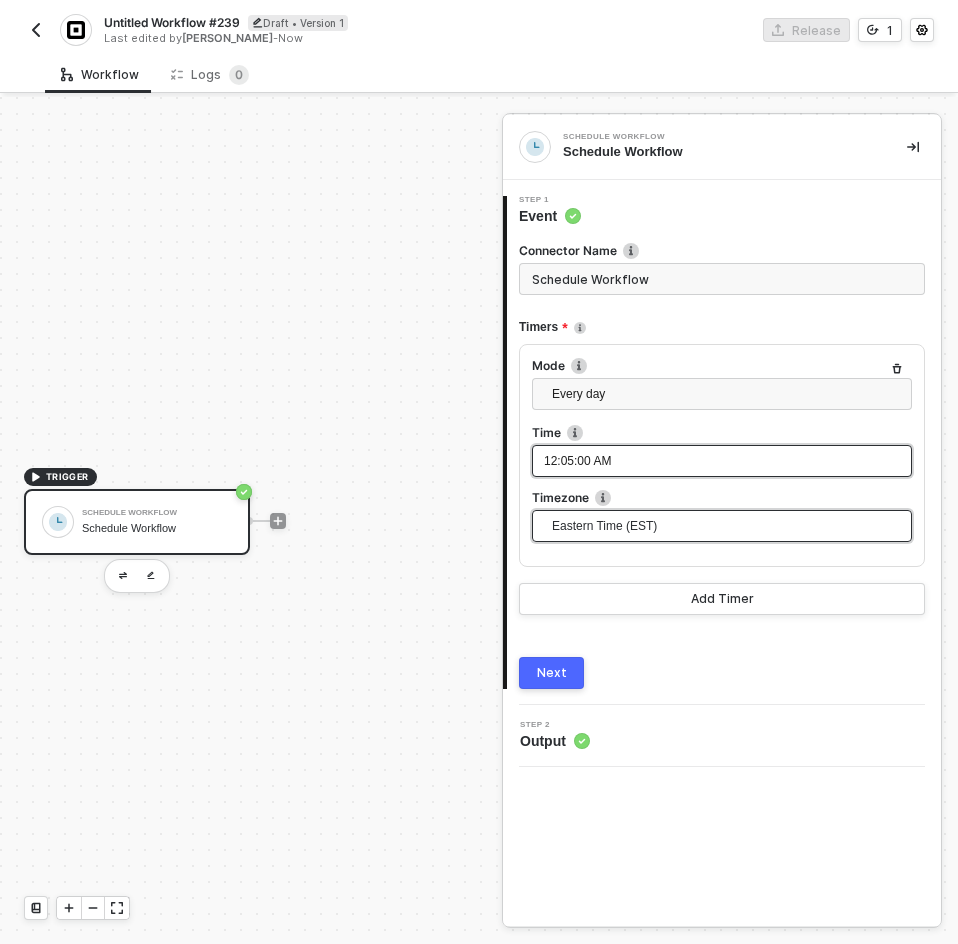 click on "12:05:00 AM" at bounding box center [577, 461] 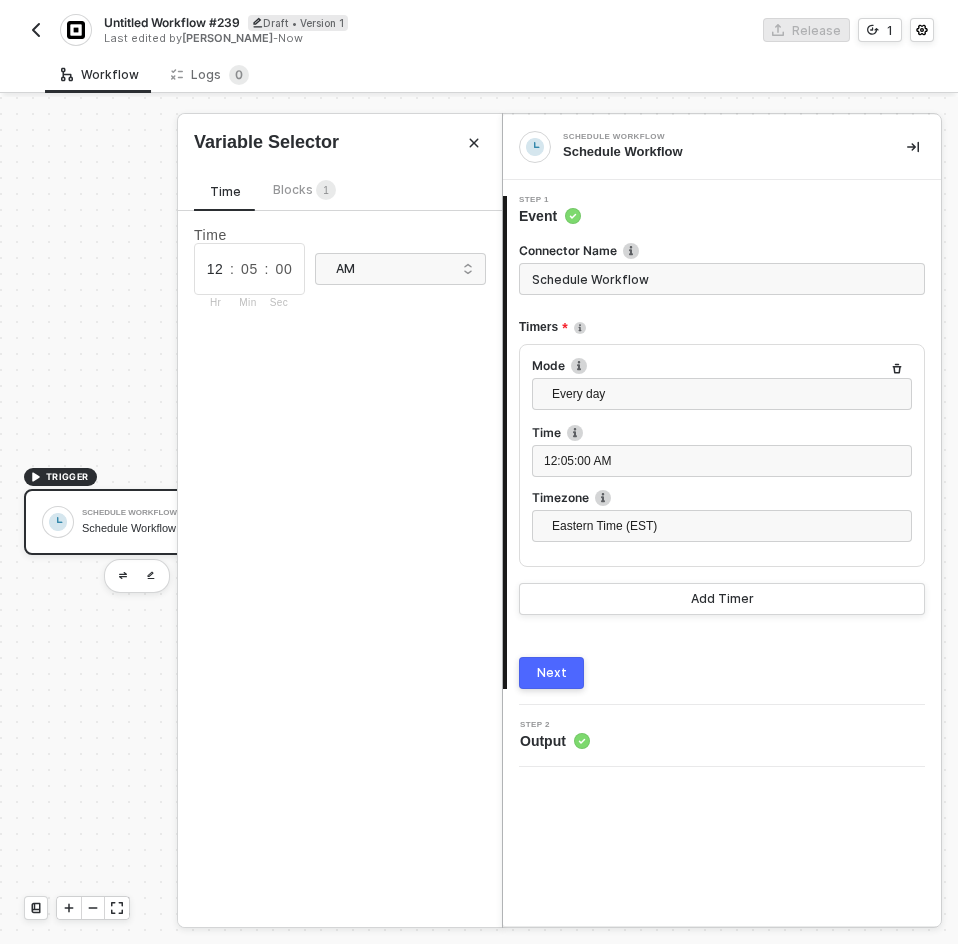 click on "12" at bounding box center [215, 269] 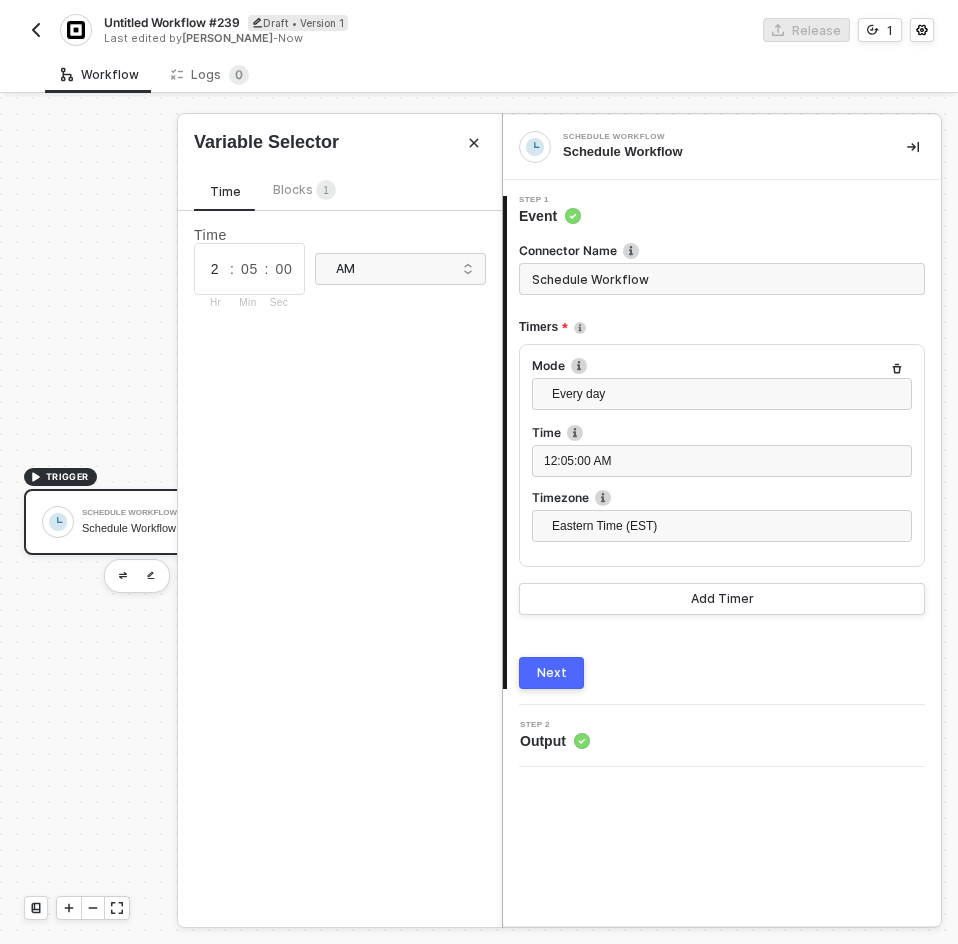 type on "2" 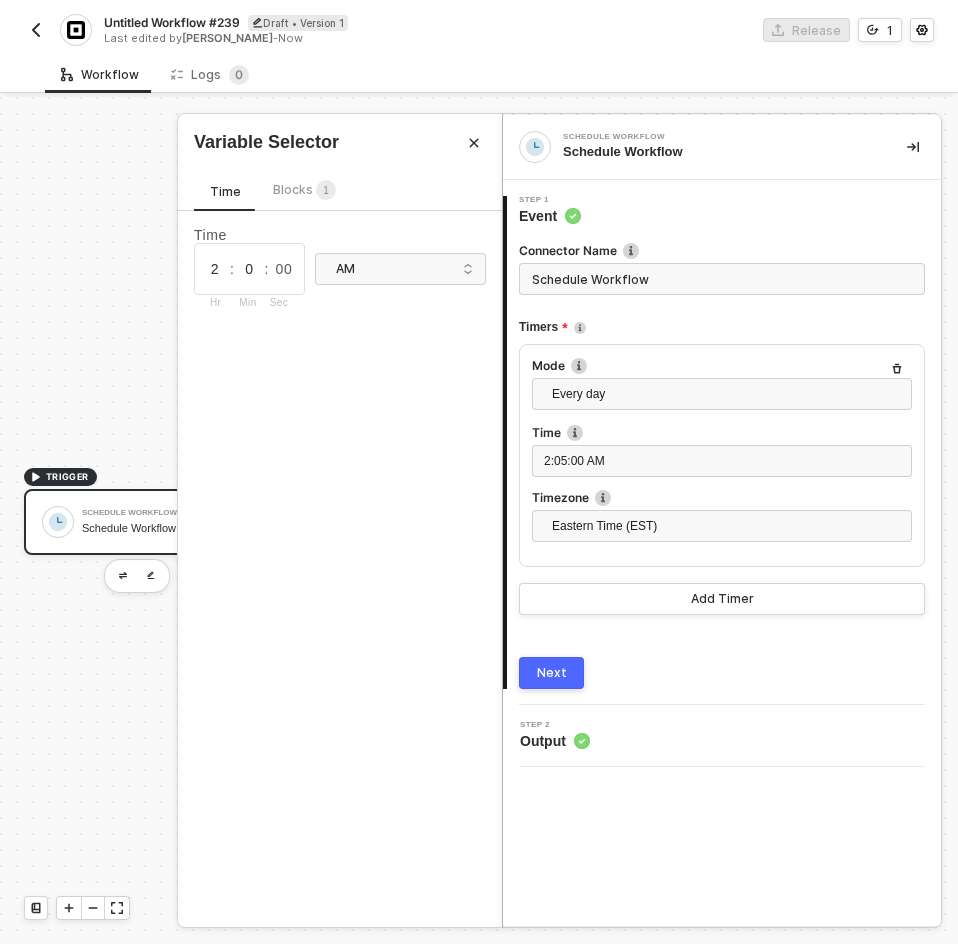 type on "00" 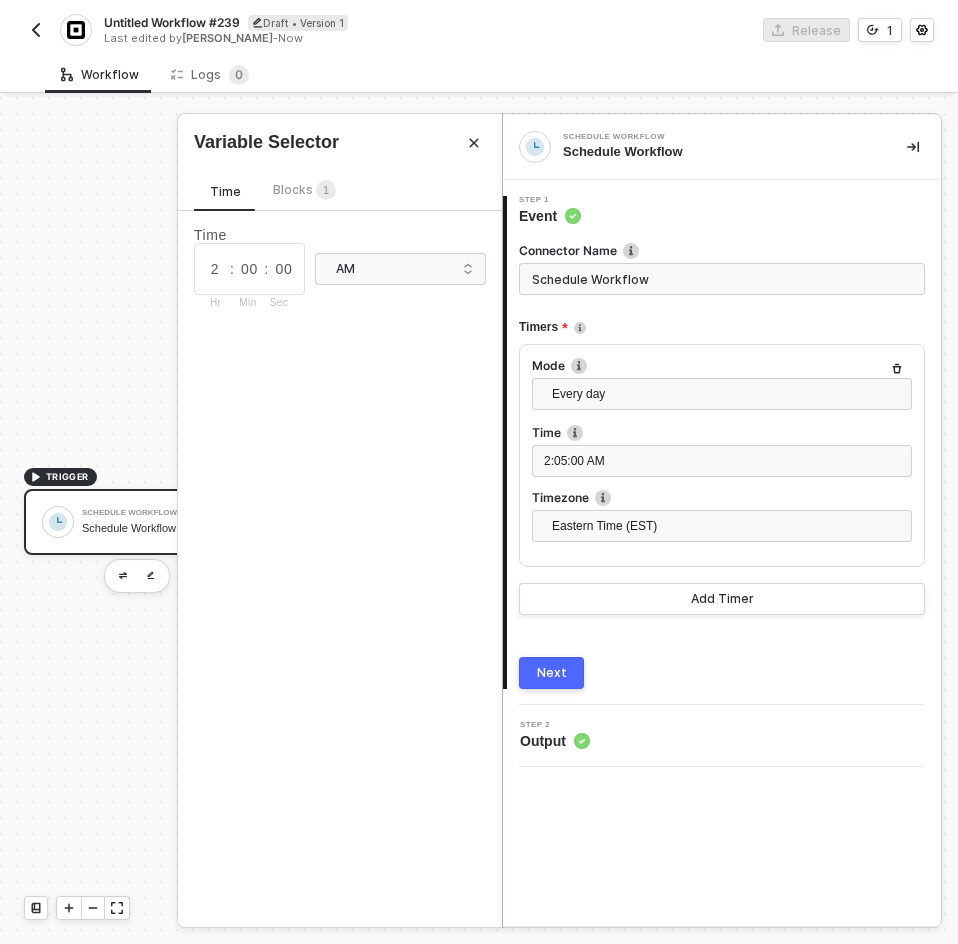 click on "Next" at bounding box center [551, 673] 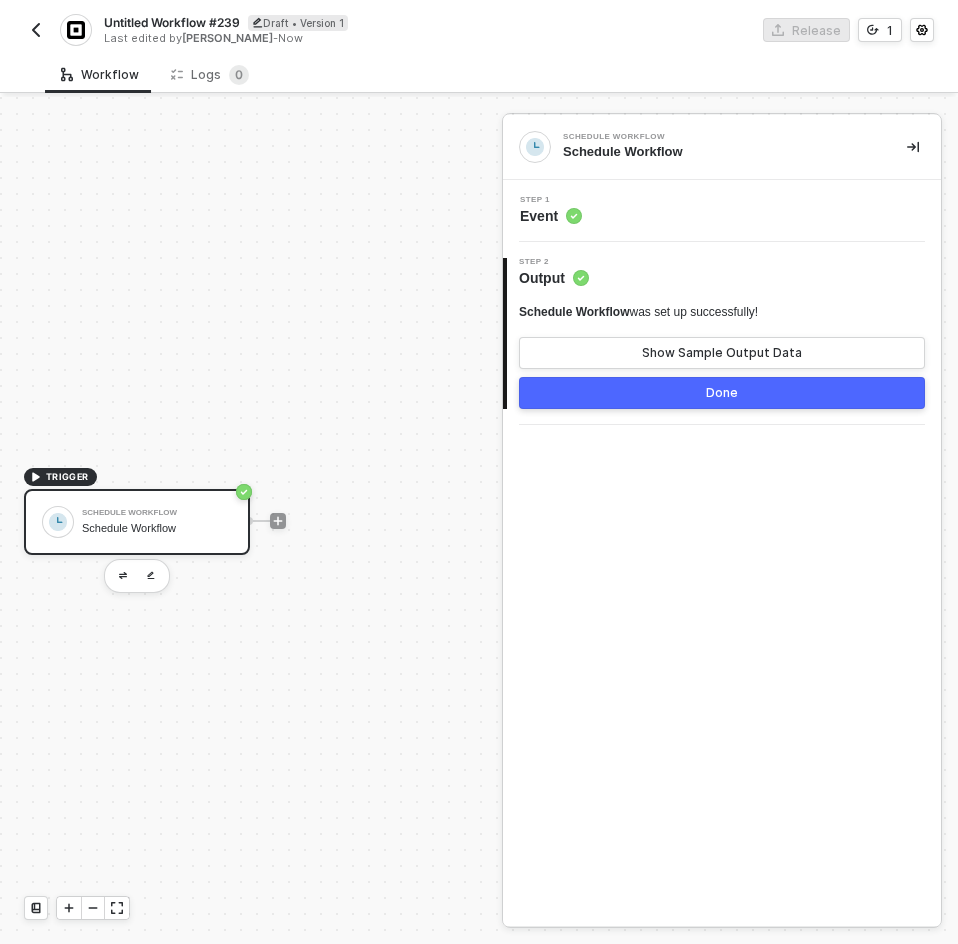 click on "Untitled Workflow #239" at bounding box center [172, 22] 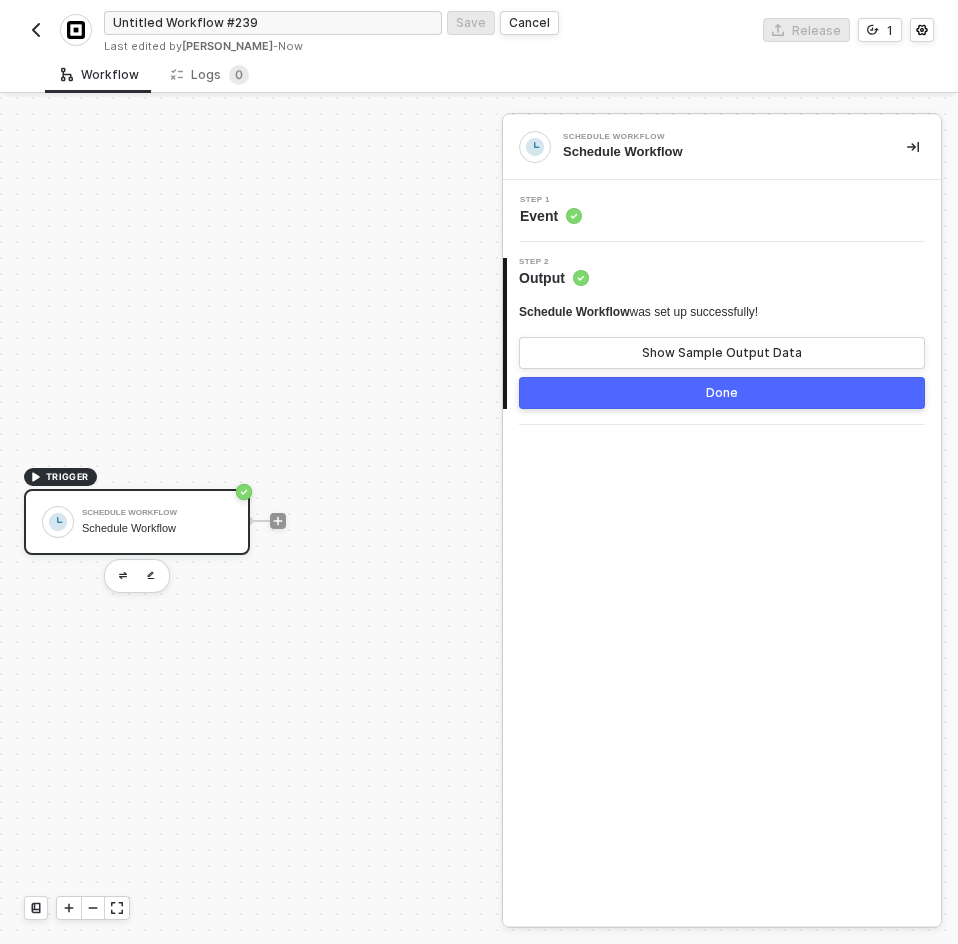 click on "Untitled Workflow #239" at bounding box center (273, 23) 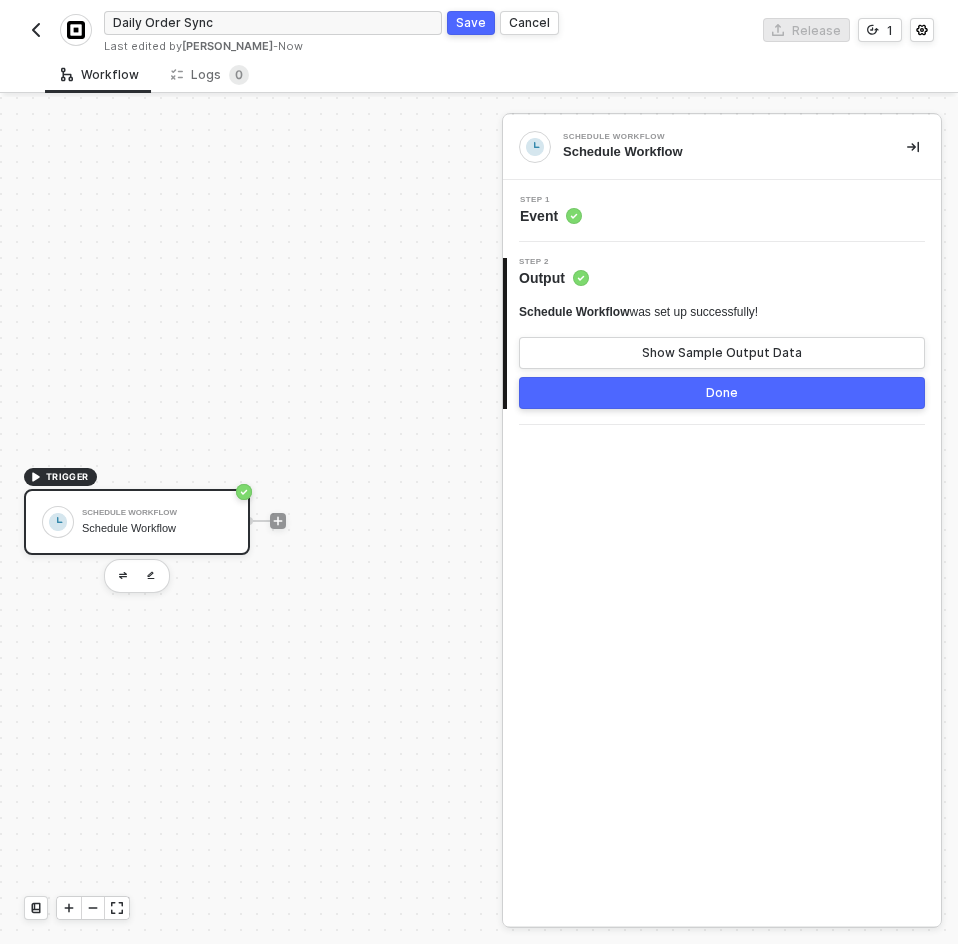 type on "Daily Order Sync" 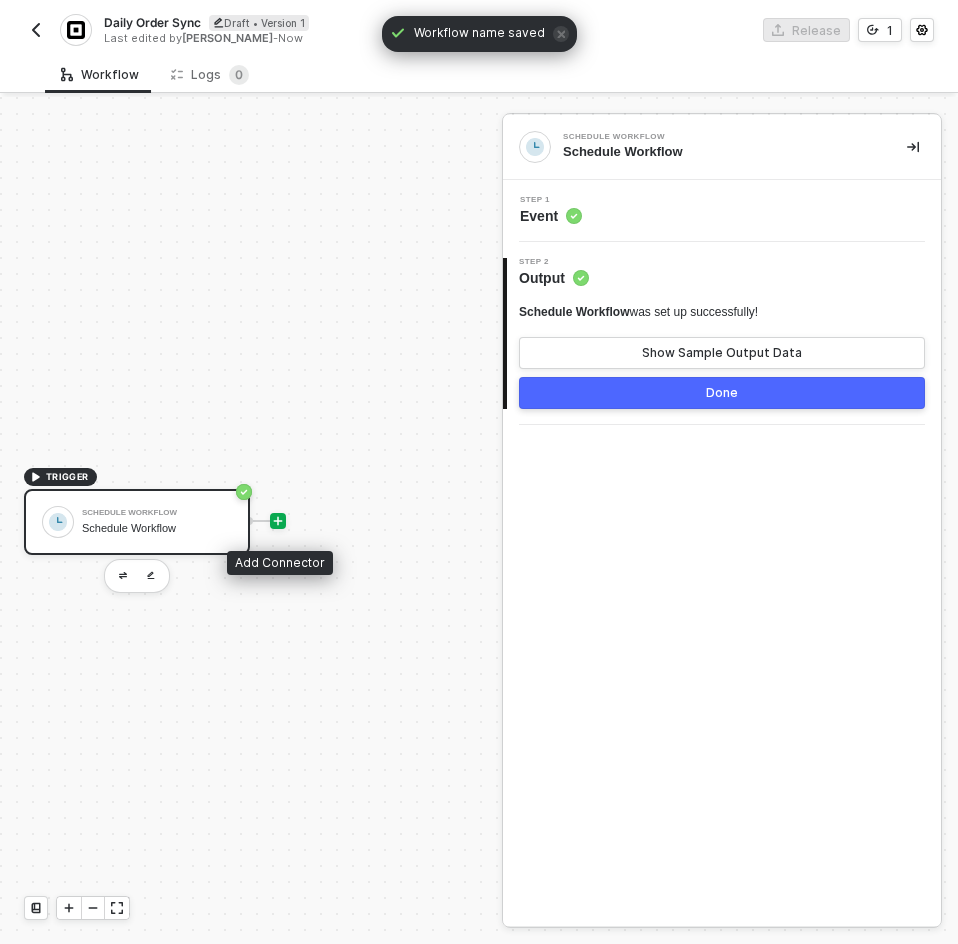 click 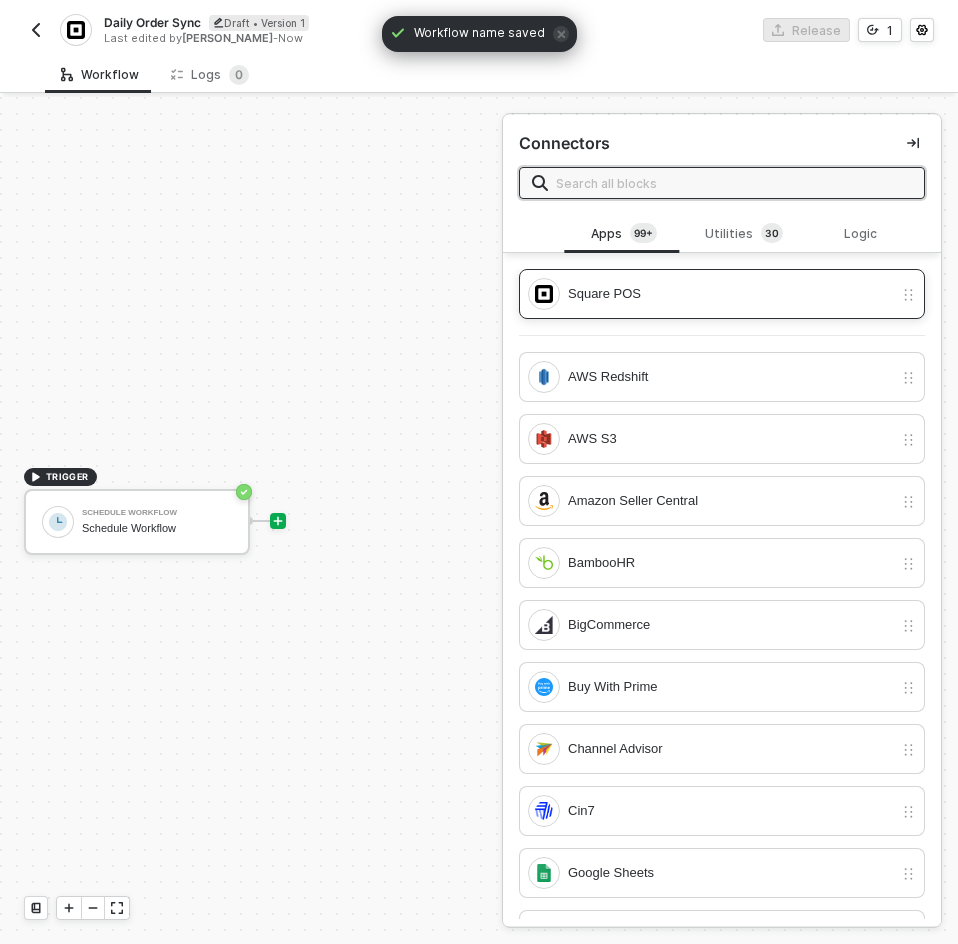 click on "Square POS" at bounding box center [730, 294] 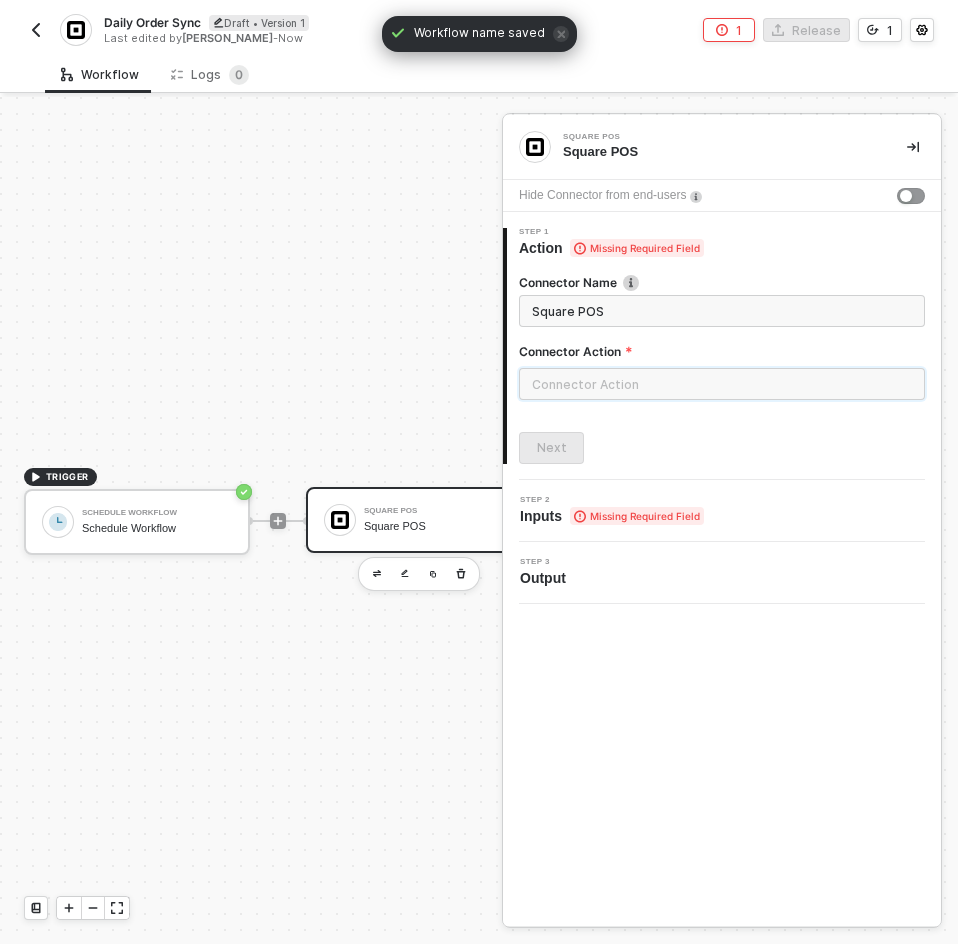 click at bounding box center [722, 384] 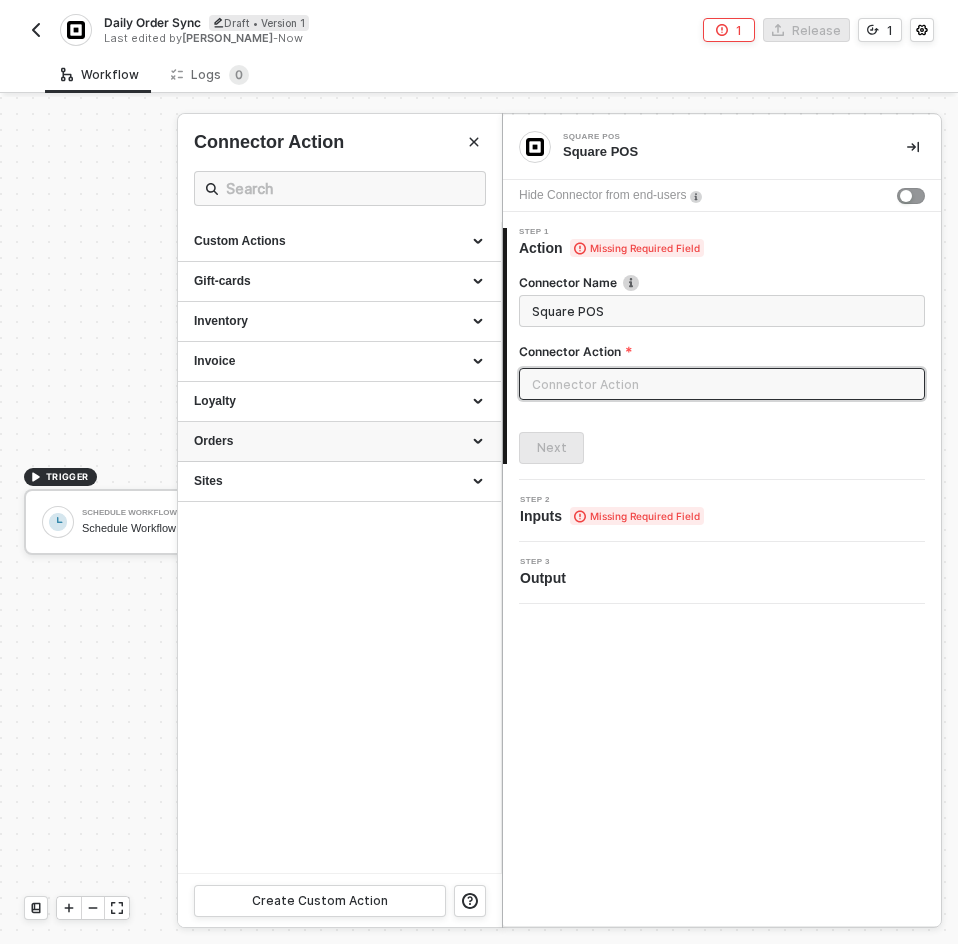 click on "Orders" at bounding box center [339, 441] 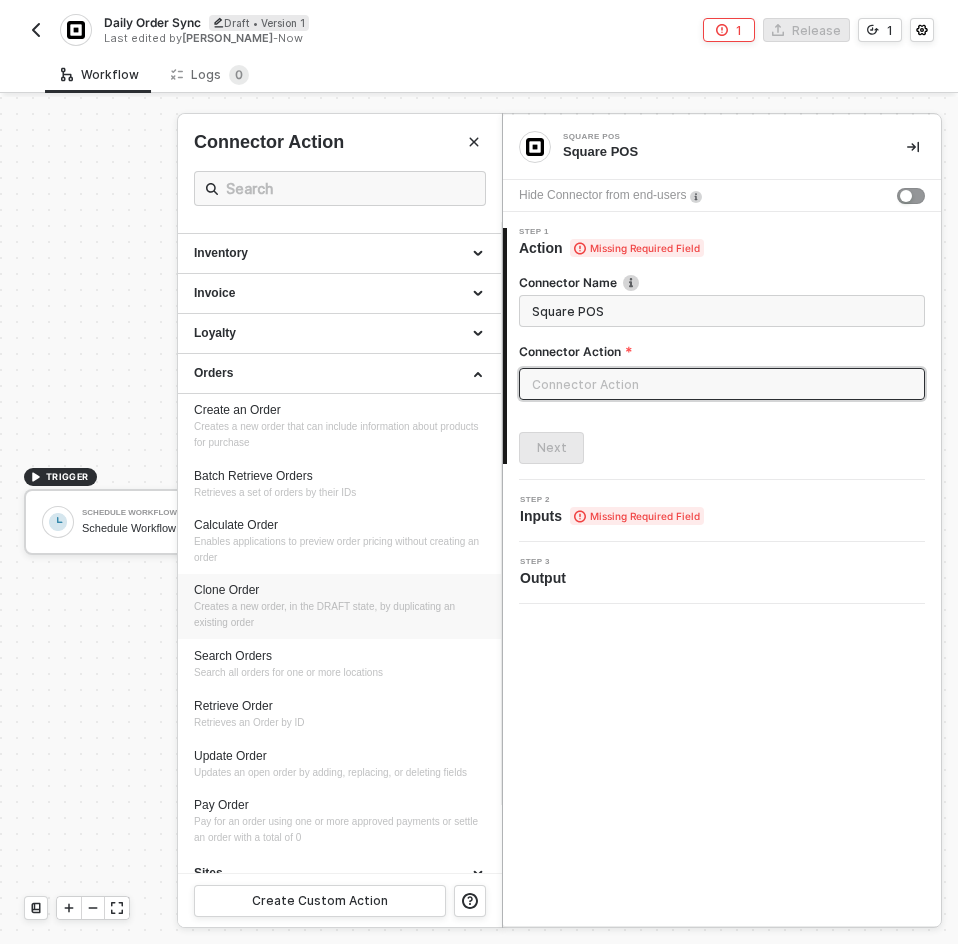 scroll, scrollTop: 104, scrollLeft: 0, axis: vertical 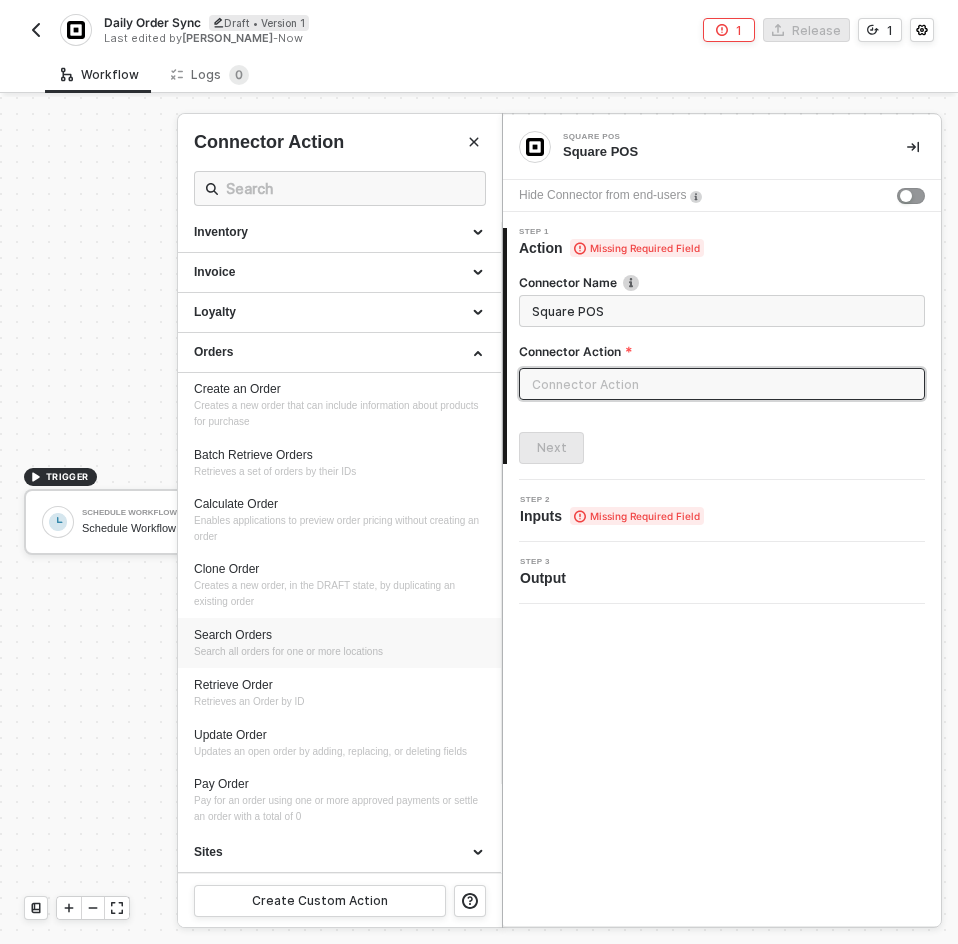 click on "Search all orders for one or more locations" at bounding box center (288, 651) 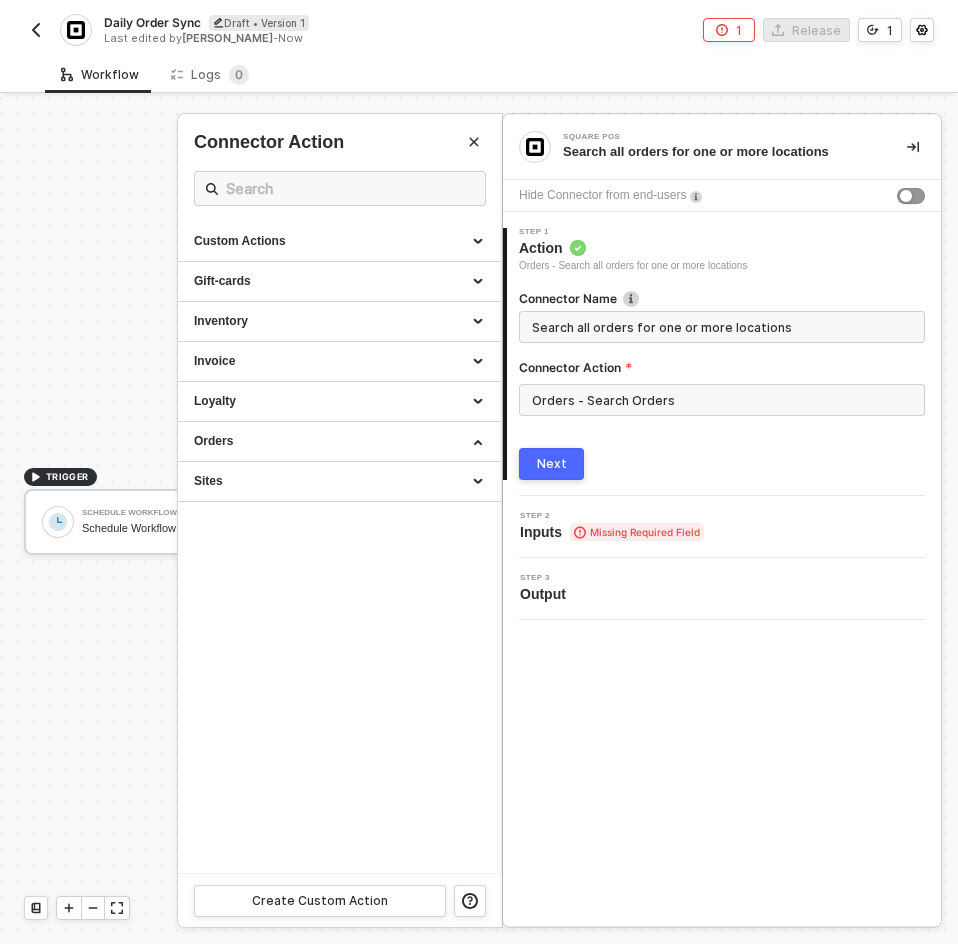 scroll, scrollTop: 0, scrollLeft: 0, axis: both 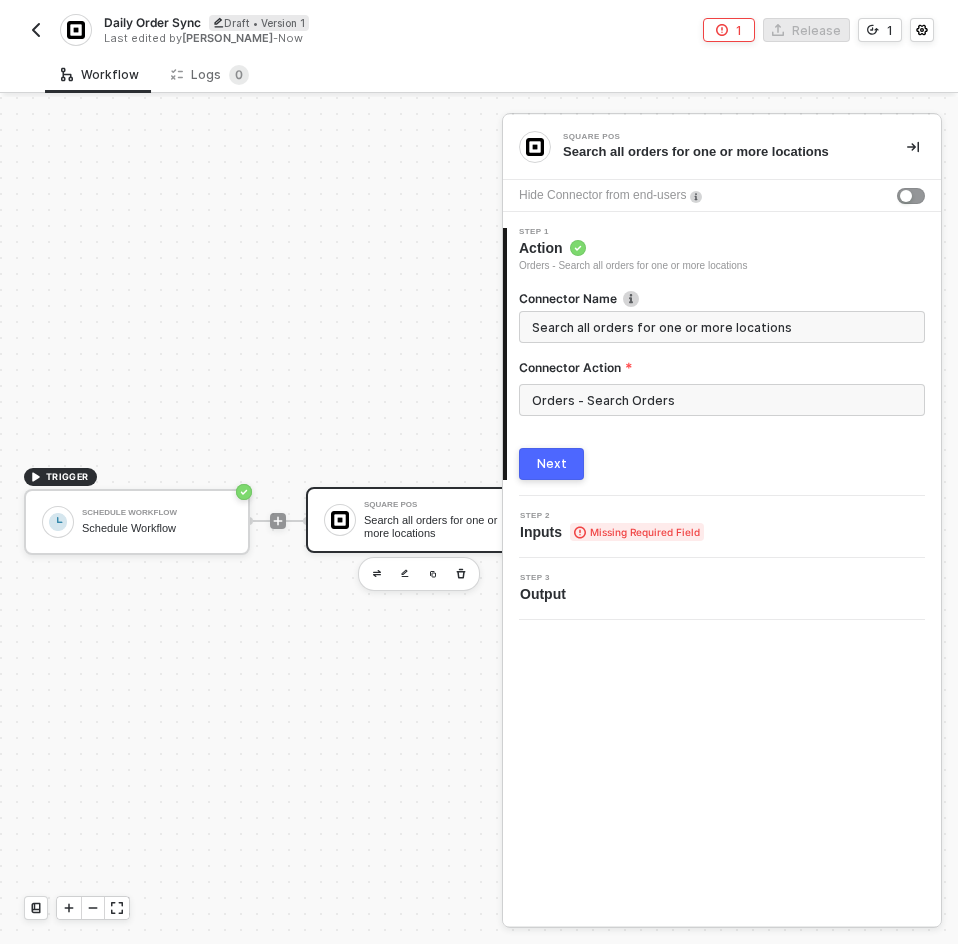 click on "Next" at bounding box center (551, 464) 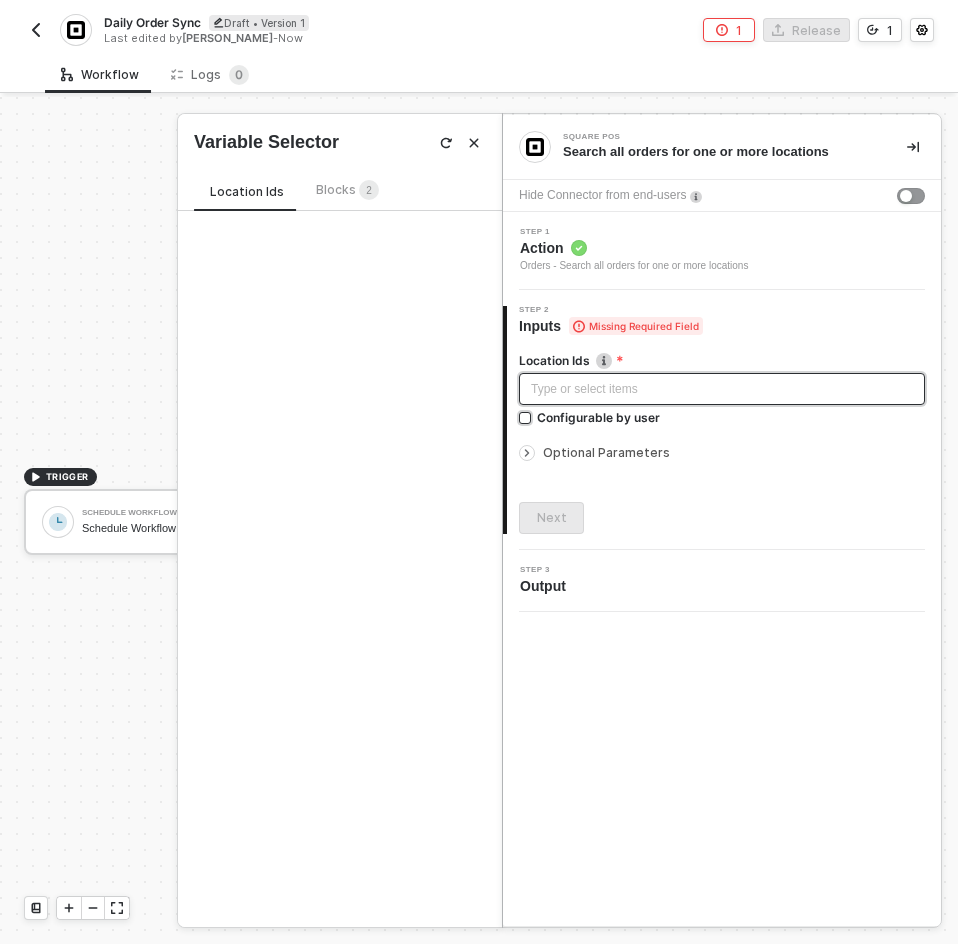click on "Configurable by user" at bounding box center (598, 417) 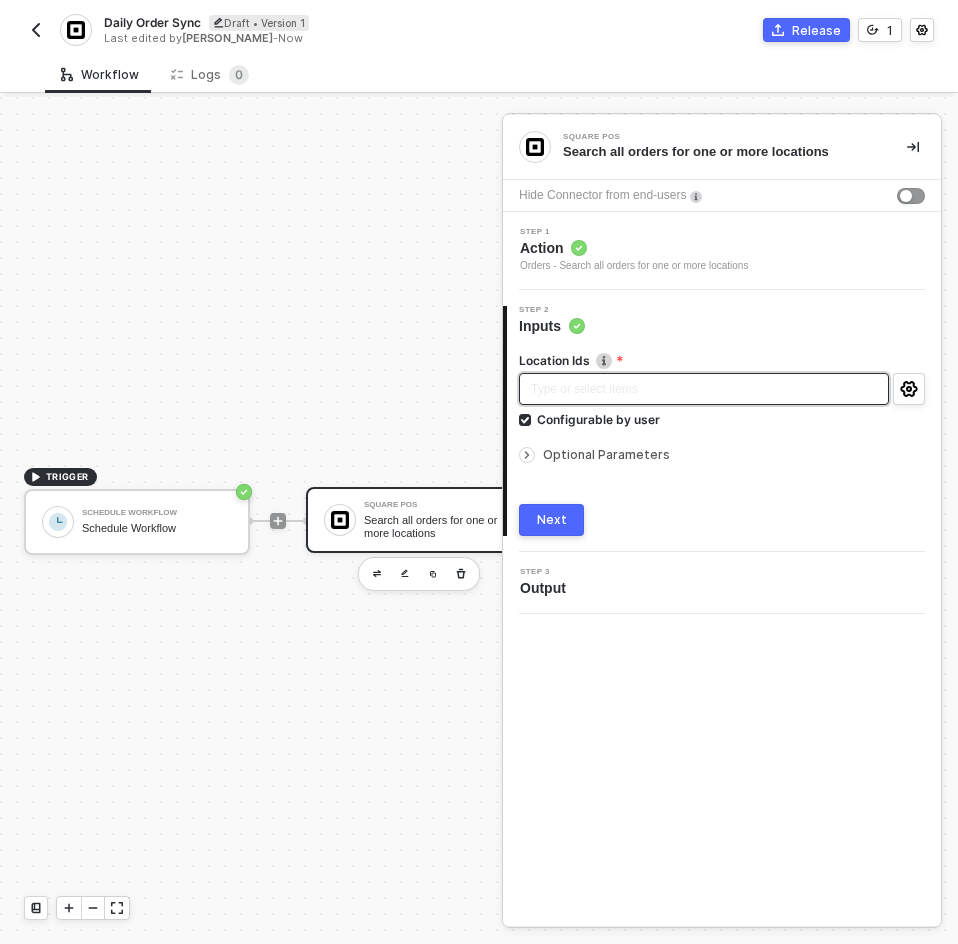 click on "Optional Parameters" at bounding box center [606, 454] 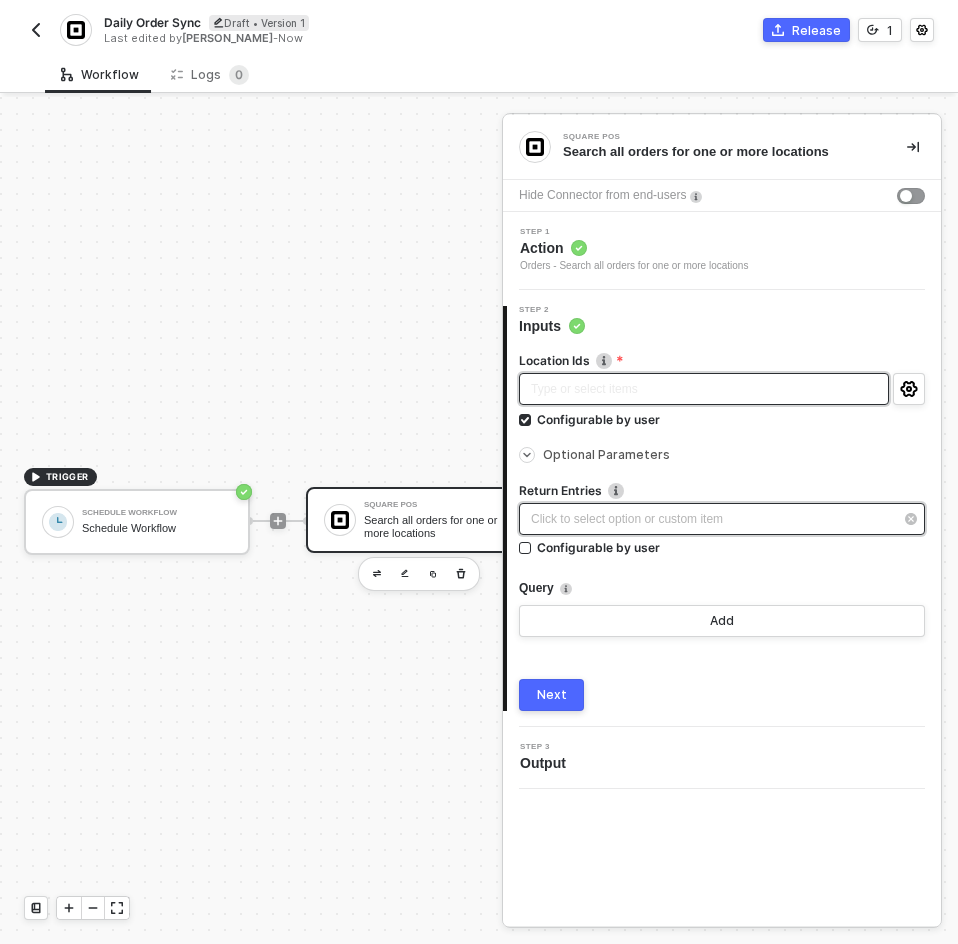 click on "Click to select option or custom item ﻿" at bounding box center [712, 519] 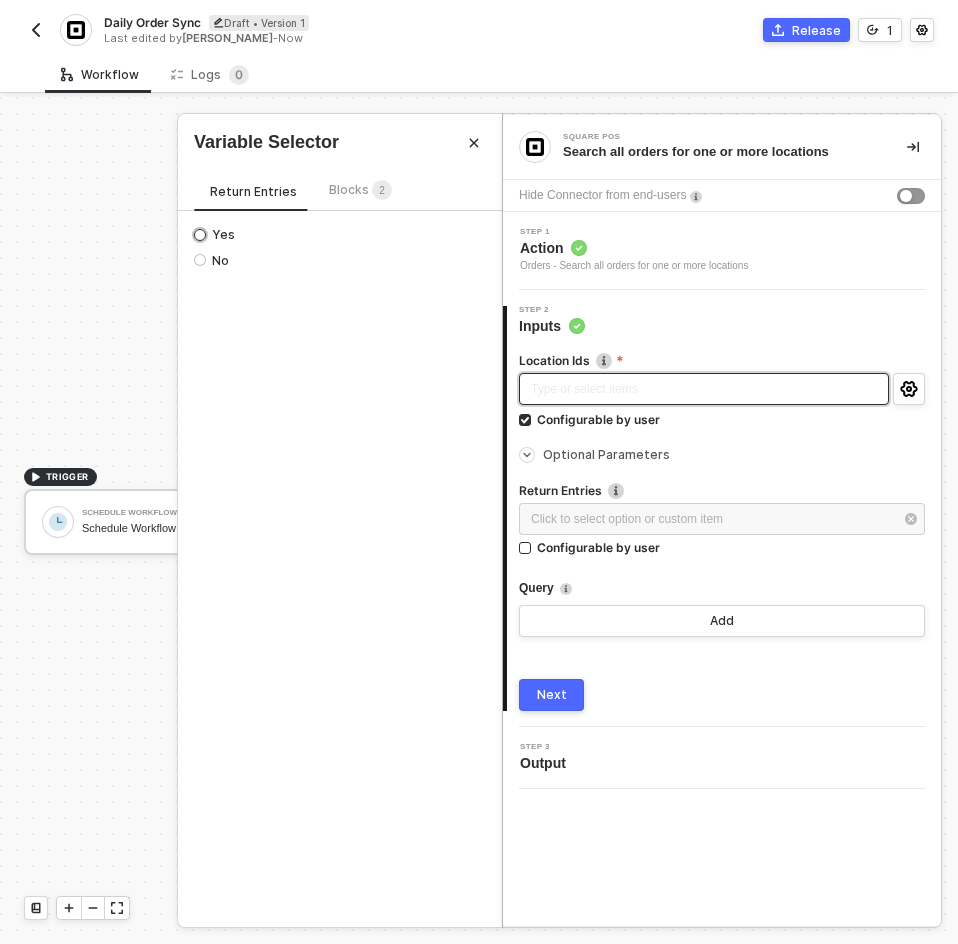 click on "Yes" at bounding box center [336, 235] 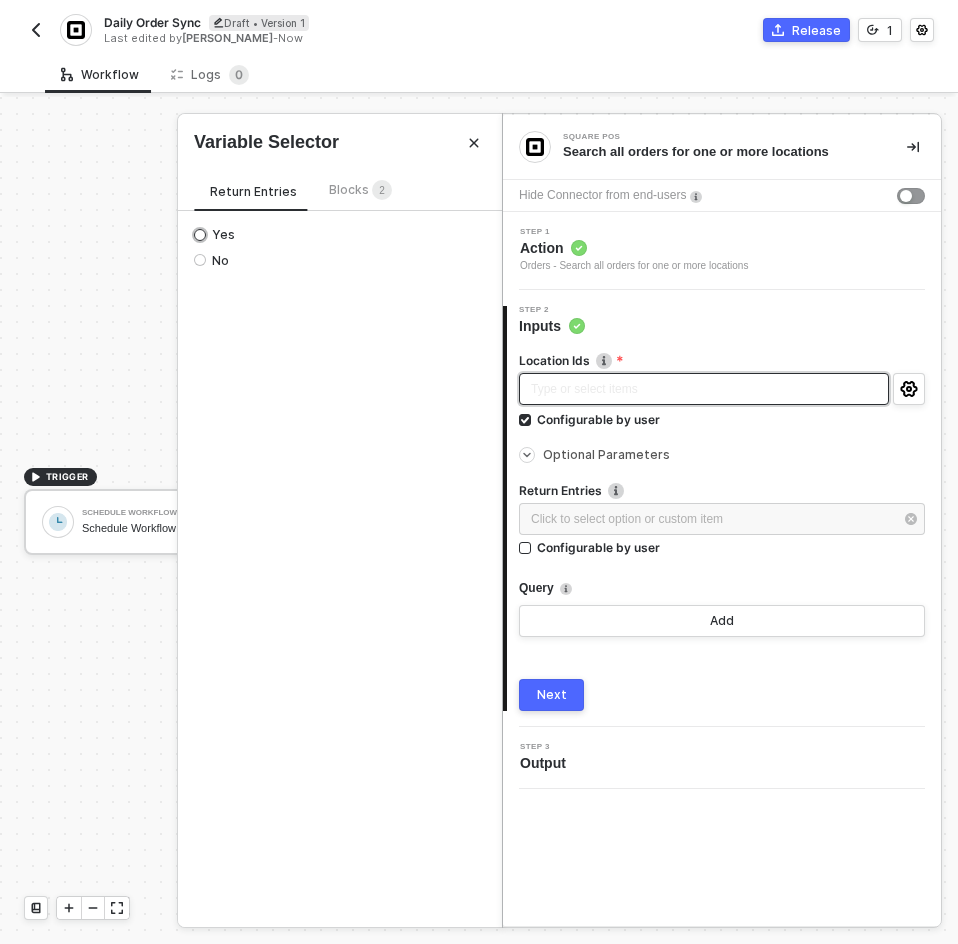 click on "Yes" at bounding box center (200, 235) 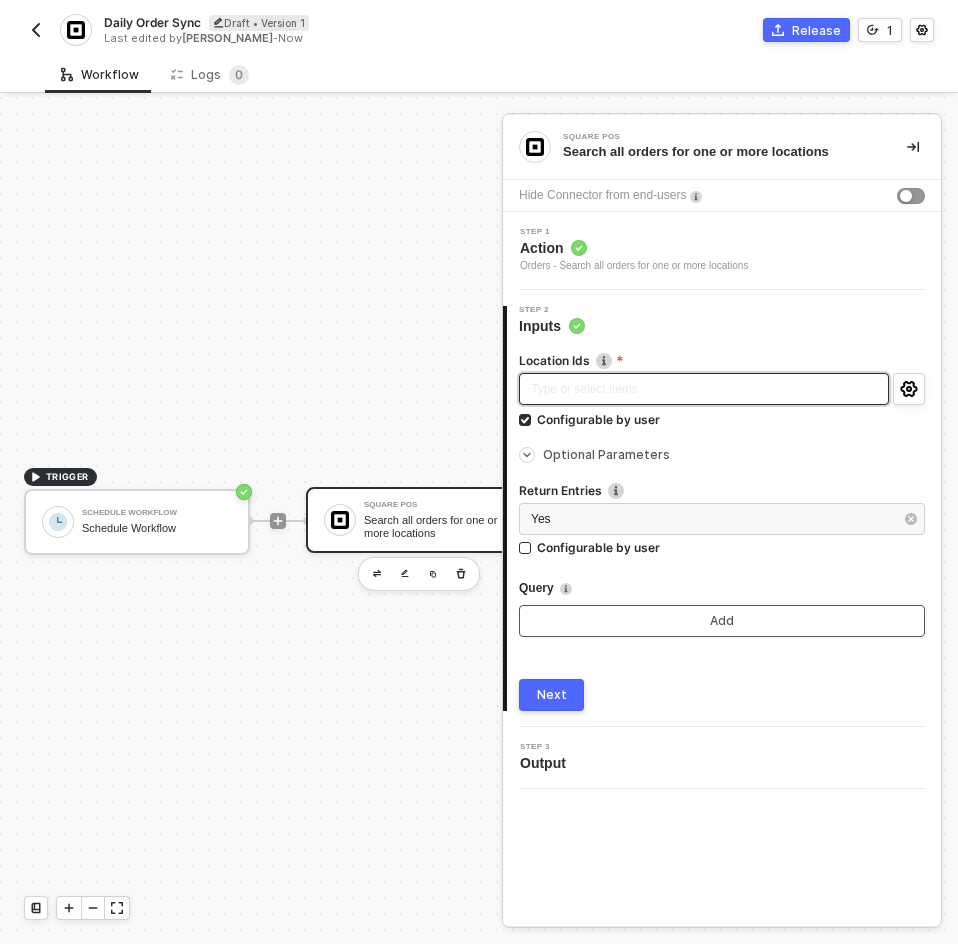 click on "Add" at bounding box center (722, 621) 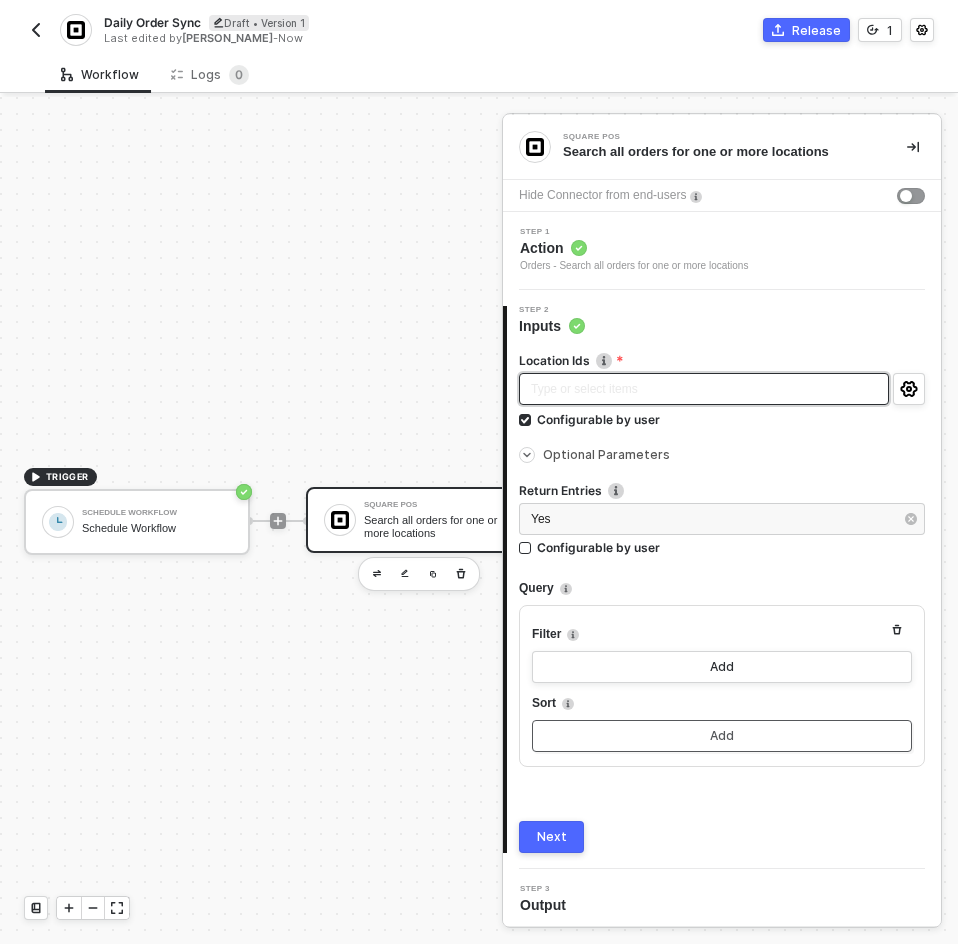 click on "Add" at bounding box center (722, 736) 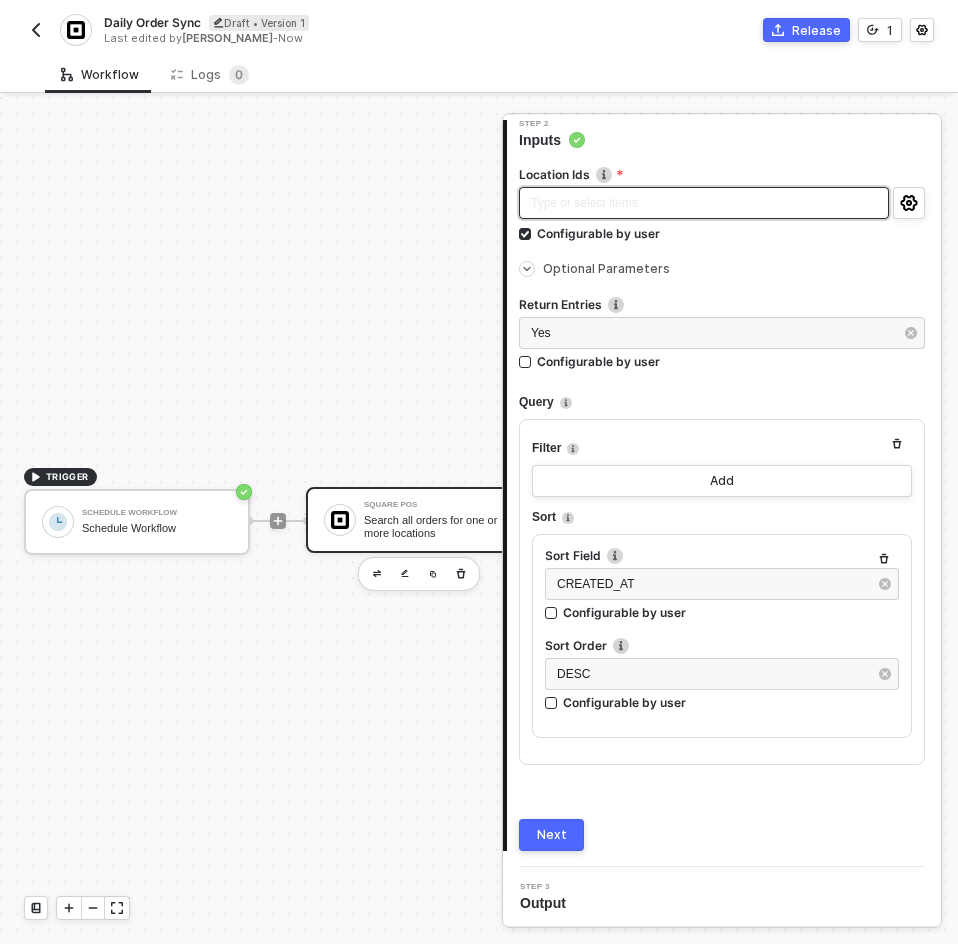 scroll, scrollTop: 189, scrollLeft: 0, axis: vertical 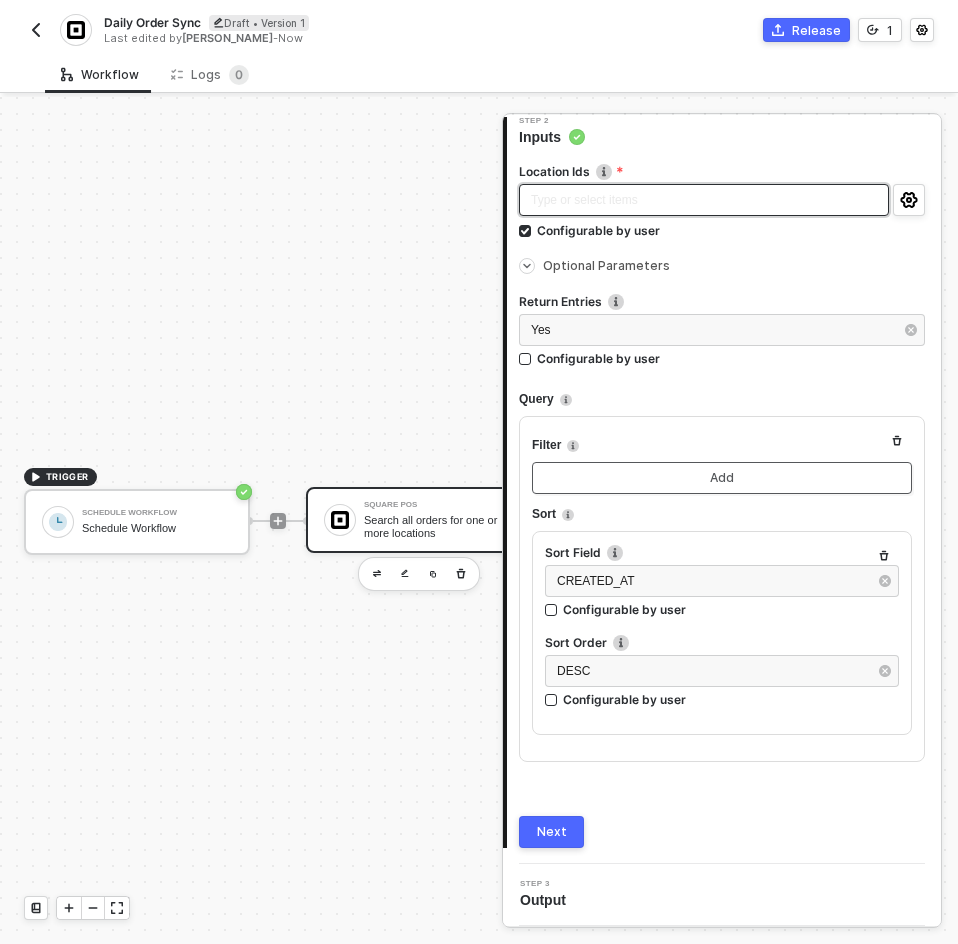 click on "Add" at bounding box center [722, 478] 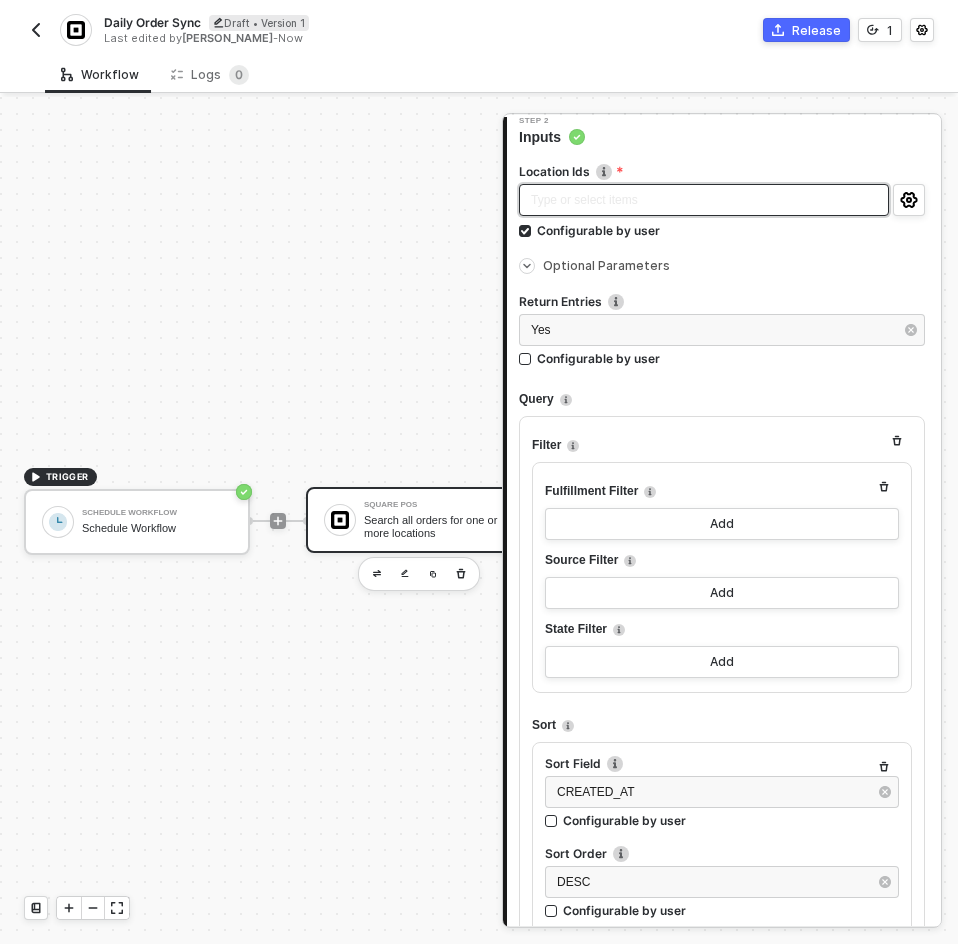 click on "Fulfillment Filter" at bounding box center [722, 491] 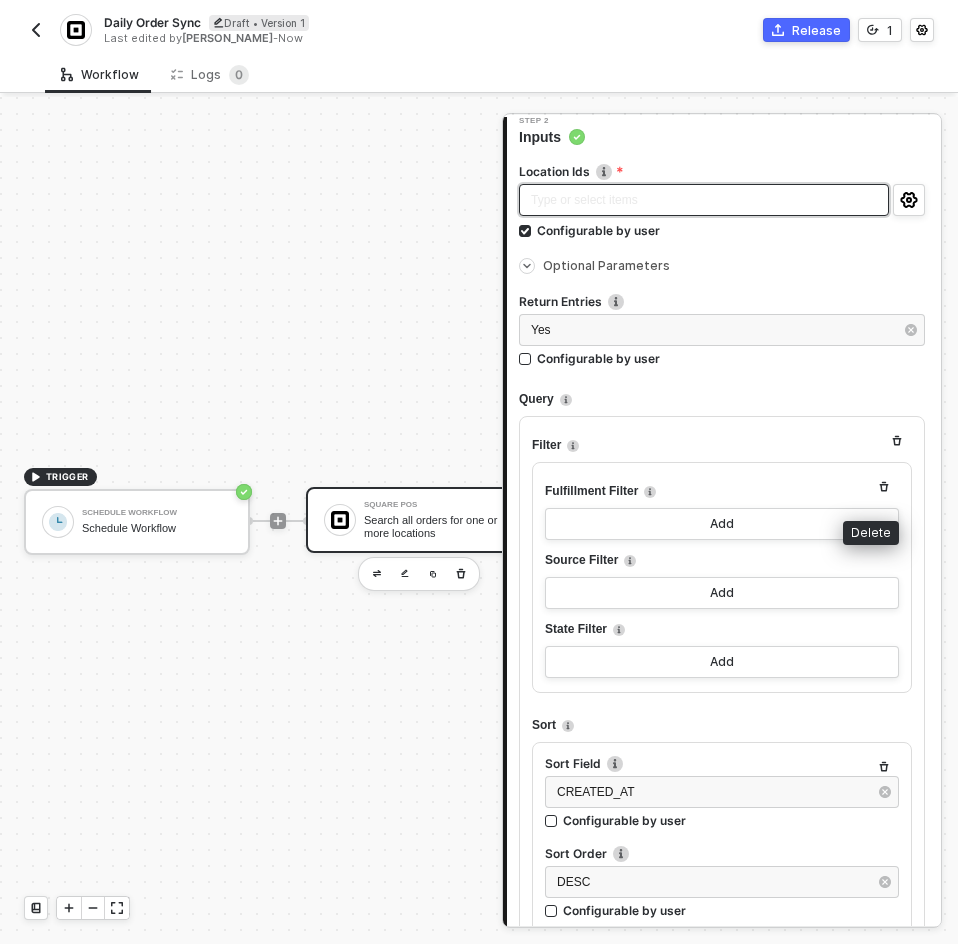 click at bounding box center (884, 487) 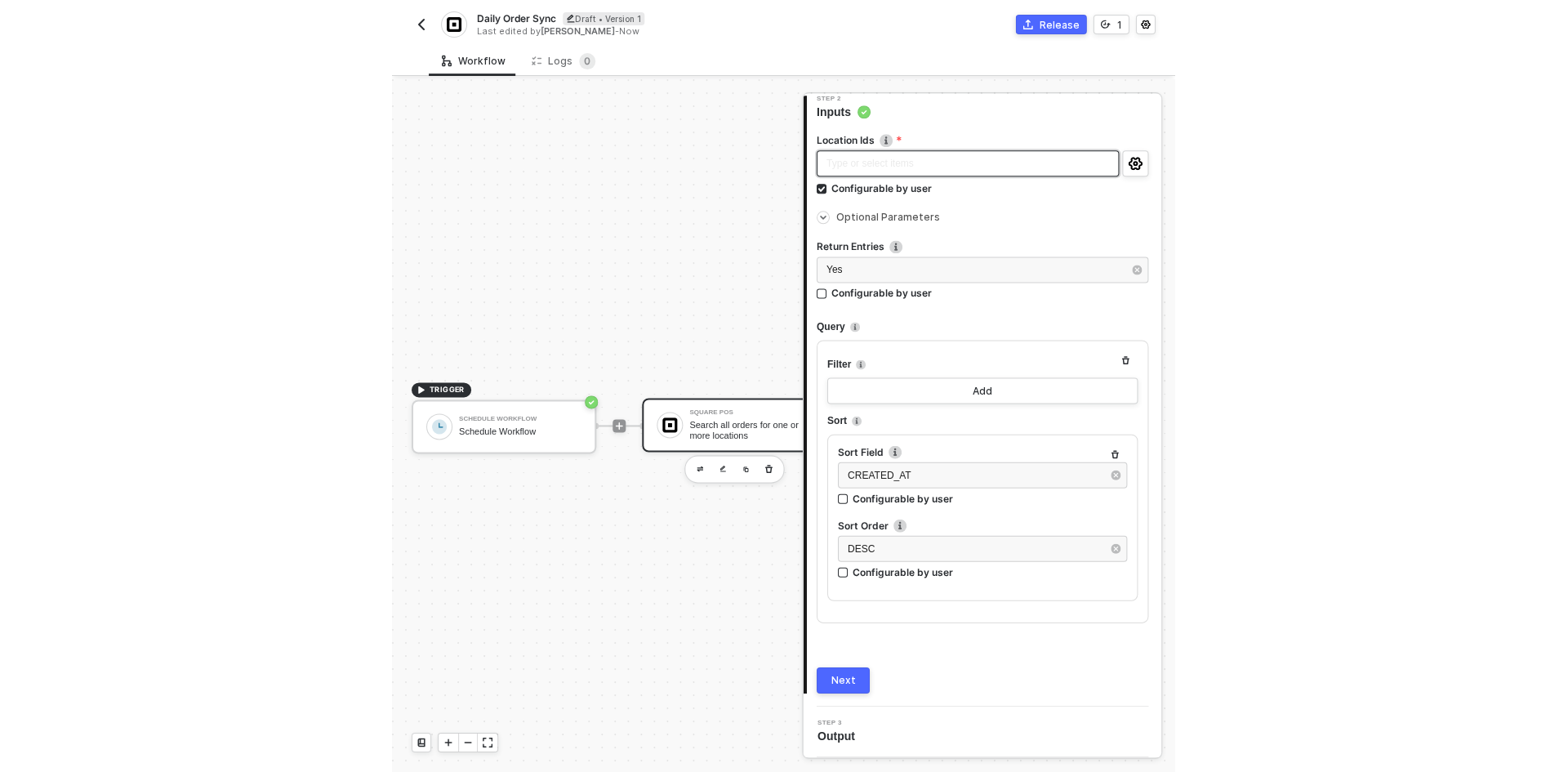 scroll, scrollTop: 0, scrollLeft: 156, axis: horizontal 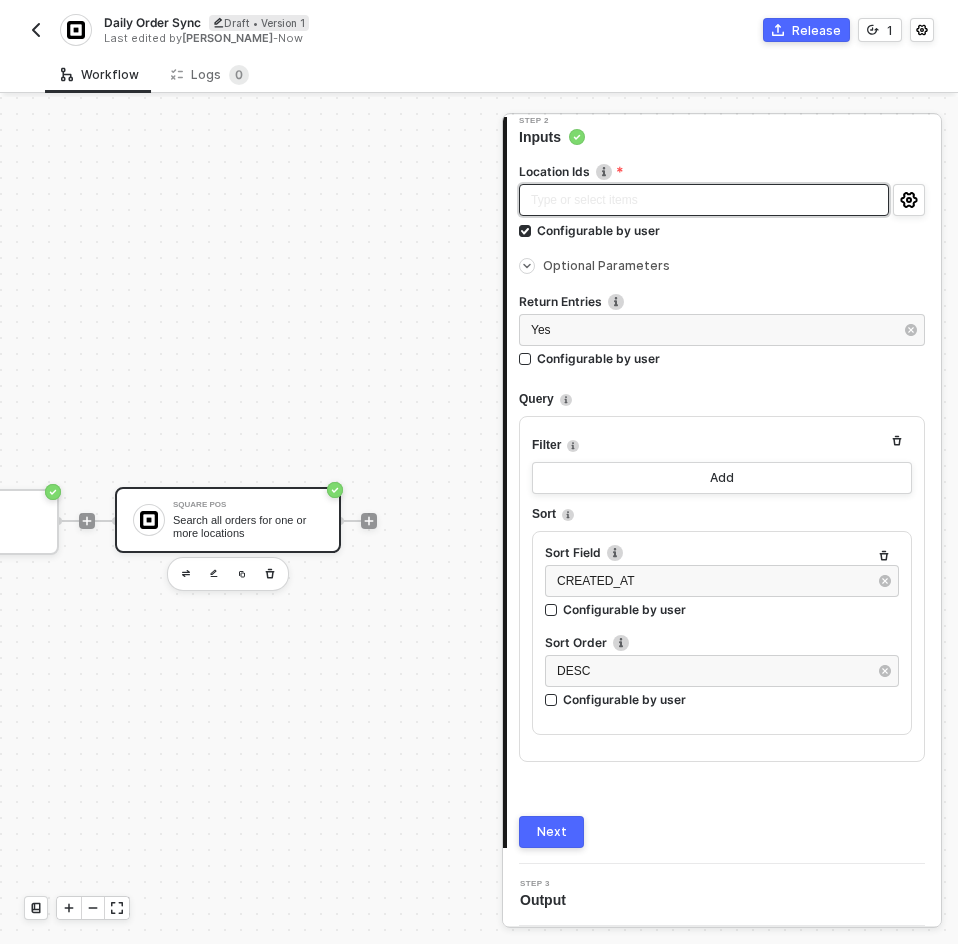 click at bounding box center [369, 521] 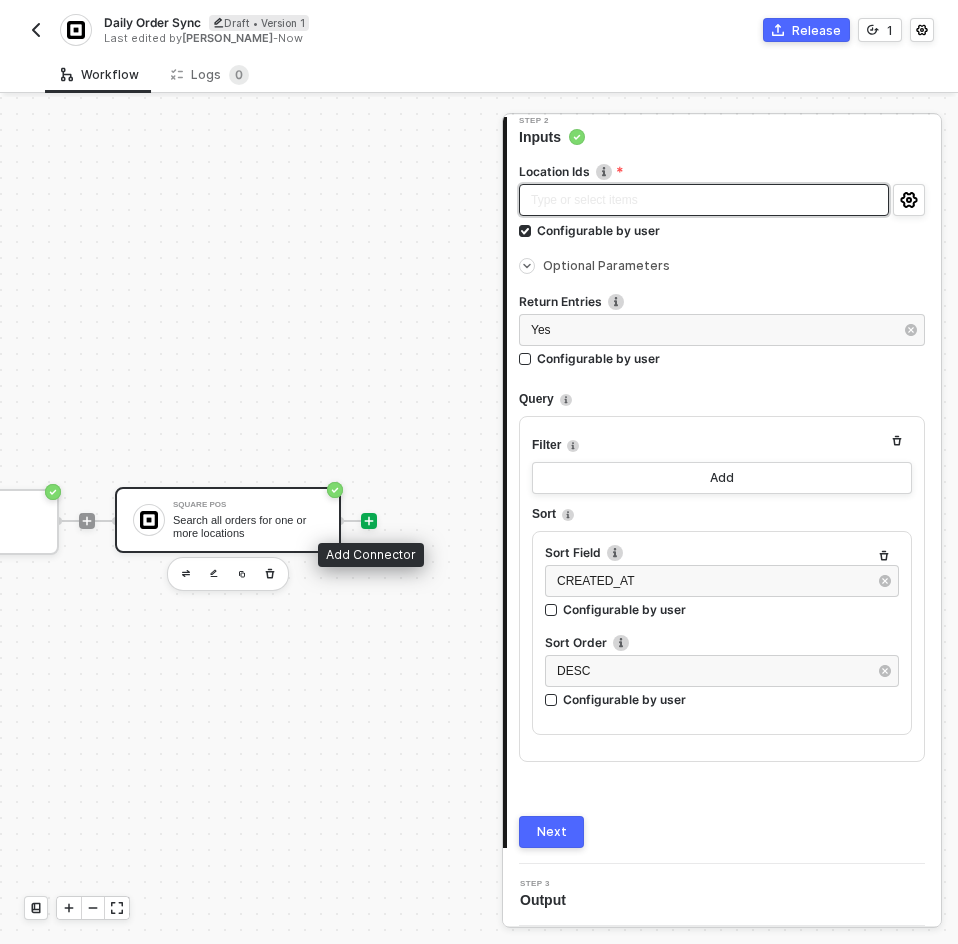 click 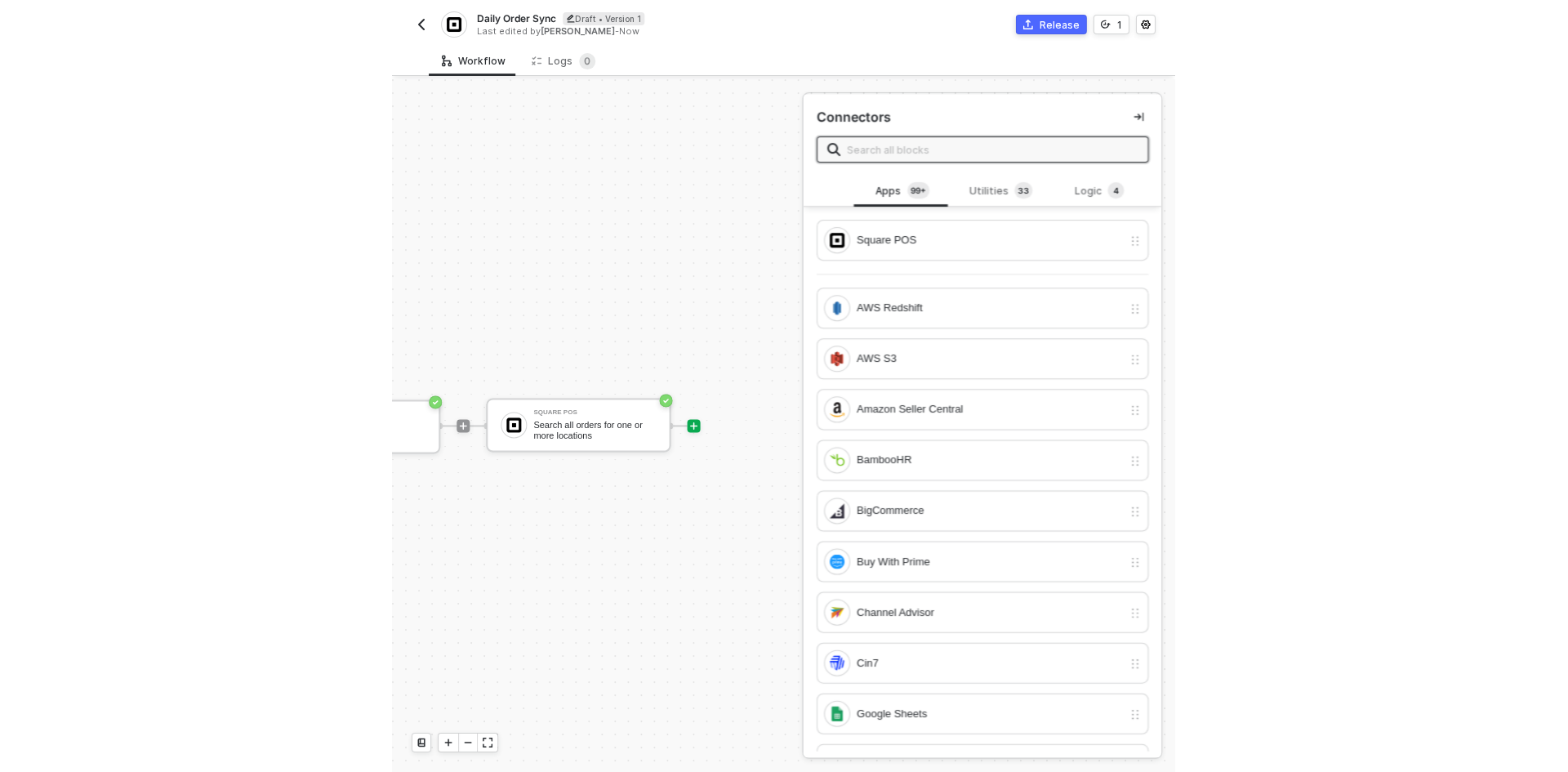 scroll, scrollTop: 0, scrollLeft: 0, axis: both 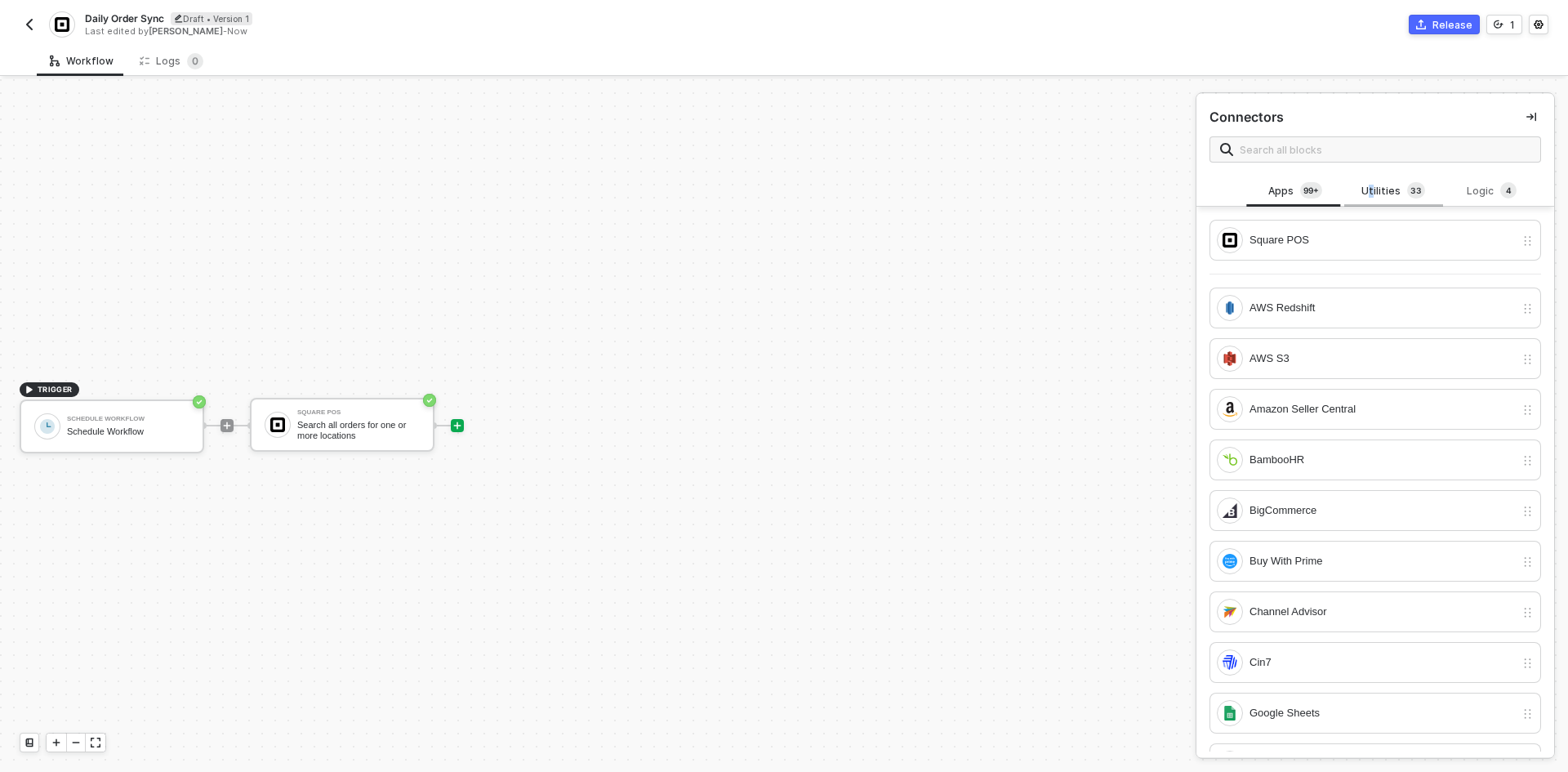 click on "Utilities 3 3" at bounding box center [1393, 191] 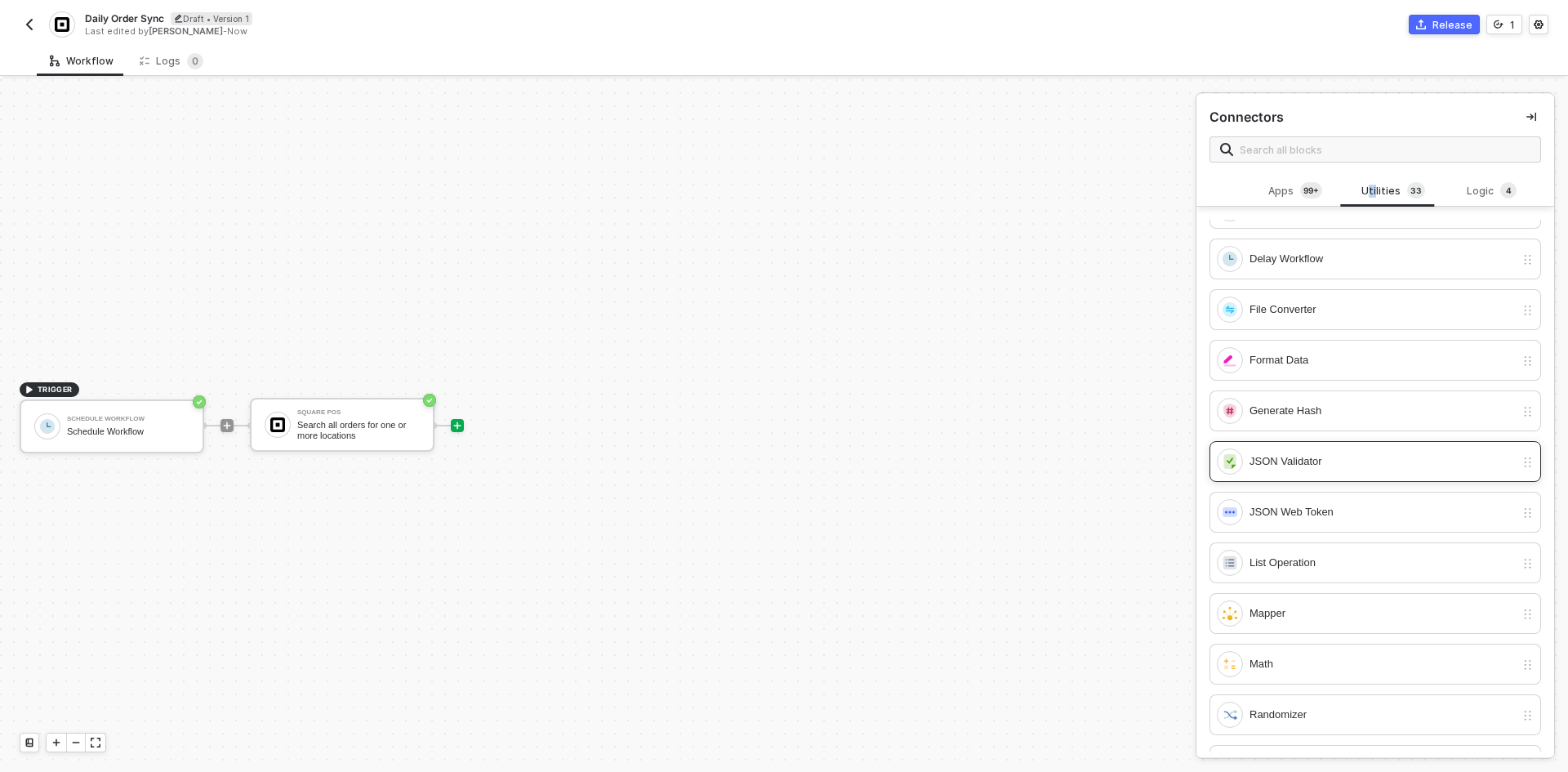 scroll, scrollTop: 490, scrollLeft: 0, axis: vertical 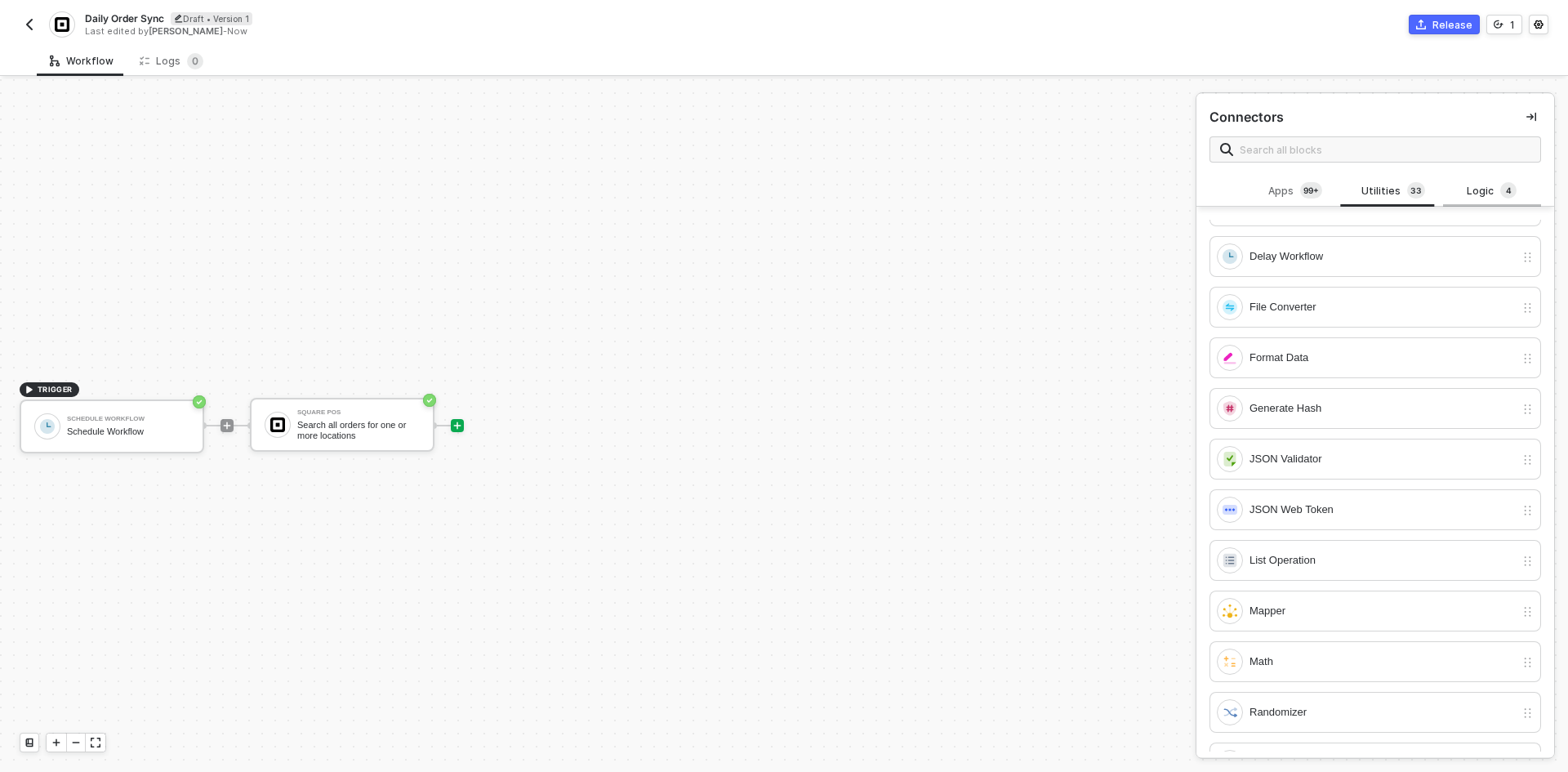 click on "Logic 4" at bounding box center (1492, 191) 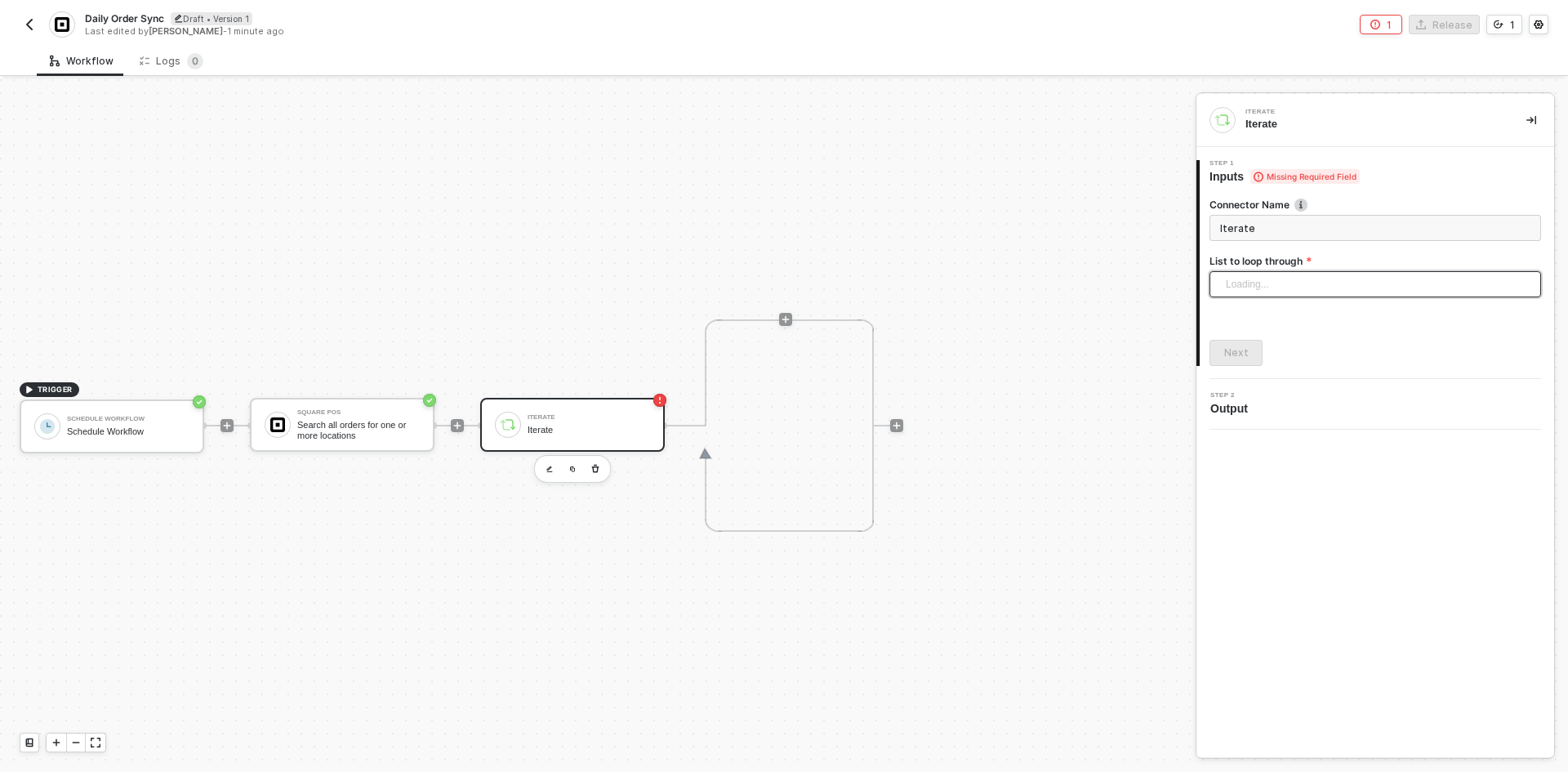 click on "Loading..." at bounding box center (1375, 284) 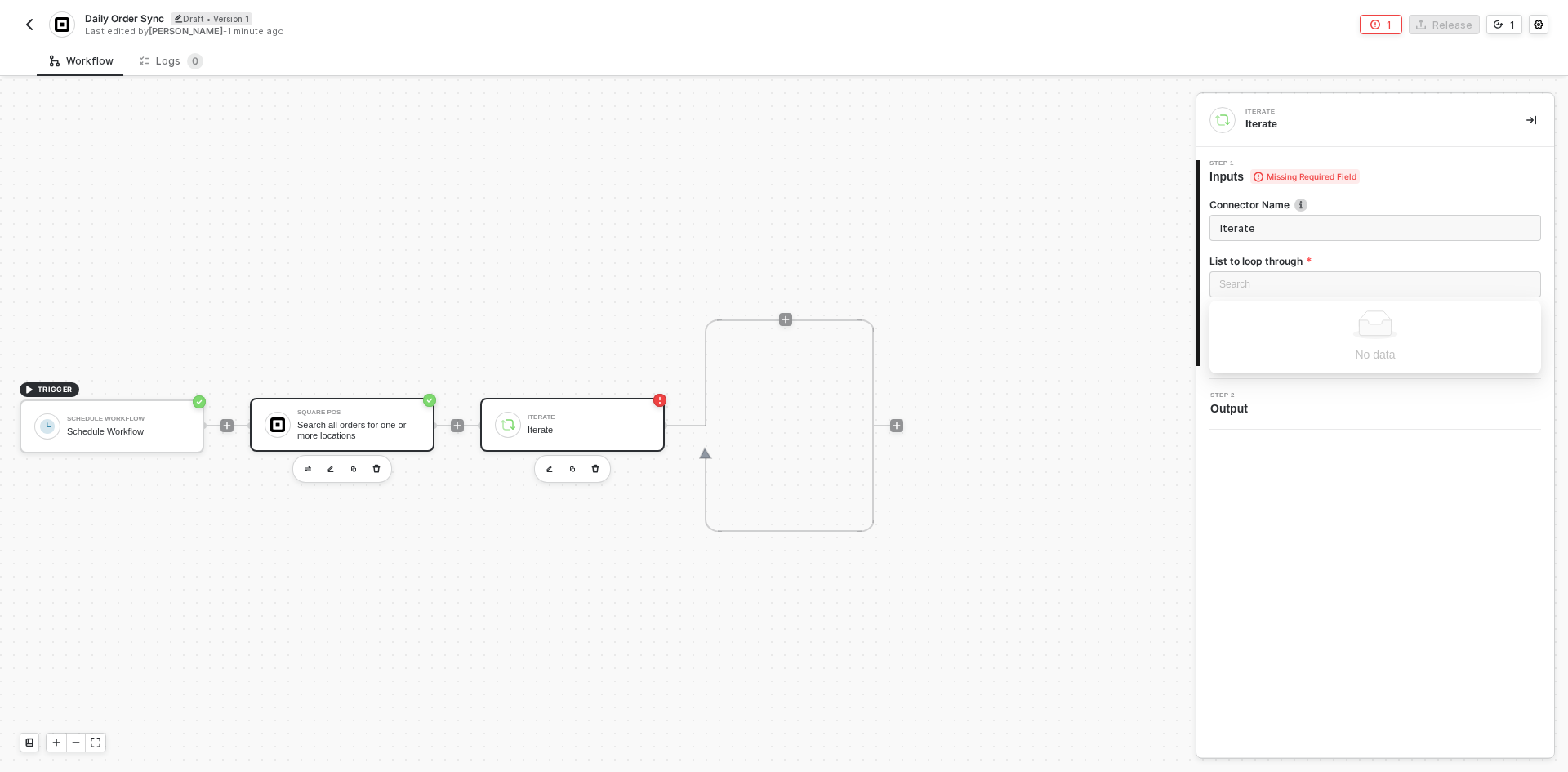 click on "Search all orders for one or more locations" at bounding box center (359, 430) 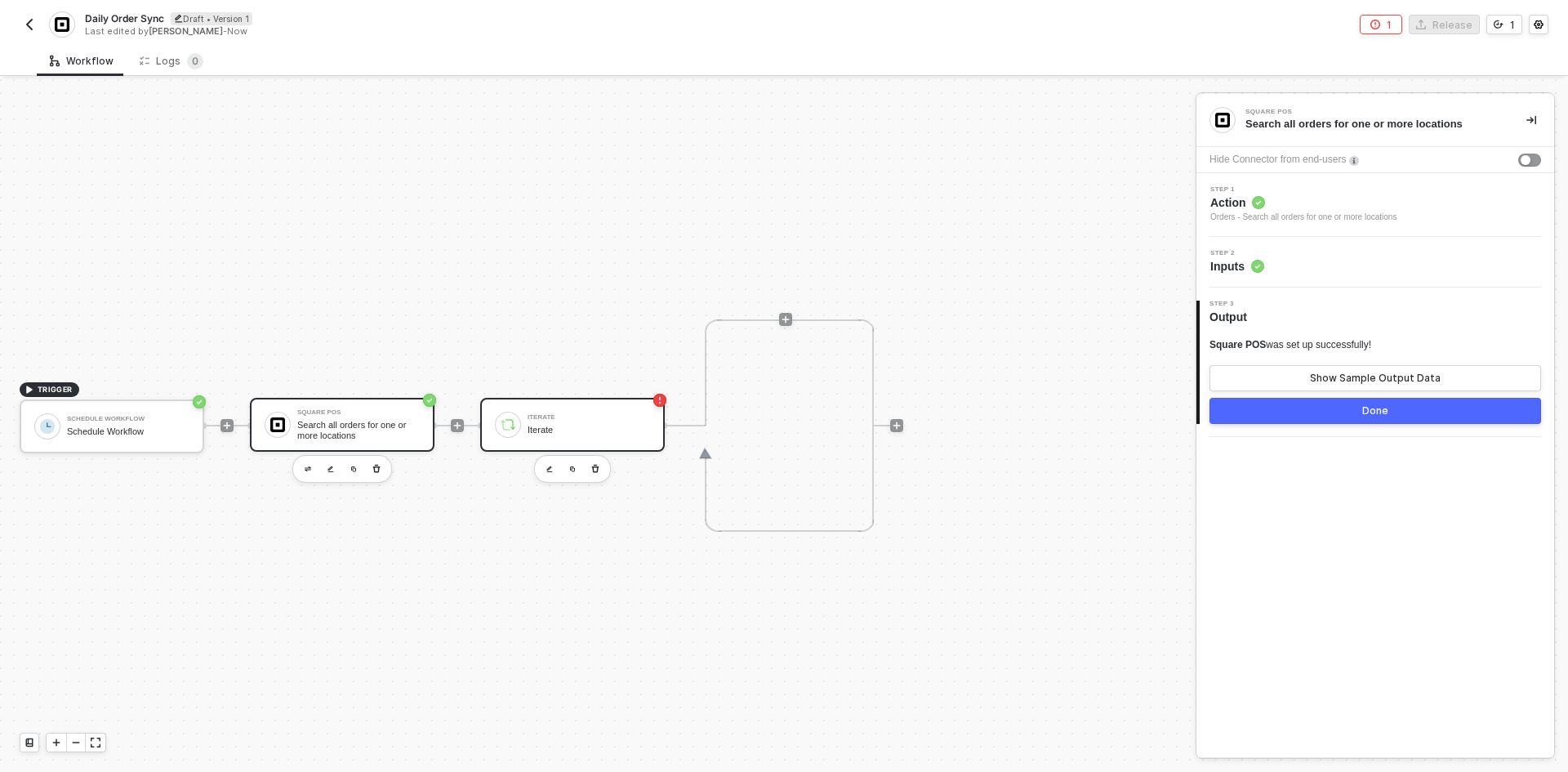 click on "Iterate" at bounding box center (589, 430) 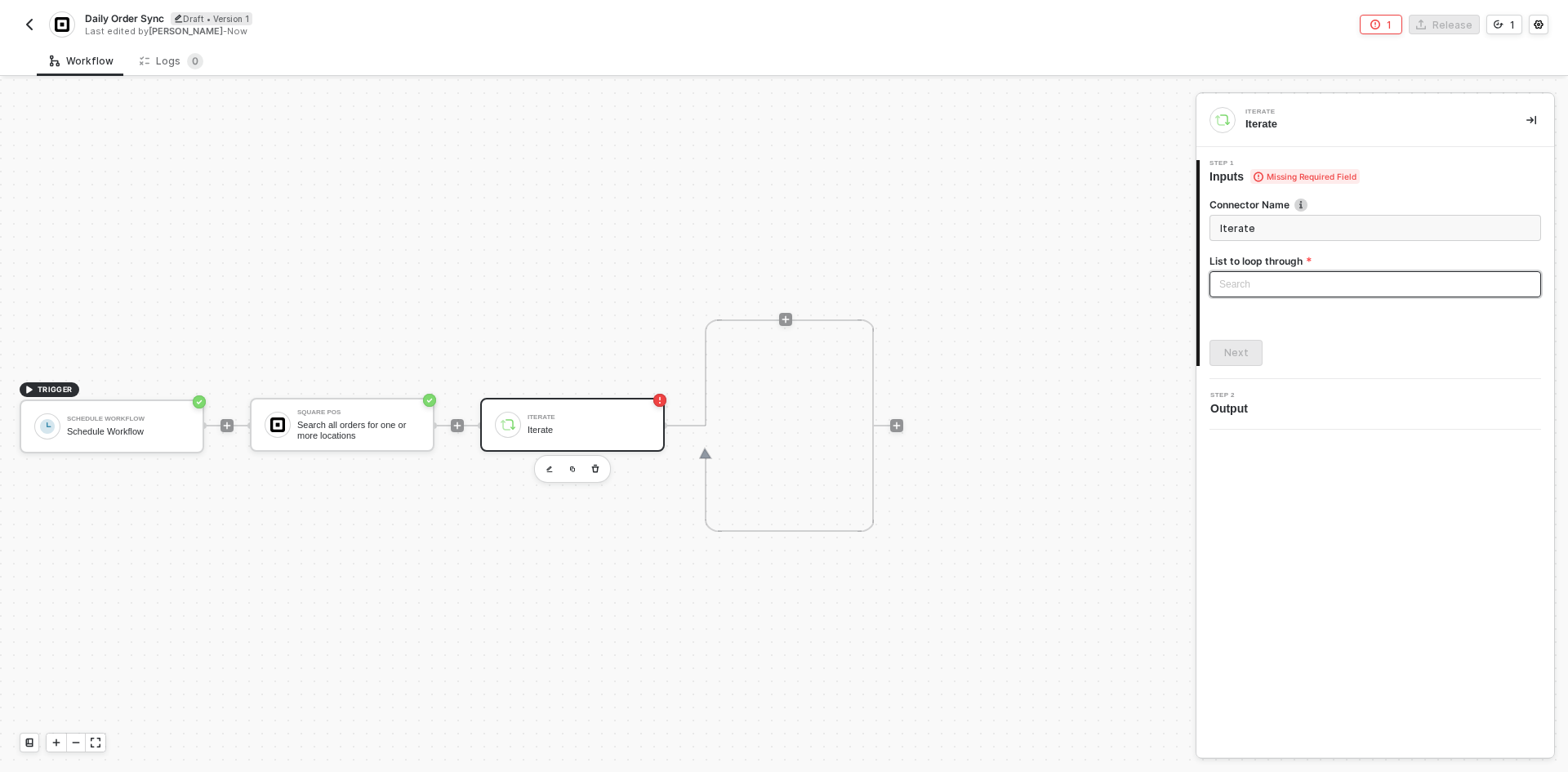 click on "Search" at bounding box center (1375, 284) 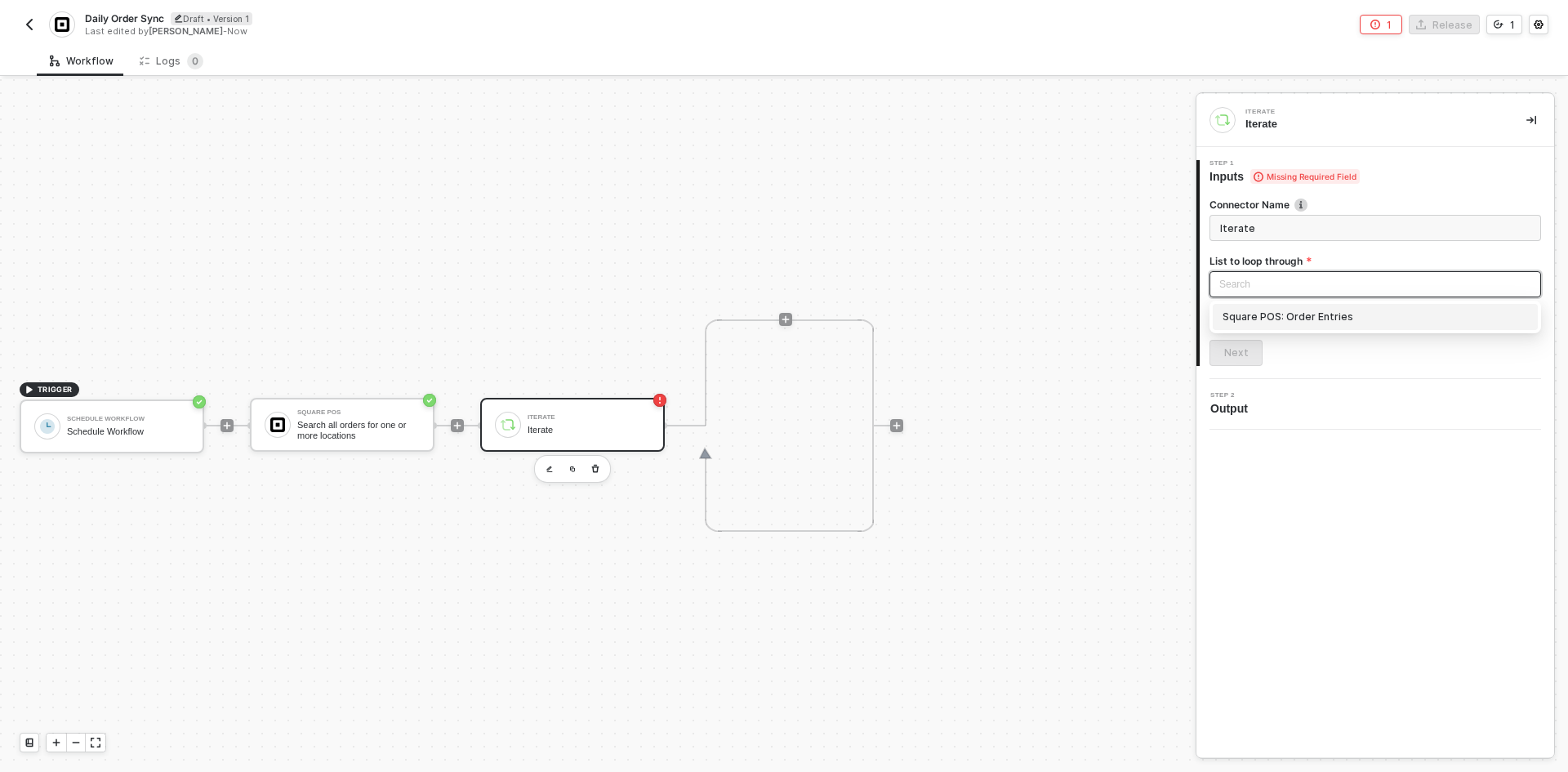 click on "Square POS:  Order Entries" at bounding box center [1375, 317] 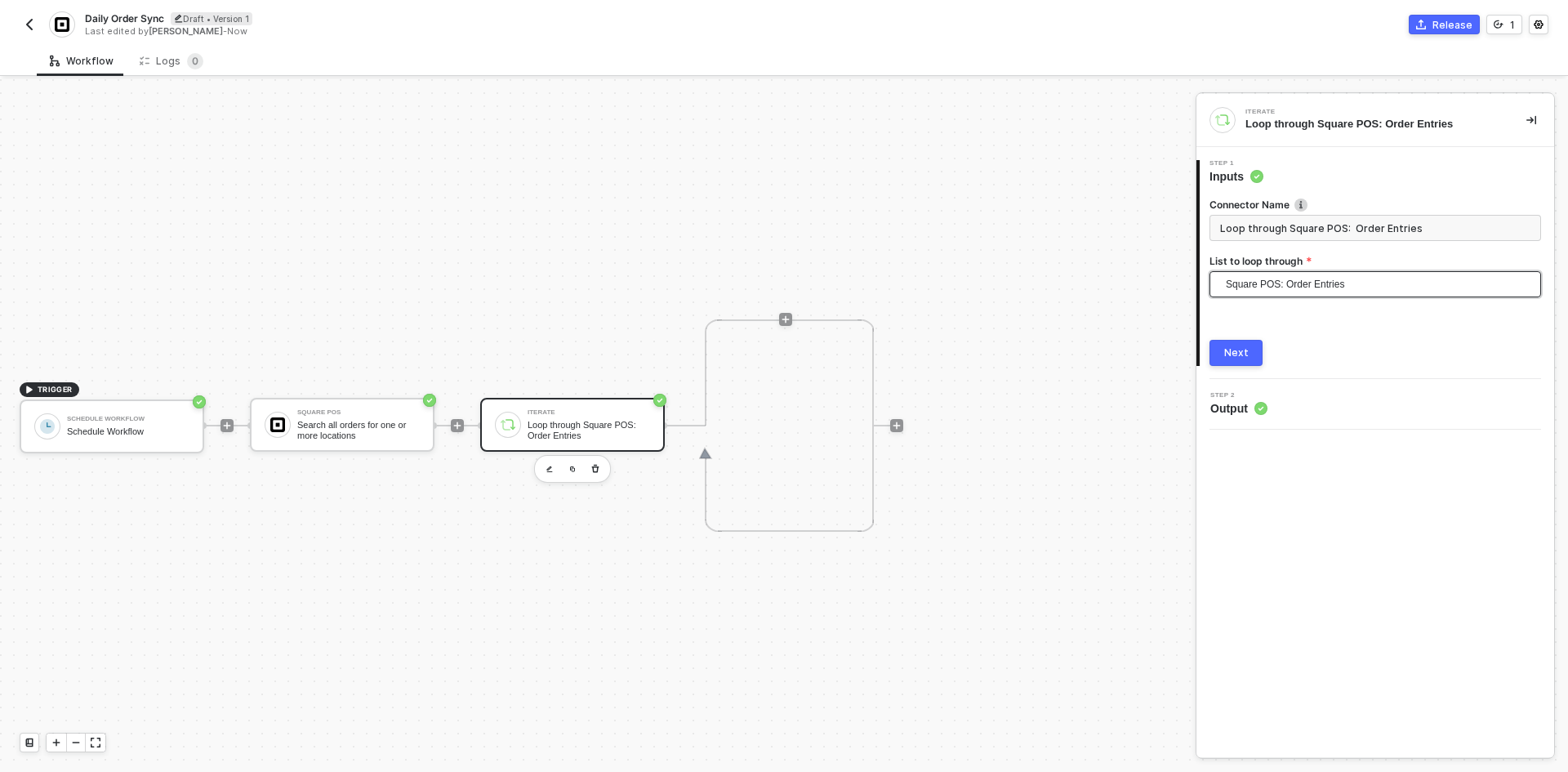 click on "Next" at bounding box center (1236, 353) 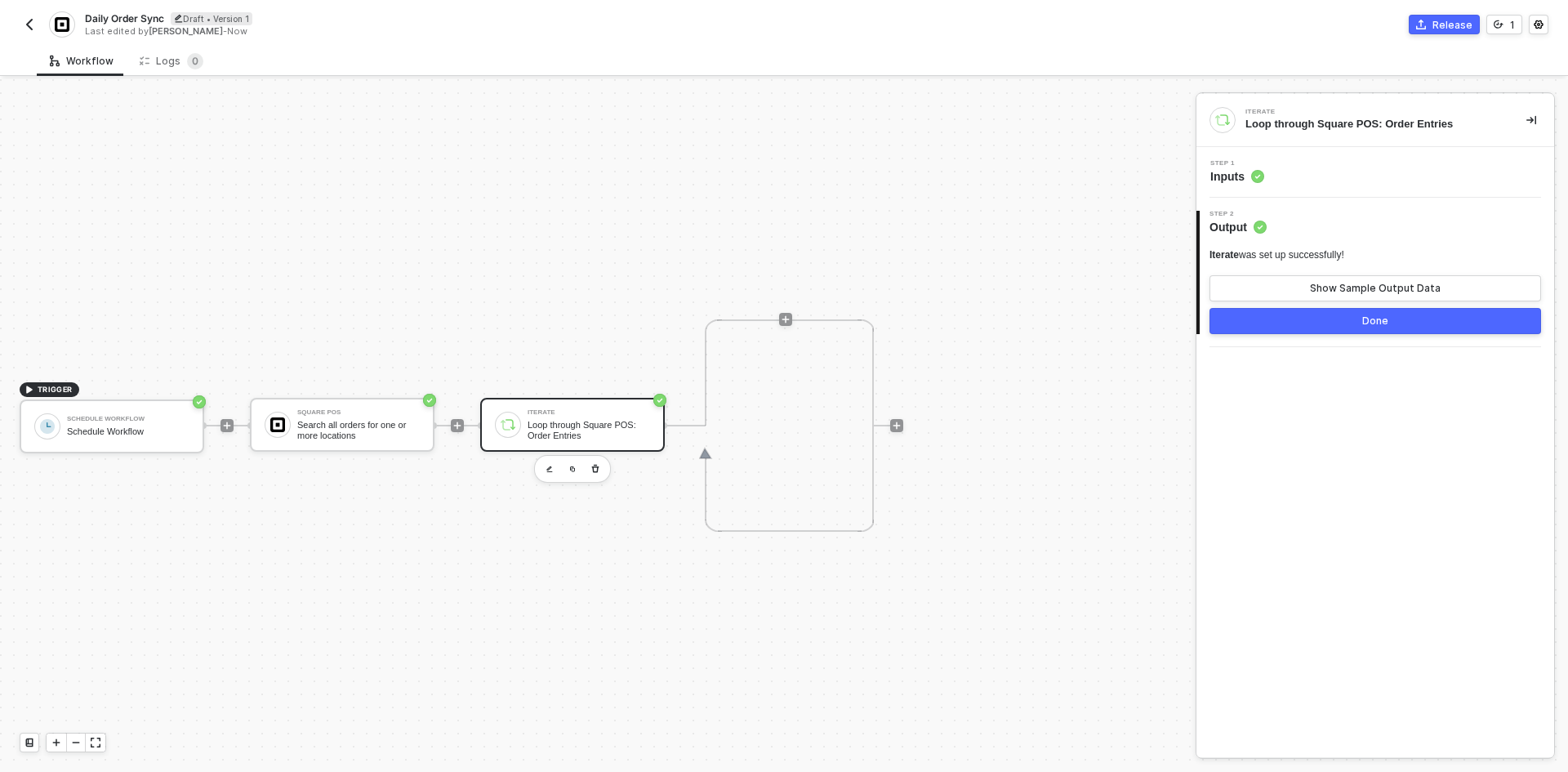click 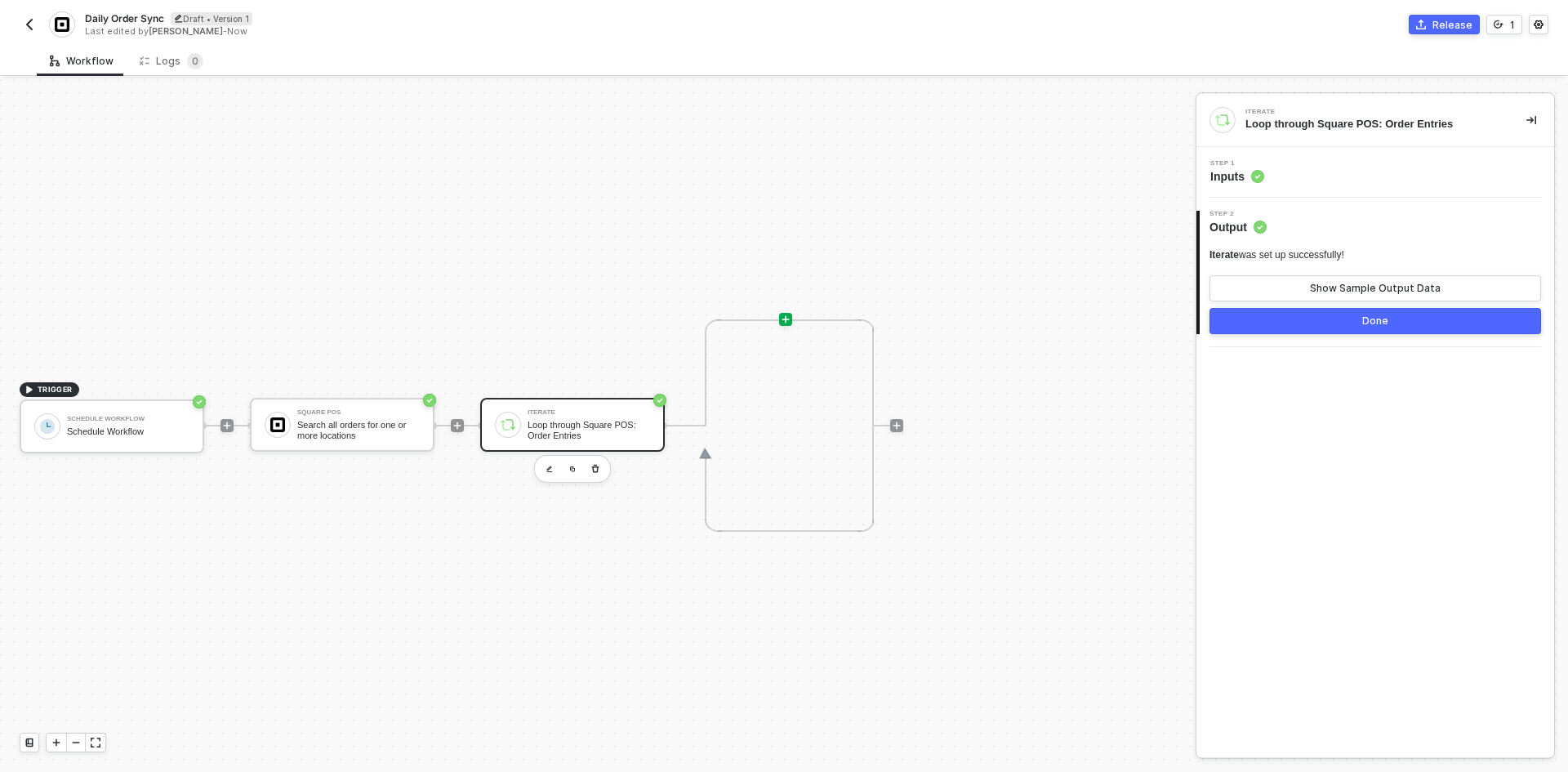 click 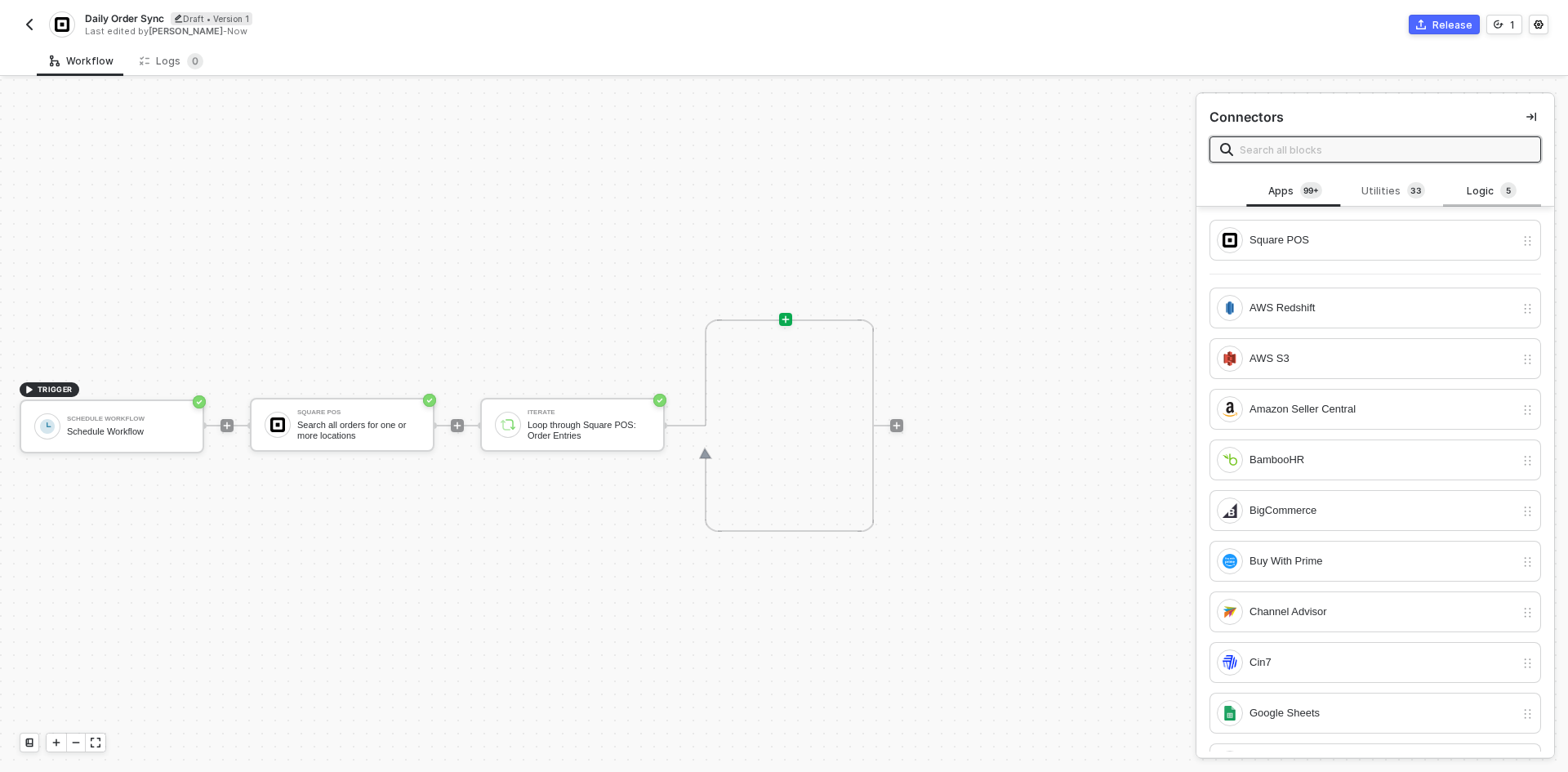 click on "Logic 5" at bounding box center (1492, 191) 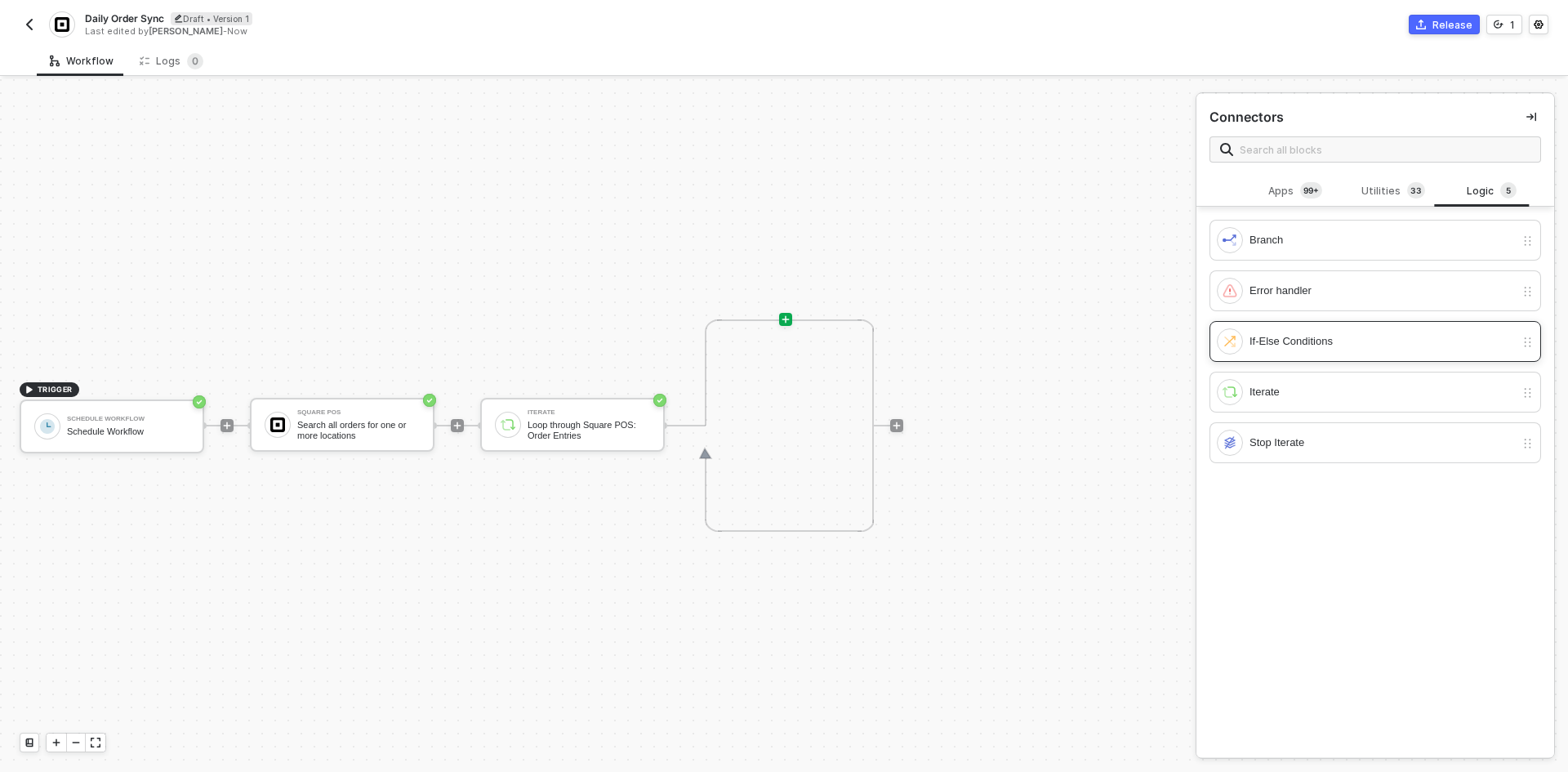 click on "If-Else Conditions" at bounding box center [1382, 341] 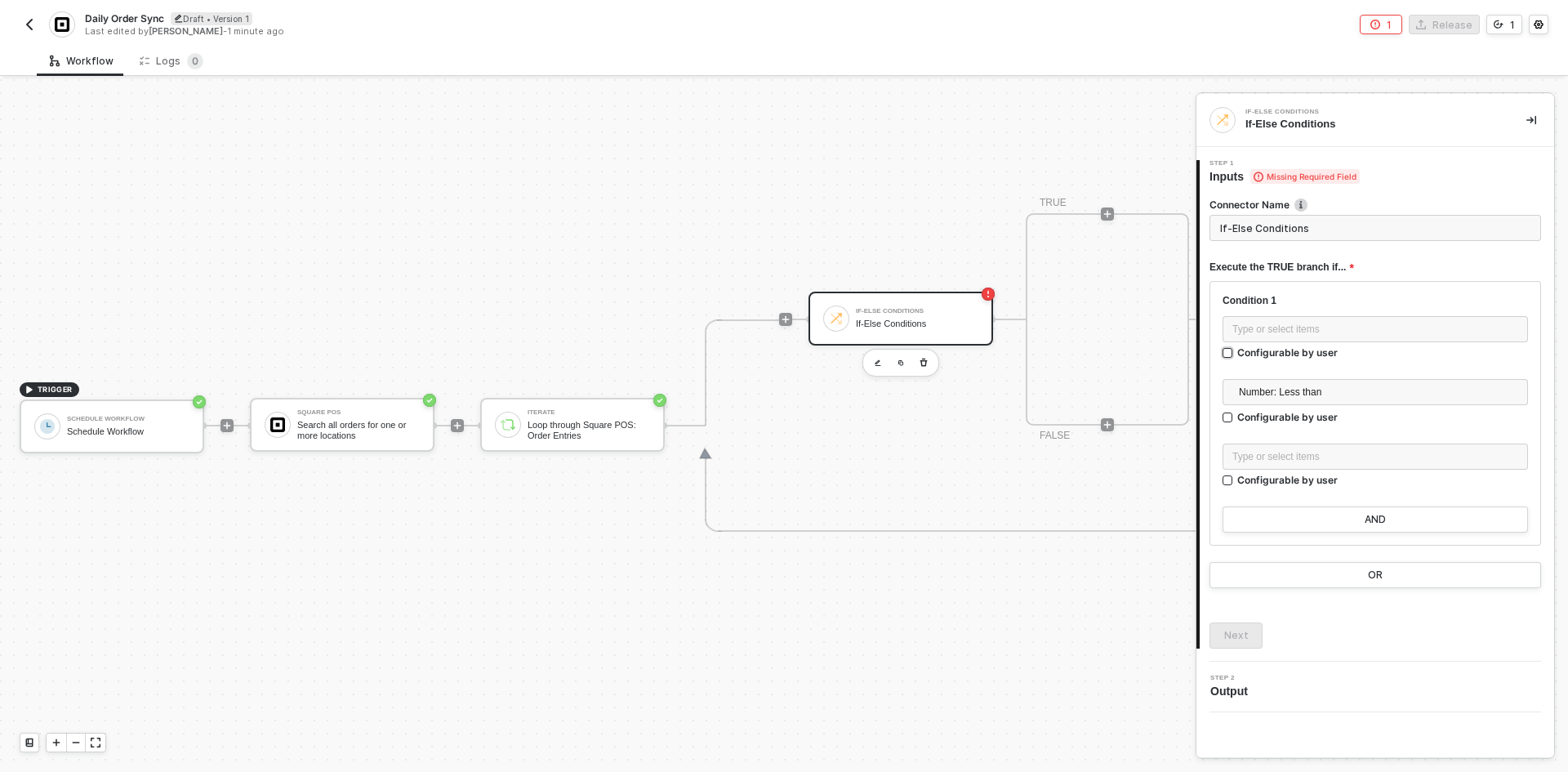 click on "Configurable by user" at bounding box center [1287, 352] 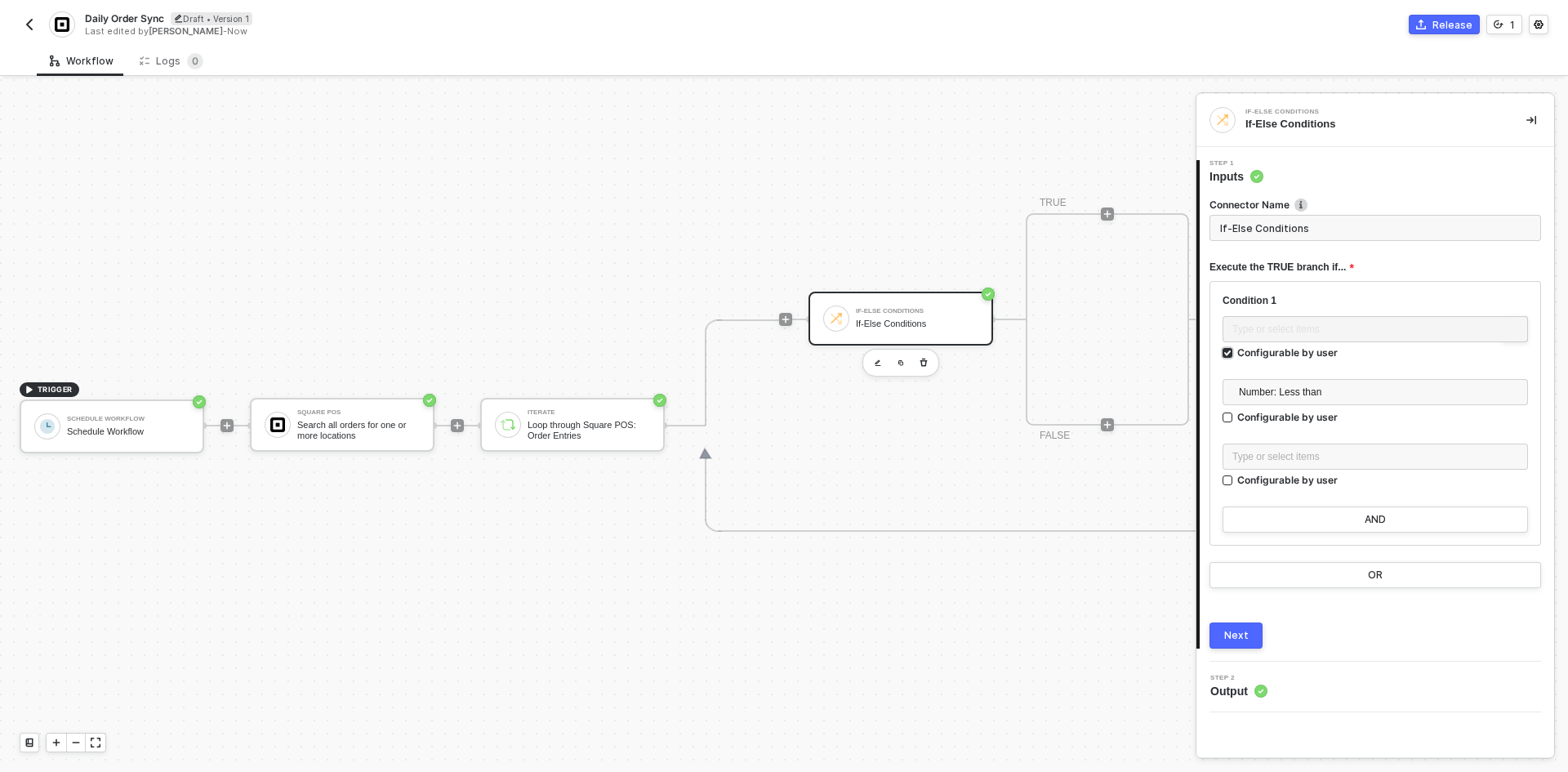 click on "Configurable by user" at bounding box center (1287, 352) 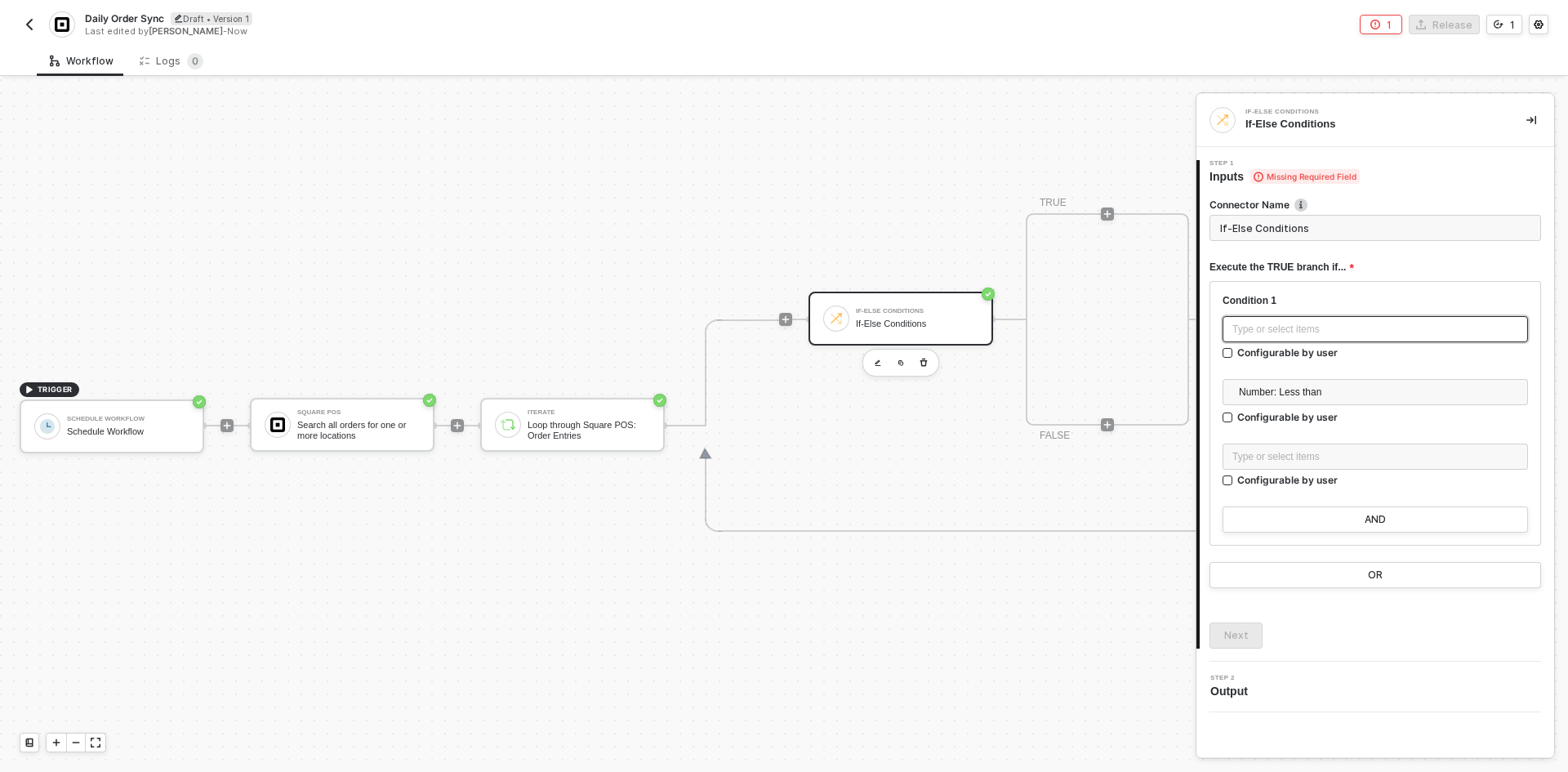 click on "Type or select items ﻿" at bounding box center (1375, 329) 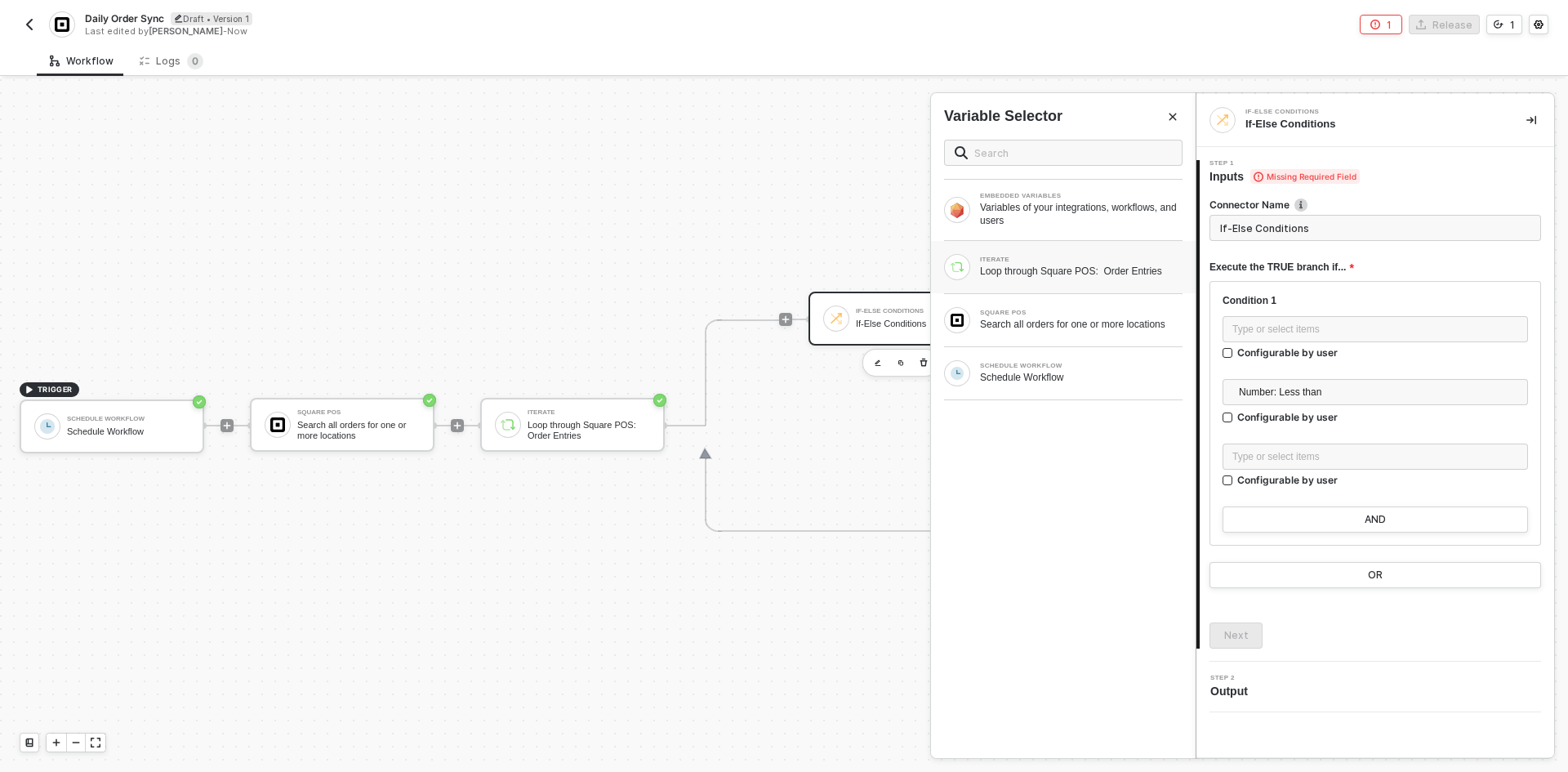 click on "Loop through Square POS:  Order Entries" at bounding box center [1081, 271] 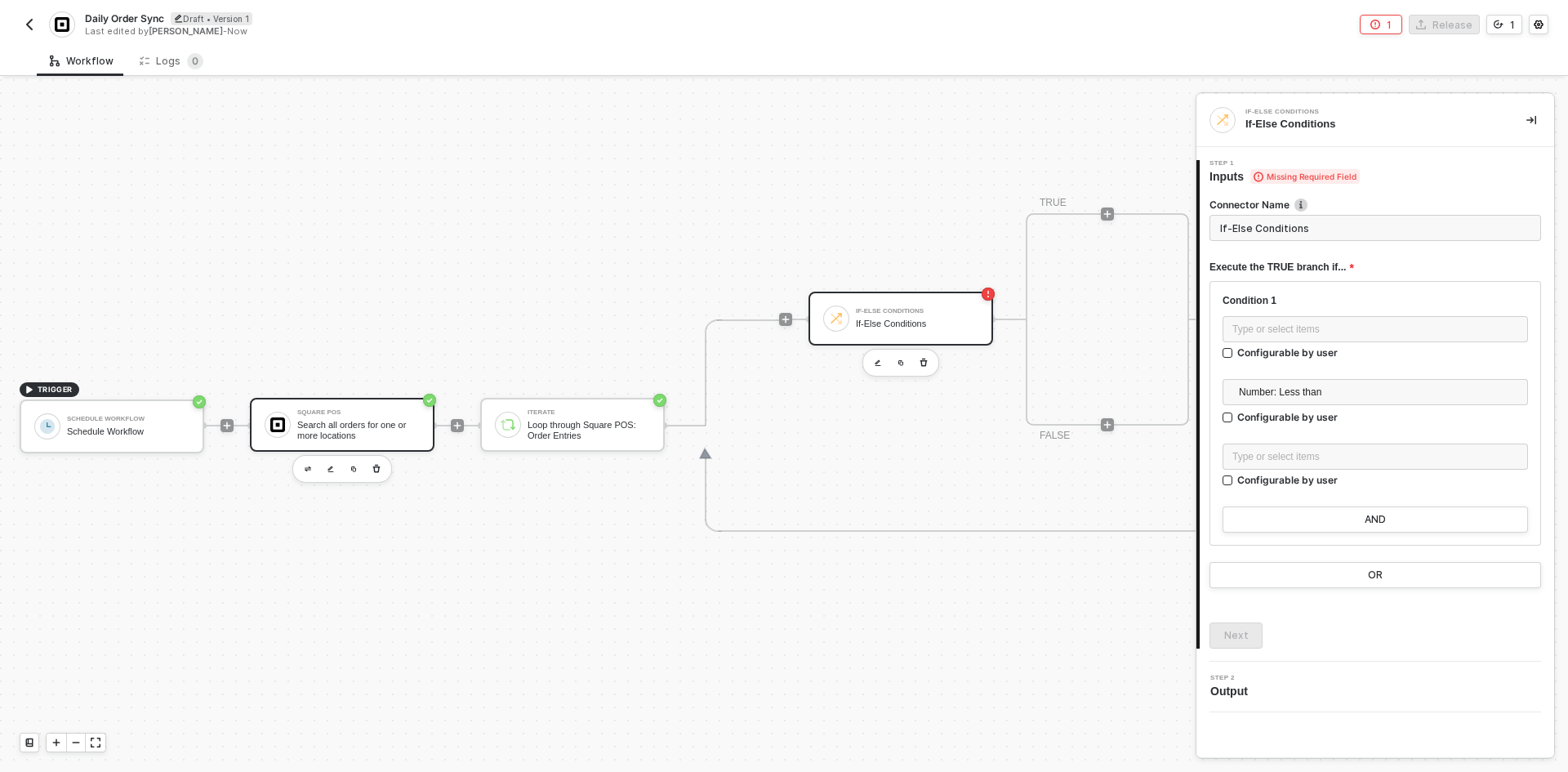 click on "Square POS Search all orders for one or more locations" at bounding box center [359, 425] 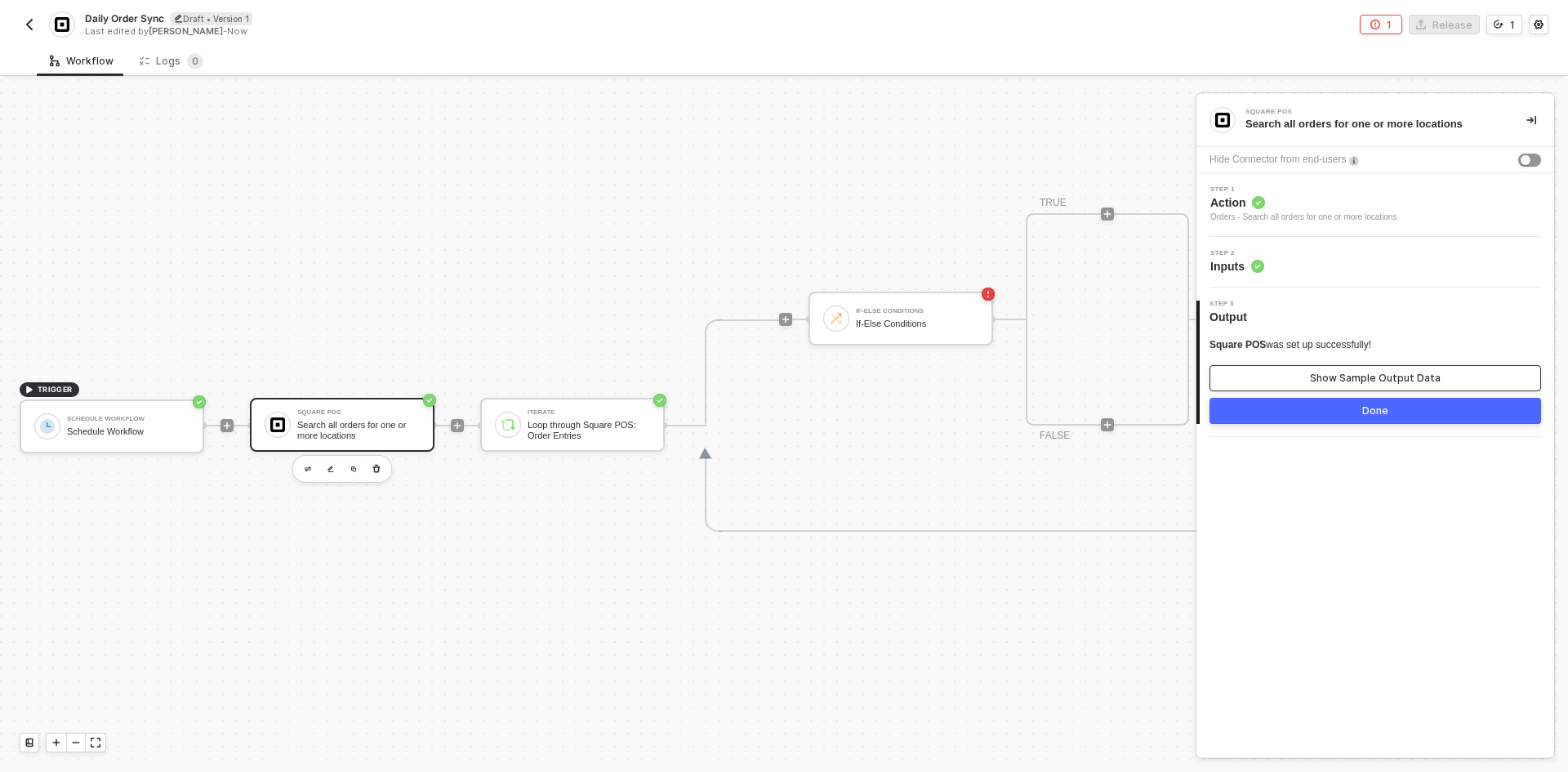 click on "Show Sample Output Data" at bounding box center (1375, 378) 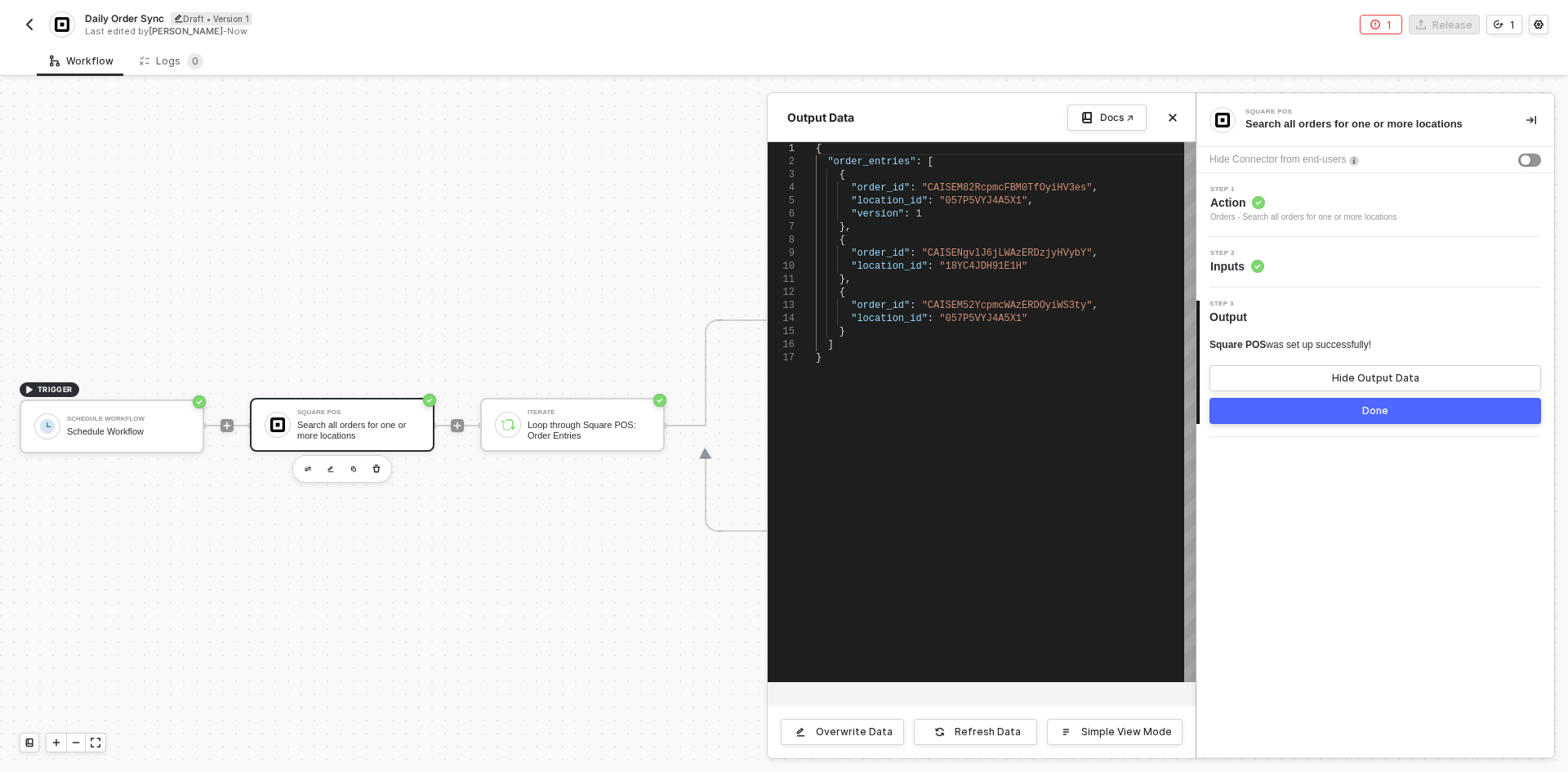 click at bounding box center [784, 426] 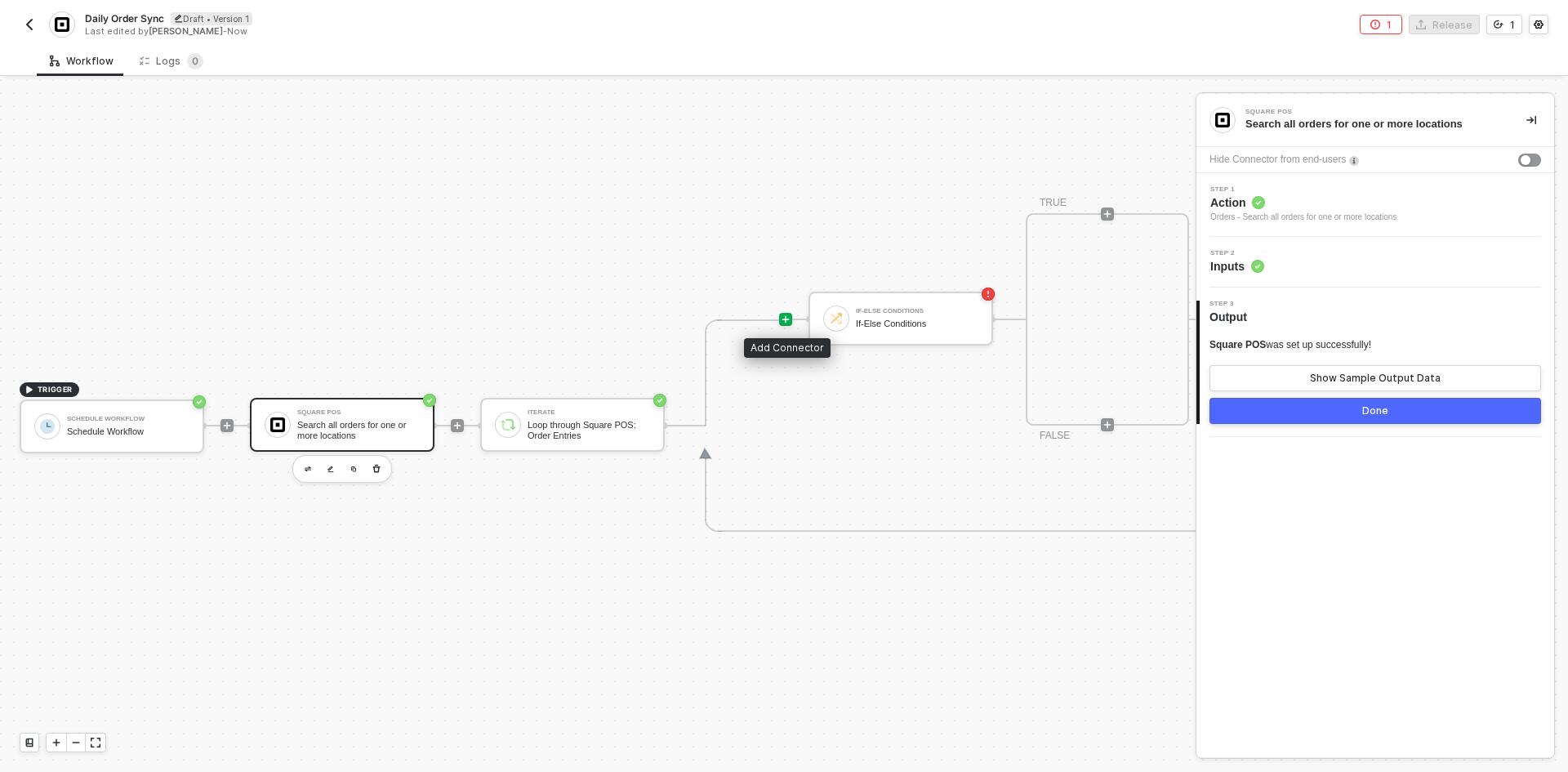 click 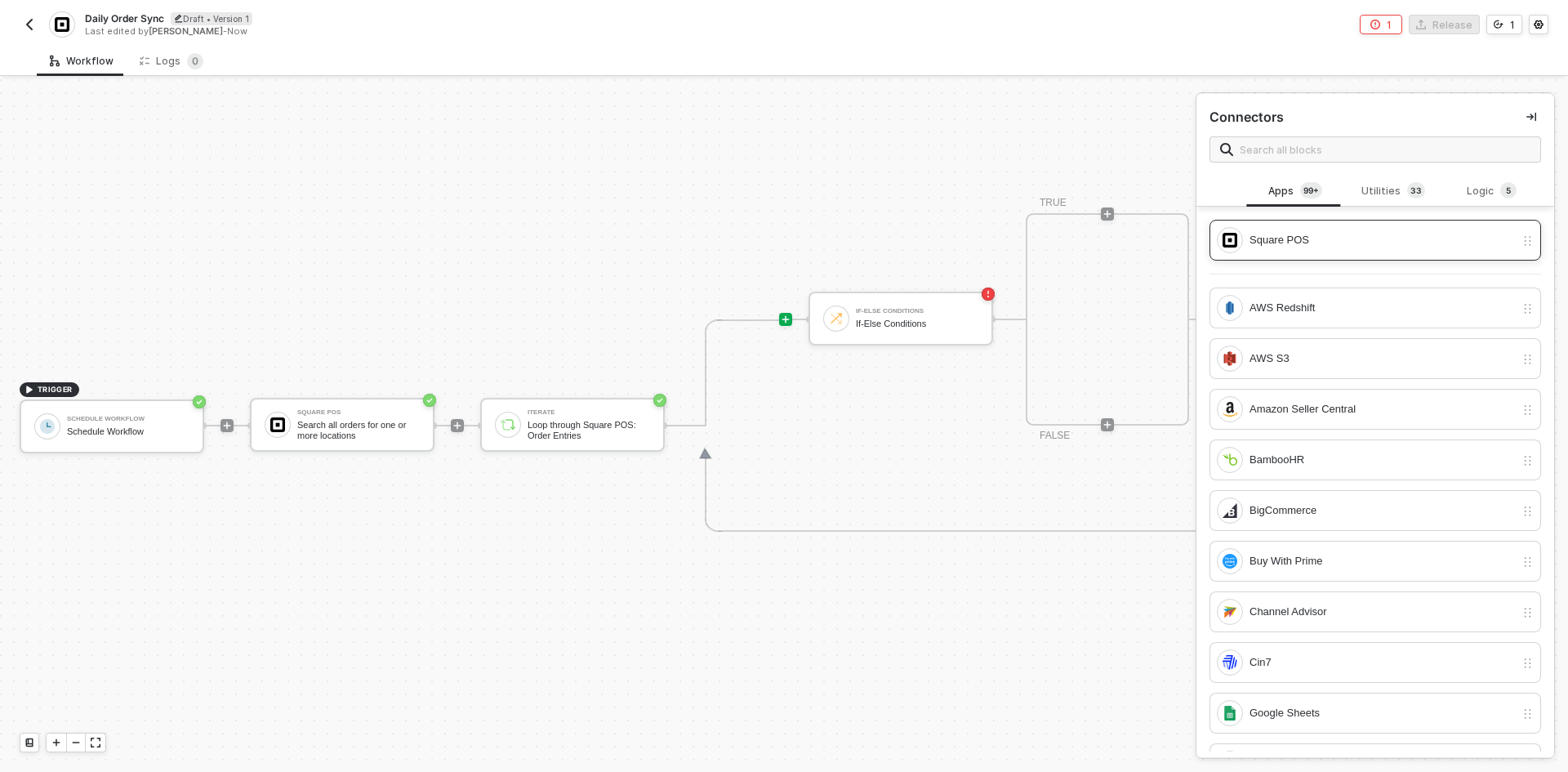 click on "Square POS" at bounding box center (1382, 240) 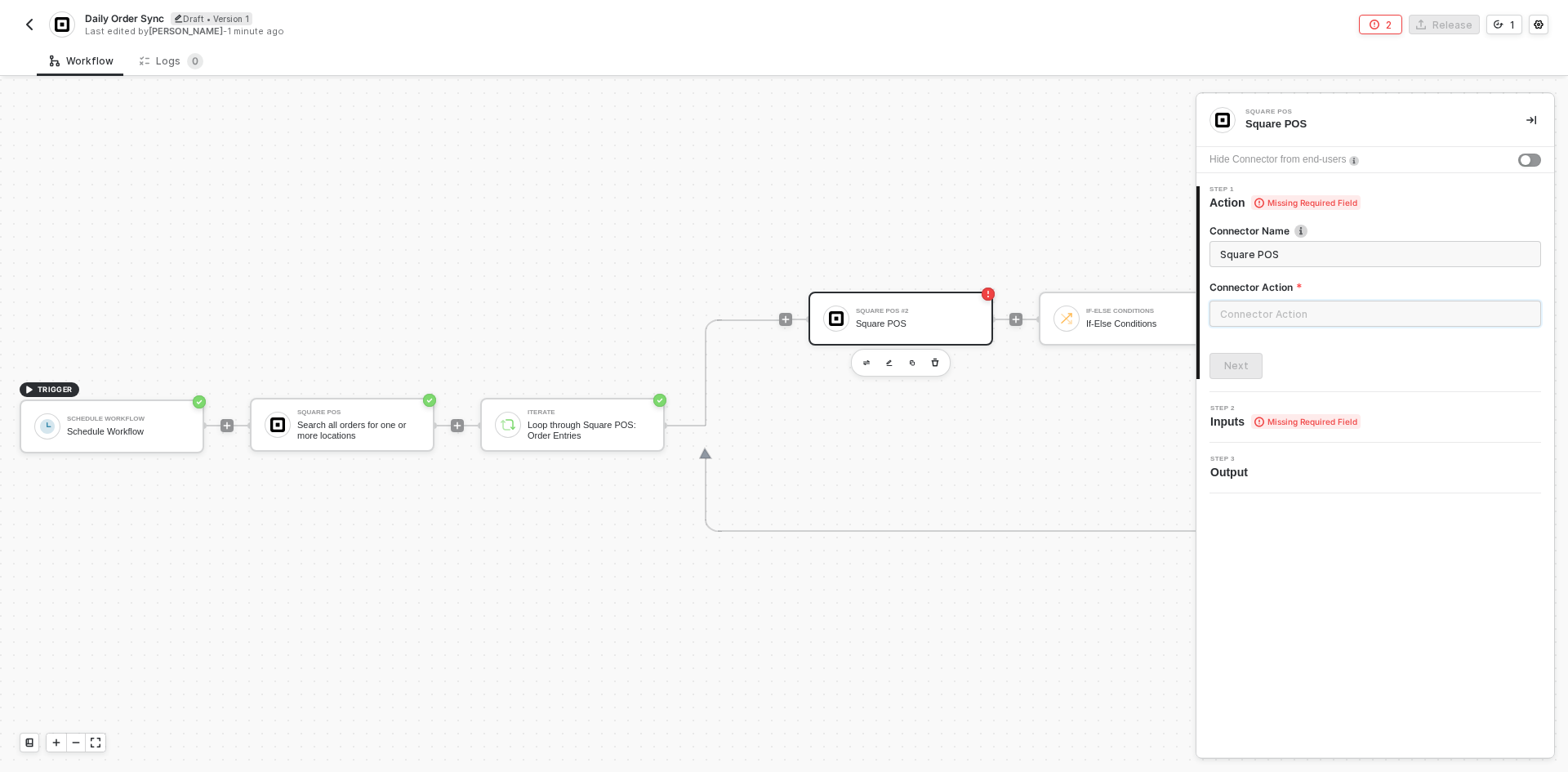 click at bounding box center (1375, 314) 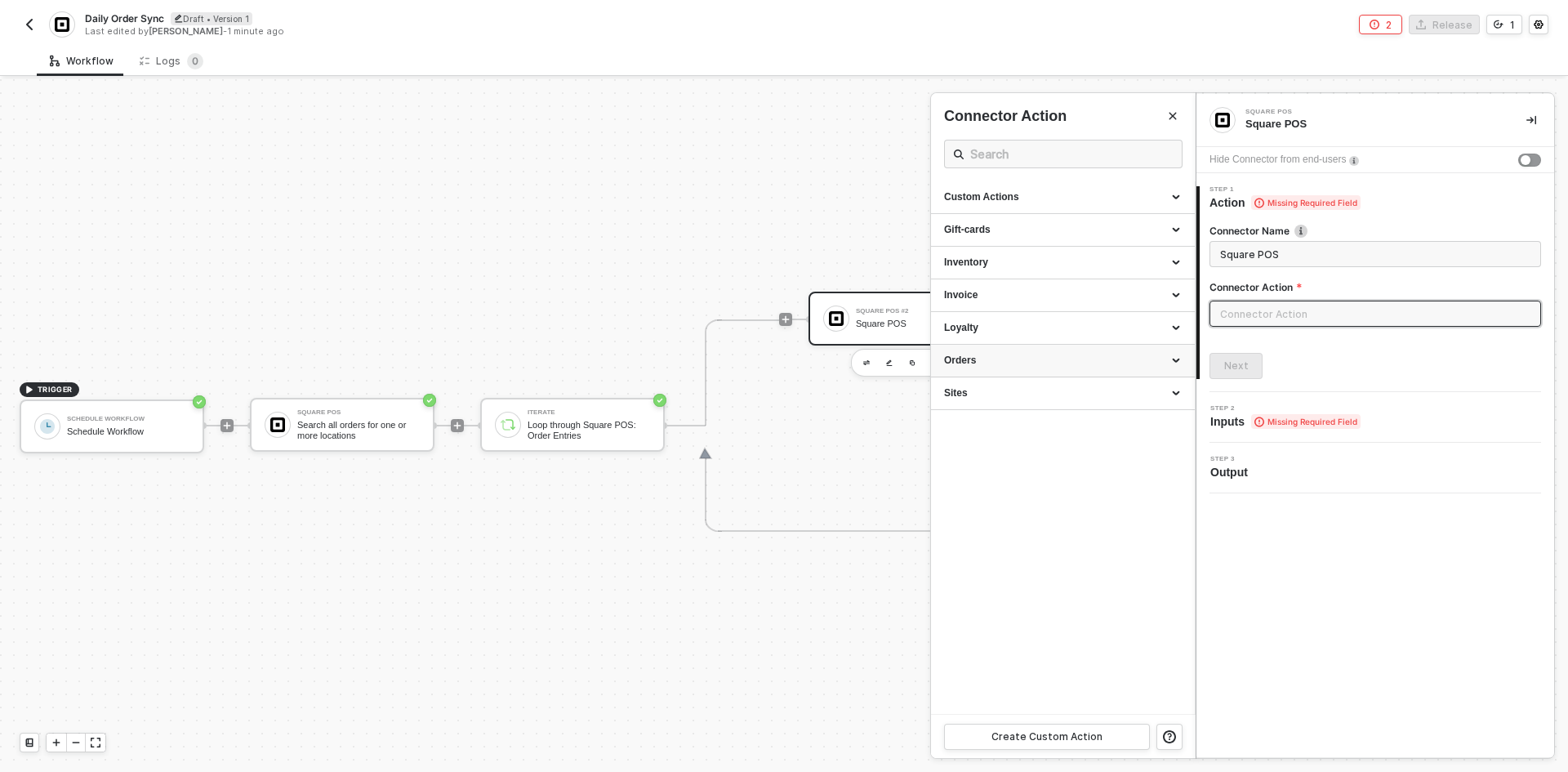 click on "Orders" at bounding box center [1062, 360] 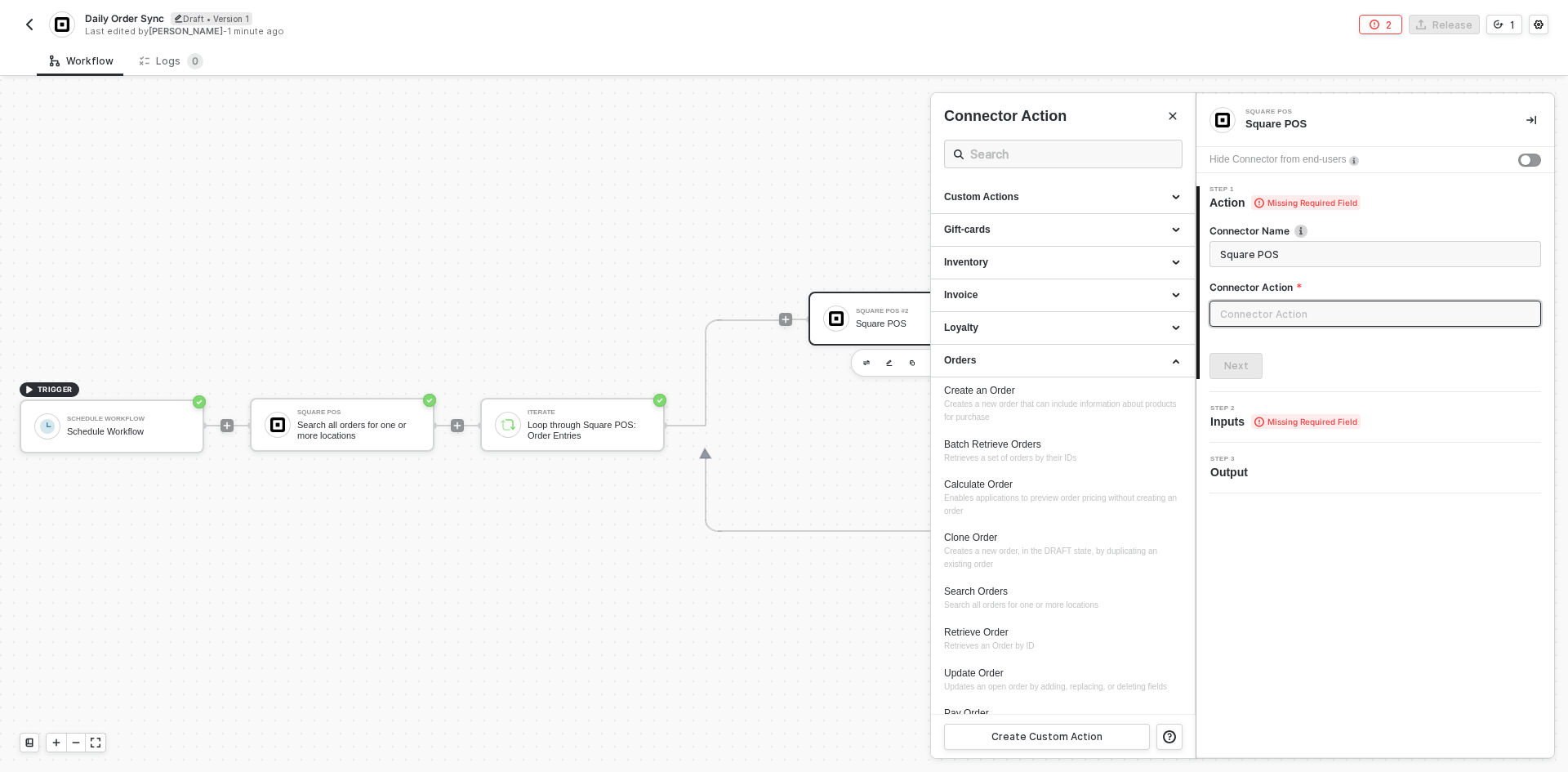 click on "Retrieve Order" at bounding box center (1062, 632) 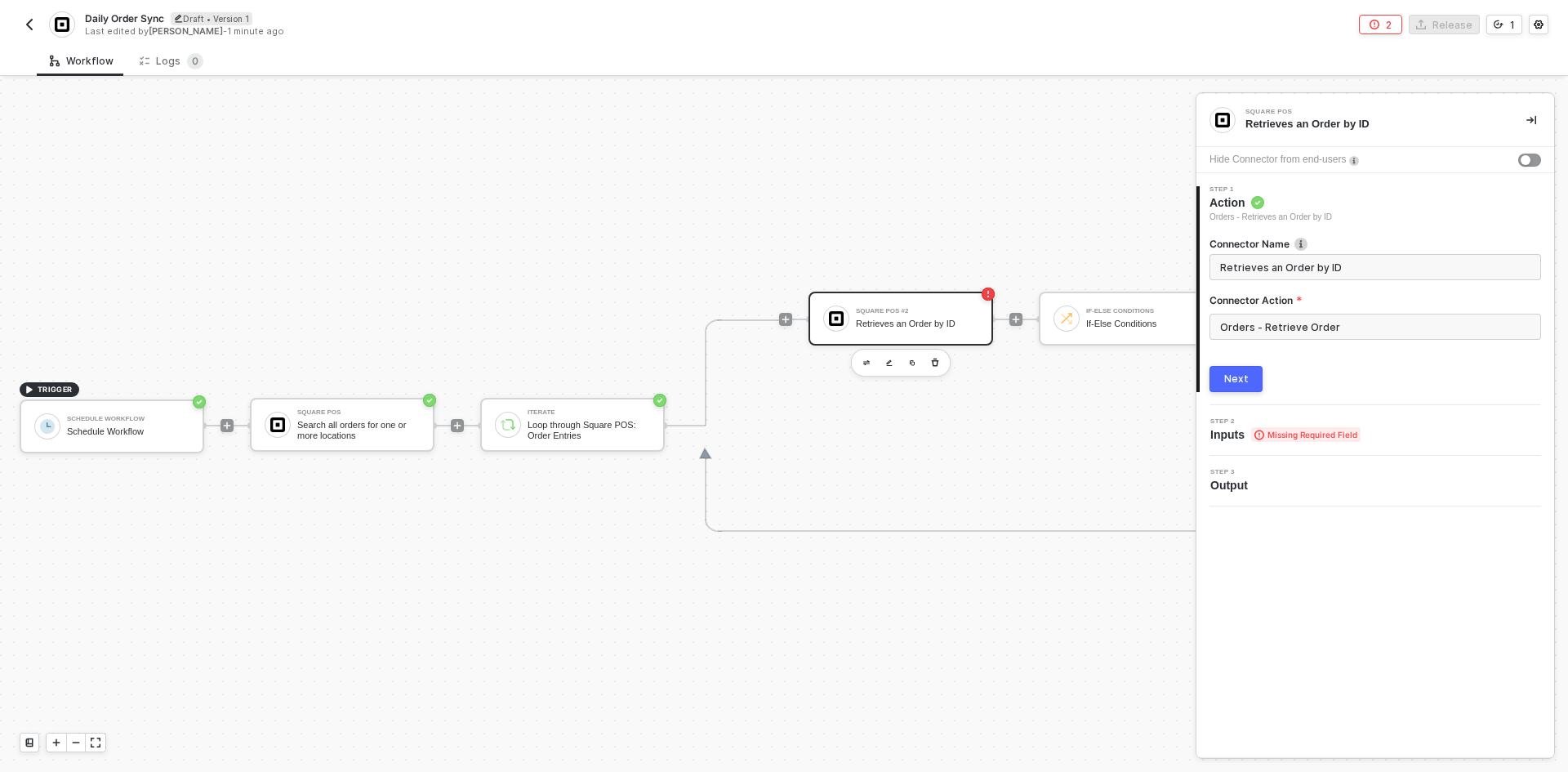 click on "Next" at bounding box center [1236, 379] 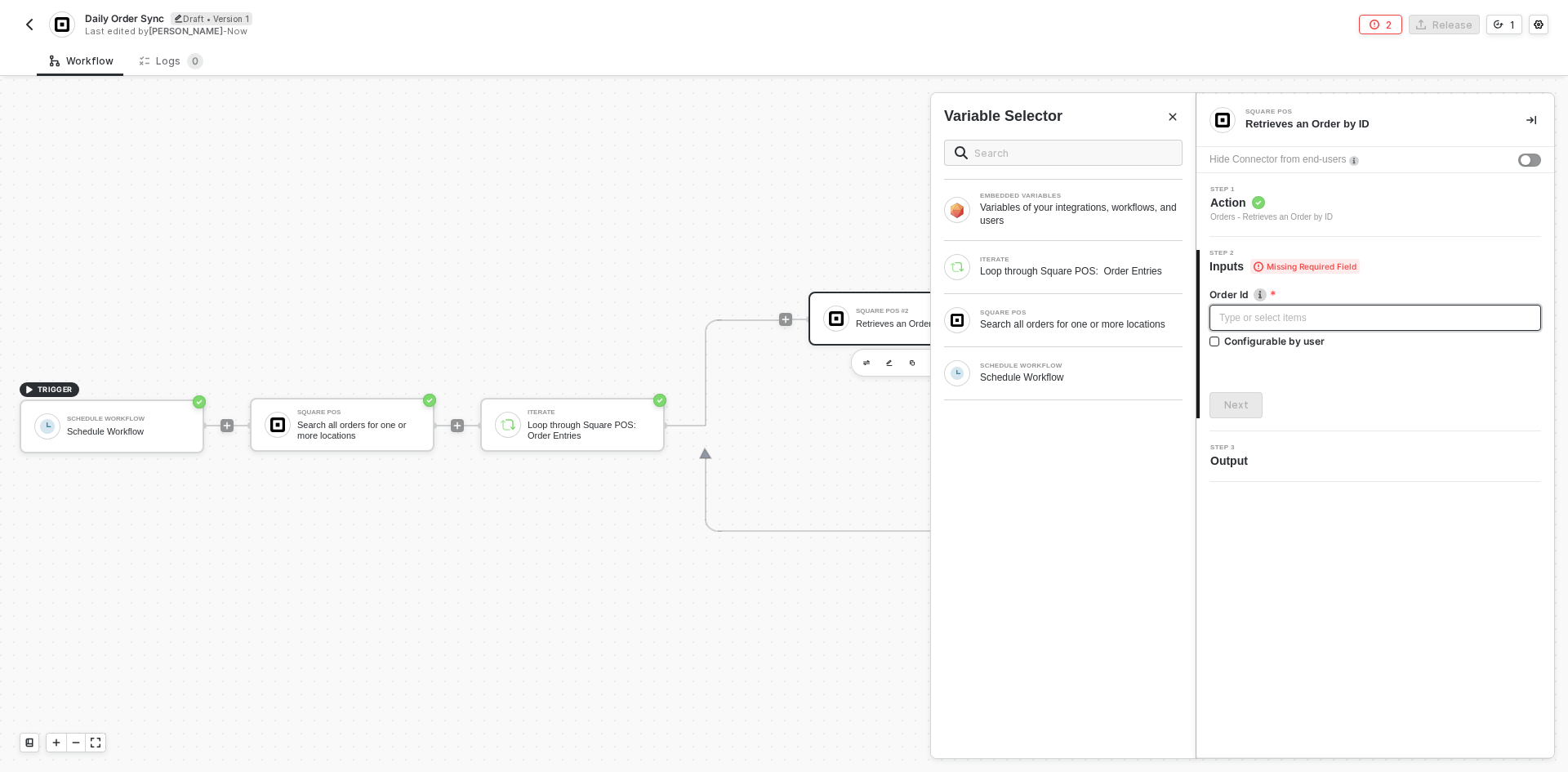 click on "Type or select items ﻿" at bounding box center (1375, 318) 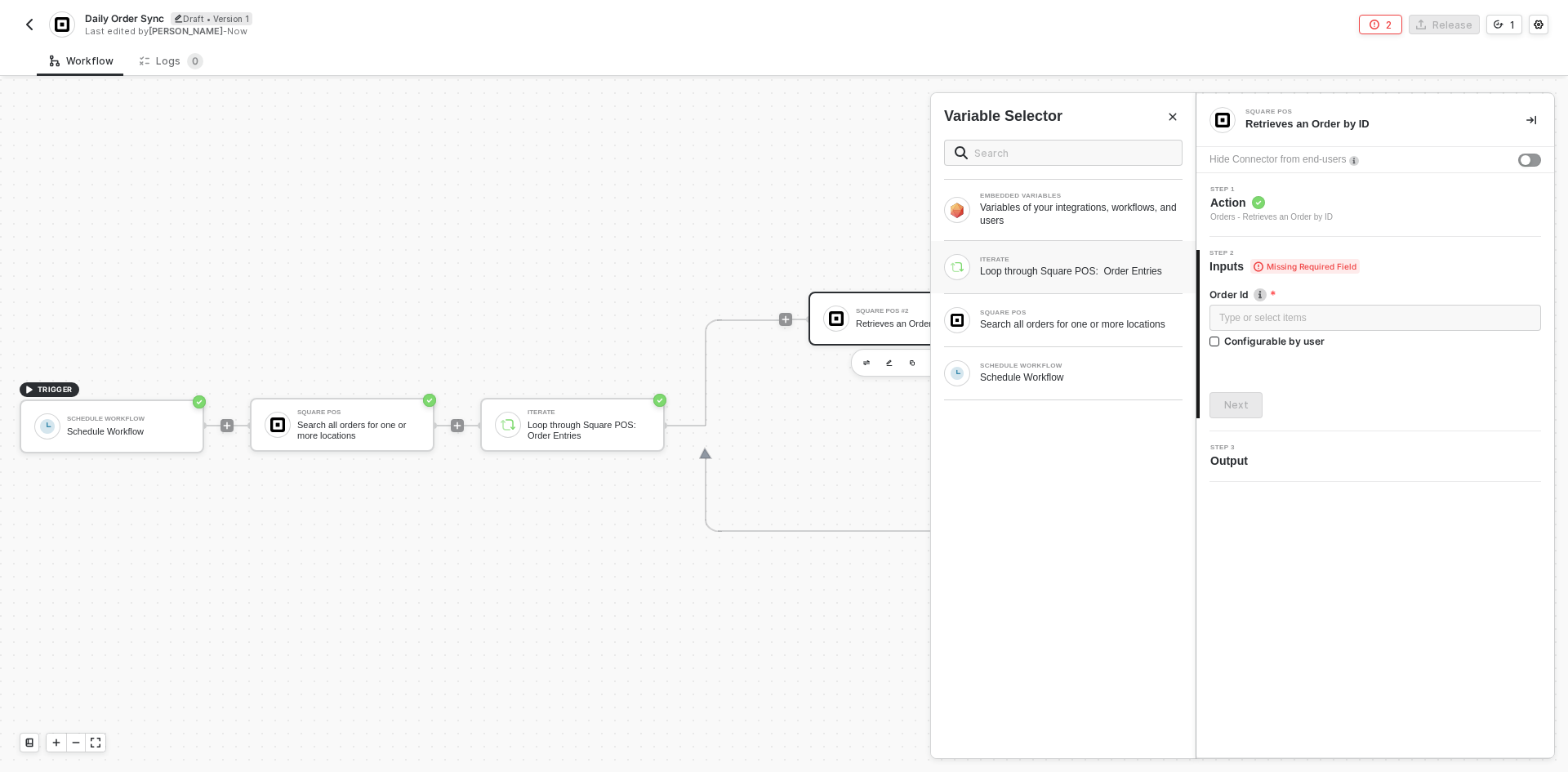 click on "Loop through Square POS:  Order Entries" at bounding box center [1081, 271] 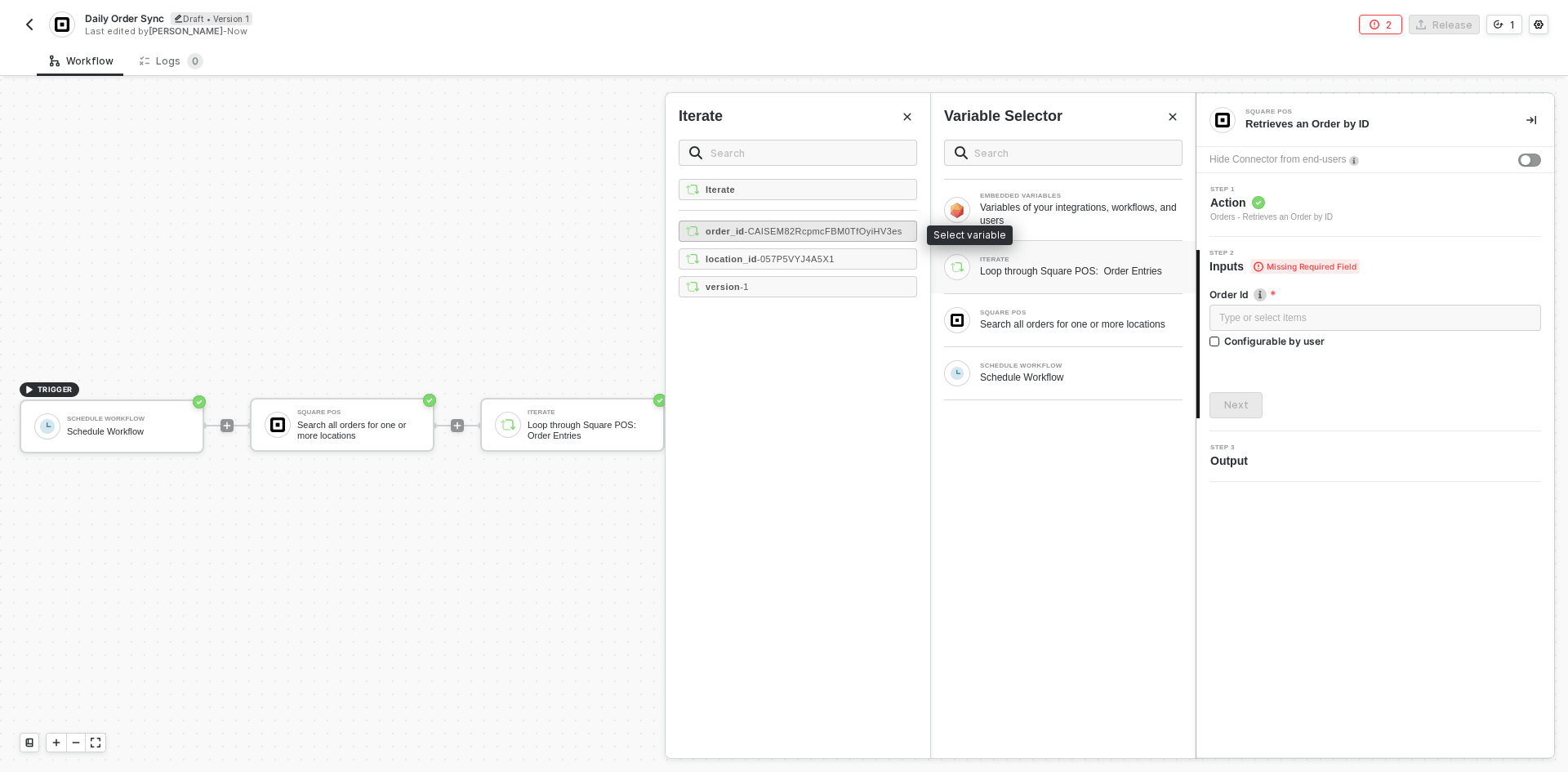 click on "-  CAISEM82RcpmcFBM0TfOyiHV3es" at bounding box center [823, 231] 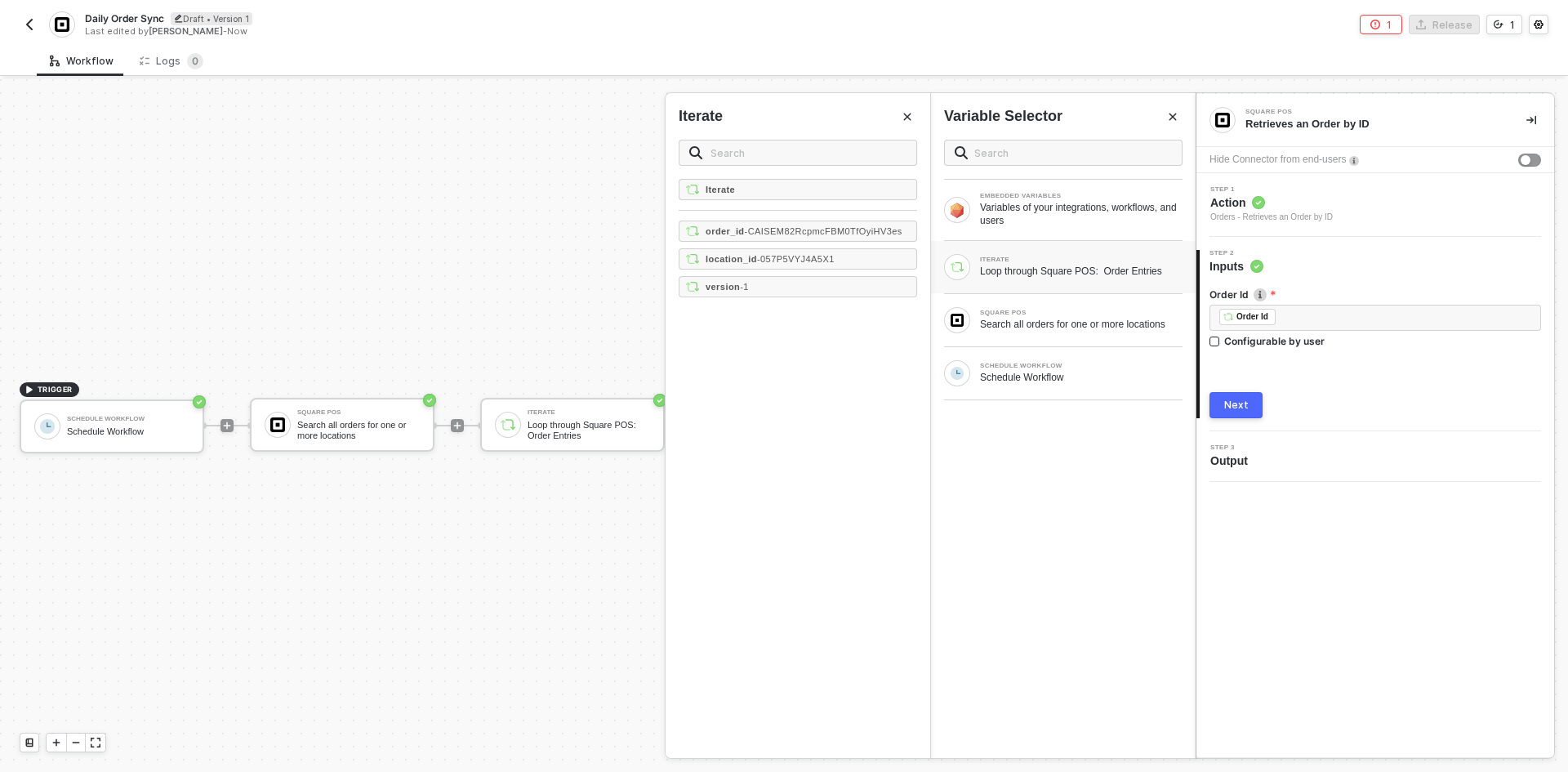 click on "Next" at bounding box center (1236, 405) 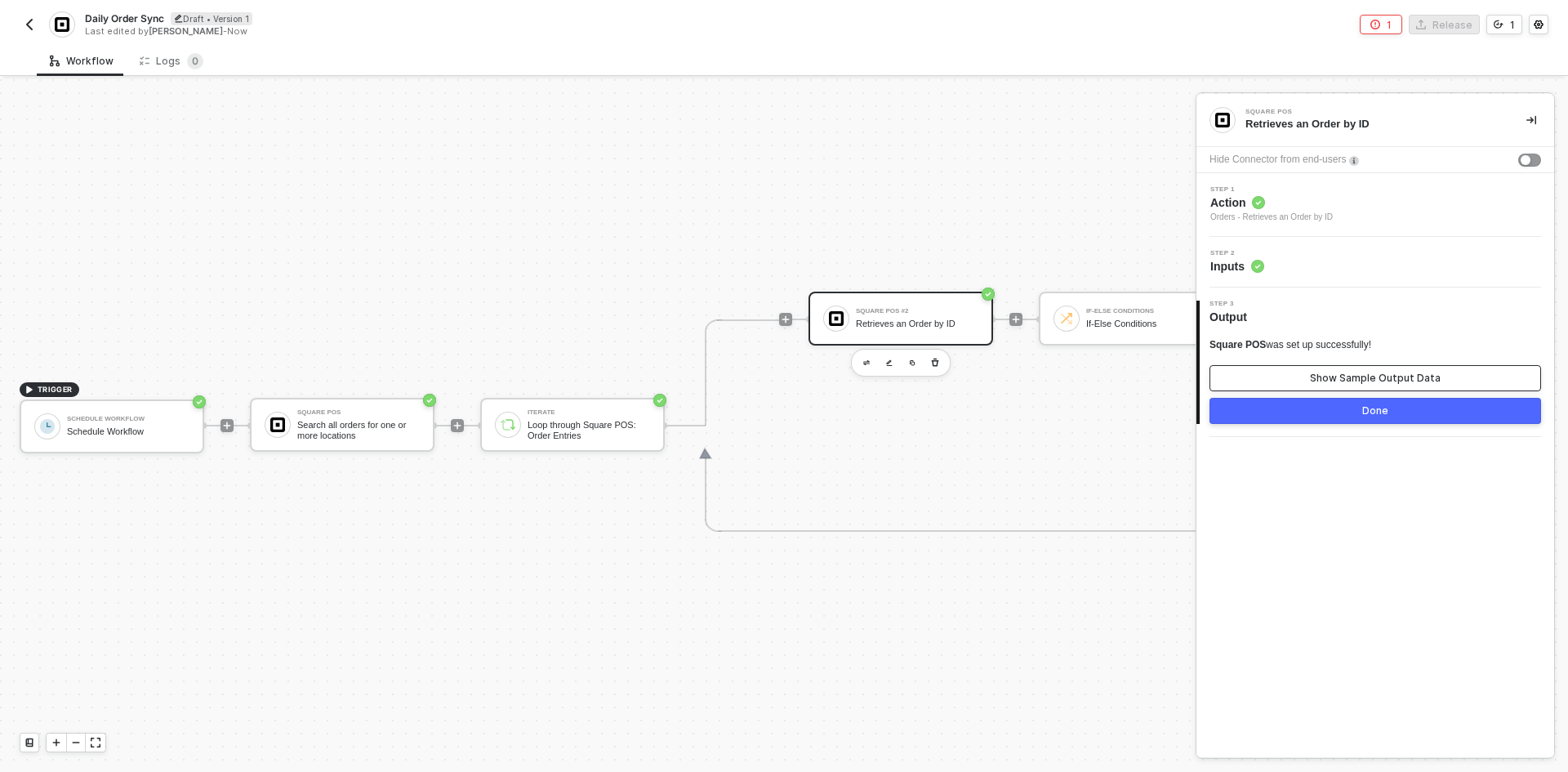 click on "Show Sample Output Data" at bounding box center (1375, 378) 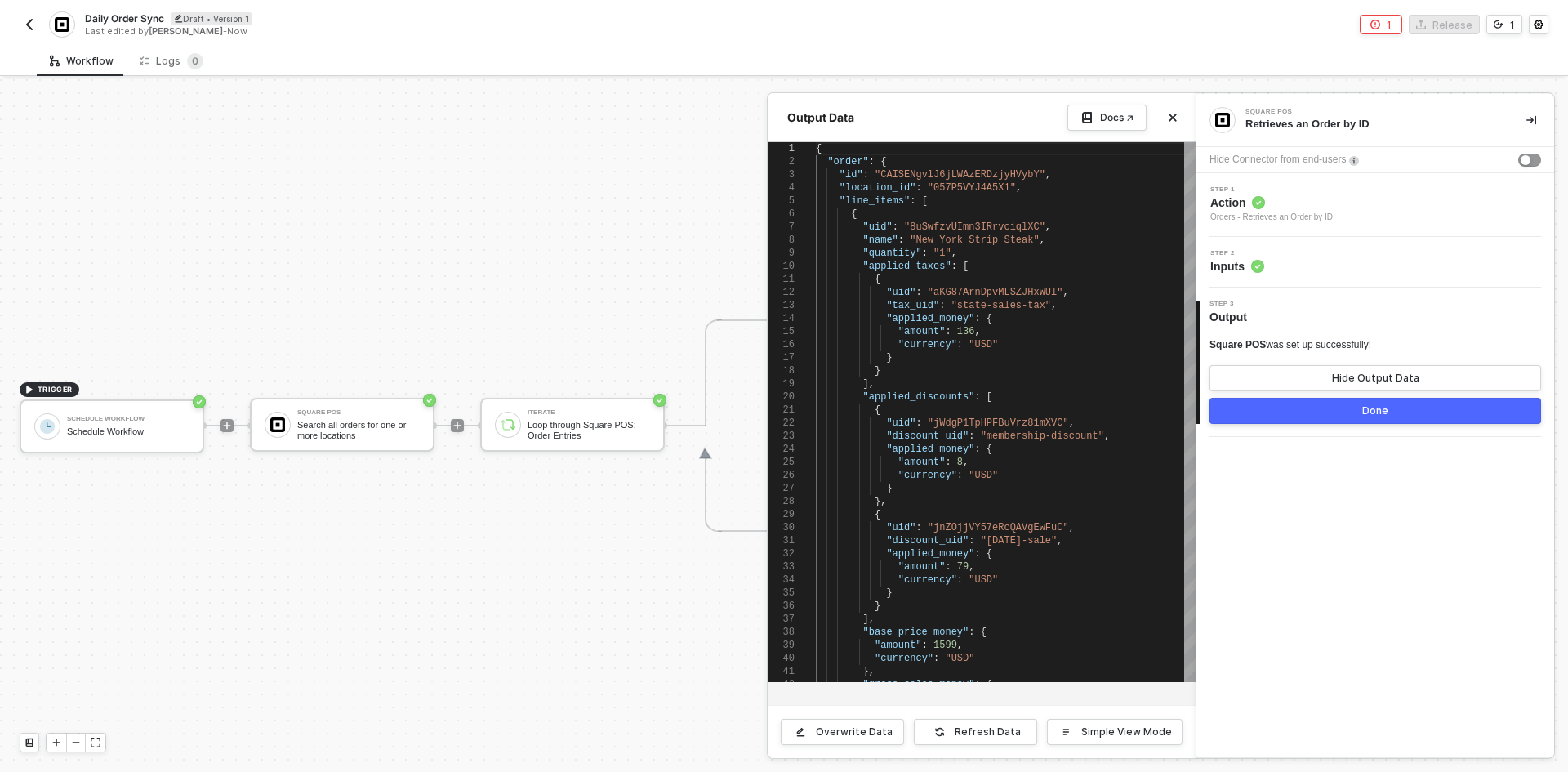 click at bounding box center (784, 426) 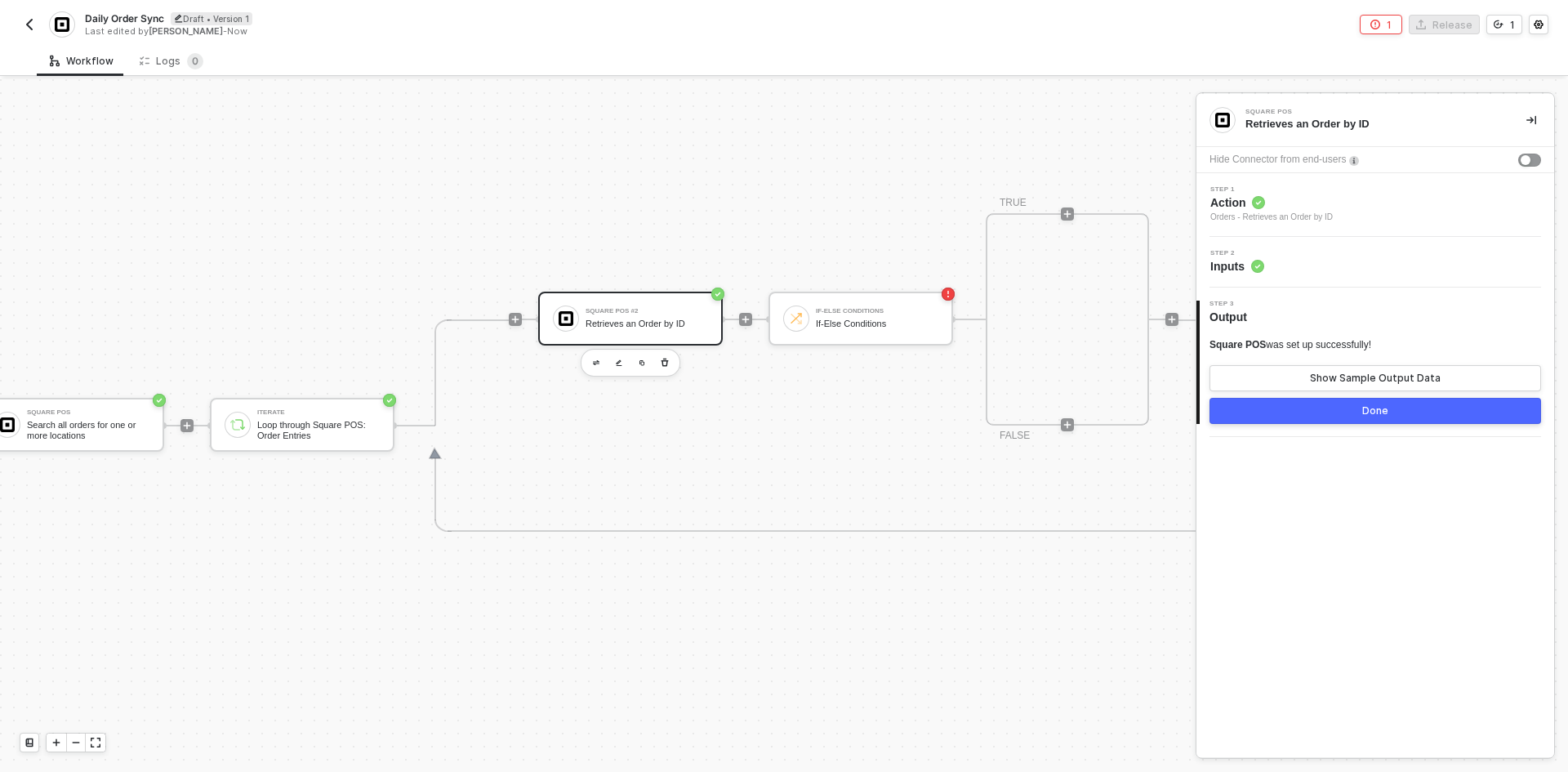 scroll, scrollTop: 0, scrollLeft: 271, axis: horizontal 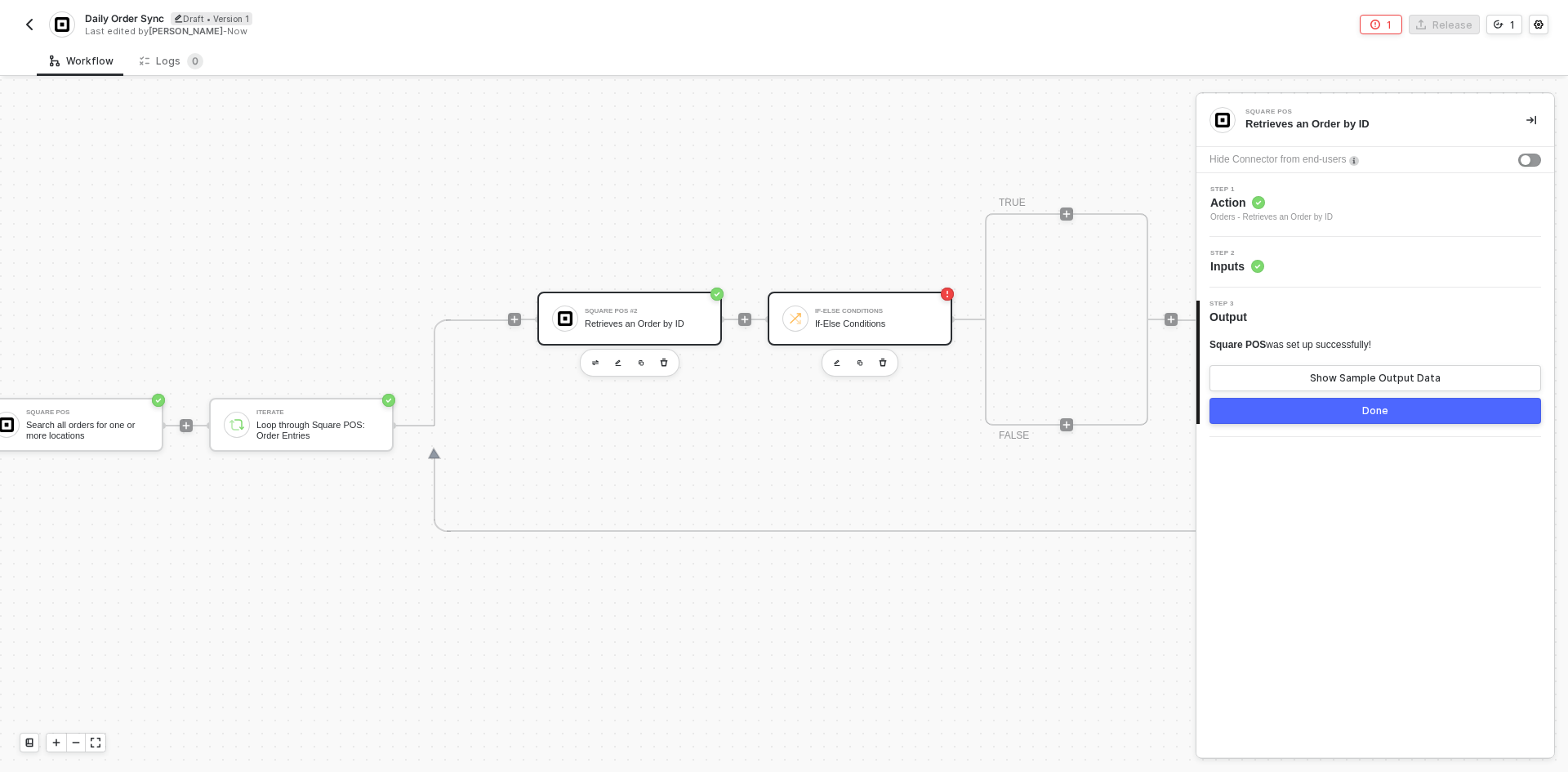 click on "If-Else Conditions" at bounding box center [876, 311] 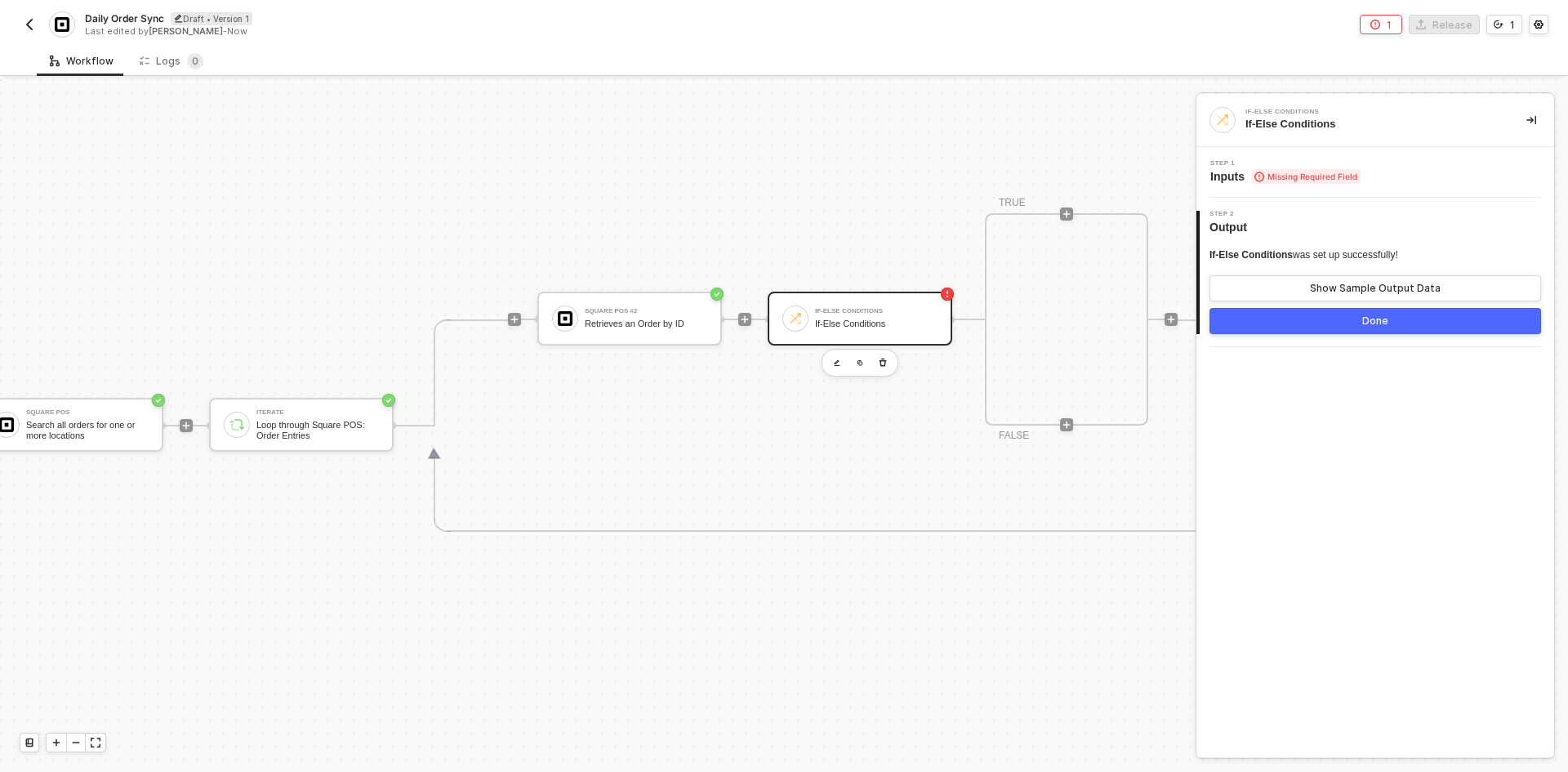 click on "Missing Required Field" at bounding box center [1306, 176] 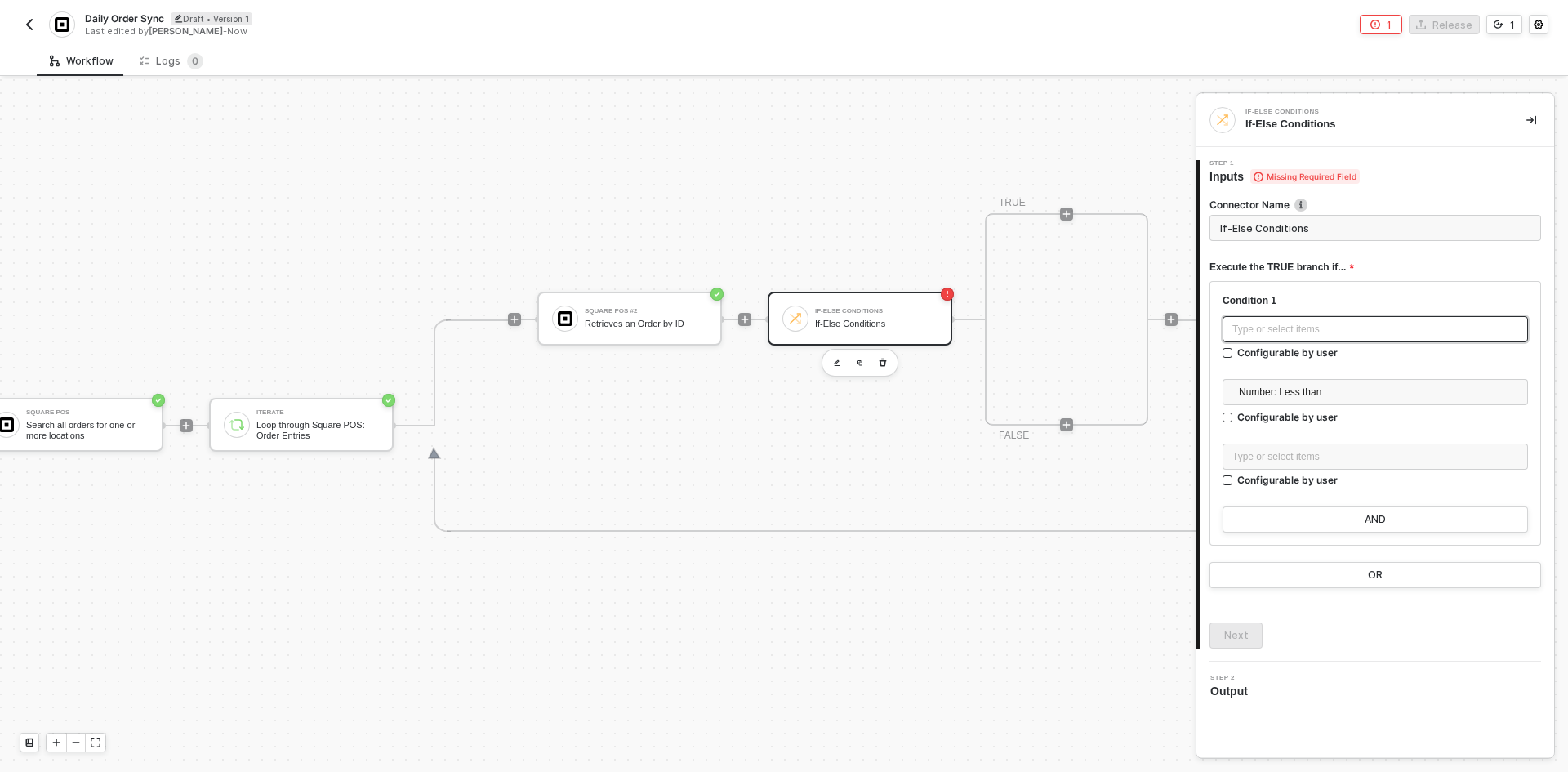 click on "Type or select items ﻿" at bounding box center [1375, 329] 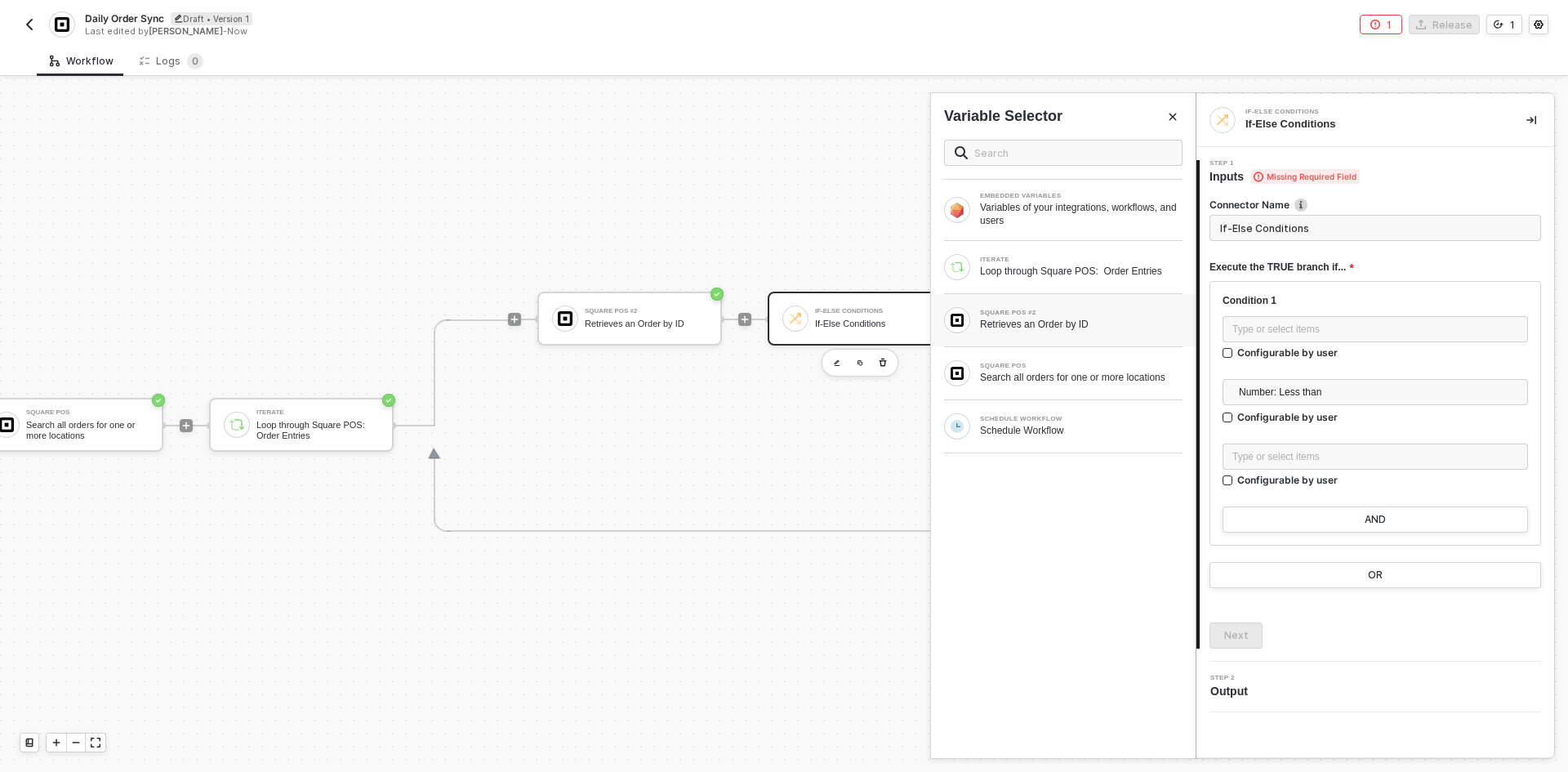 click on "SQUARE POS #2 Retrieves an Order by ID" at bounding box center [1063, 320] 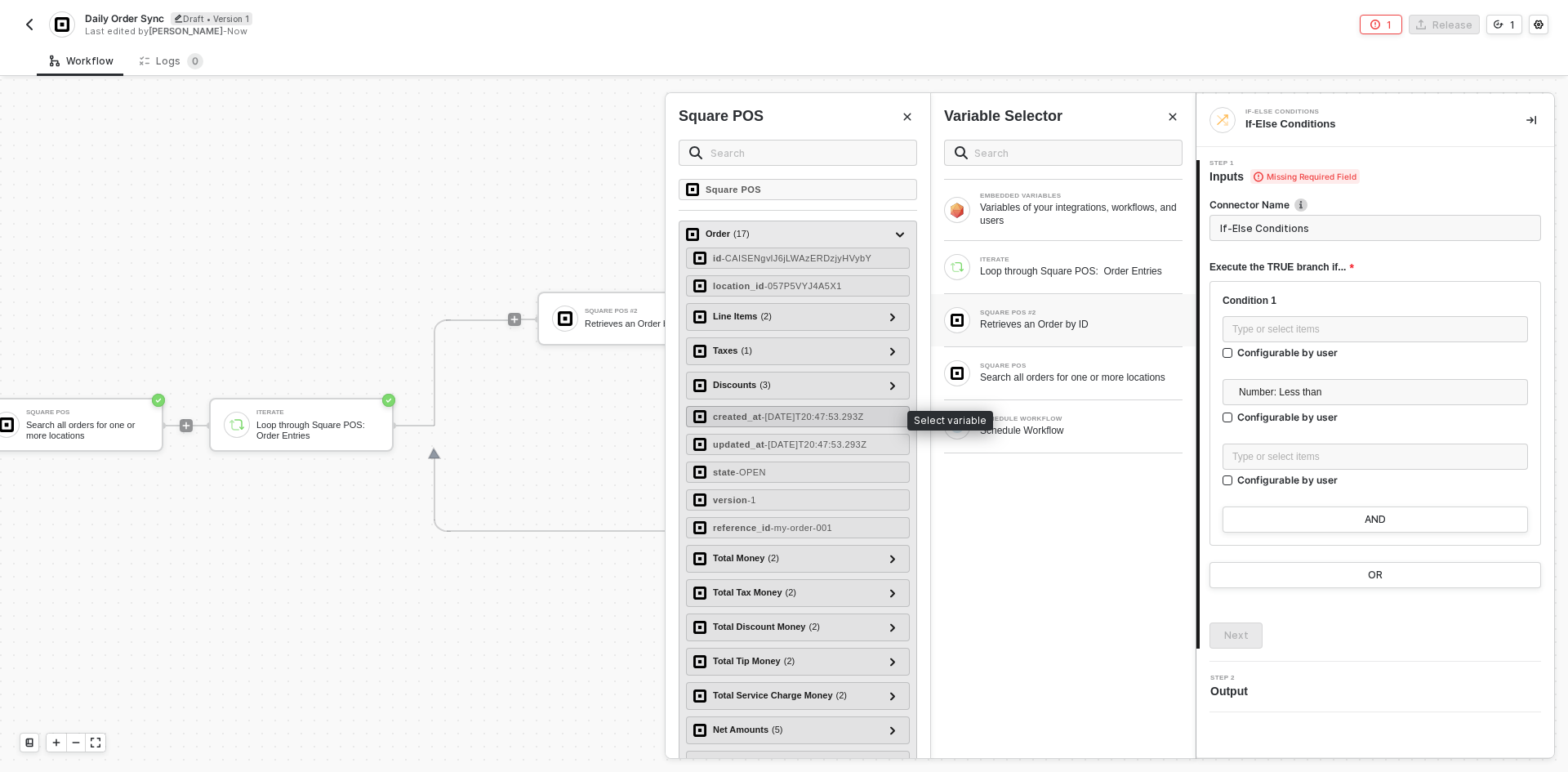 click on "-  2020-01-17T20:47:53.293Z" at bounding box center [812, 417] 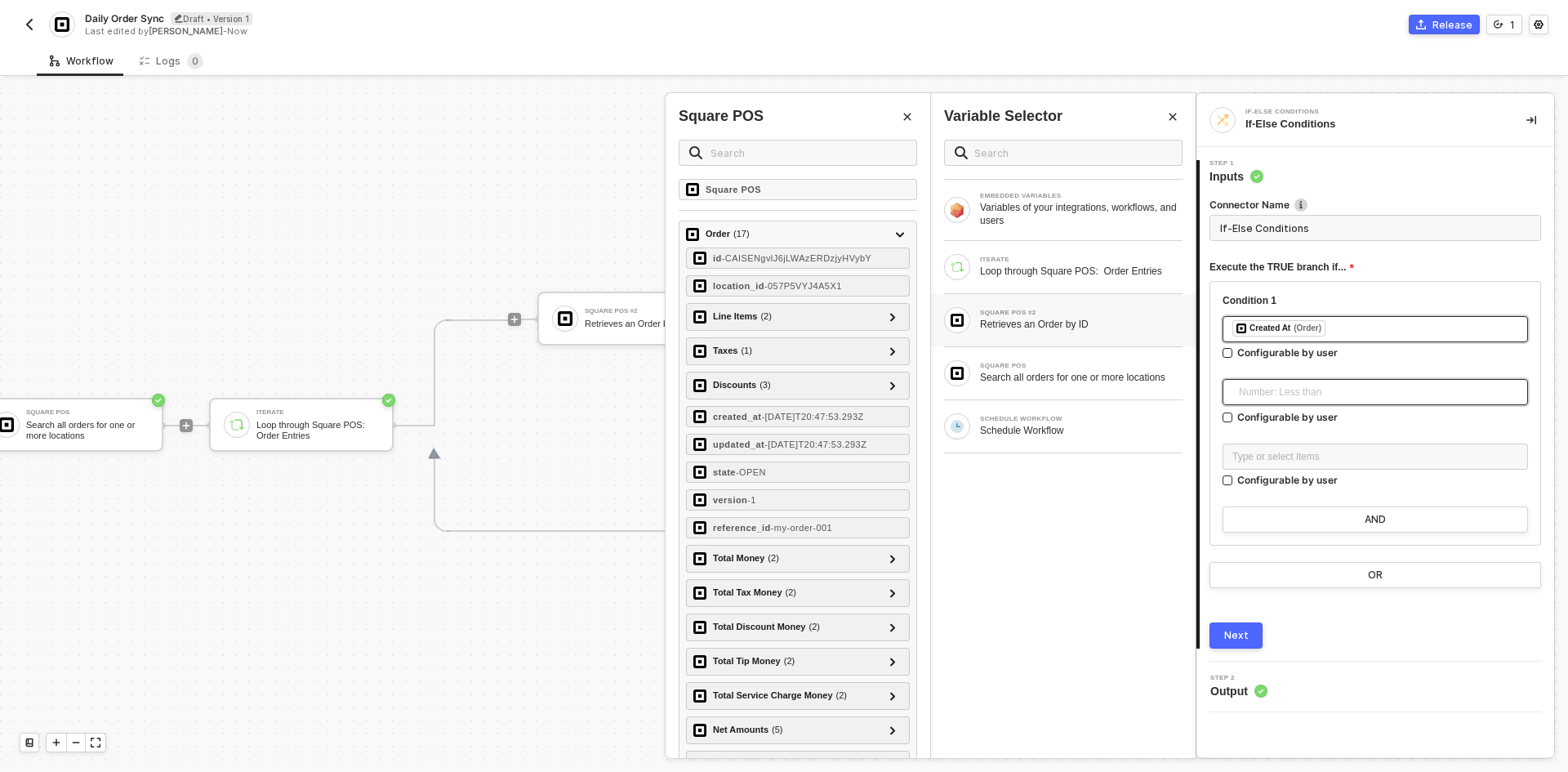 click on "Number: Less than" at bounding box center (1379, 392) 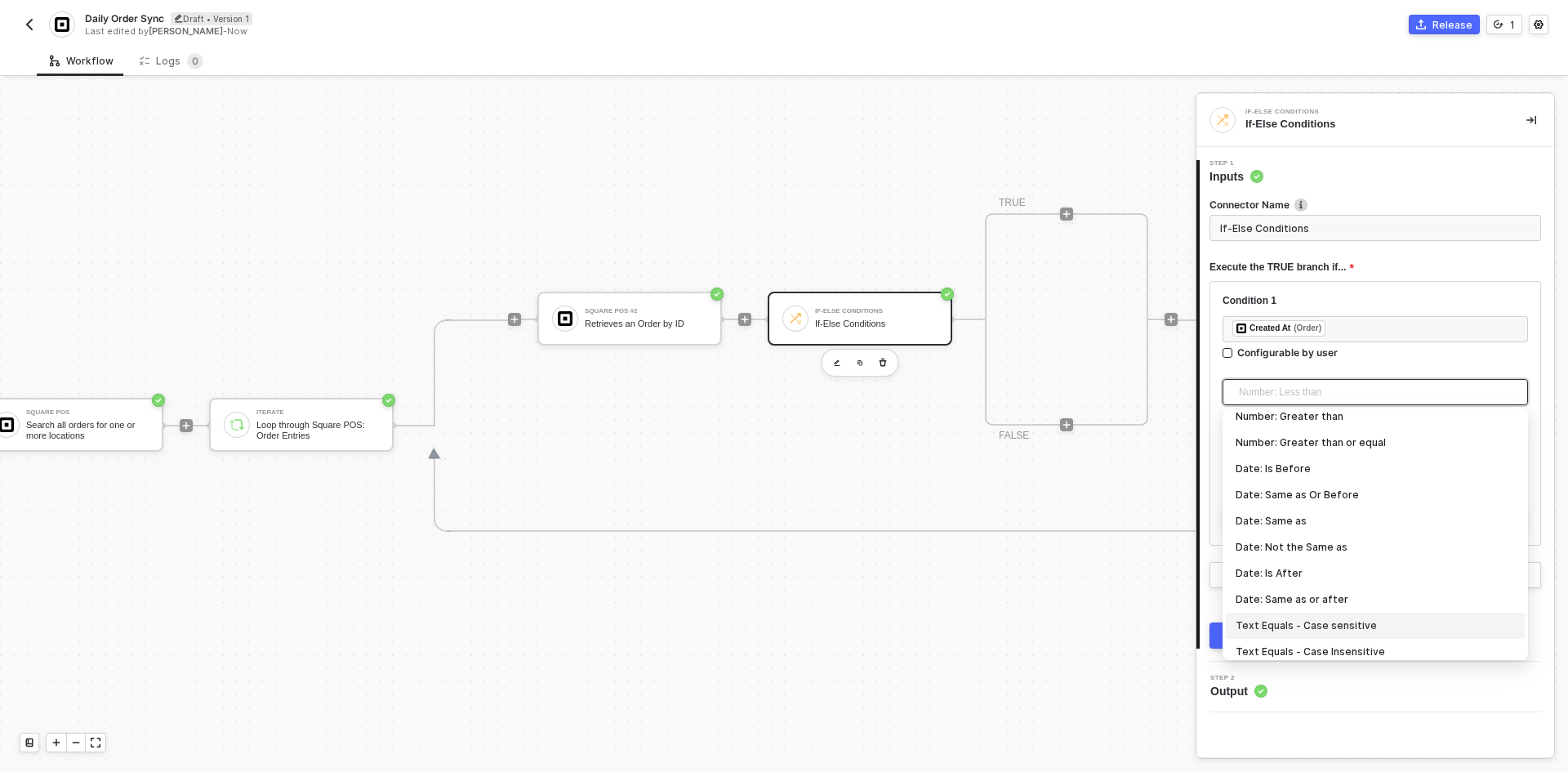 scroll, scrollTop: 0, scrollLeft: 0, axis: both 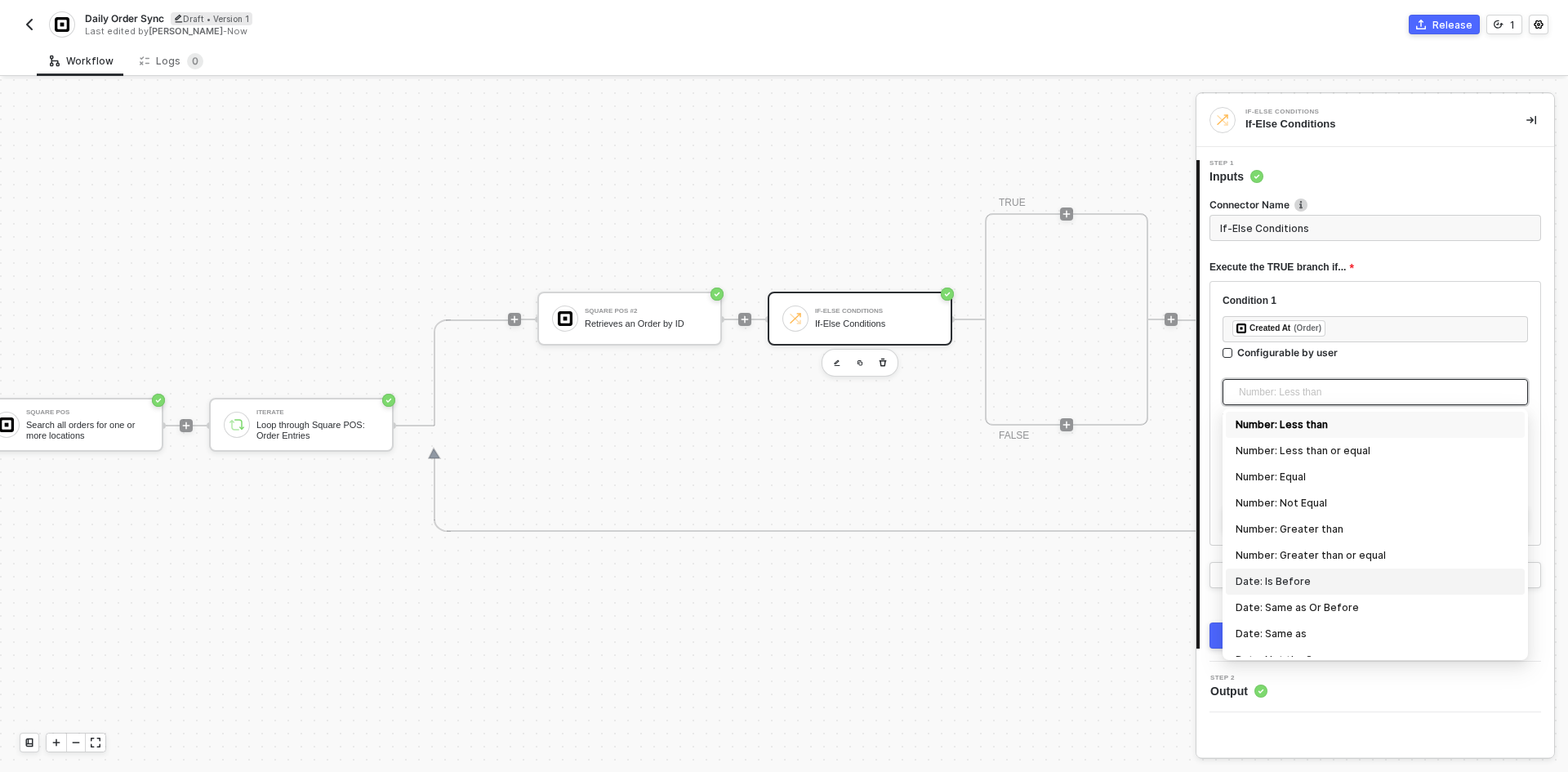 click on "Date: Is Before" at bounding box center [1375, 582] 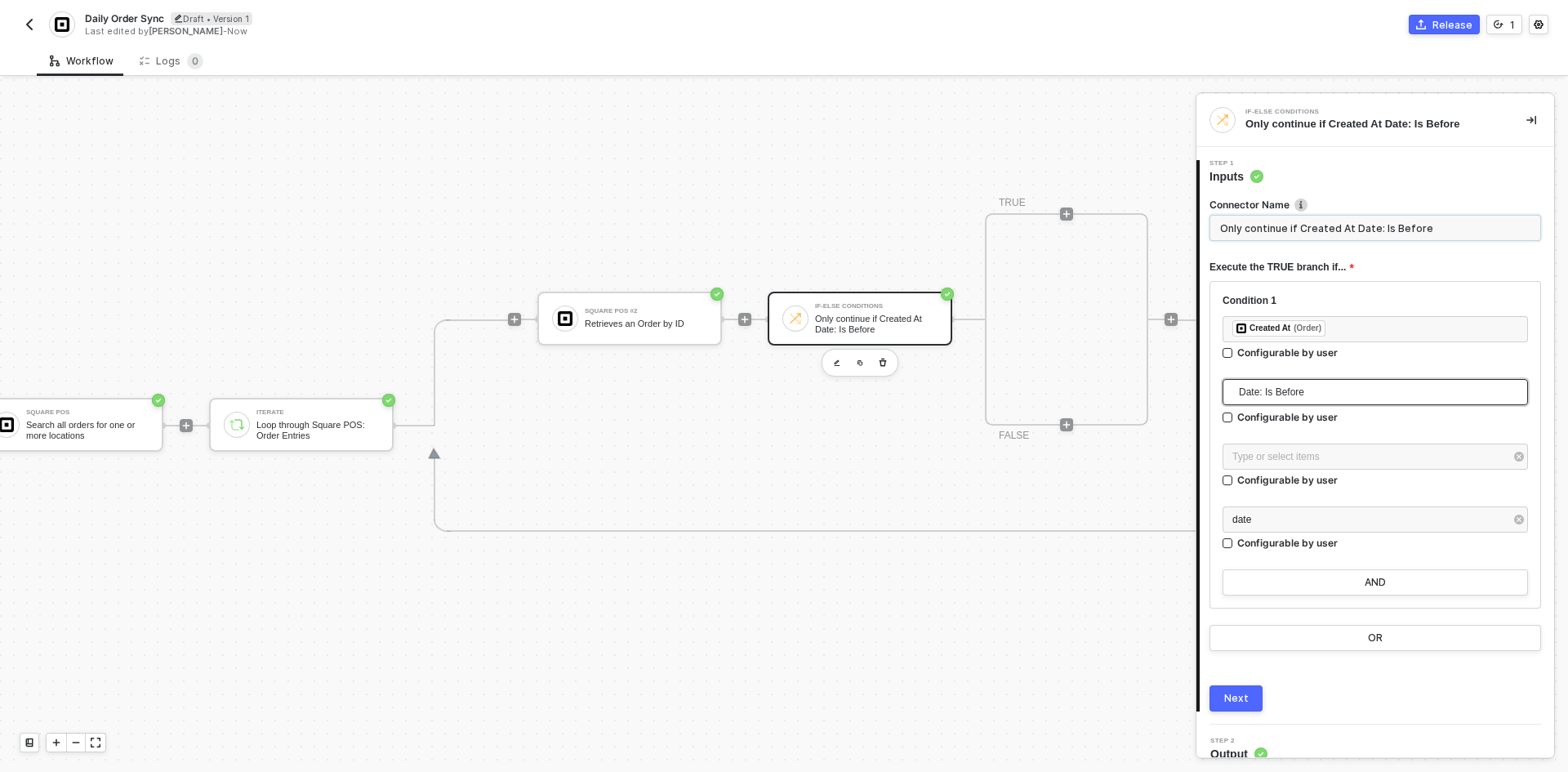 click on "Only continue if Created At Date: Is Before" at bounding box center [1375, 228] 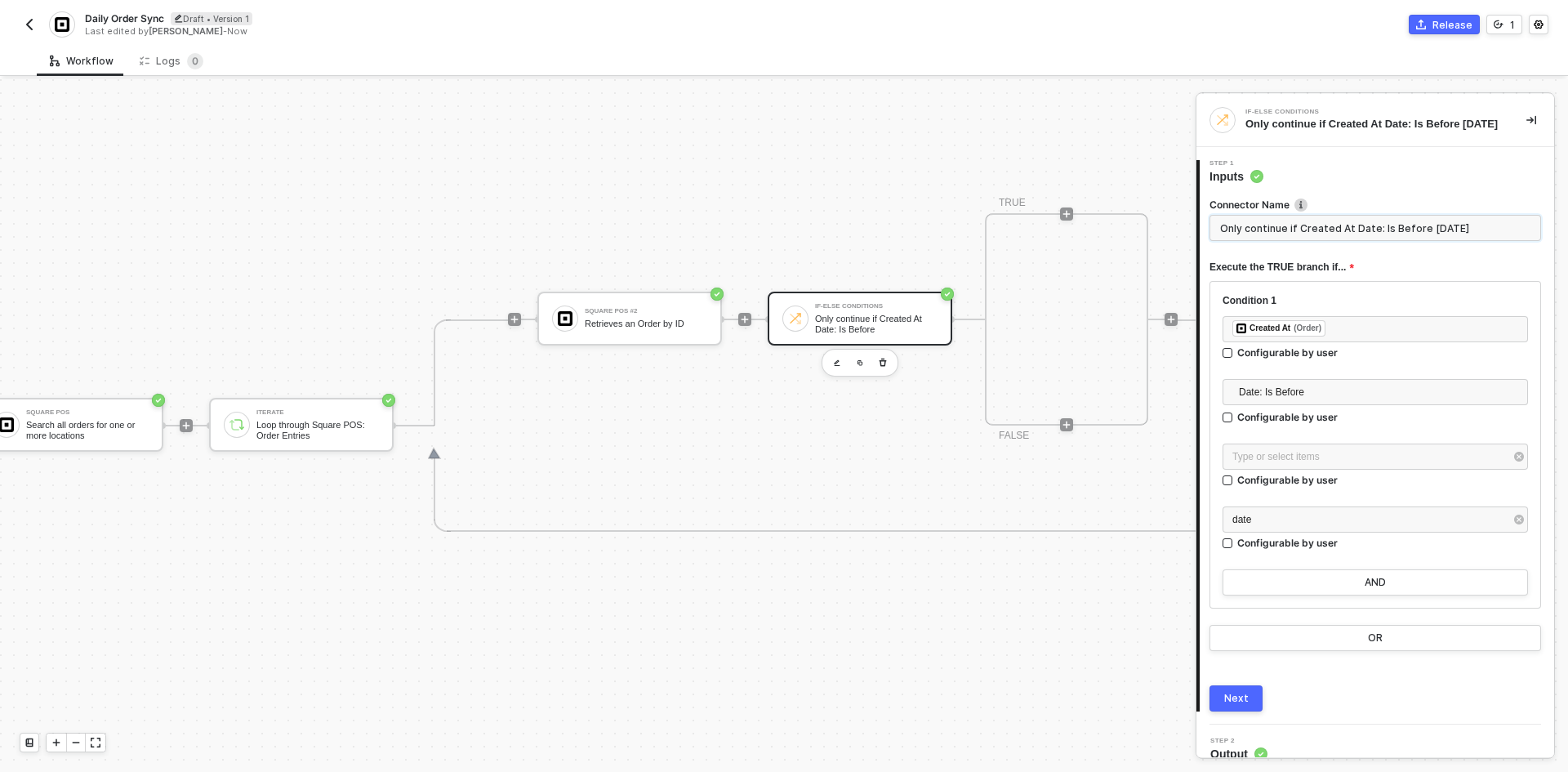type on "Only continue if Created At Date: Is Before Yesterday" 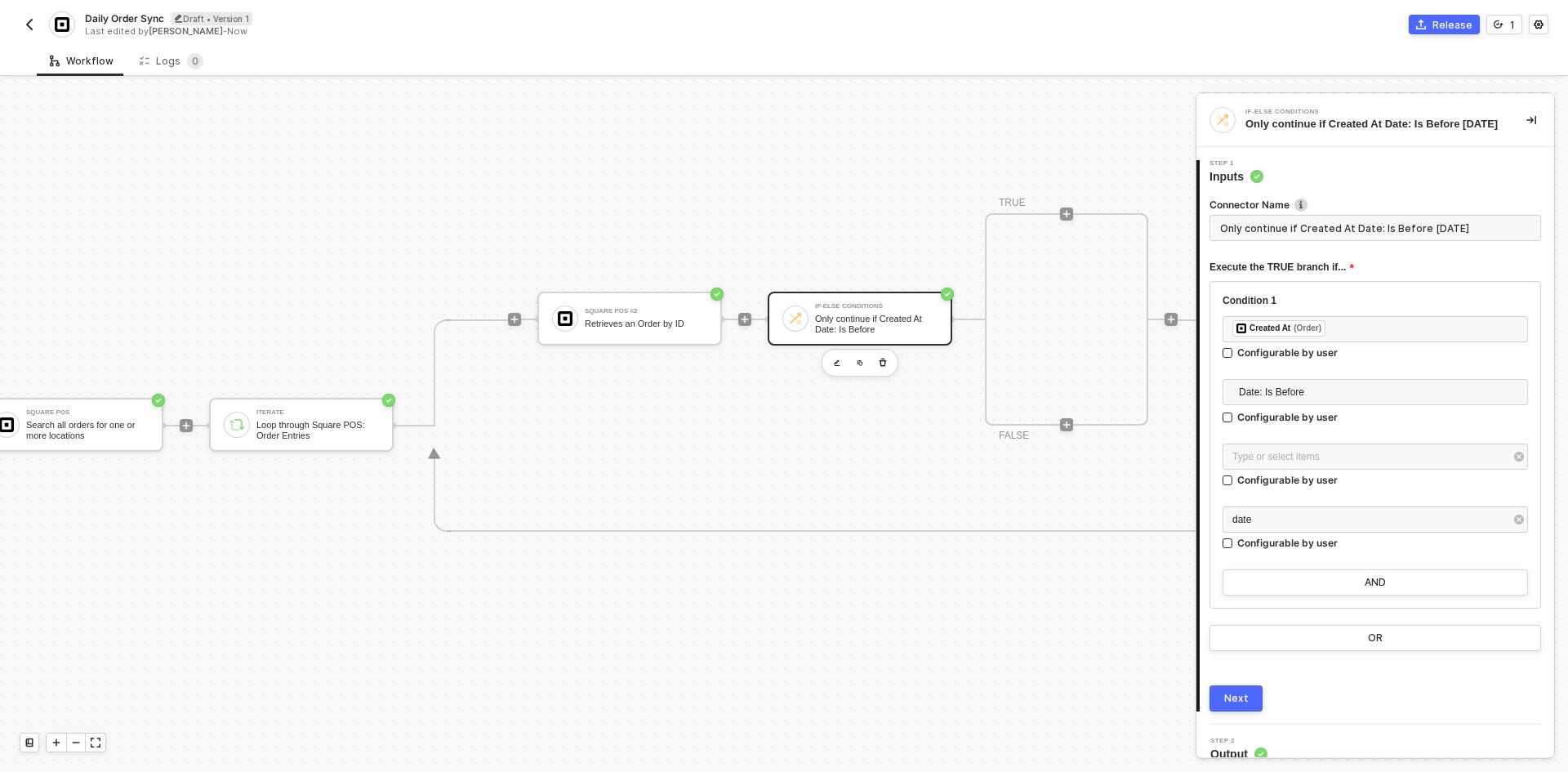 click on "Next" at bounding box center [1236, 698] 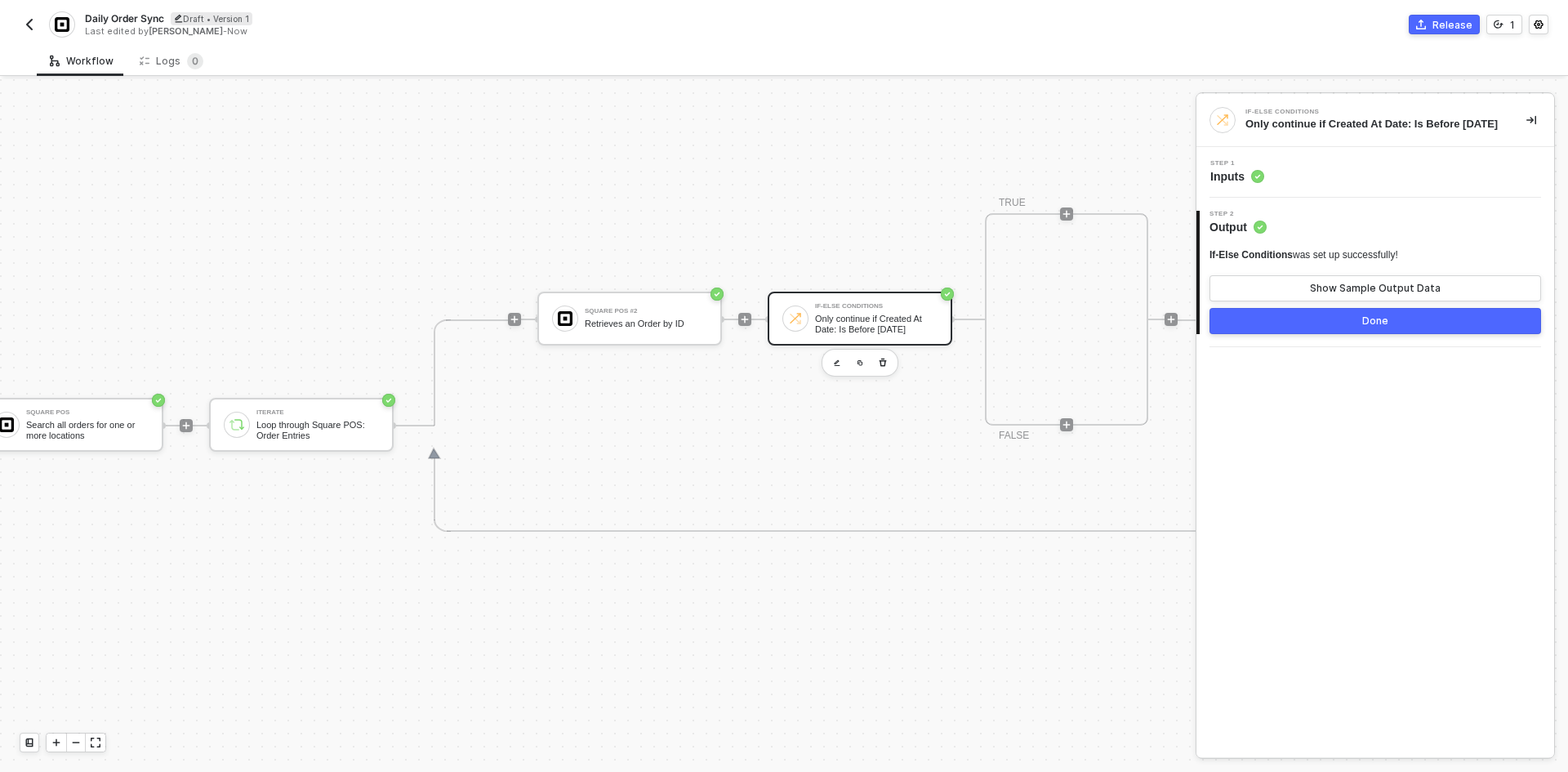 click on "Only continue if Created At Date: Is Before Yesterday" at bounding box center (876, 324) 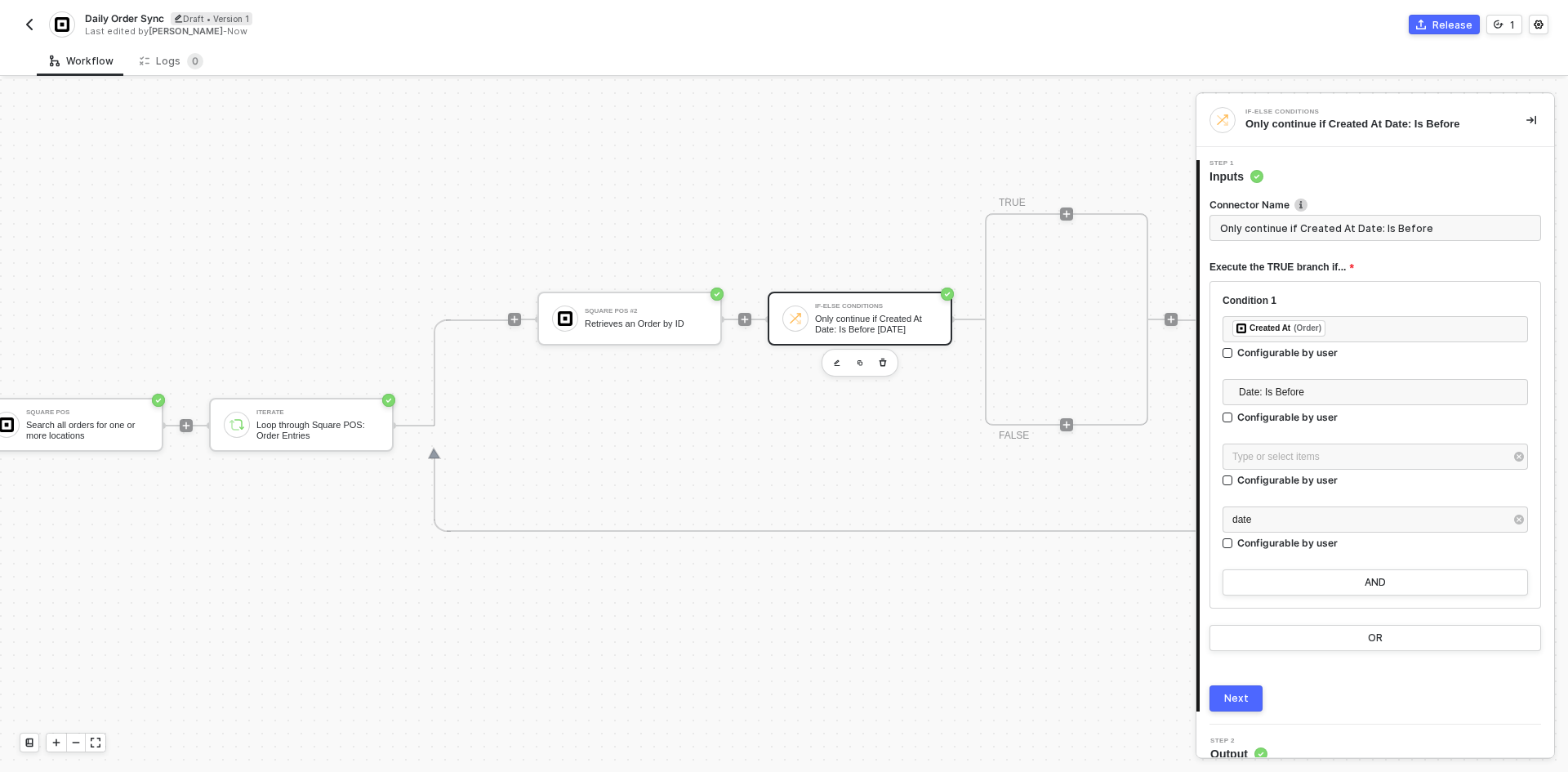 click on "Only continue if Created At Date: Is Before" at bounding box center (1375, 228) 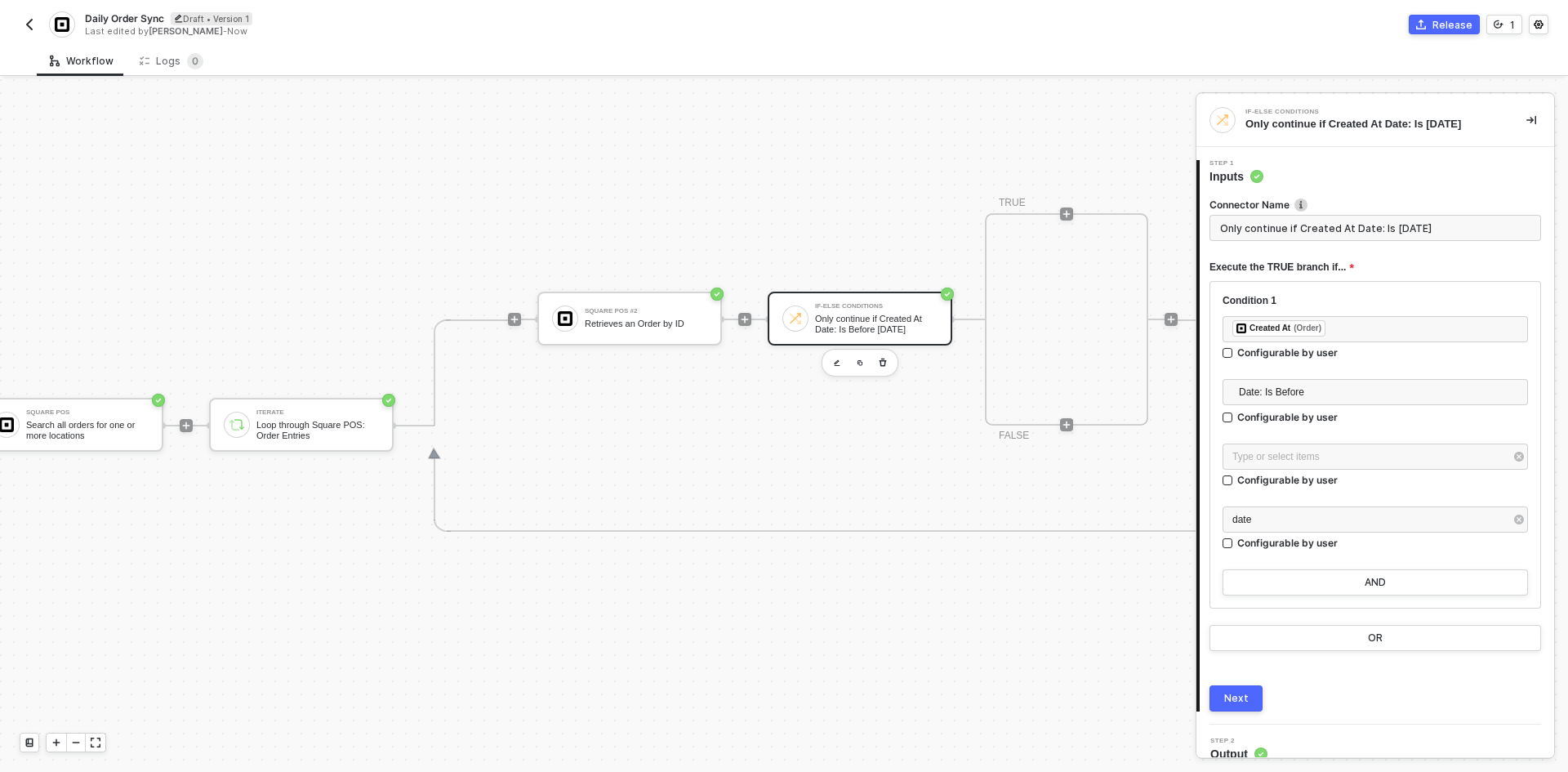 type on "Only continue if Created At Date: Is Yesterday" 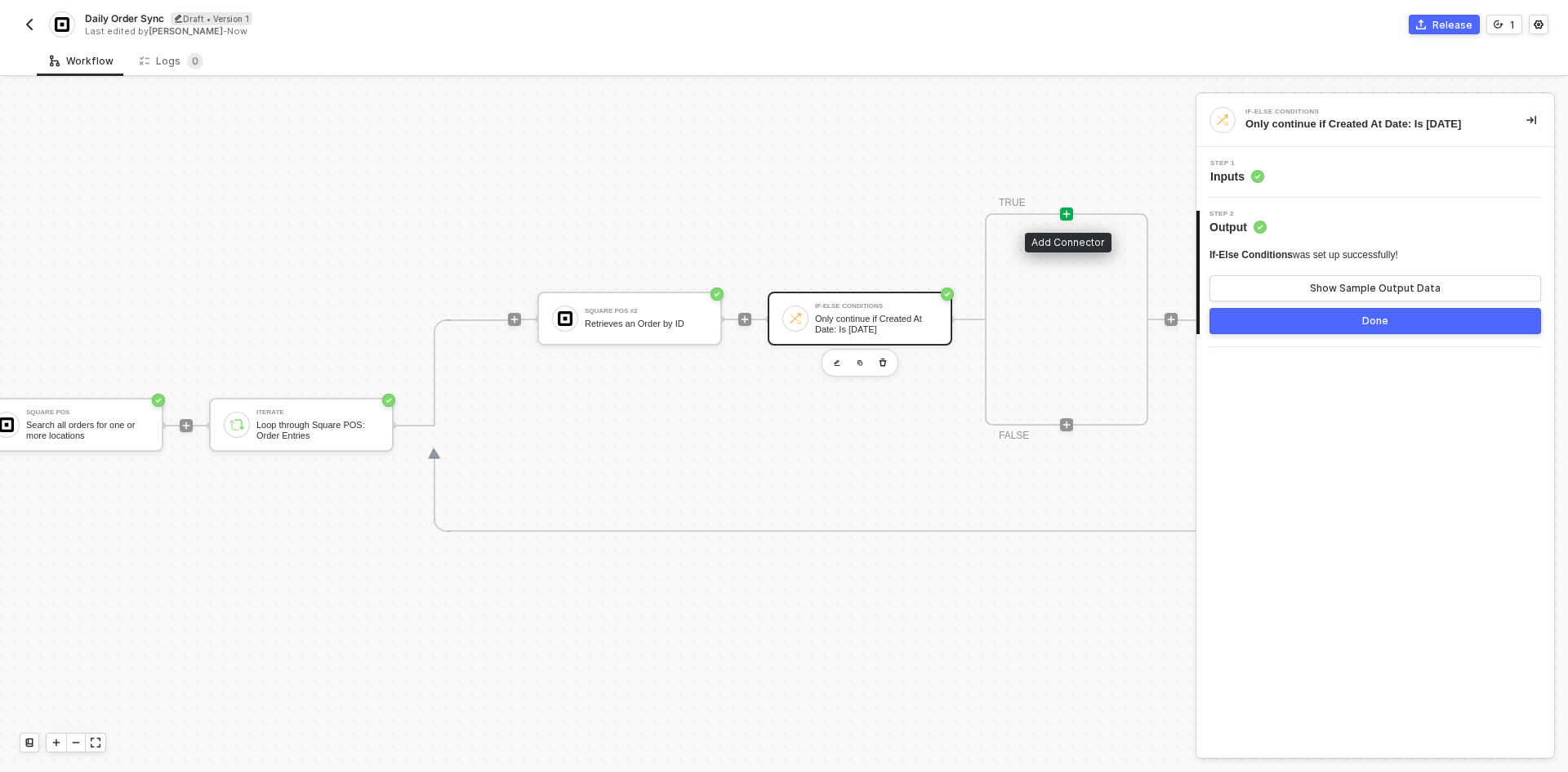 click at bounding box center (1067, 214) 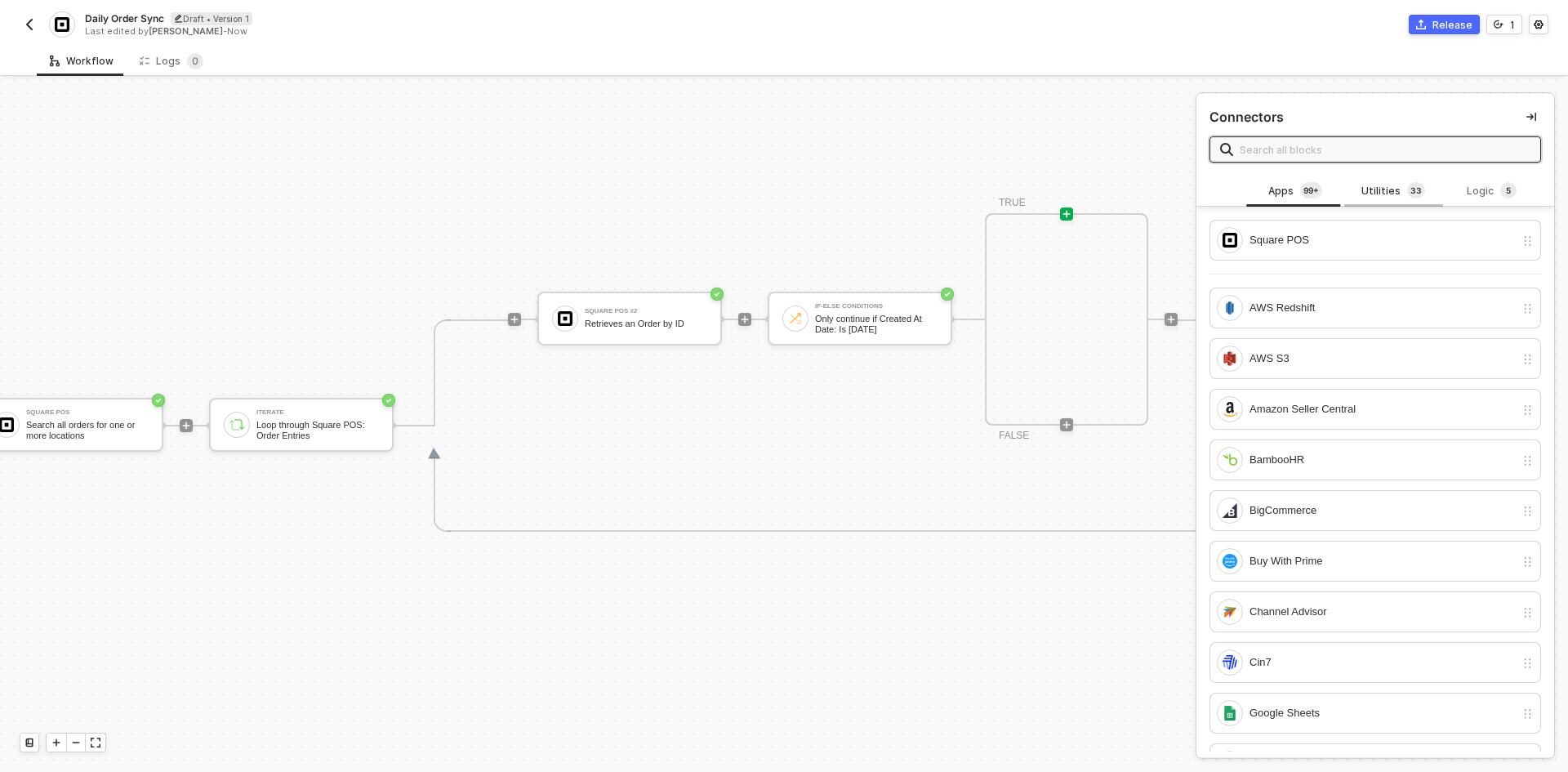 click on "Utilities 3 3" at bounding box center (1393, 191) 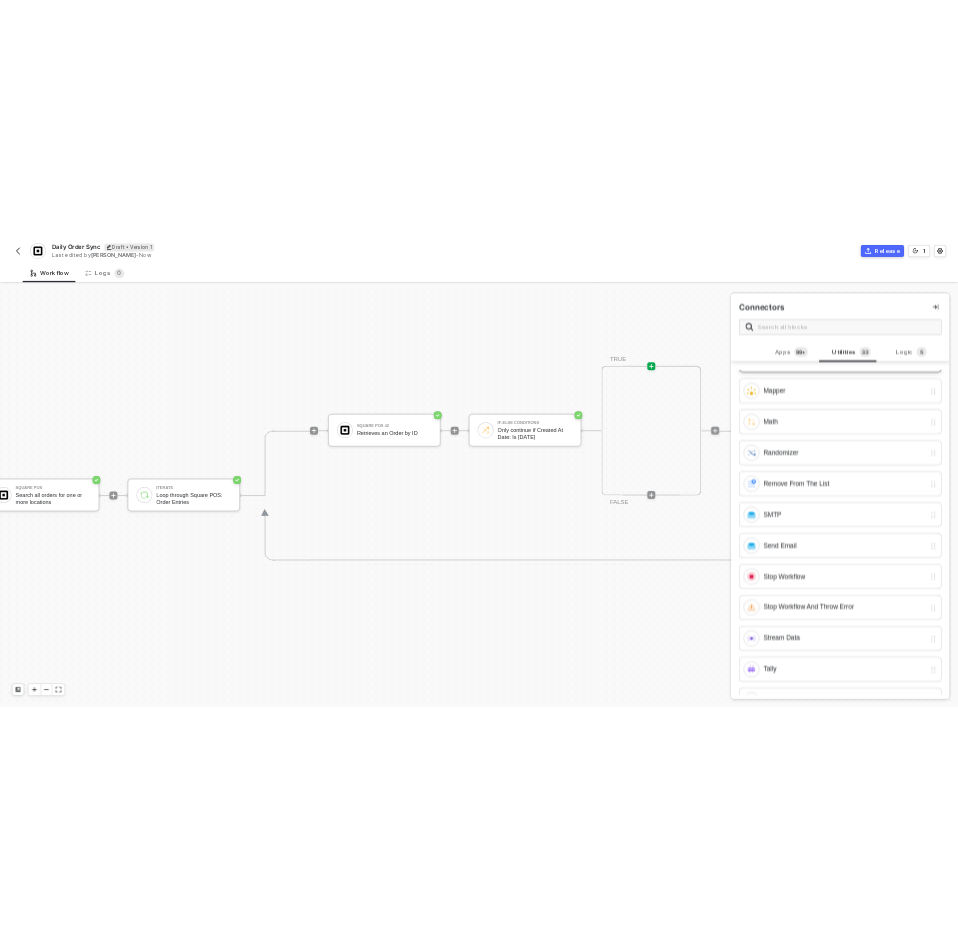 scroll, scrollTop: 1200, scrollLeft: 0, axis: vertical 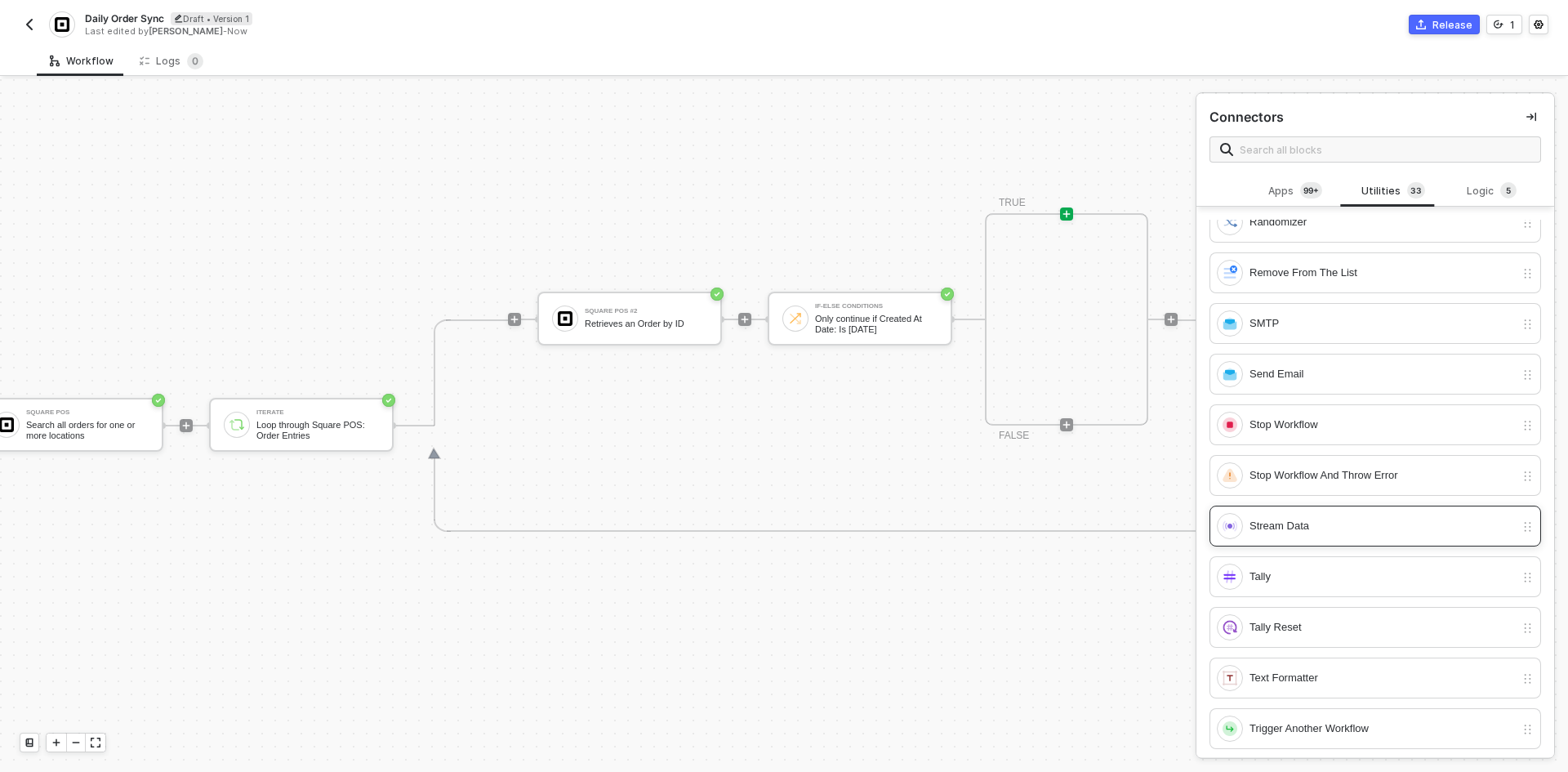 click on "Stream Data" at bounding box center [1382, 526] 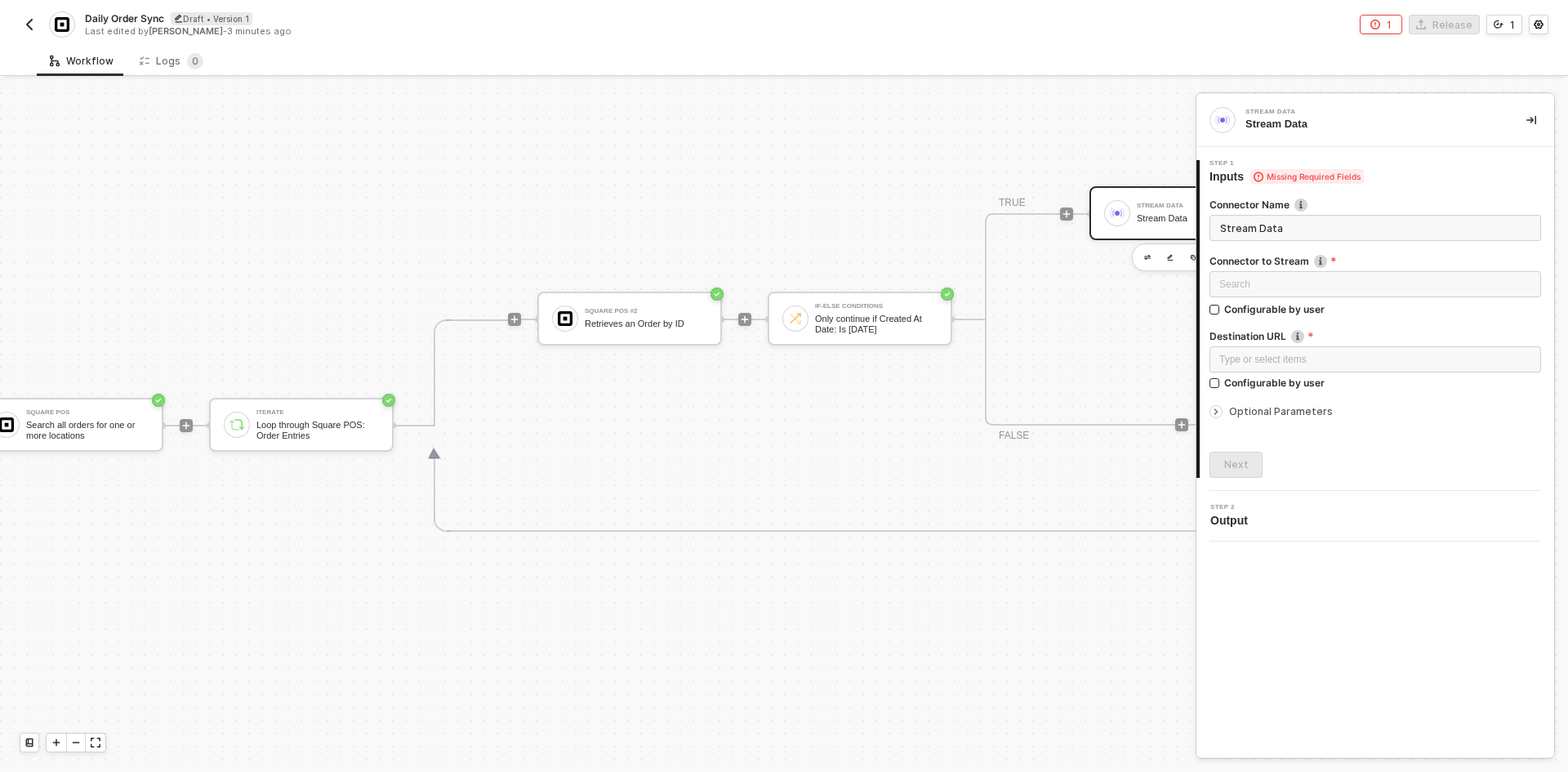 click on "Search" at bounding box center (1375, 287) 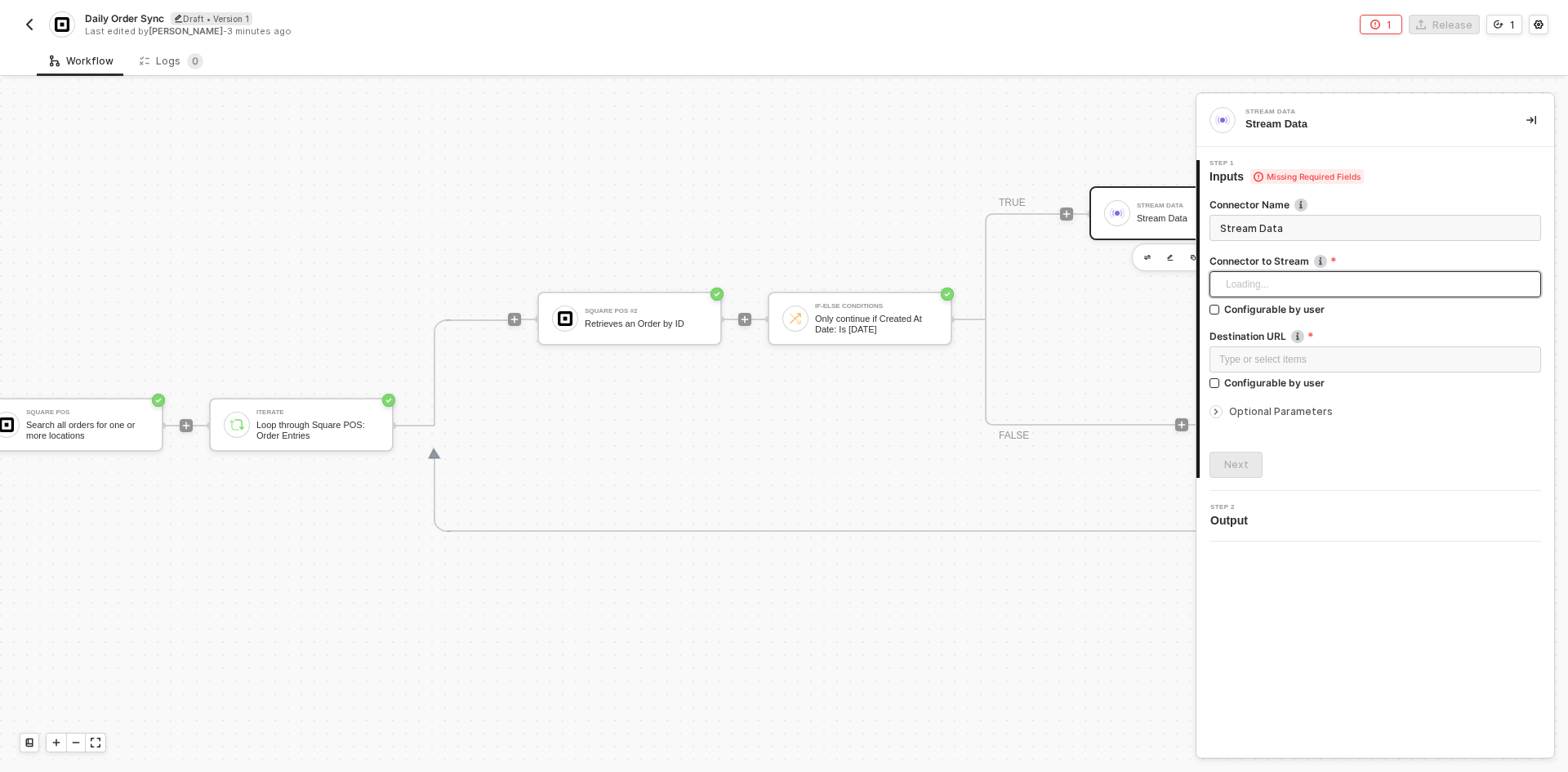 drag, startPoint x: 1296, startPoint y: 280, endPoint x: 1296, endPoint y: 293, distance: 13 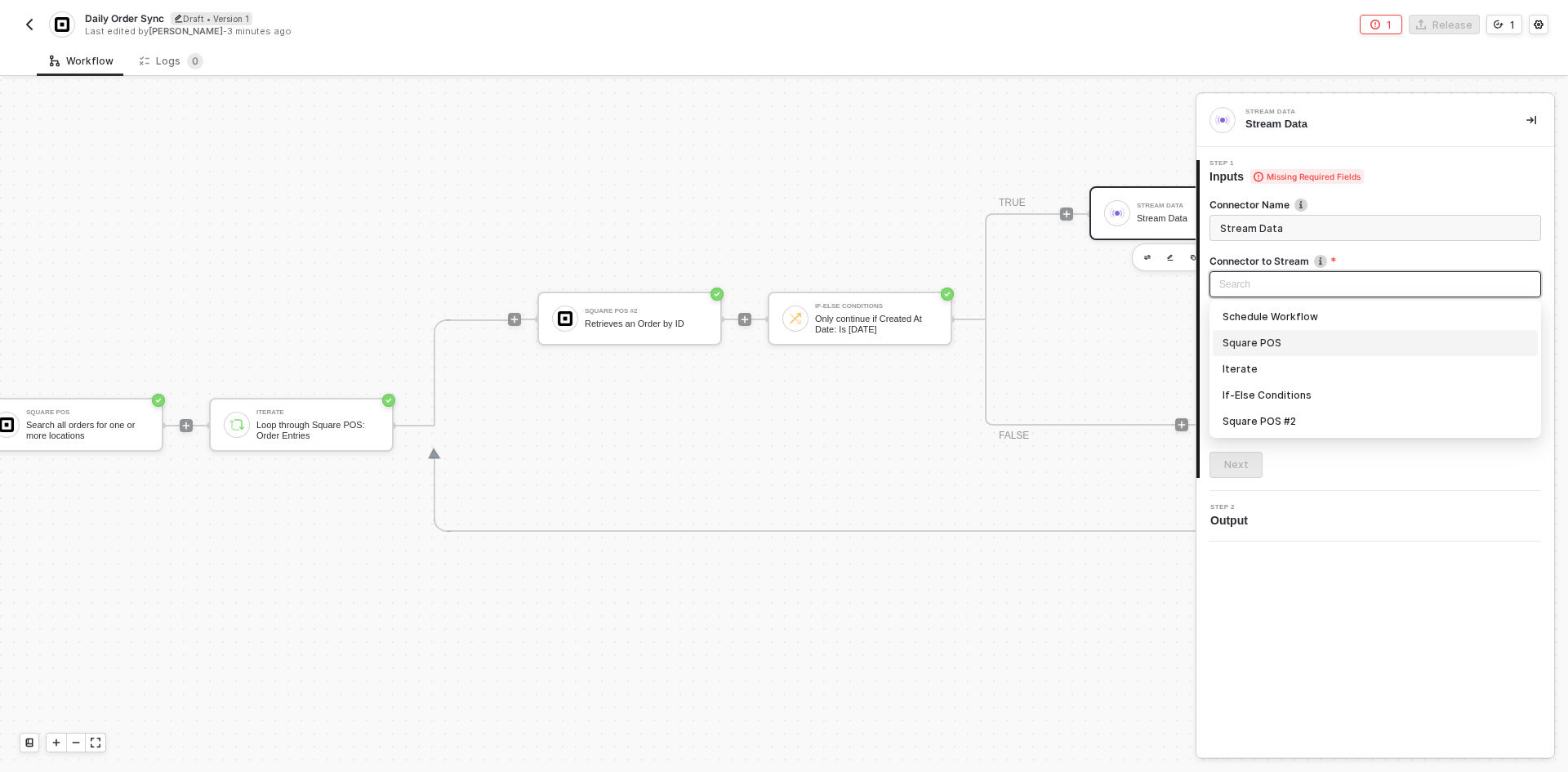 click on "Square POS" at bounding box center [1375, 343] 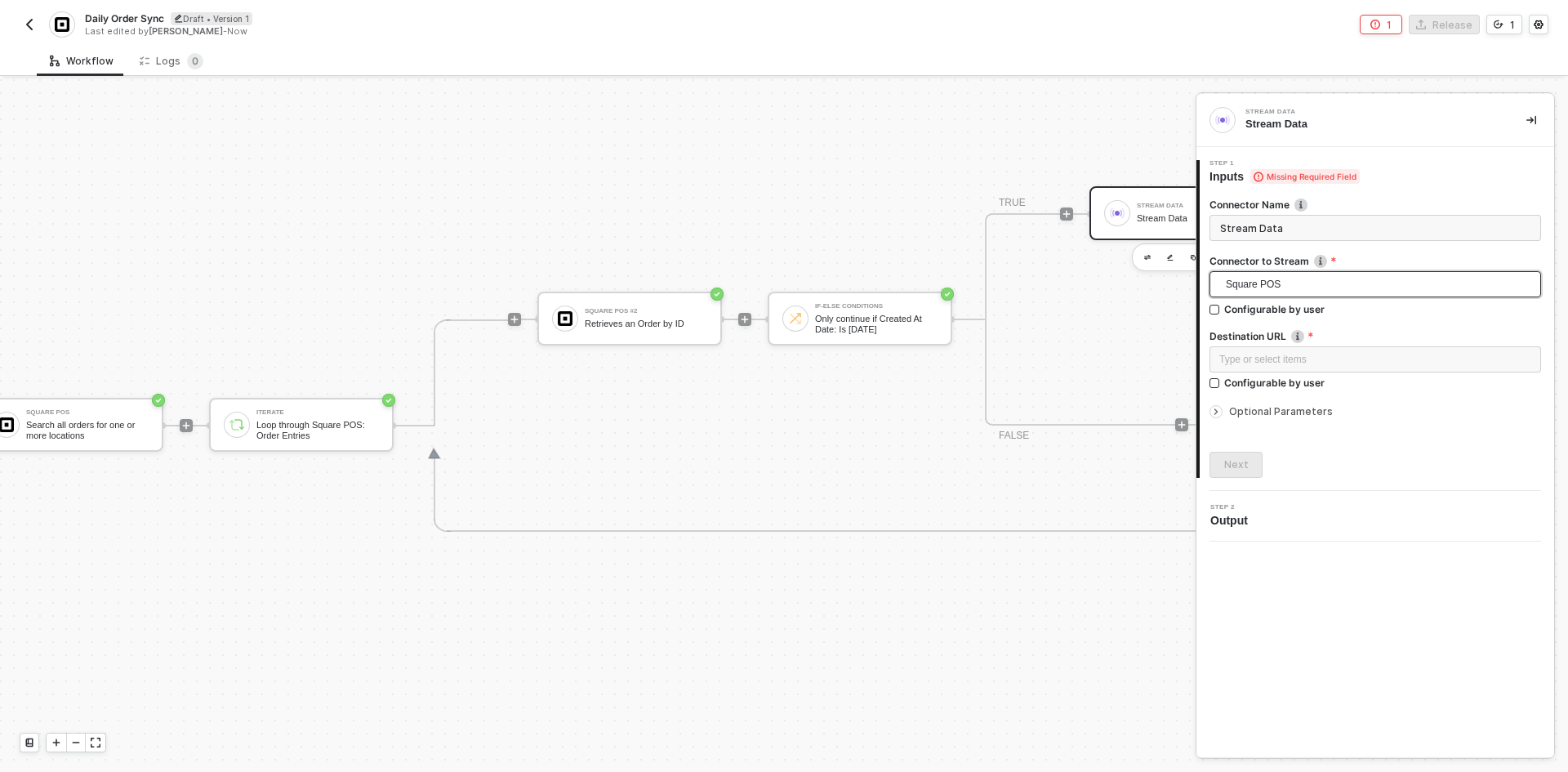 click on "Square POS" at bounding box center (1379, 284) 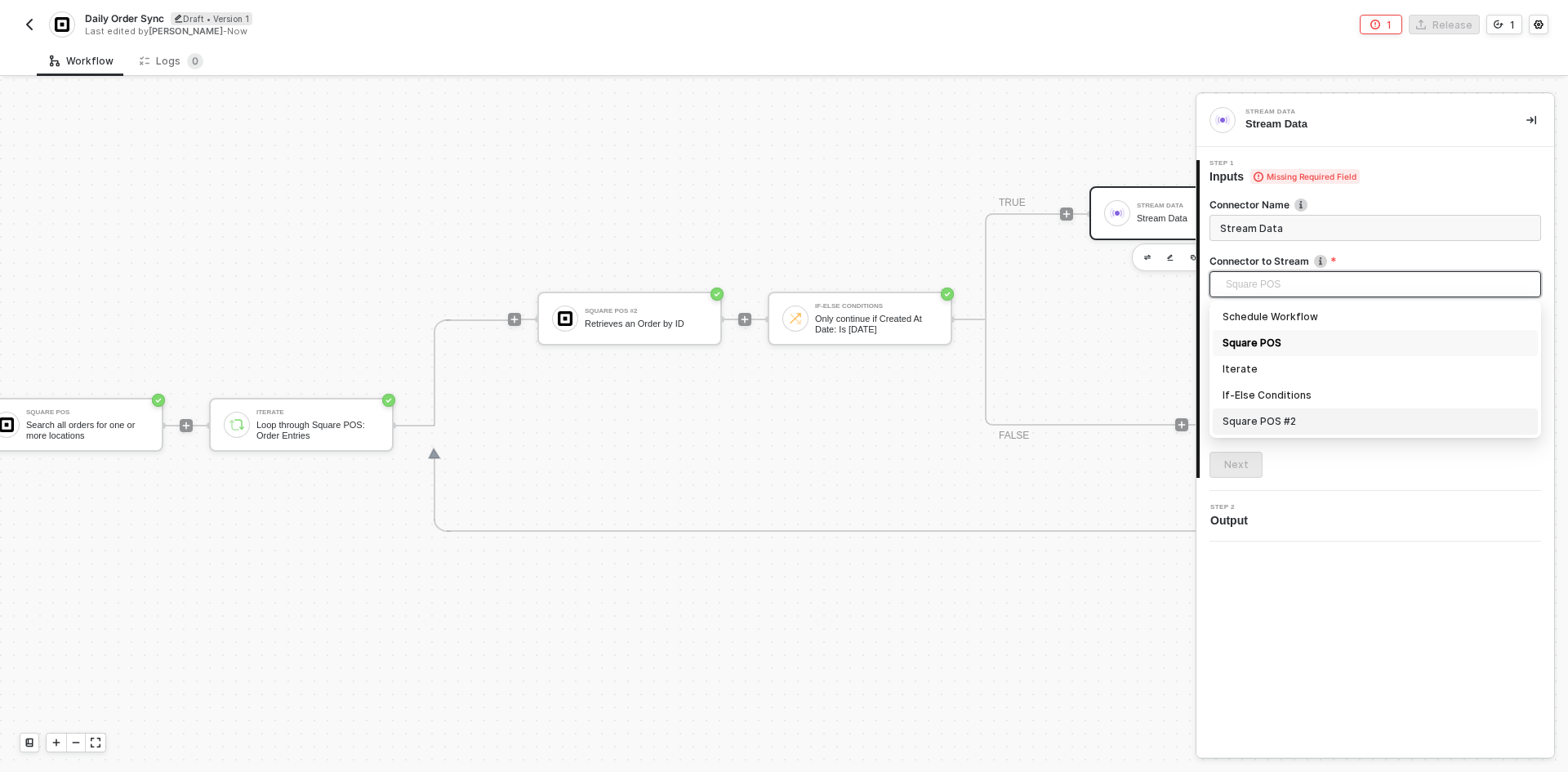 click on "Square POS #2" at bounding box center (1375, 422) 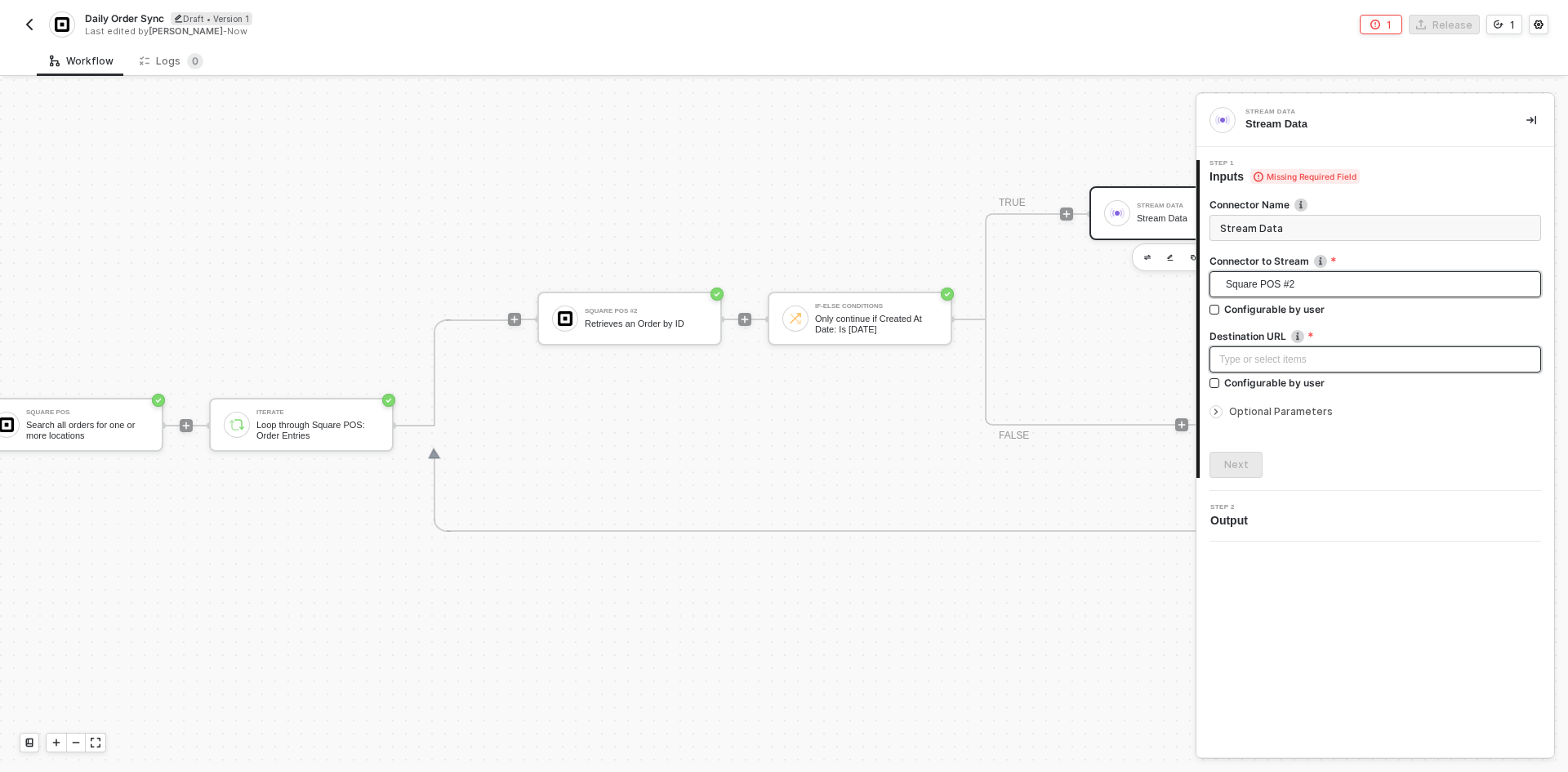 click on "Type or select items ﻿" at bounding box center [1375, 359] 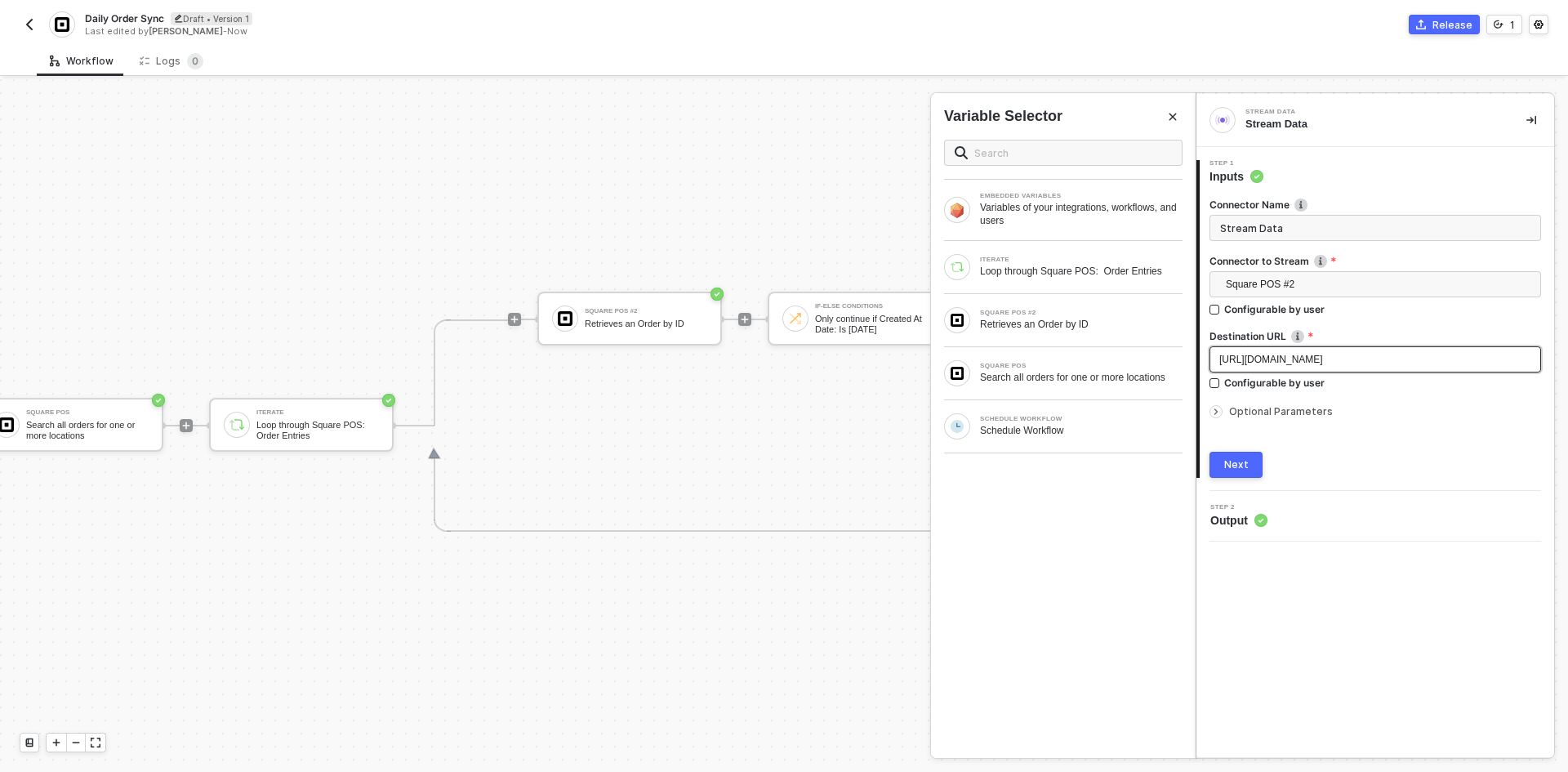click on "https://url.com/endppoint" at bounding box center [1375, 359] 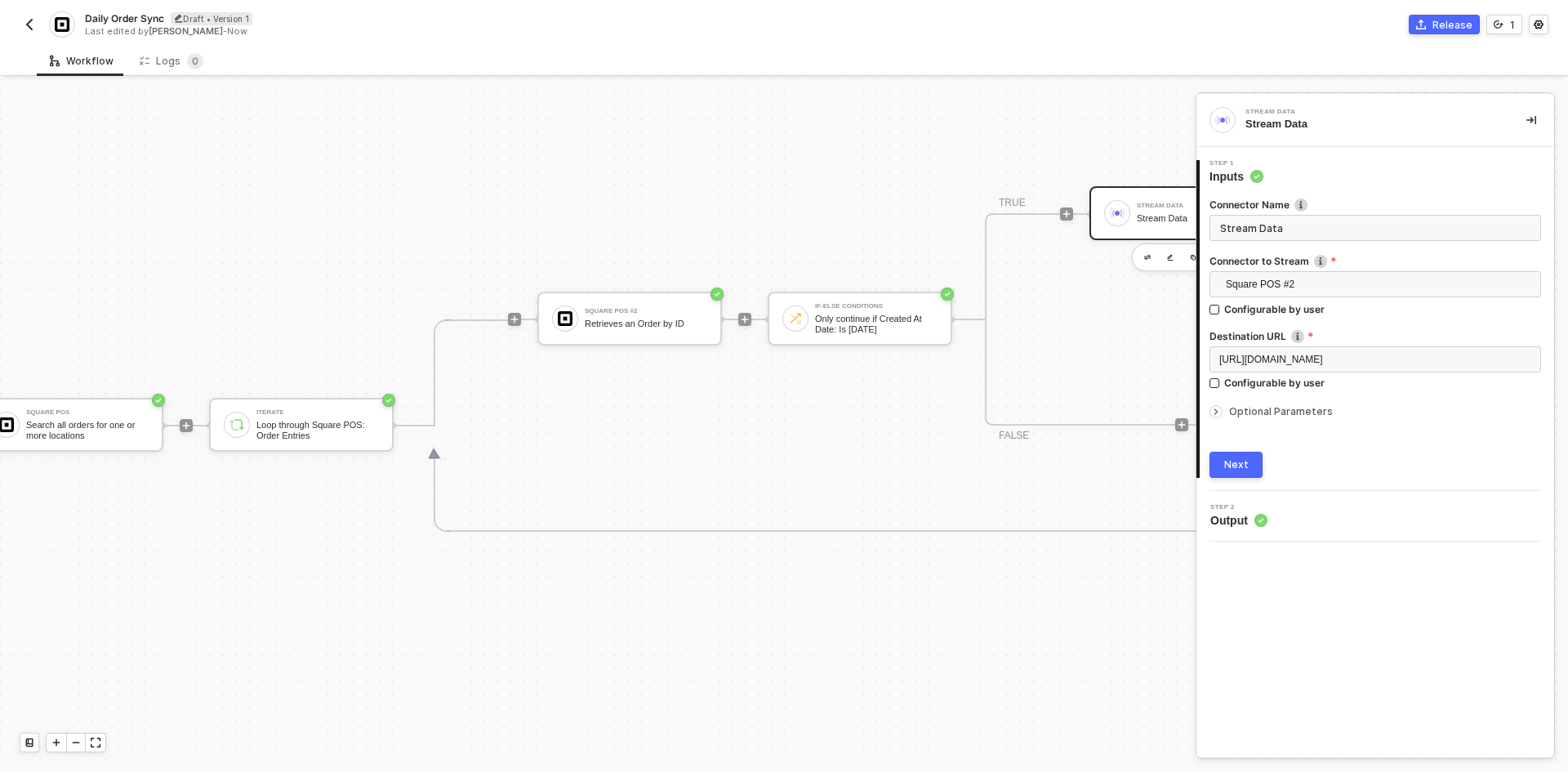 click on "Next" at bounding box center [1236, 465] 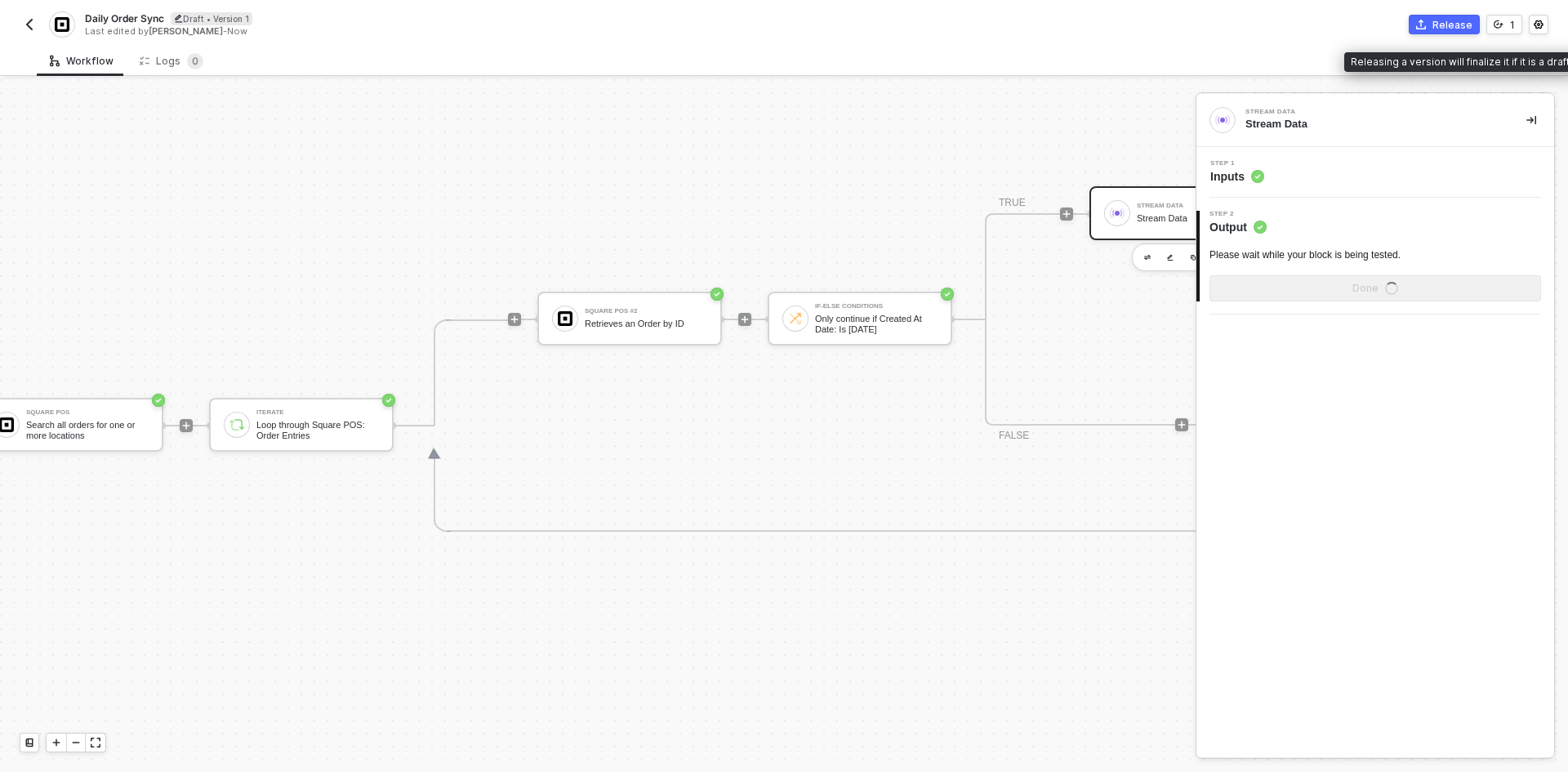 click on "Release" at bounding box center [1444, 25] 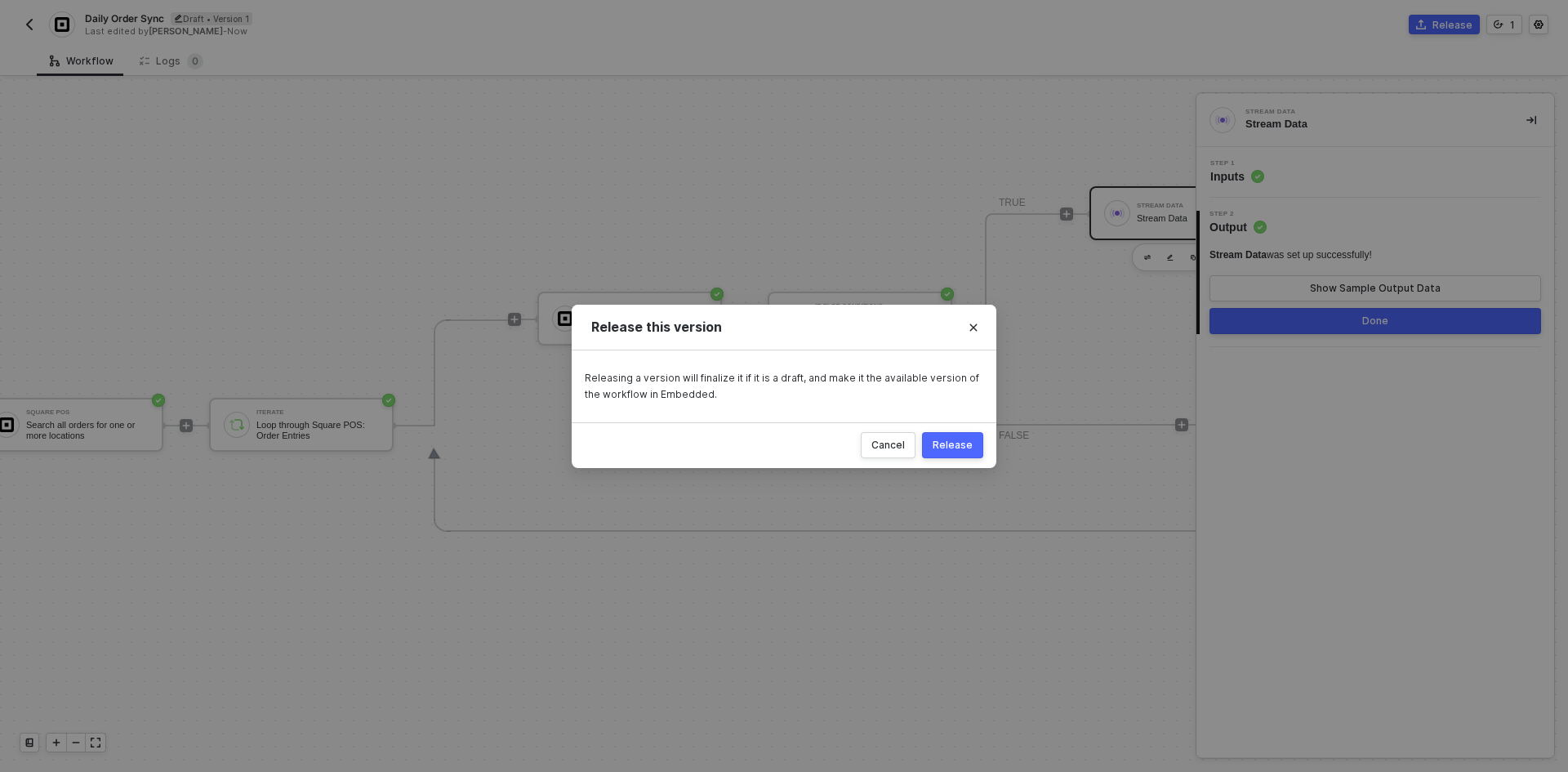 click on "Release" at bounding box center (952, 445) 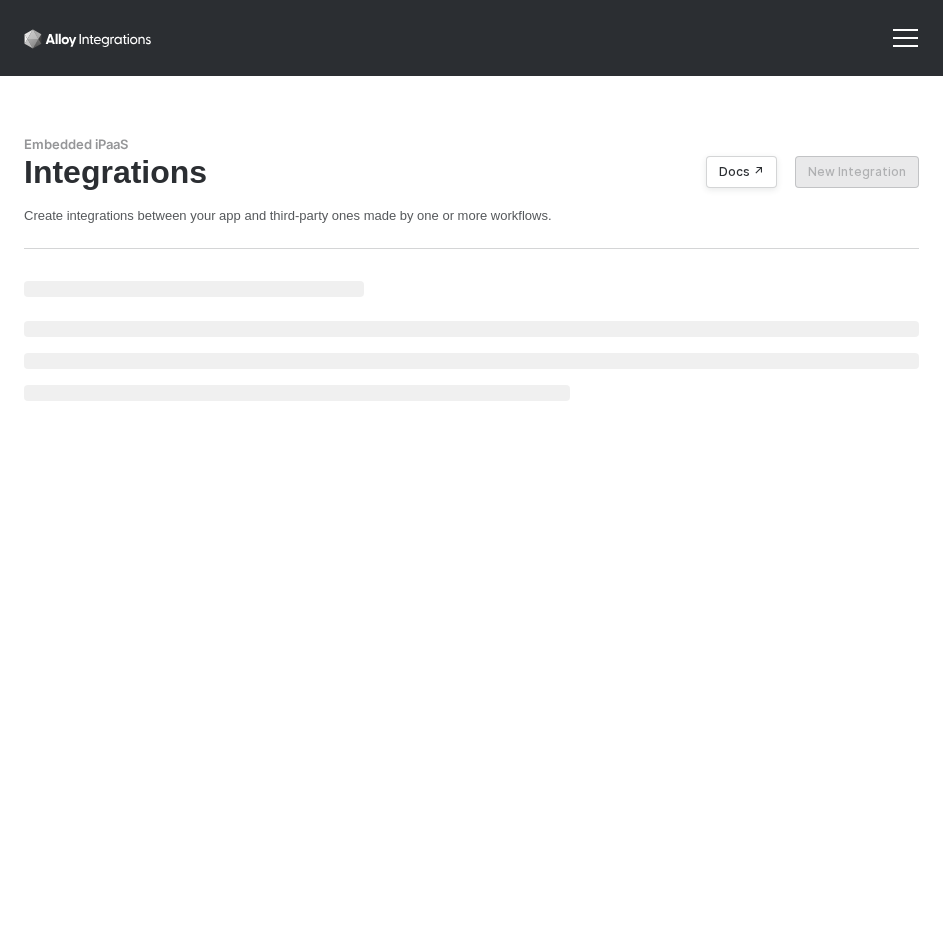 scroll, scrollTop: 0, scrollLeft: 0, axis: both 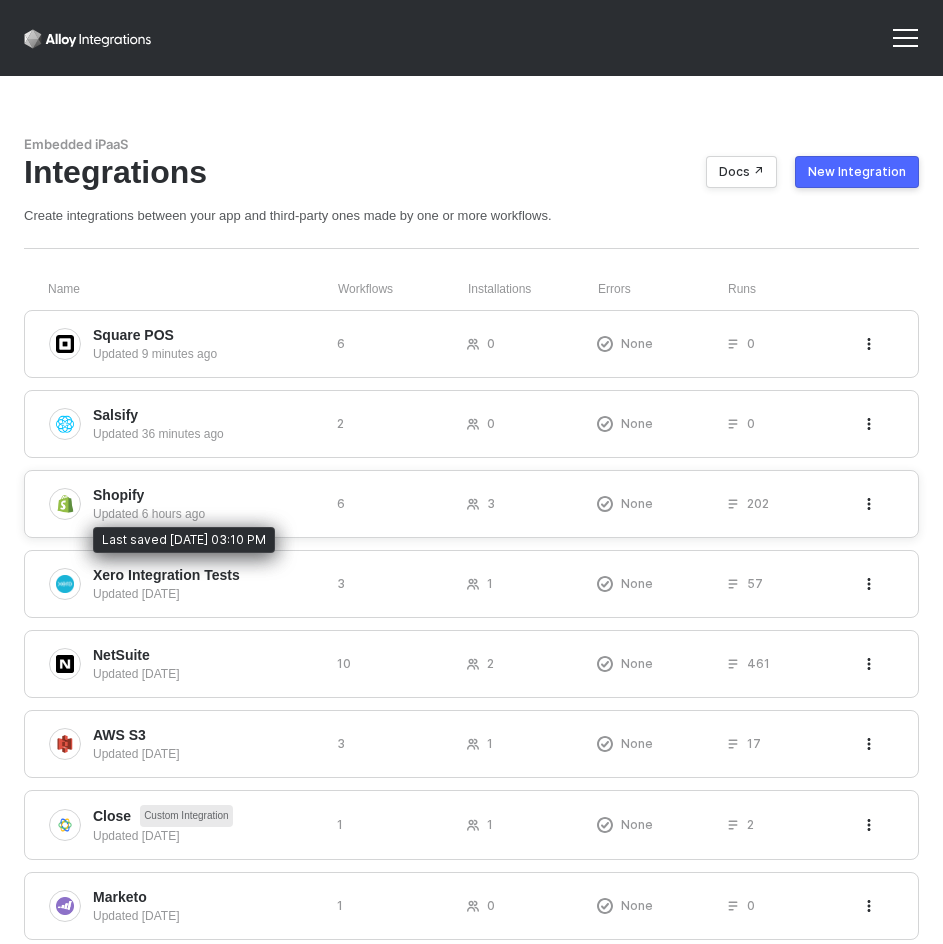 click on "Updated 6 hours ago" at bounding box center [207, 514] 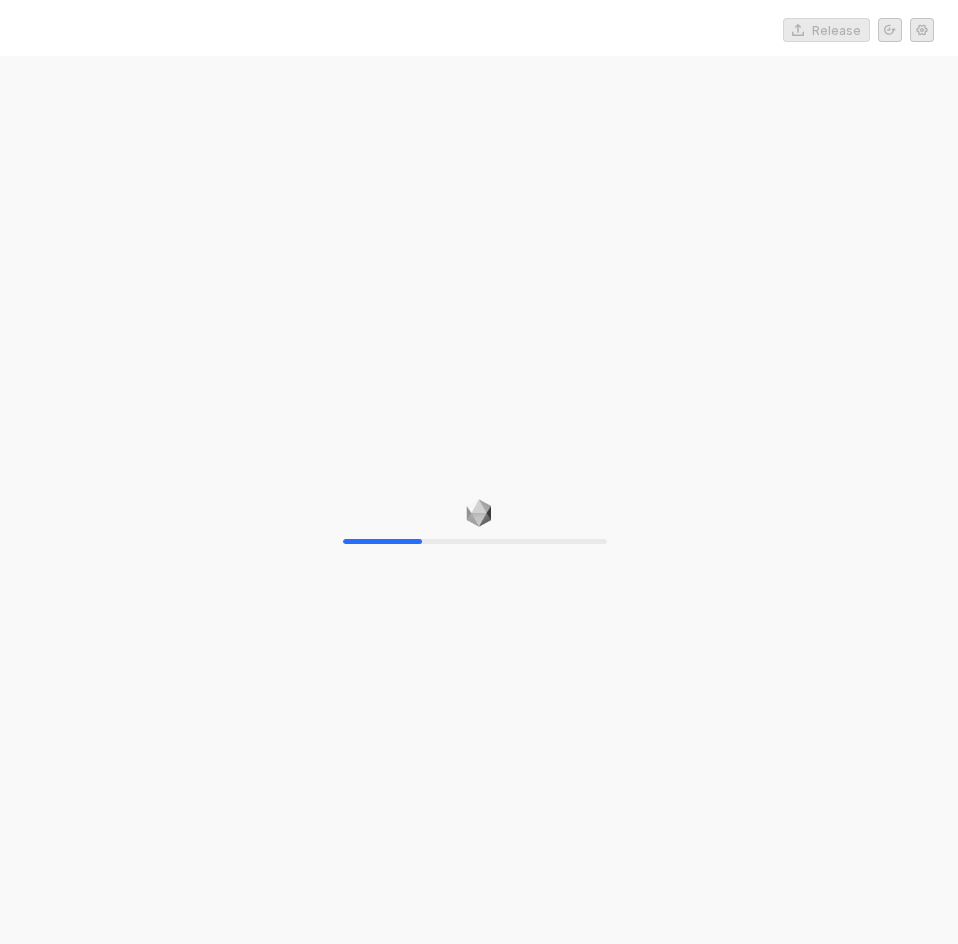 scroll, scrollTop: 0, scrollLeft: 0, axis: both 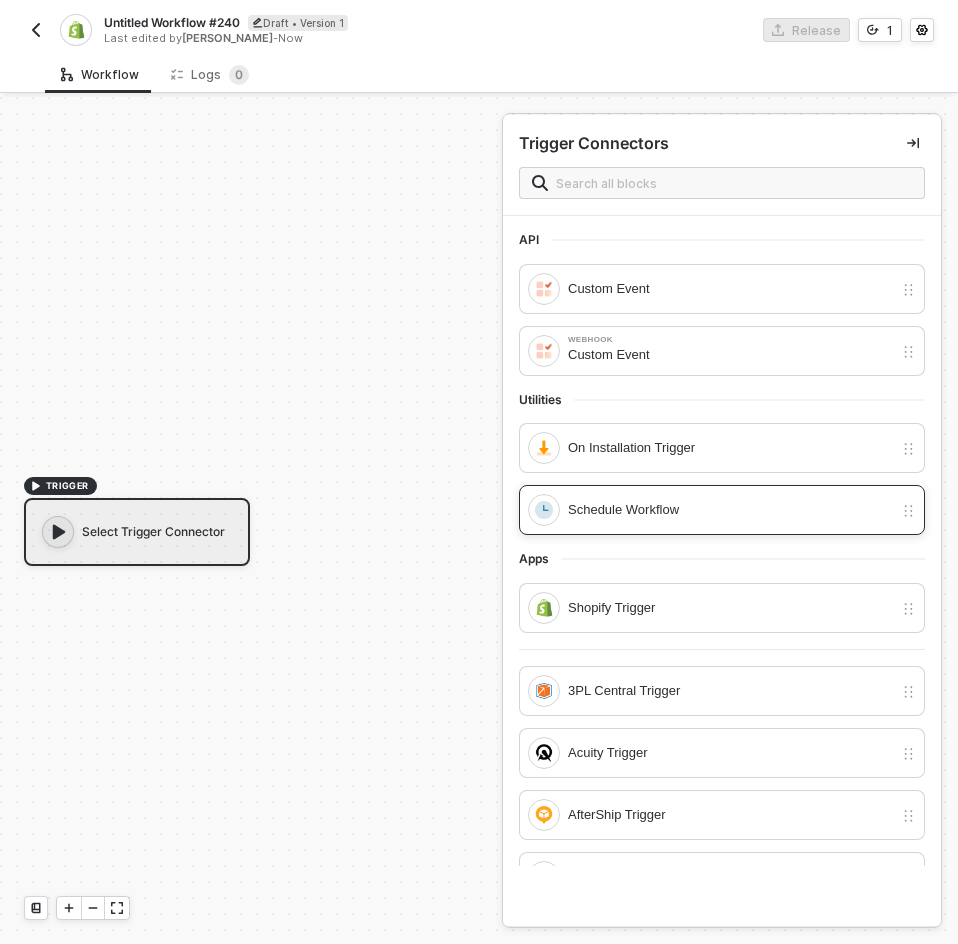click on "Schedule Workflow" at bounding box center [722, 510] 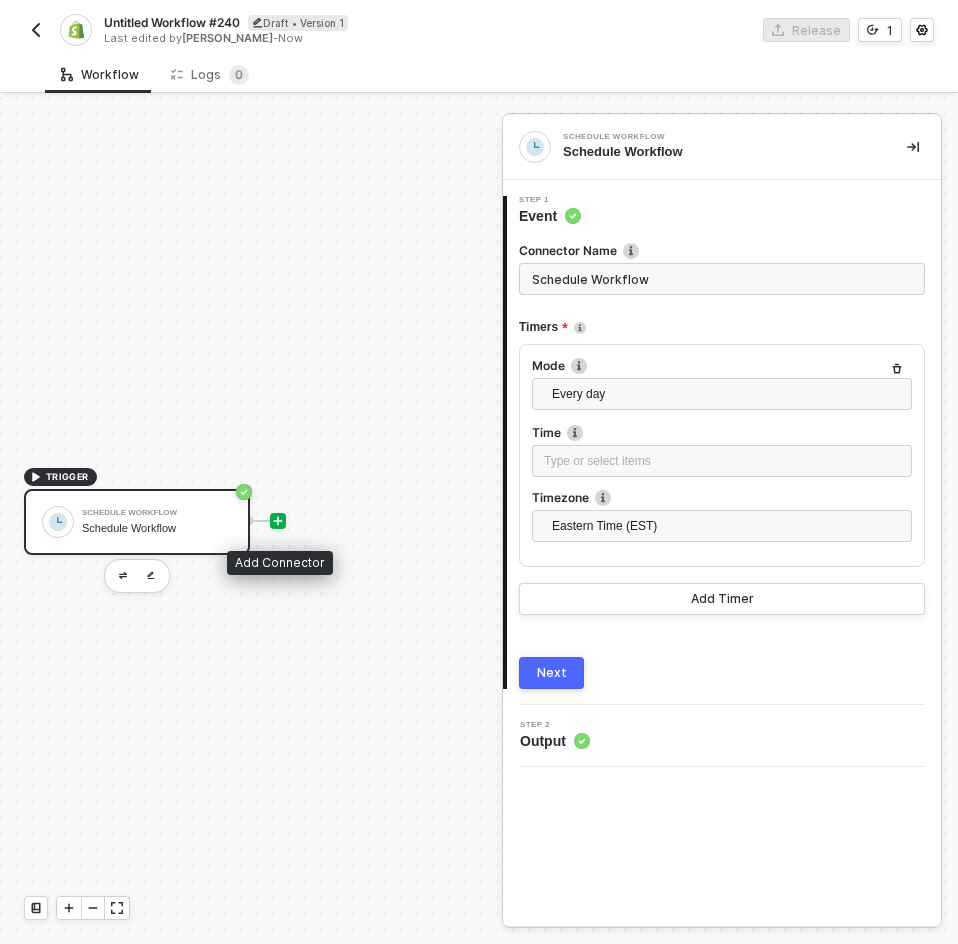click 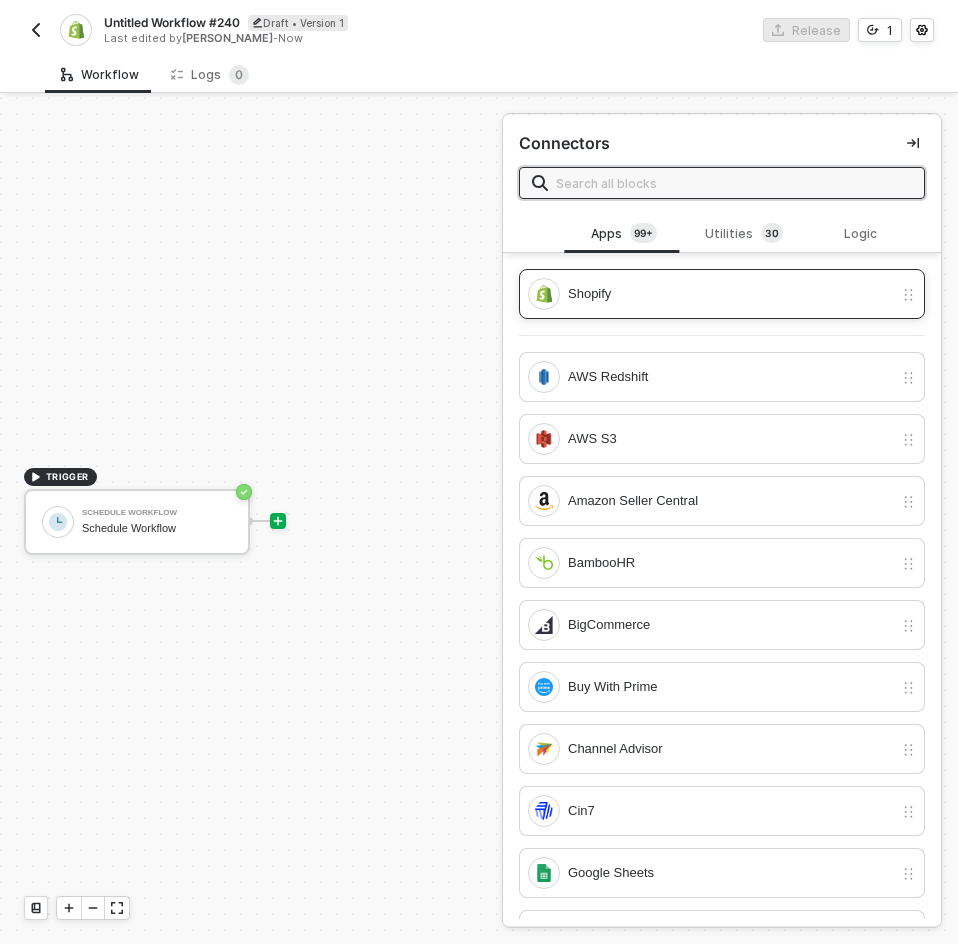 click on "Shopify" at bounding box center [722, 294] 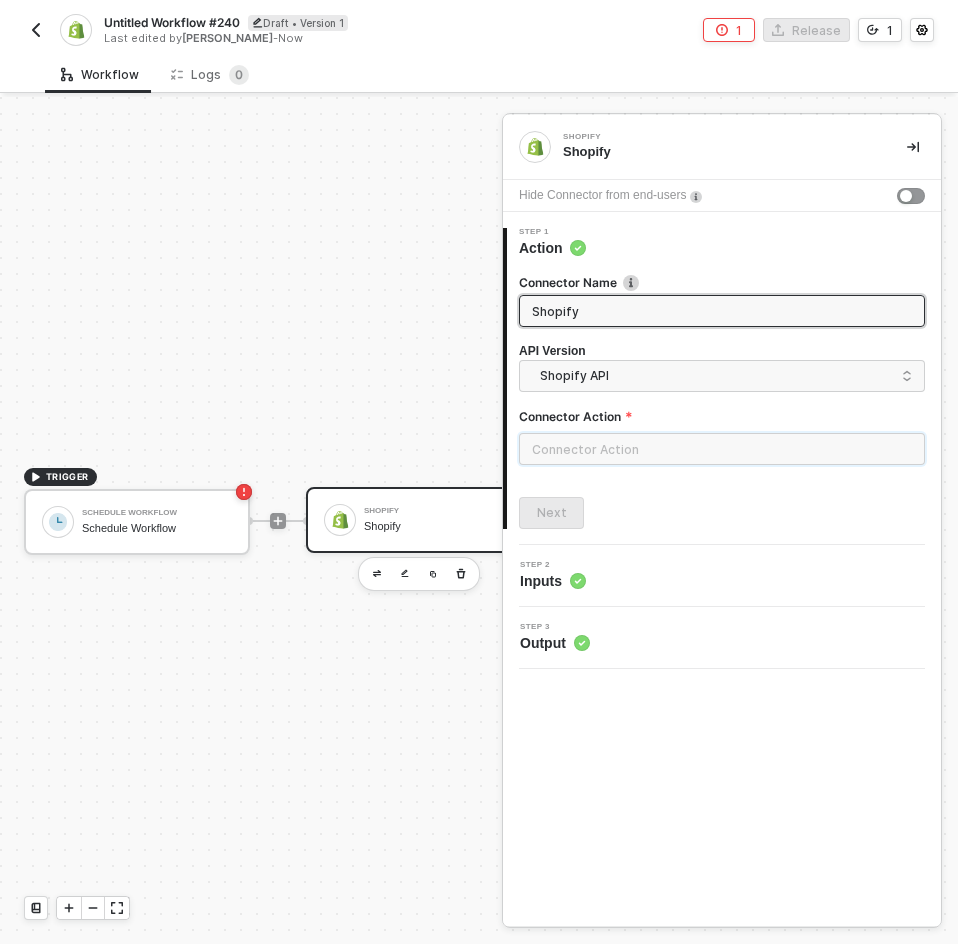 click at bounding box center (722, 449) 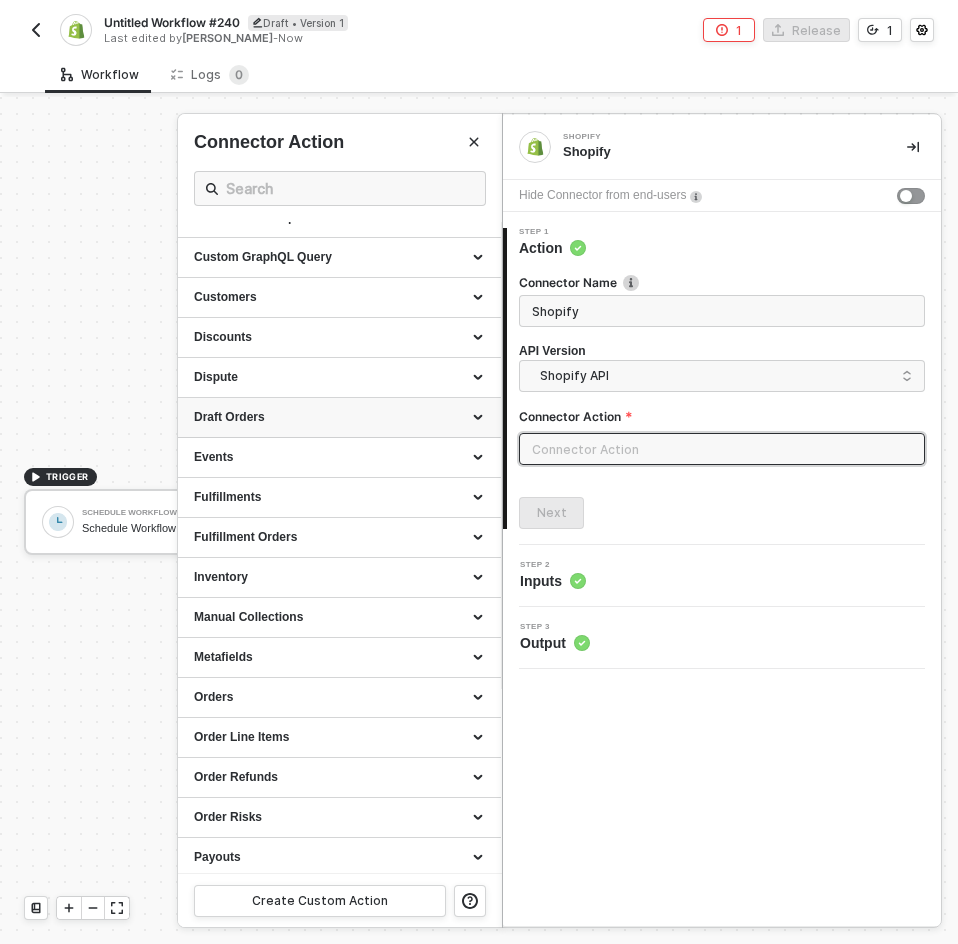 scroll, scrollTop: 200, scrollLeft: 0, axis: vertical 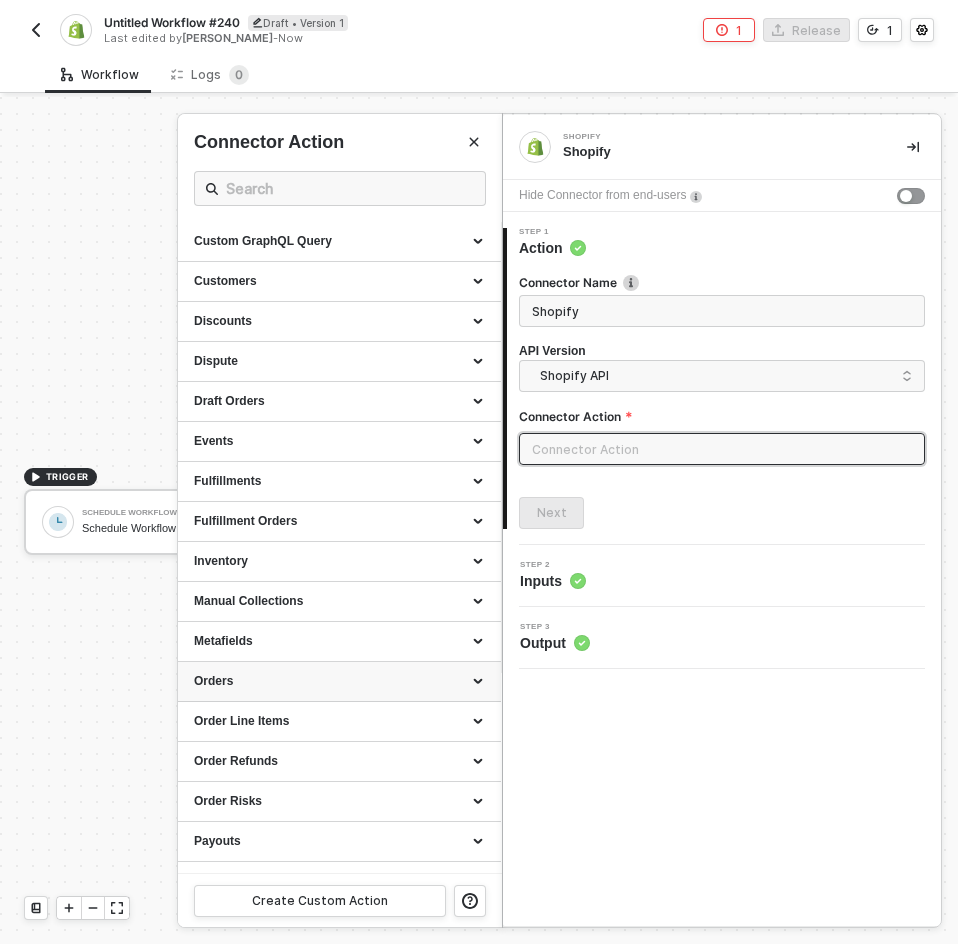 click on "Orders" at bounding box center (339, 681) 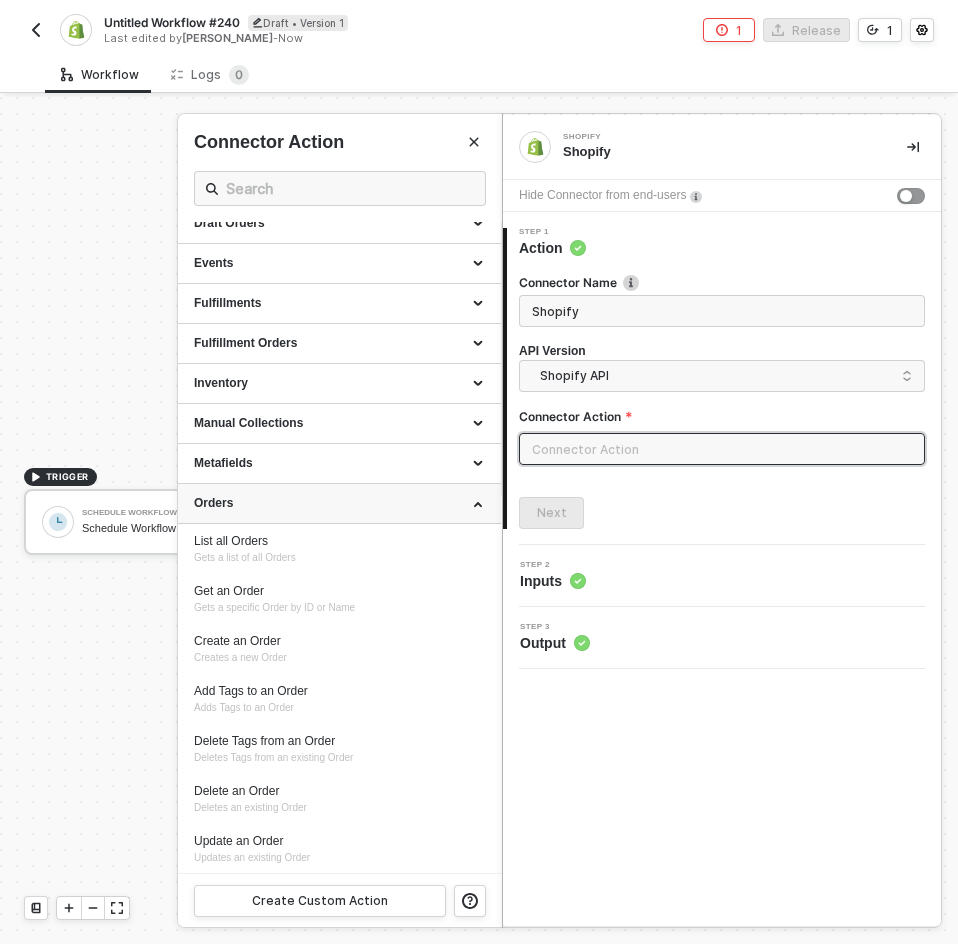 scroll, scrollTop: 400, scrollLeft: 0, axis: vertical 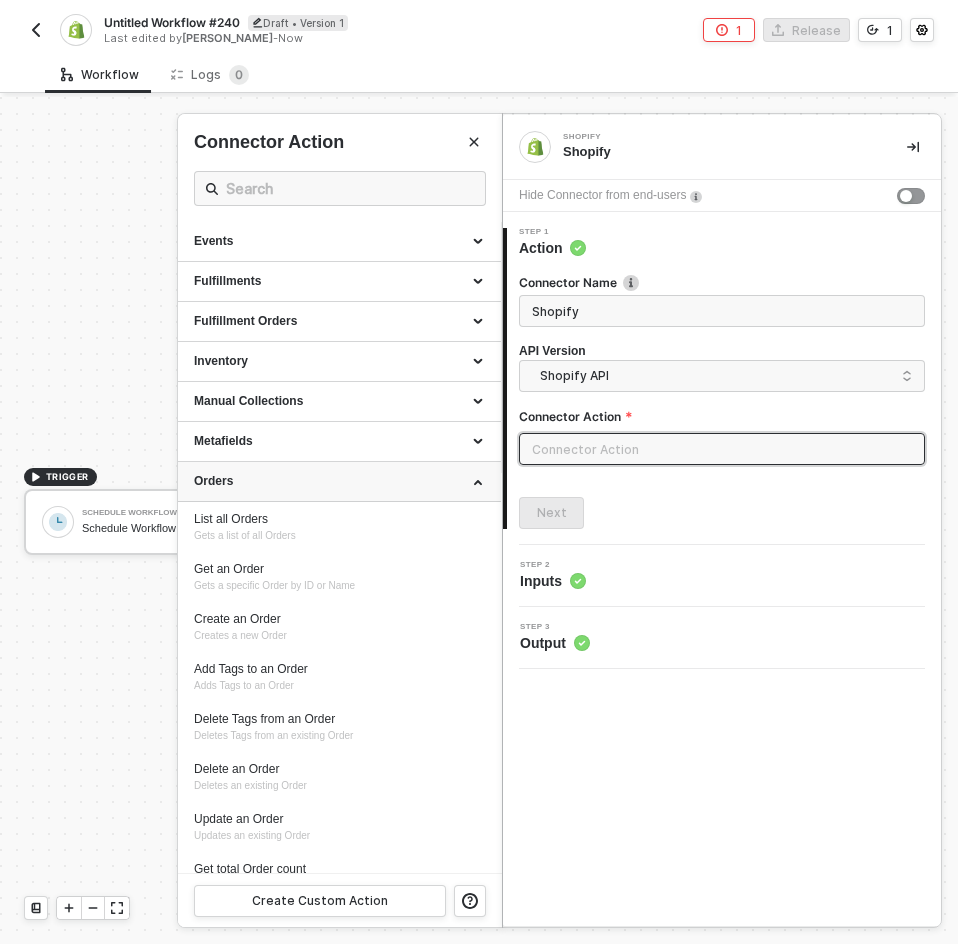 click on "Orders" at bounding box center [339, 481] 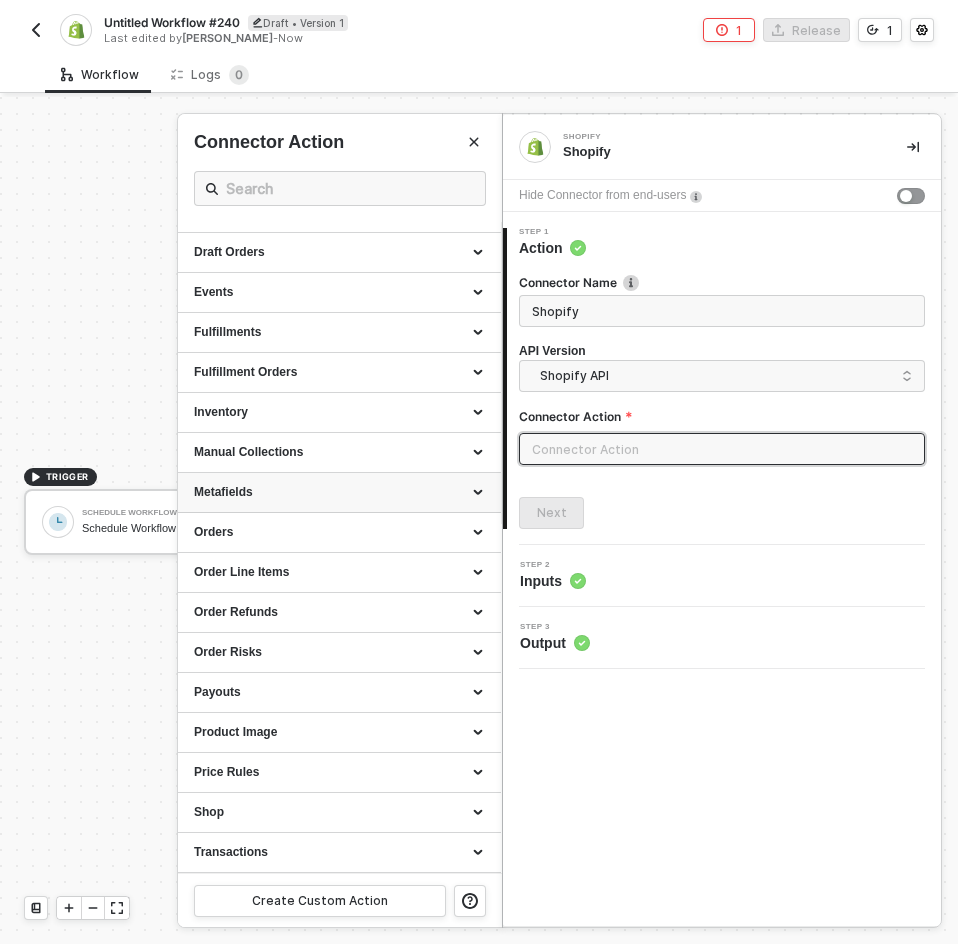 scroll, scrollTop: 349, scrollLeft: 0, axis: vertical 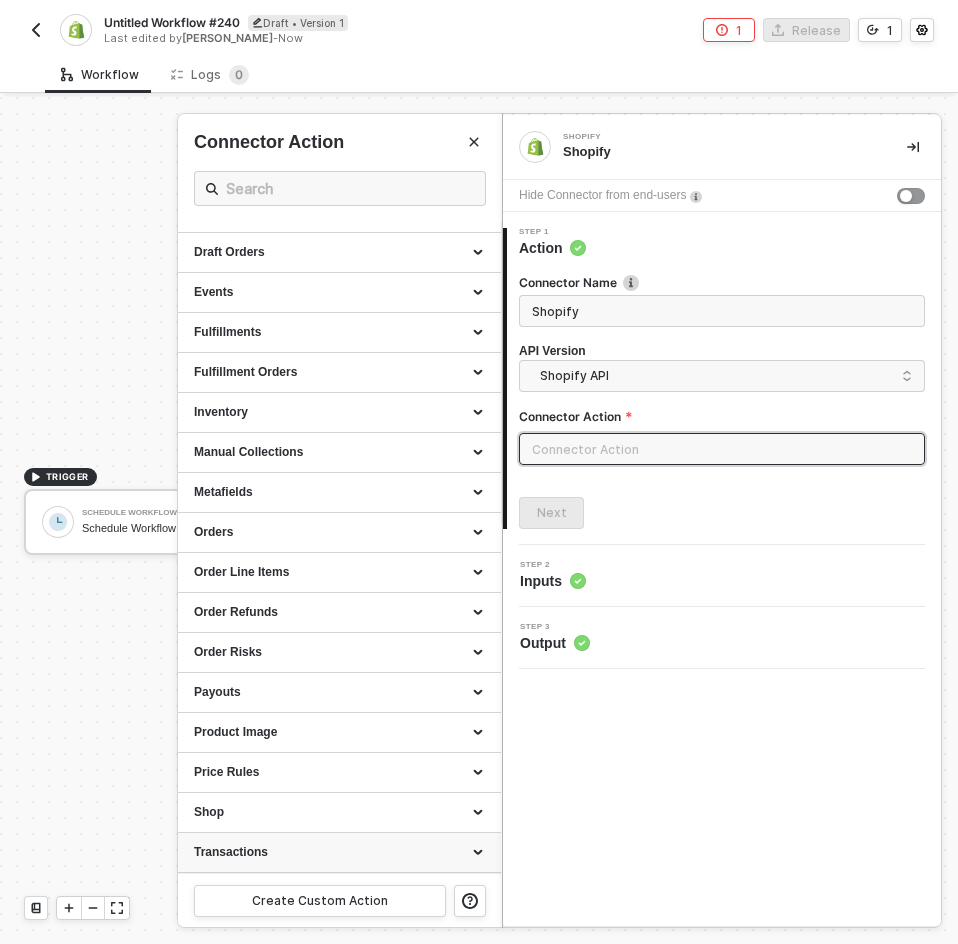 click on "Transactions" at bounding box center (339, 852) 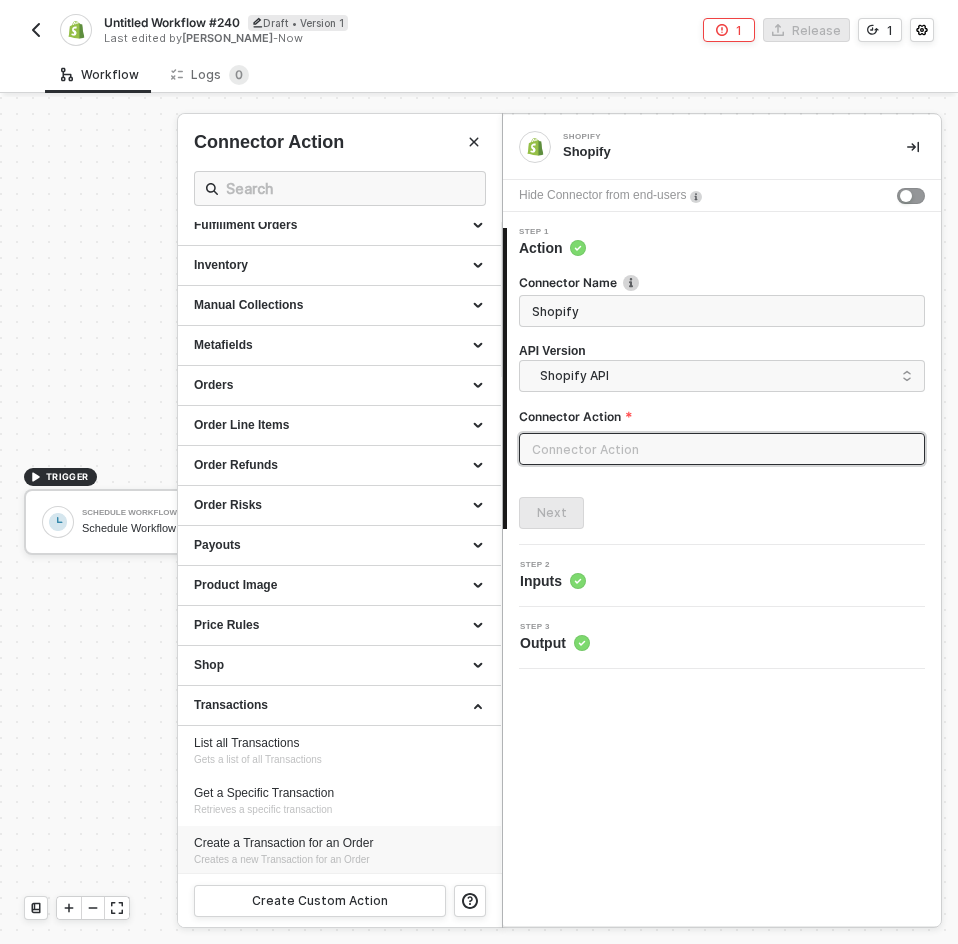 scroll, scrollTop: 499, scrollLeft: 0, axis: vertical 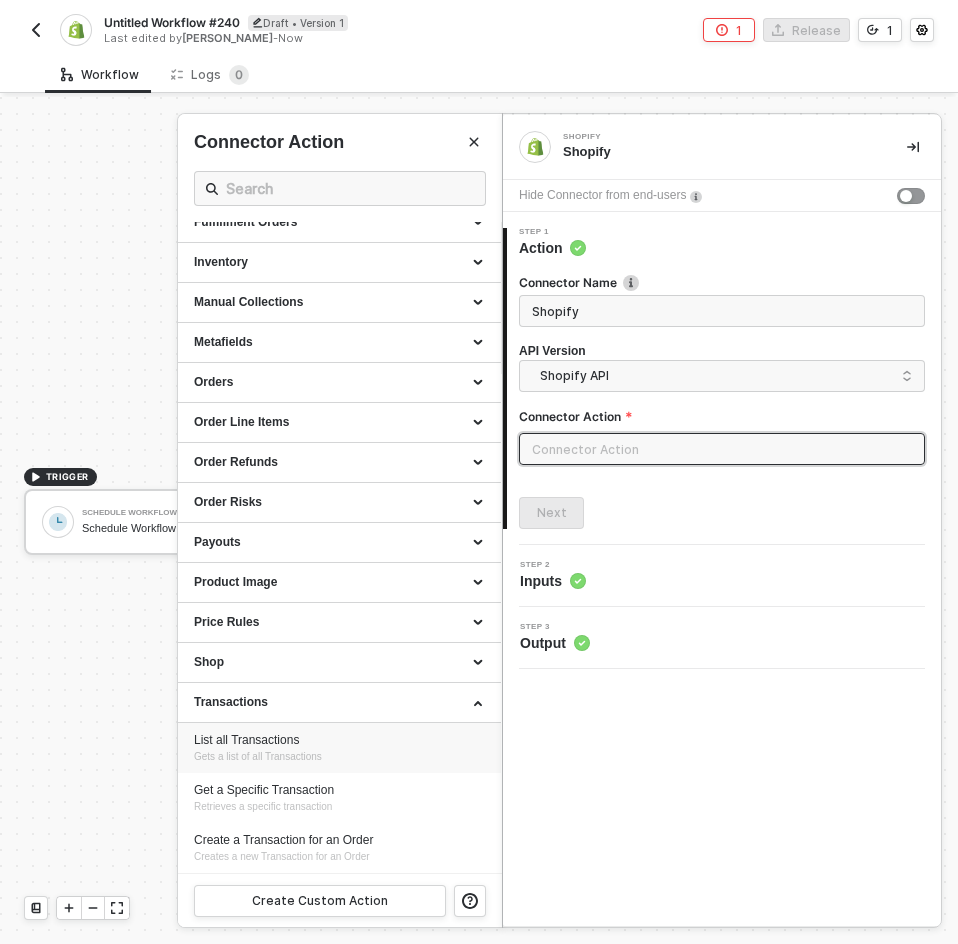 click on "List all Transactions" at bounding box center [339, 740] 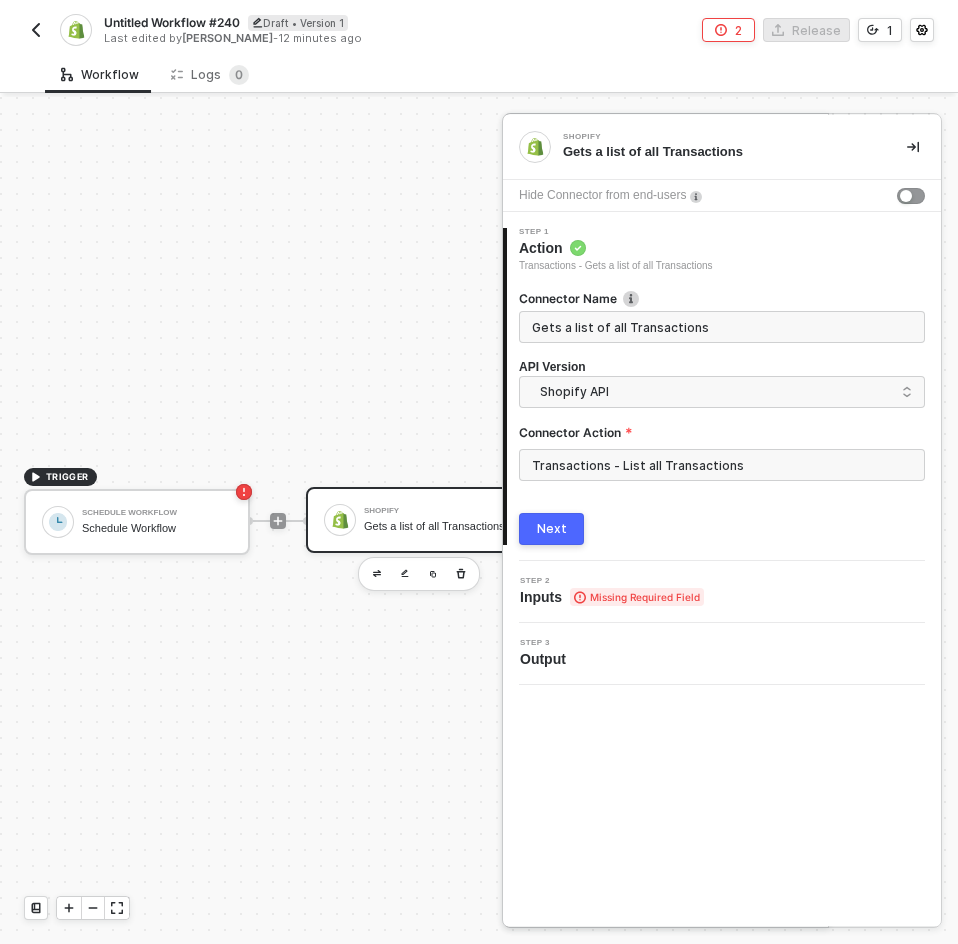 scroll, scrollTop: 499, scrollLeft: 0, axis: vertical 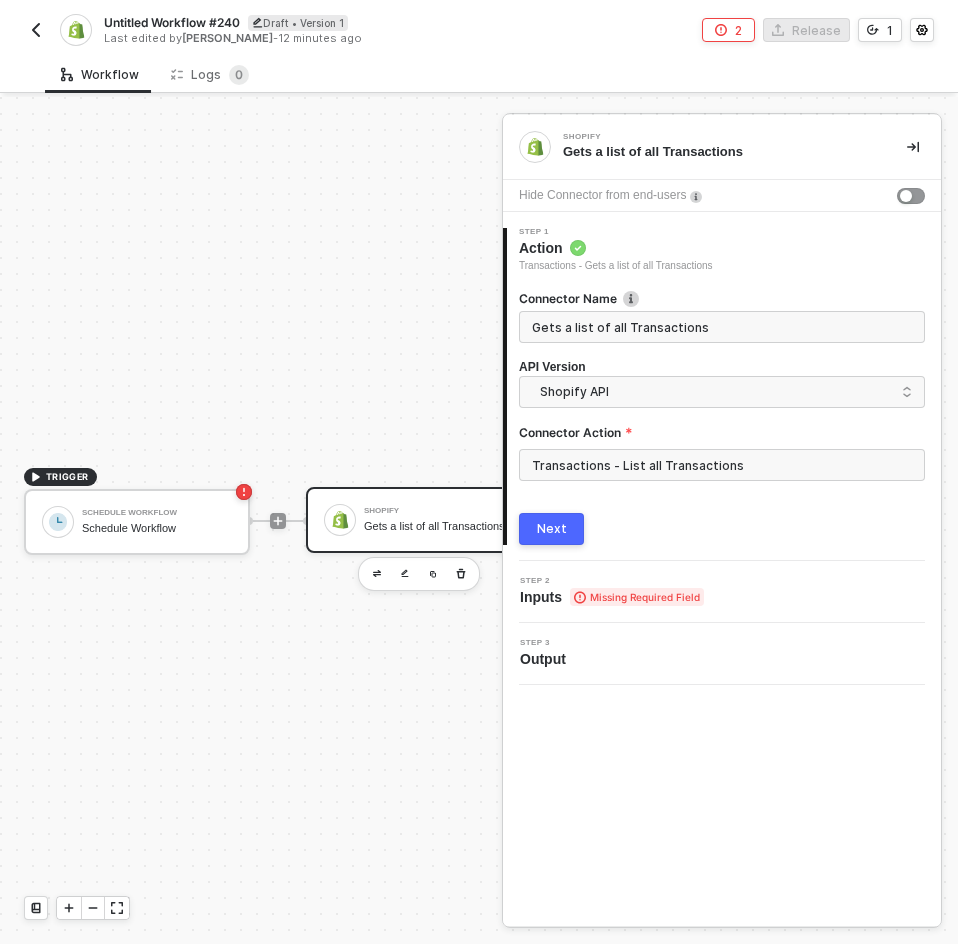 click on "Next" at bounding box center (552, 529) 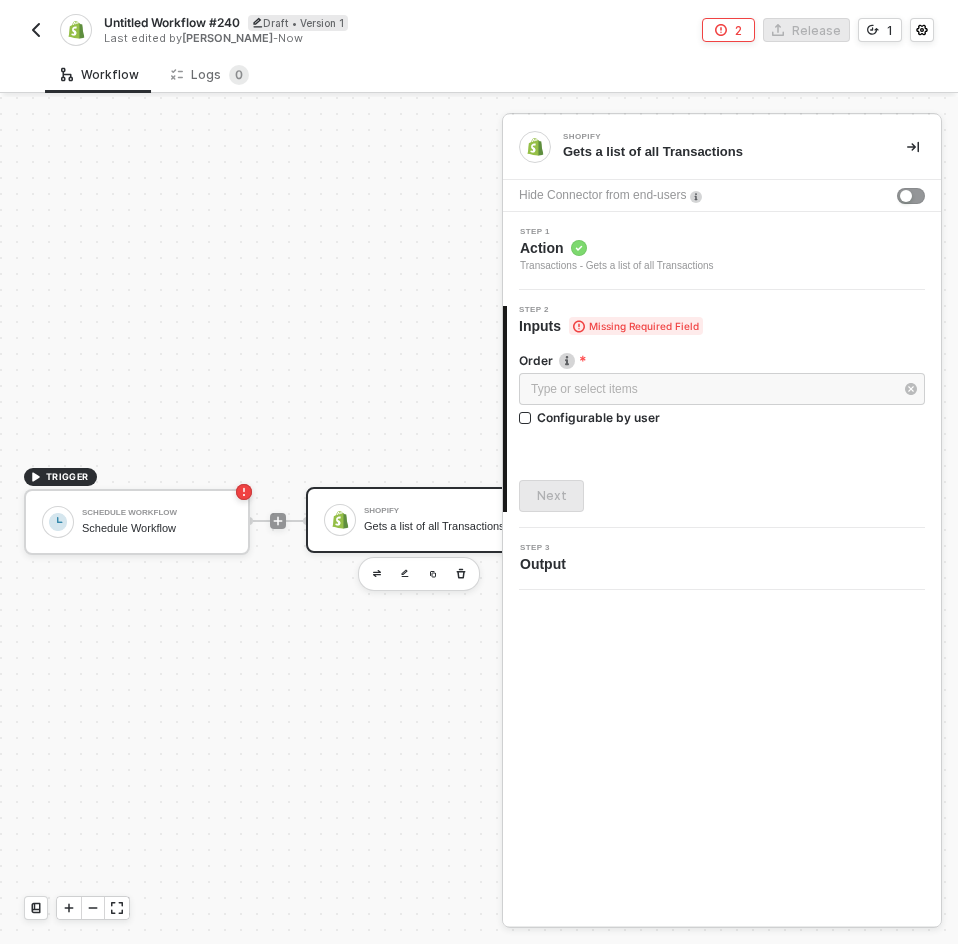 click on "Action" at bounding box center [617, 248] 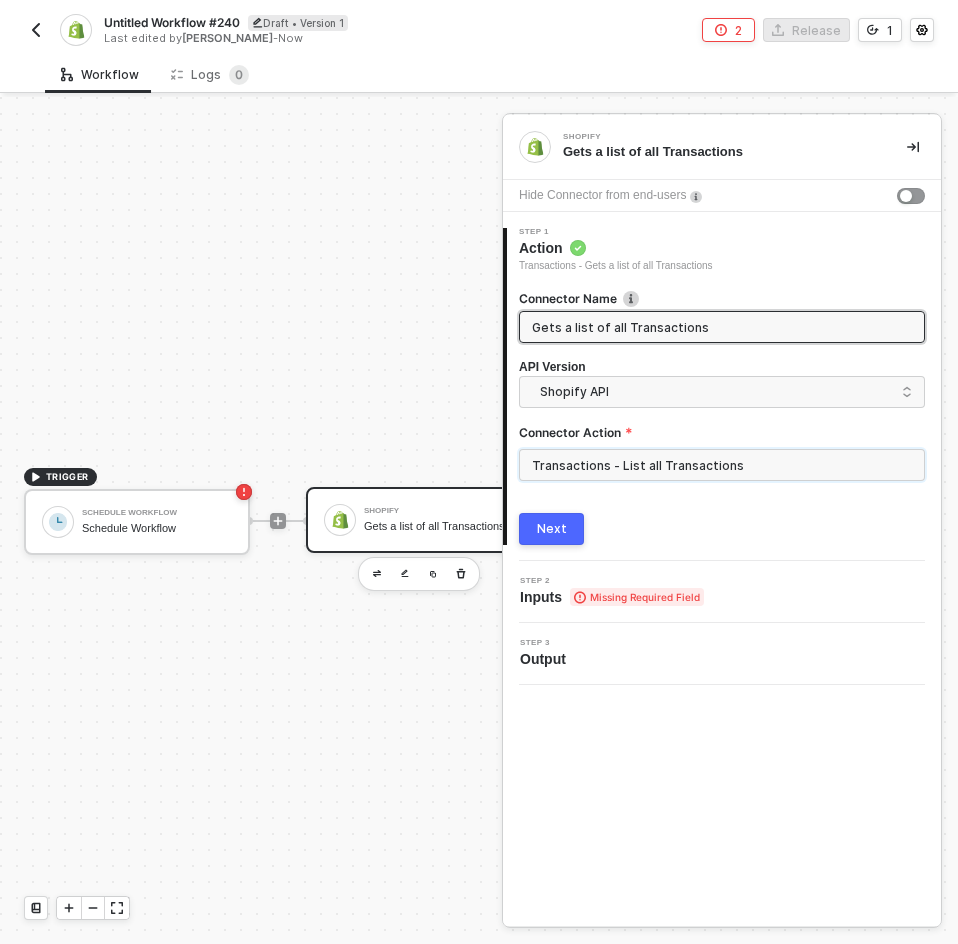 click on "Transactions - List all Transactions" at bounding box center [722, 465] 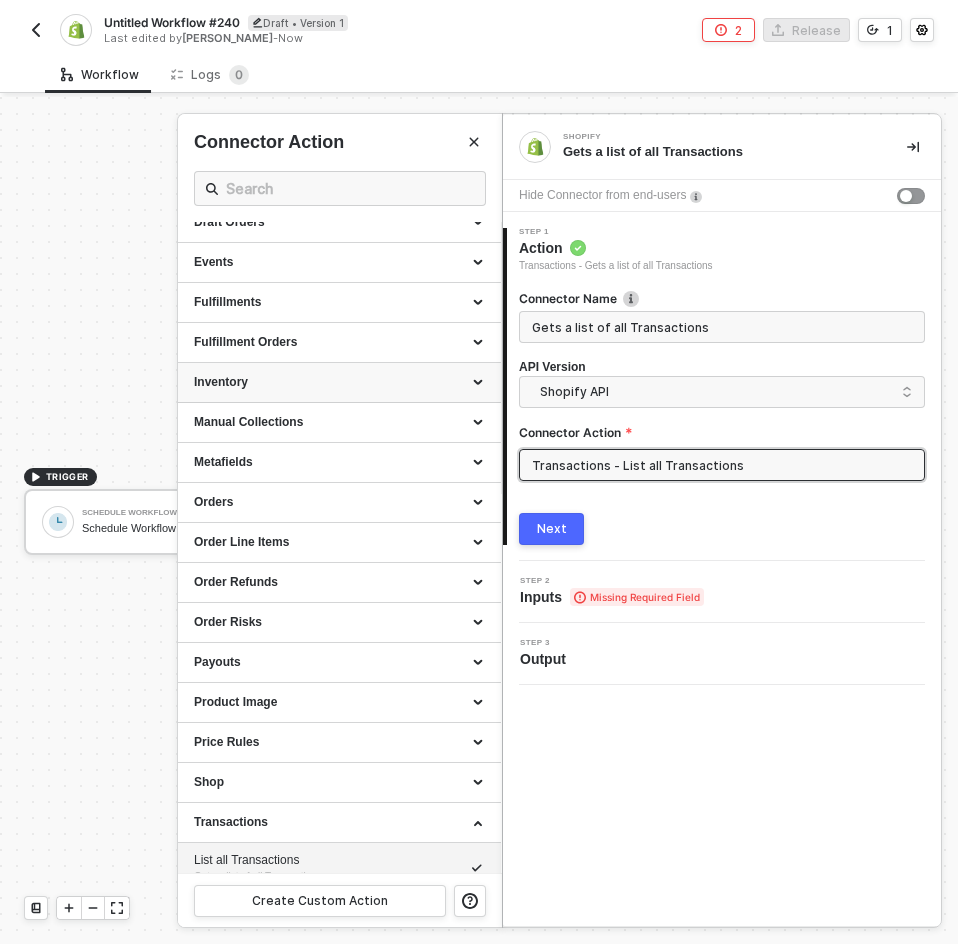 scroll, scrollTop: 499, scrollLeft: 0, axis: vertical 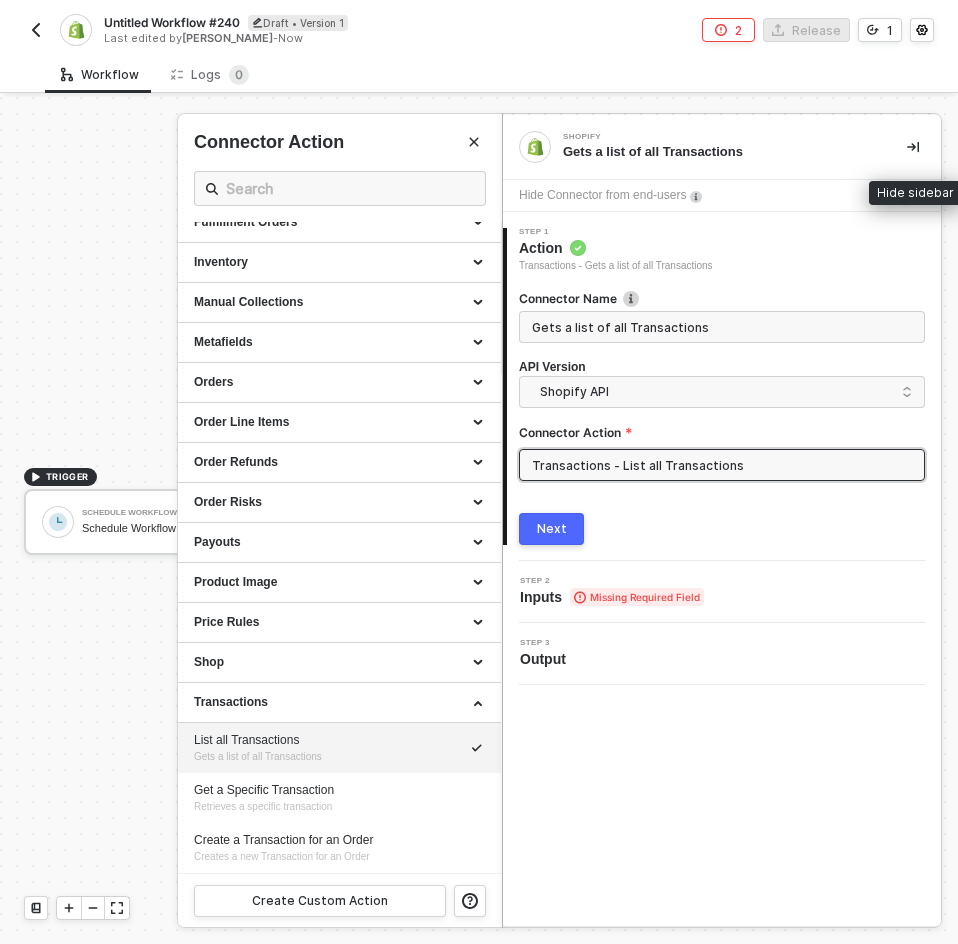 click 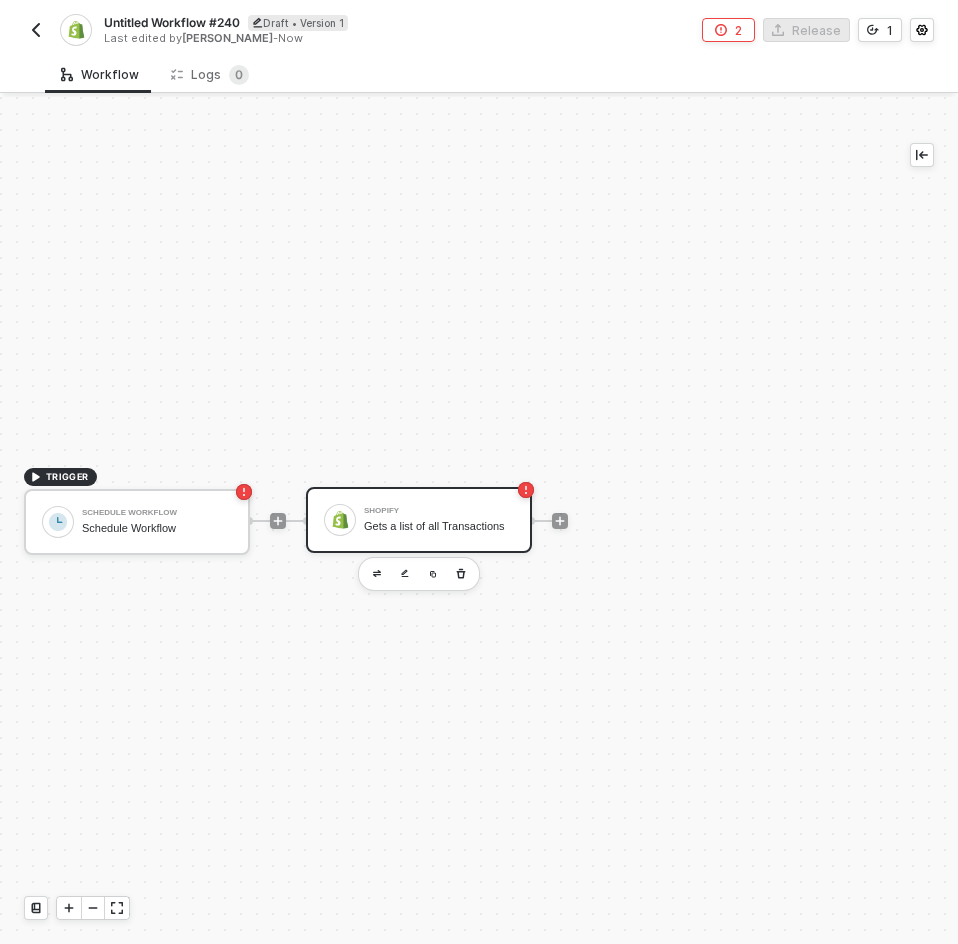 click at bounding box center [36, 30] 